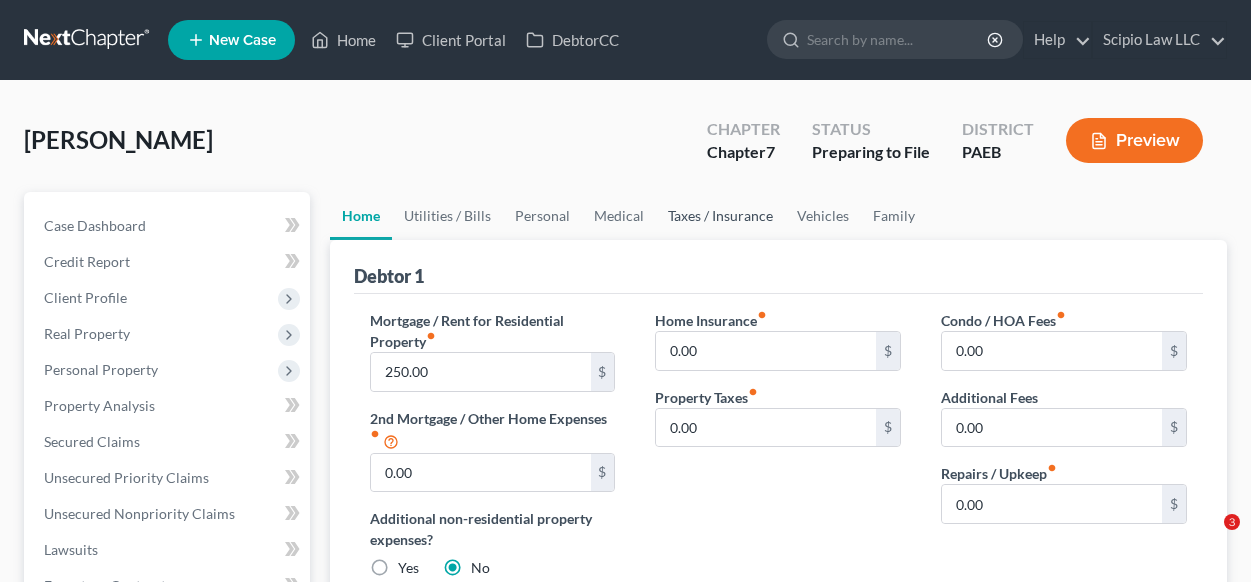 scroll, scrollTop: 0, scrollLeft: 0, axis: both 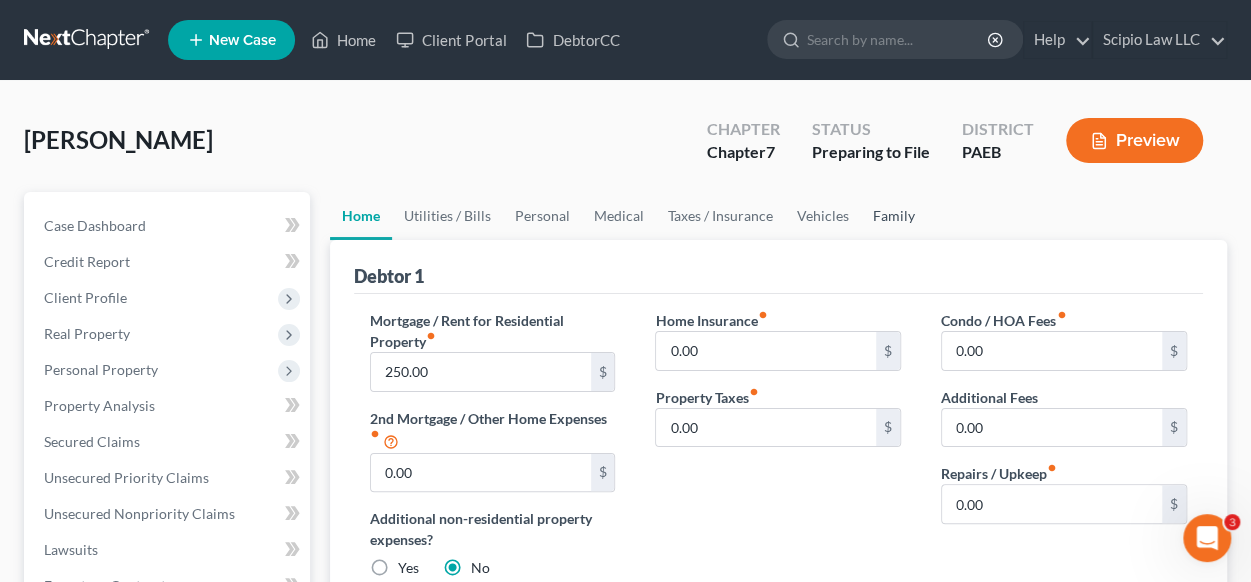 click on "Family" at bounding box center (894, 216) 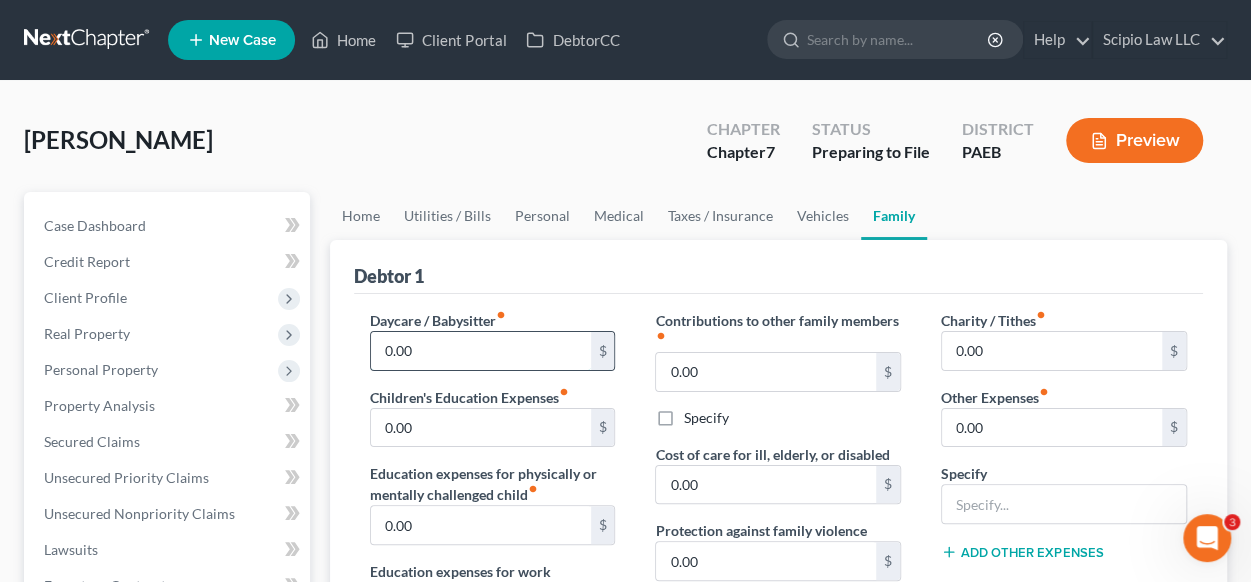 click on "0.00" at bounding box center [481, 351] 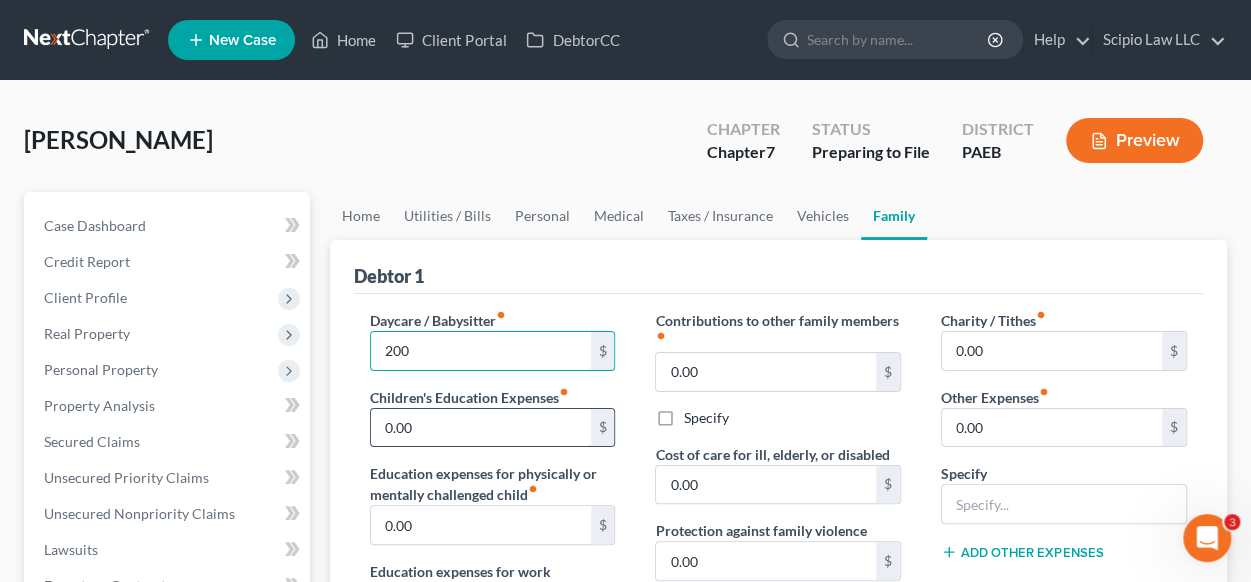type on "200" 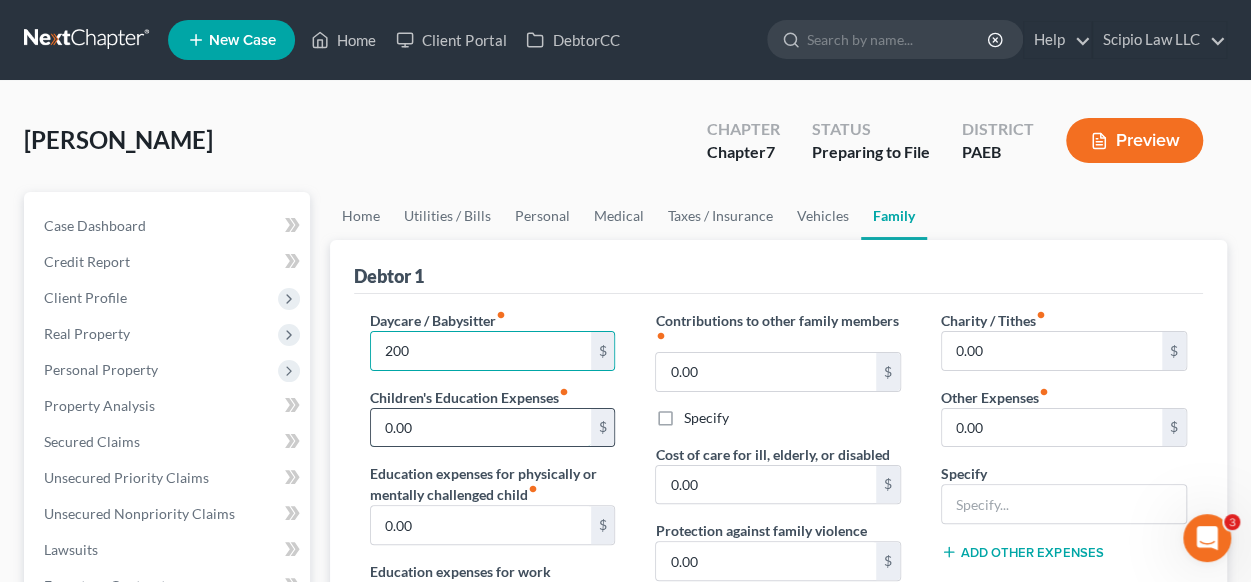click on "0.00" at bounding box center [481, 428] 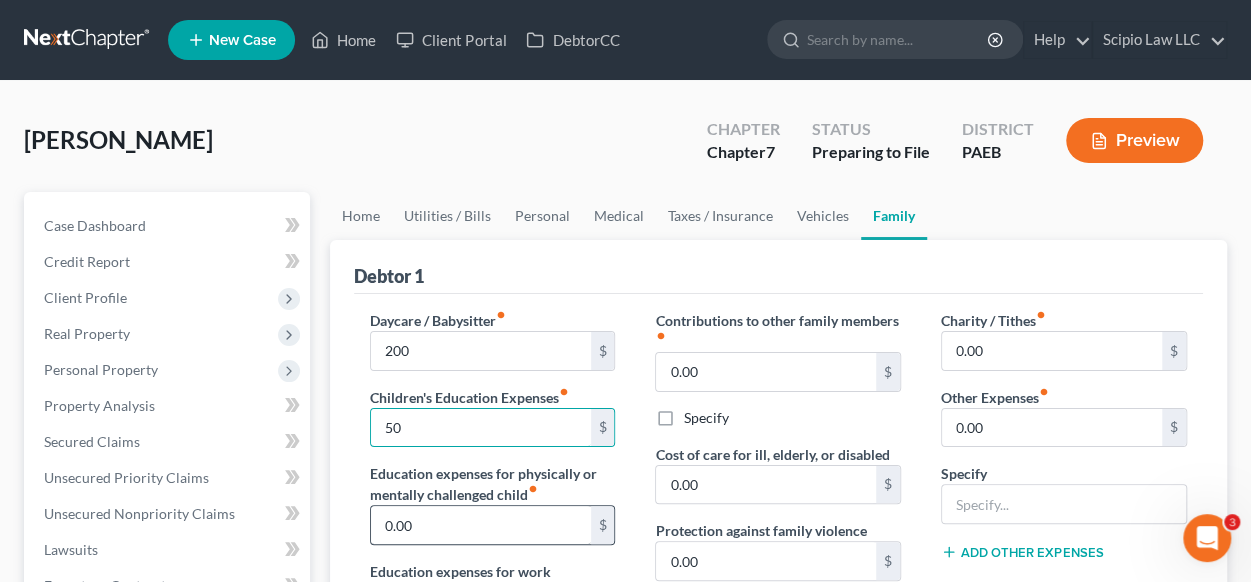 type on "50" 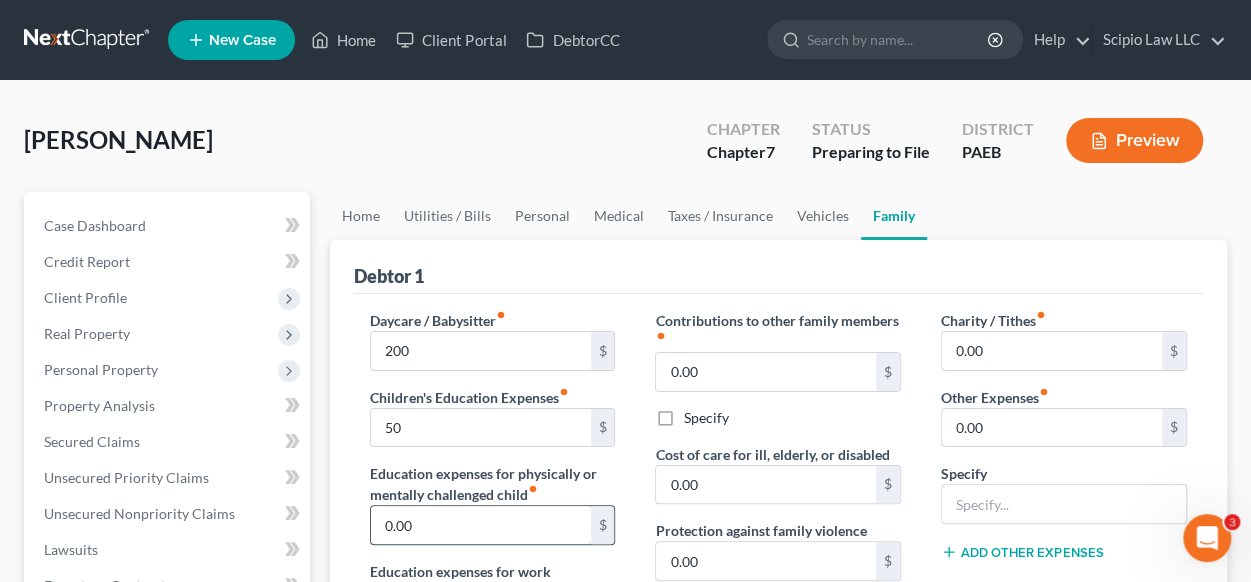 click on "0.00" at bounding box center (481, 525) 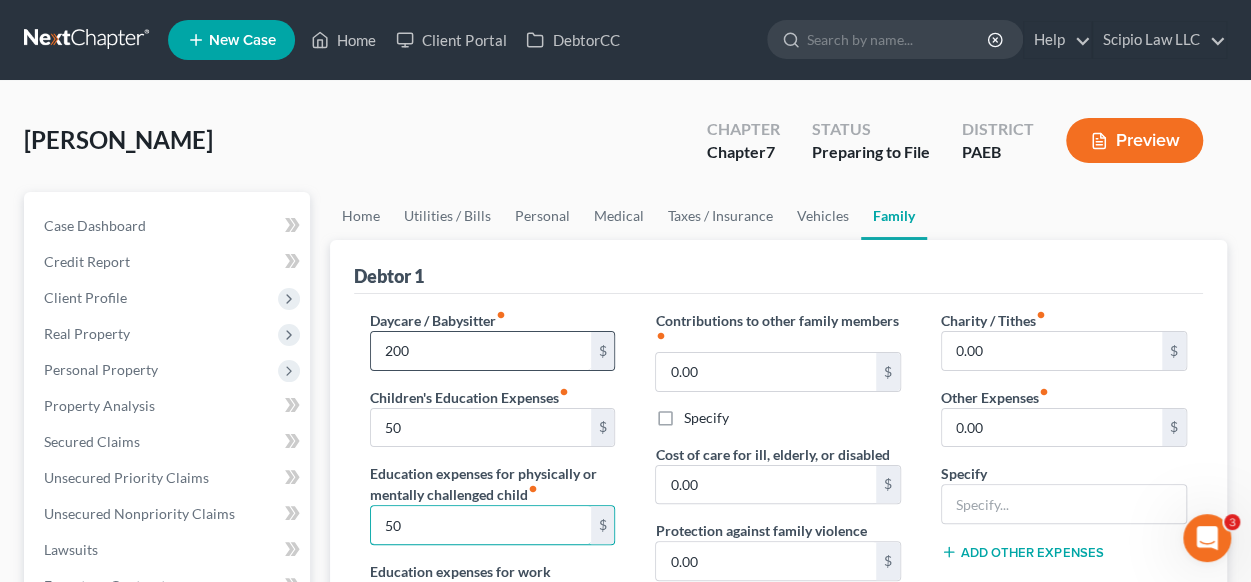 type on "50" 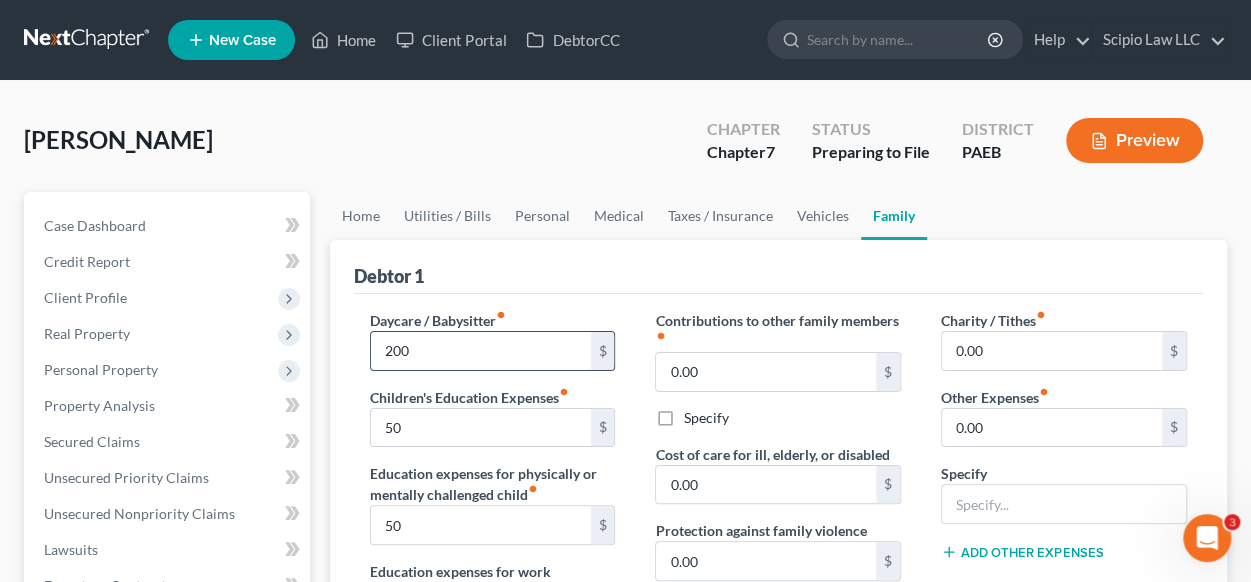 click on "200" at bounding box center (481, 351) 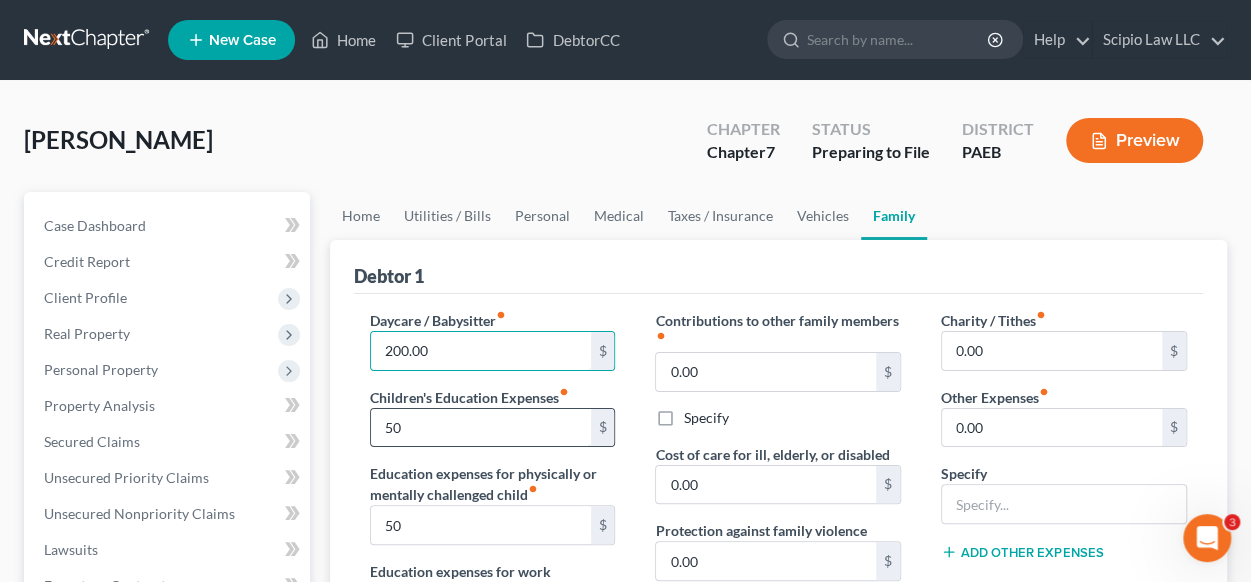 type on "200.00" 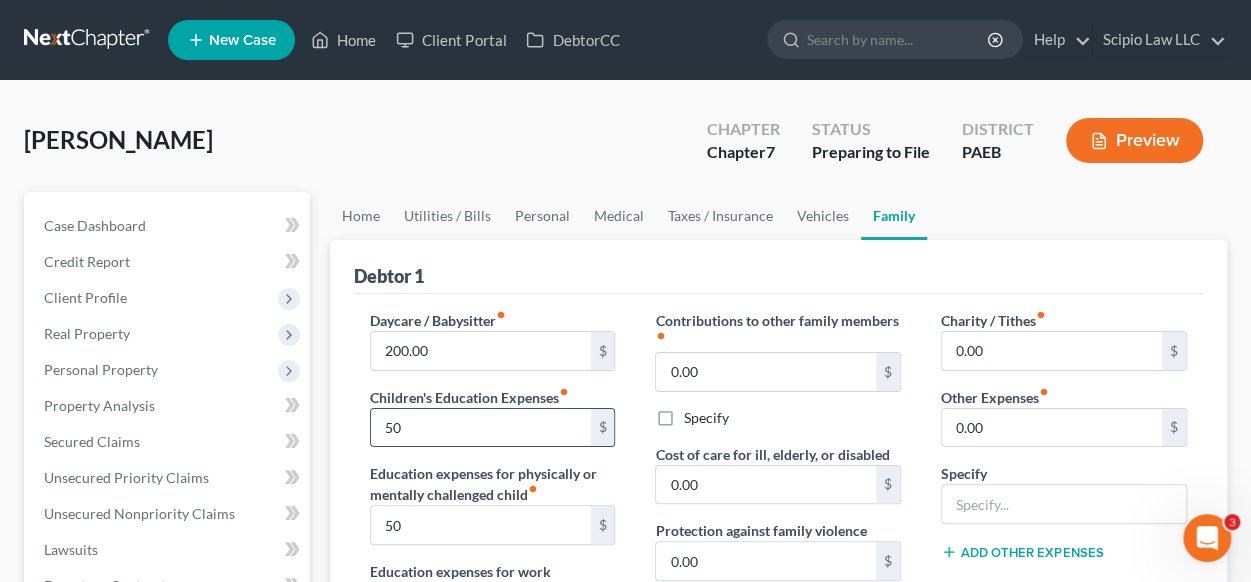 click on "50" at bounding box center [481, 428] 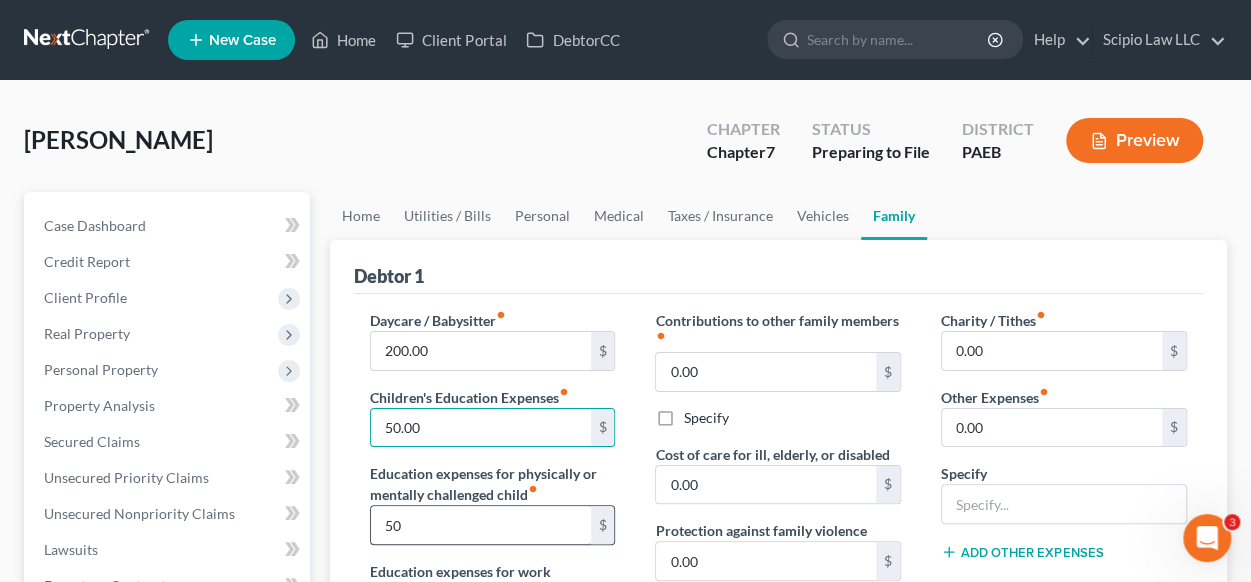 type on "50.00" 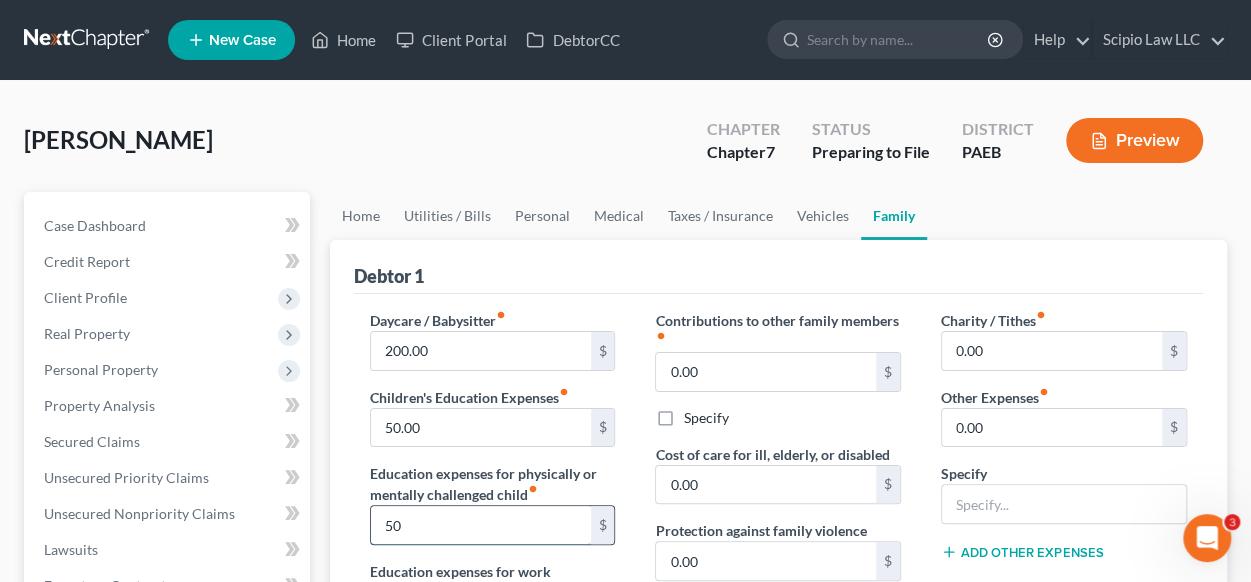 click on "50" at bounding box center (481, 525) 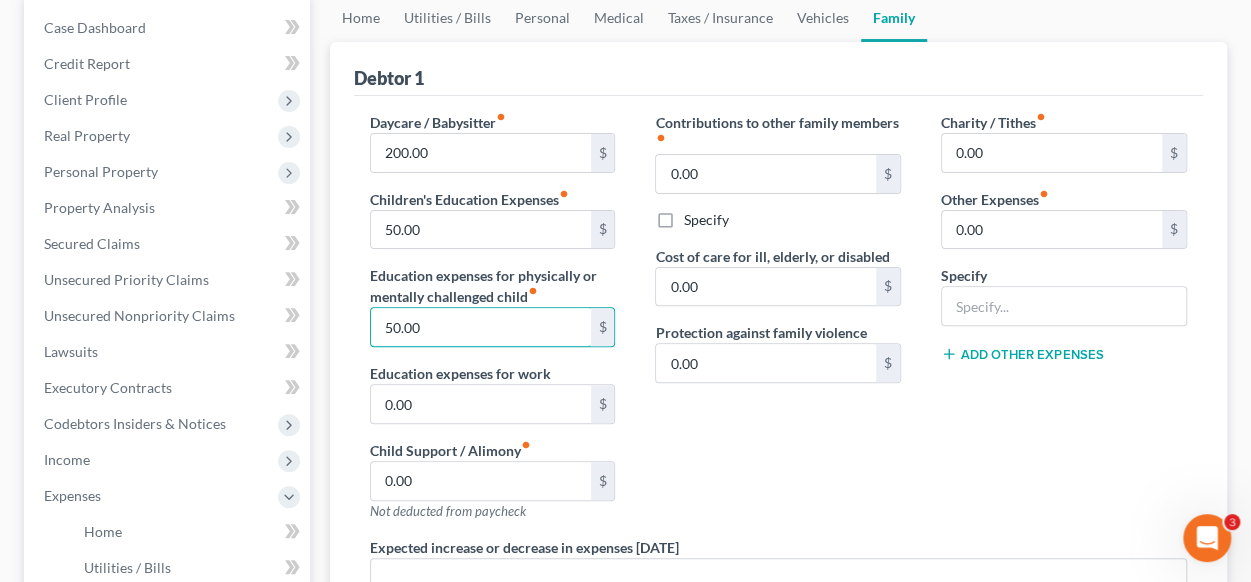scroll, scrollTop: 200, scrollLeft: 0, axis: vertical 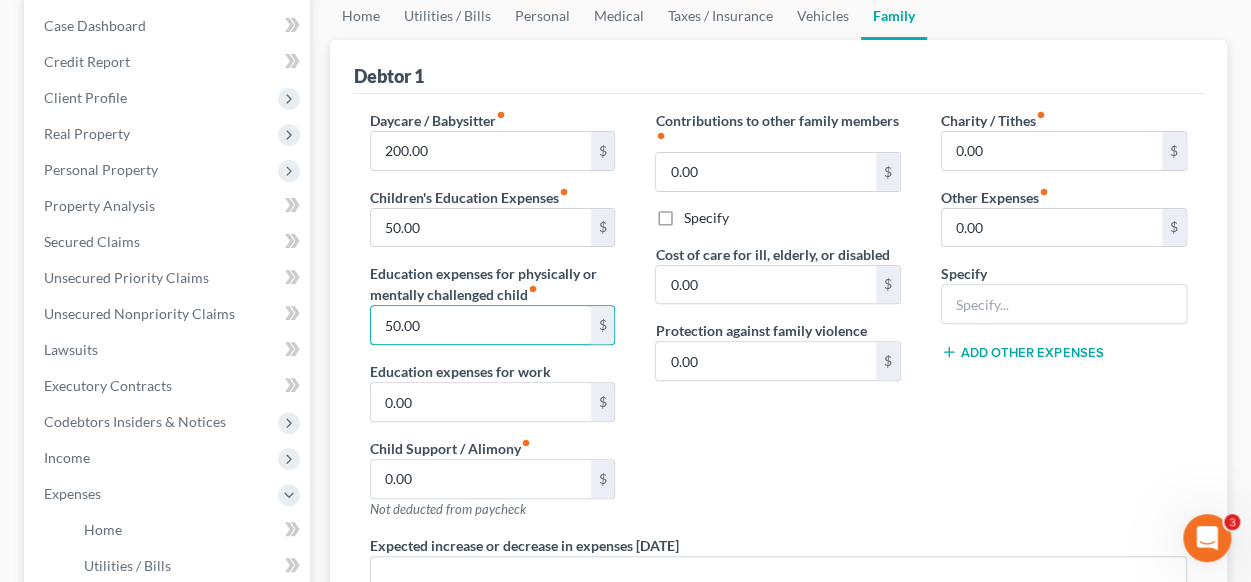 type on "50.00" 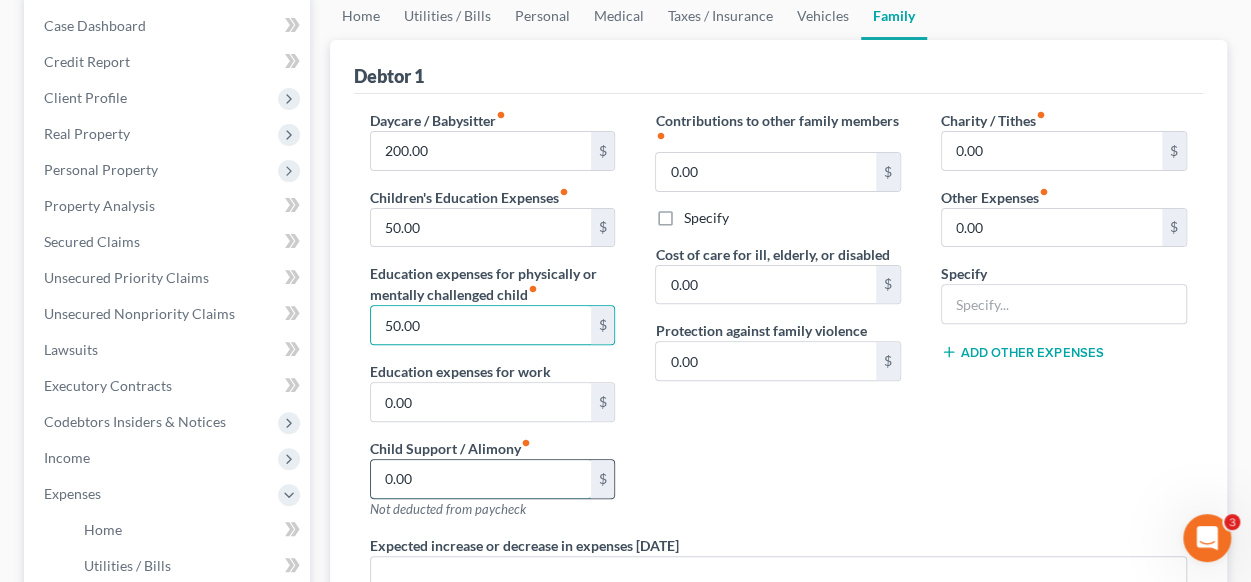 click on "0.00" at bounding box center [481, 479] 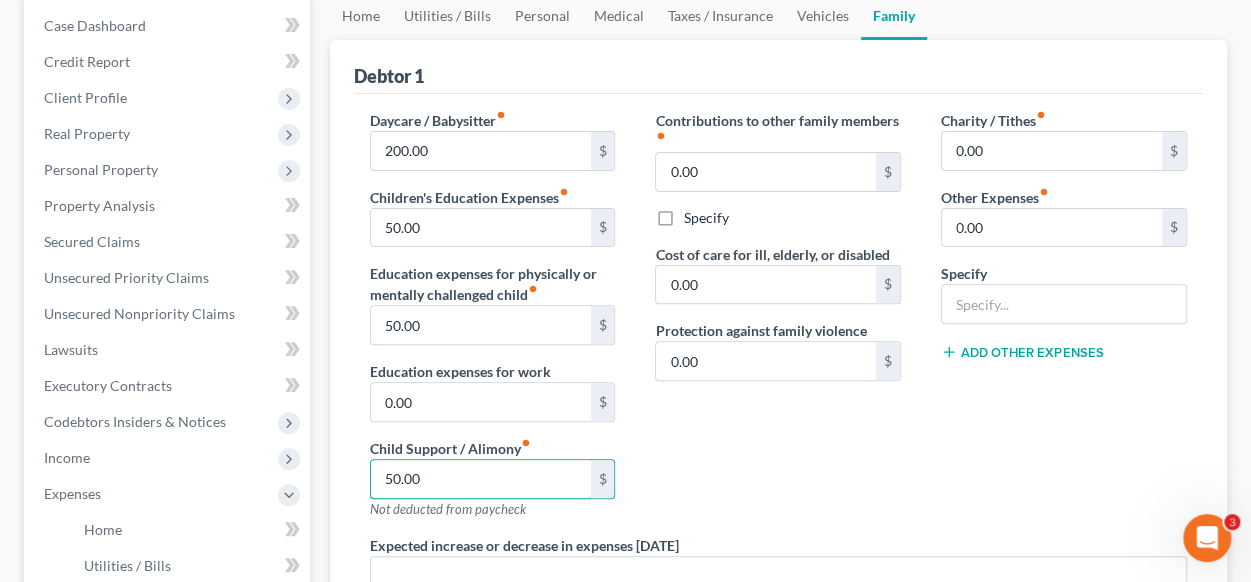 type on "50.00" 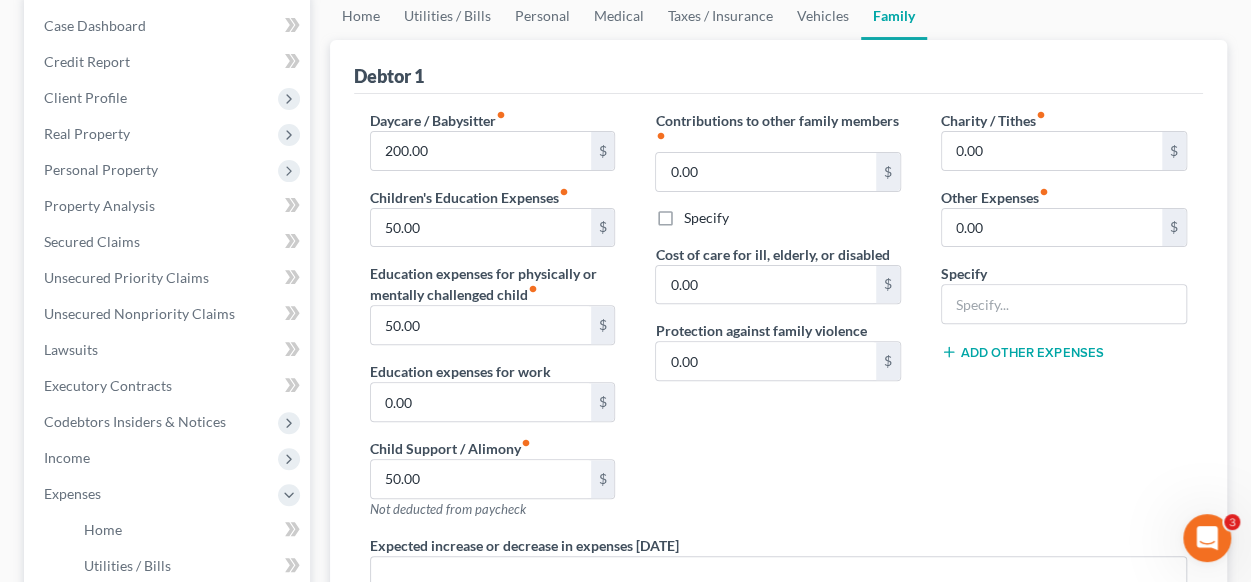 click on "Contributions to other family members  fiber_manual_record 0.00 $ Specify Cost of care for ill, elderly, or disabled 0.00 $ Protection against family violence 0.00 $" at bounding box center (778, 322) 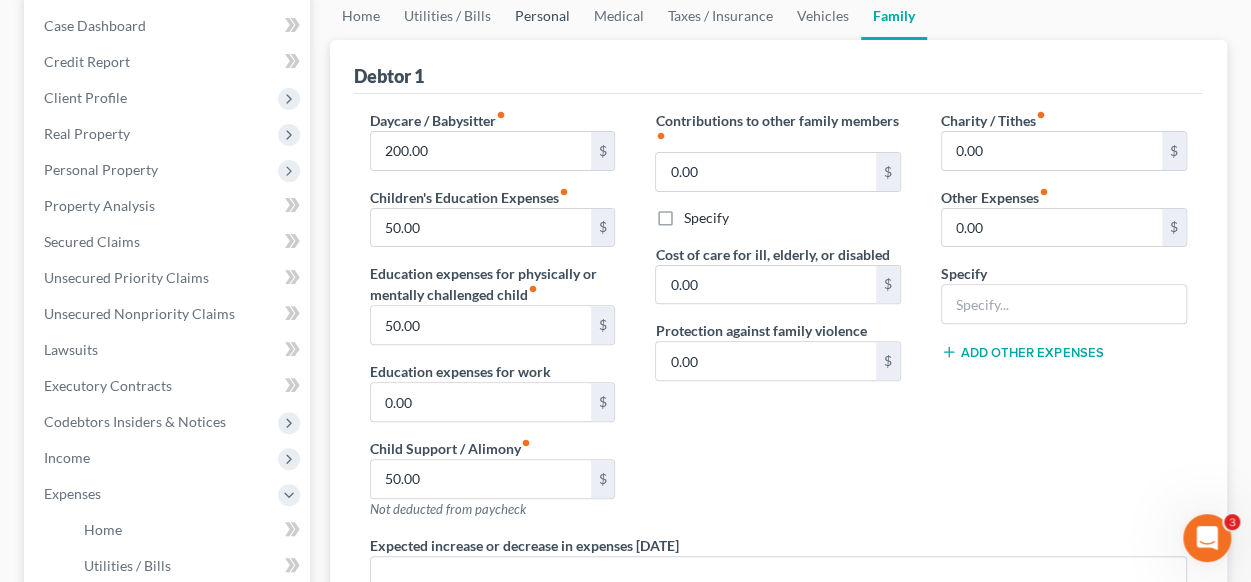click on "Personal" at bounding box center [542, 16] 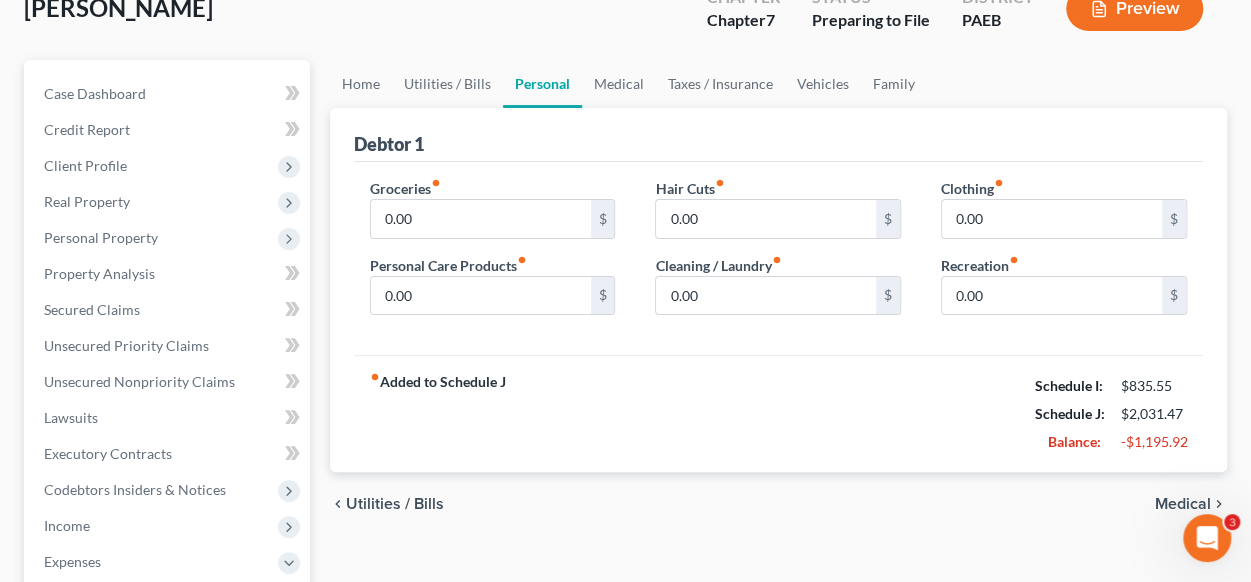 scroll, scrollTop: 0, scrollLeft: 0, axis: both 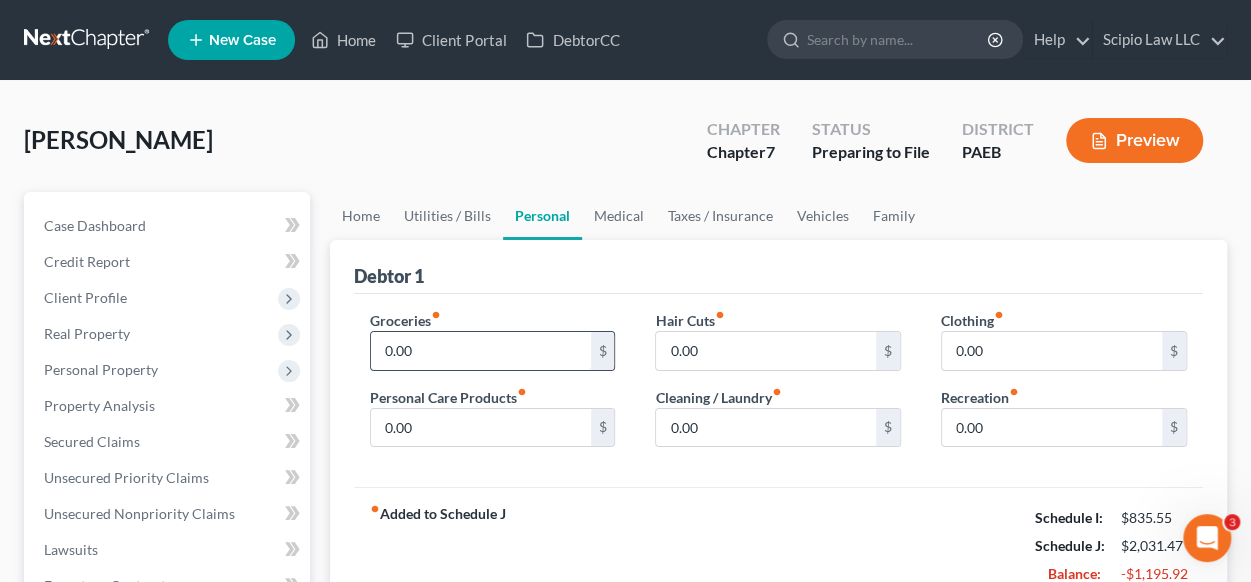 click on "0.00" at bounding box center (481, 351) 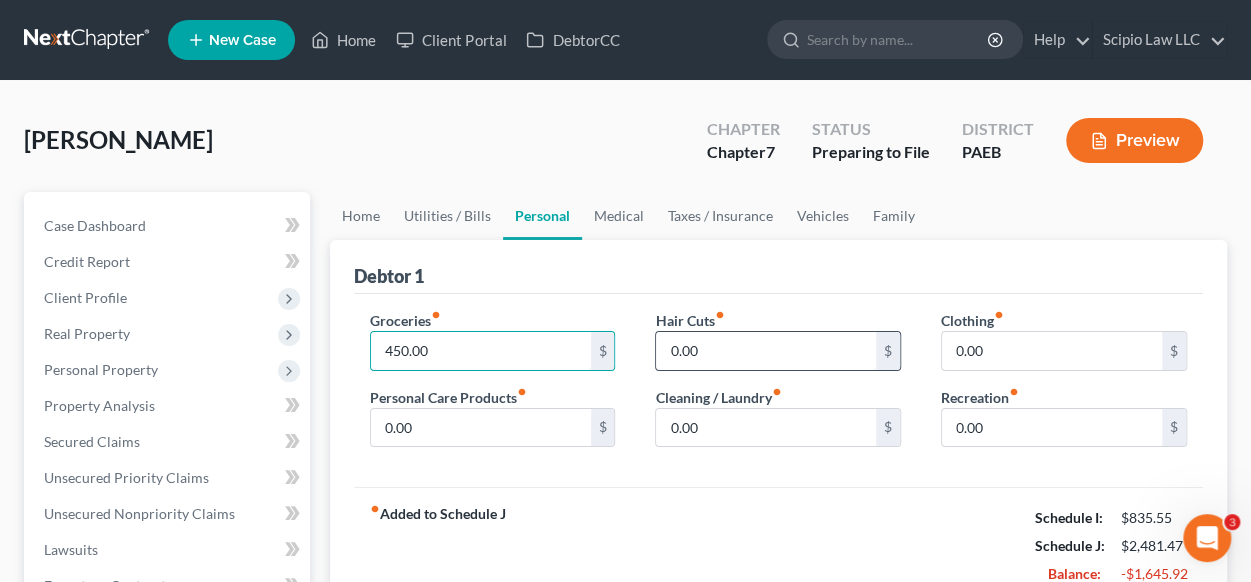 type on "450.00" 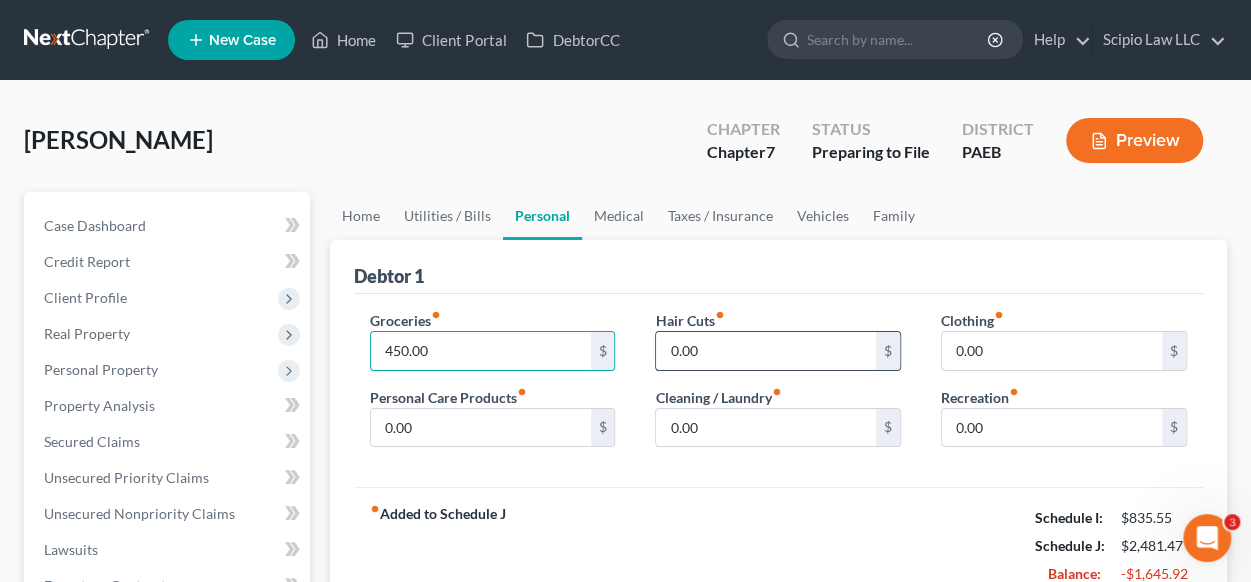click on "0.00" at bounding box center [766, 351] 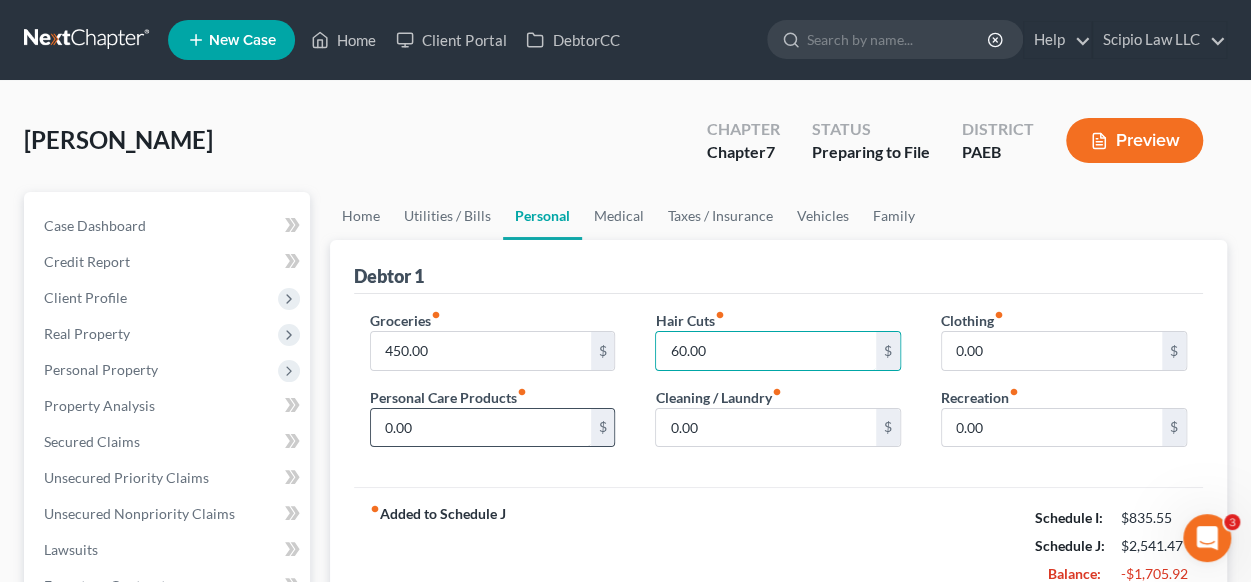 type on "60.00" 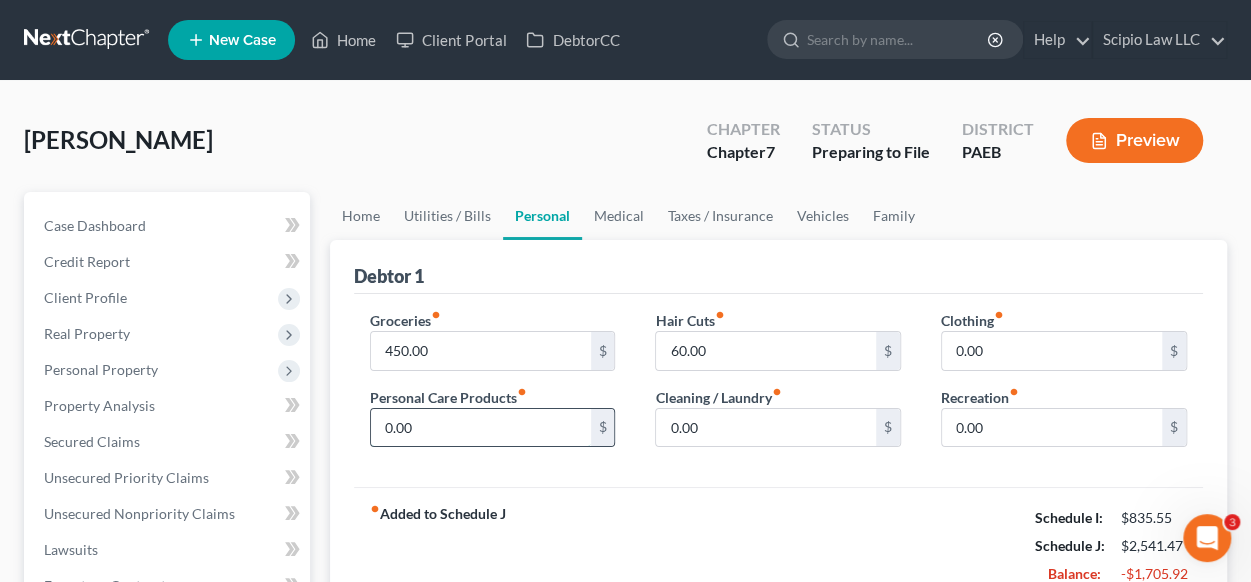 click on "0.00" at bounding box center (481, 428) 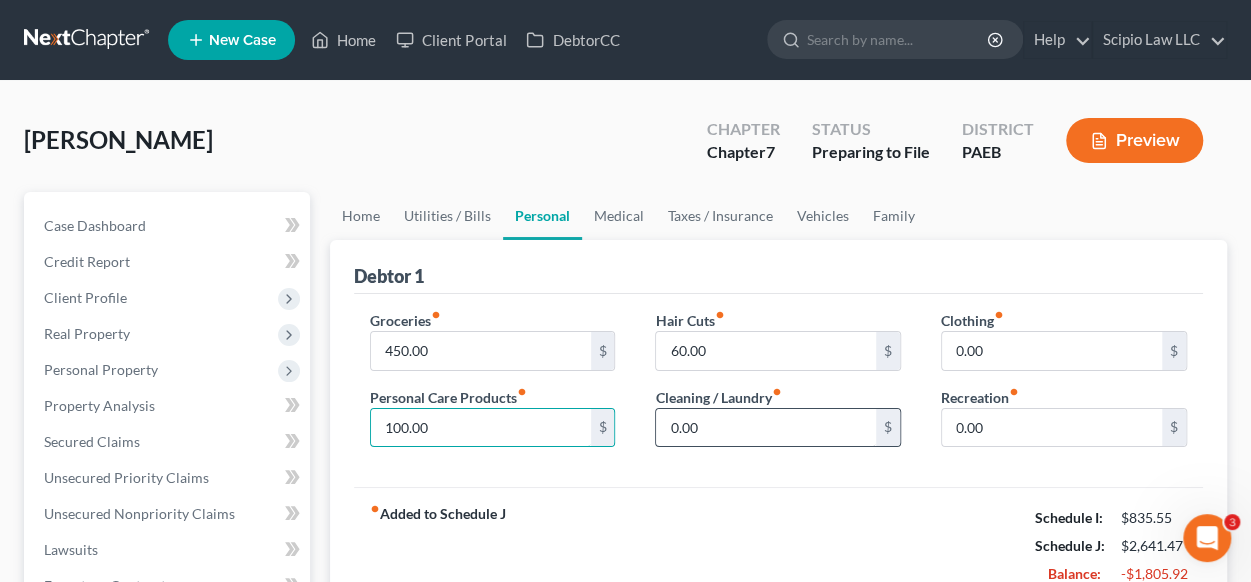 type on "100.00" 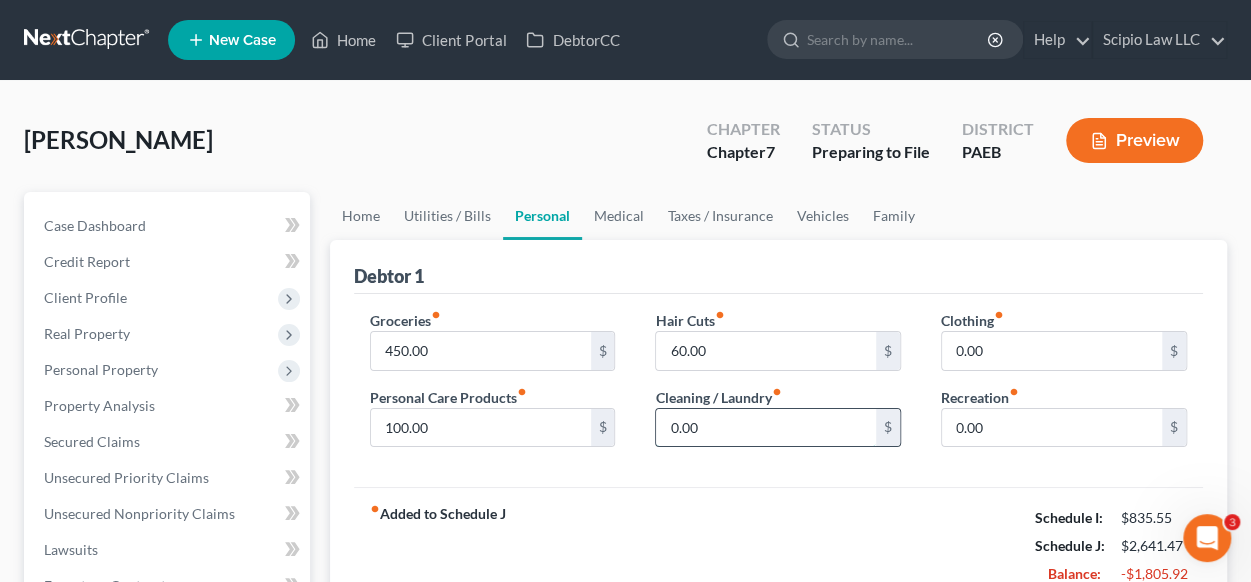 click on "0.00" at bounding box center (766, 428) 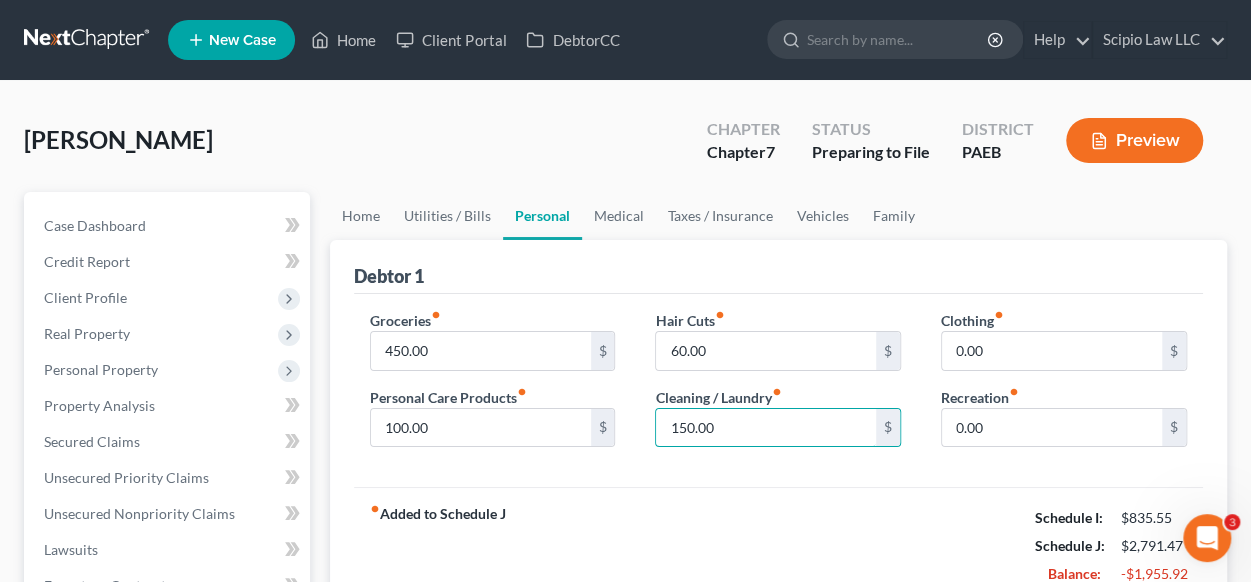 type on "150.00" 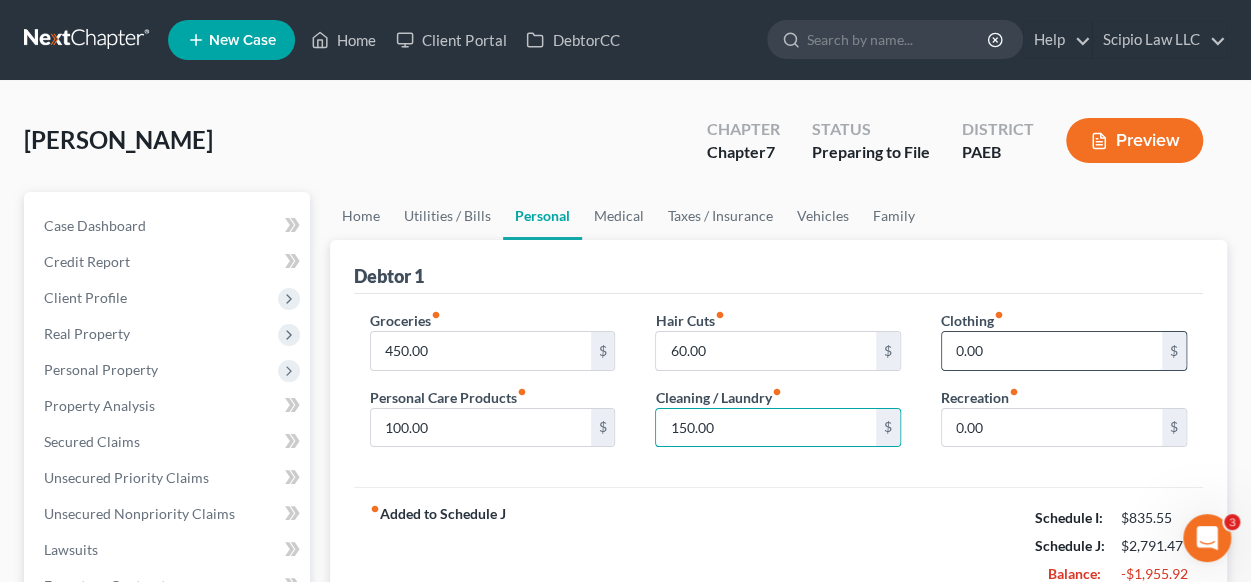 click on "0.00" at bounding box center [1052, 351] 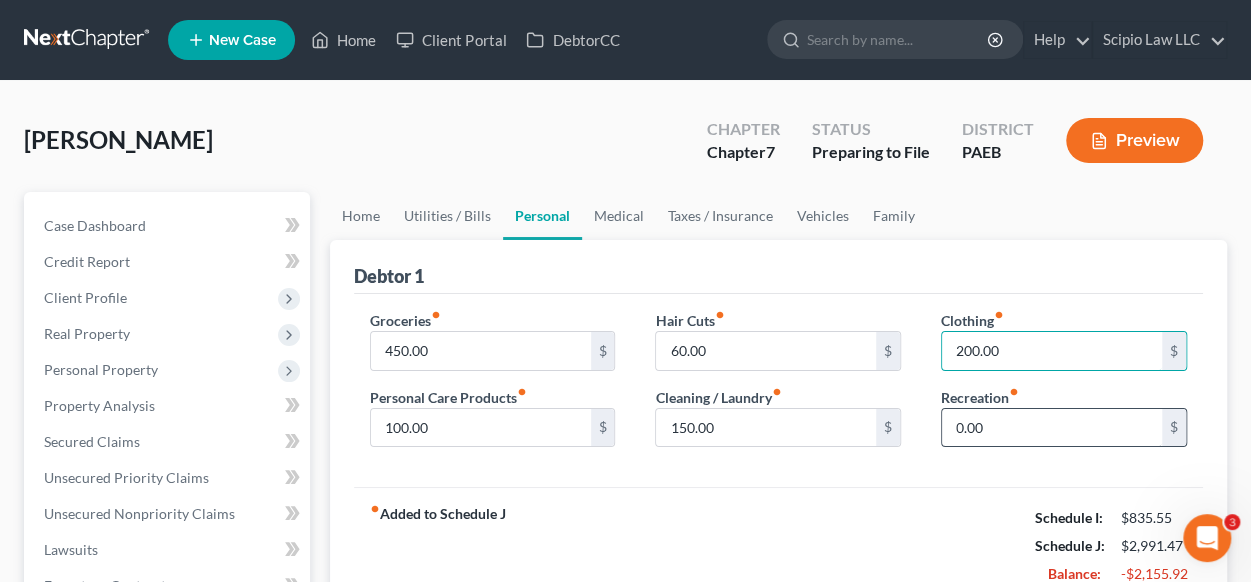 type on "200.00" 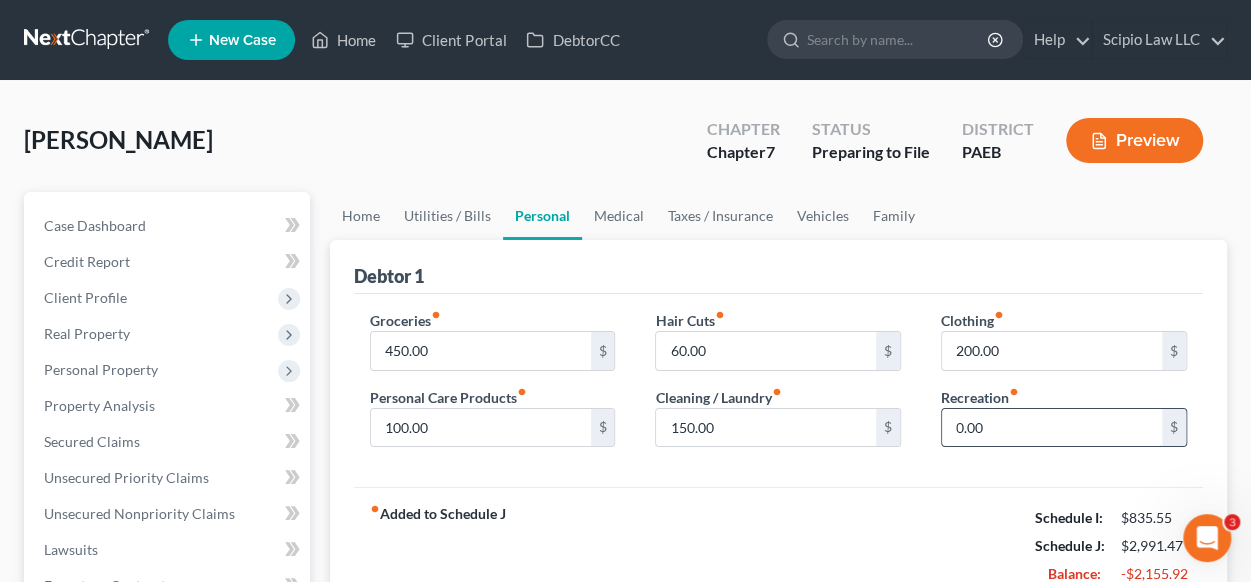 click on "0.00" at bounding box center [1052, 428] 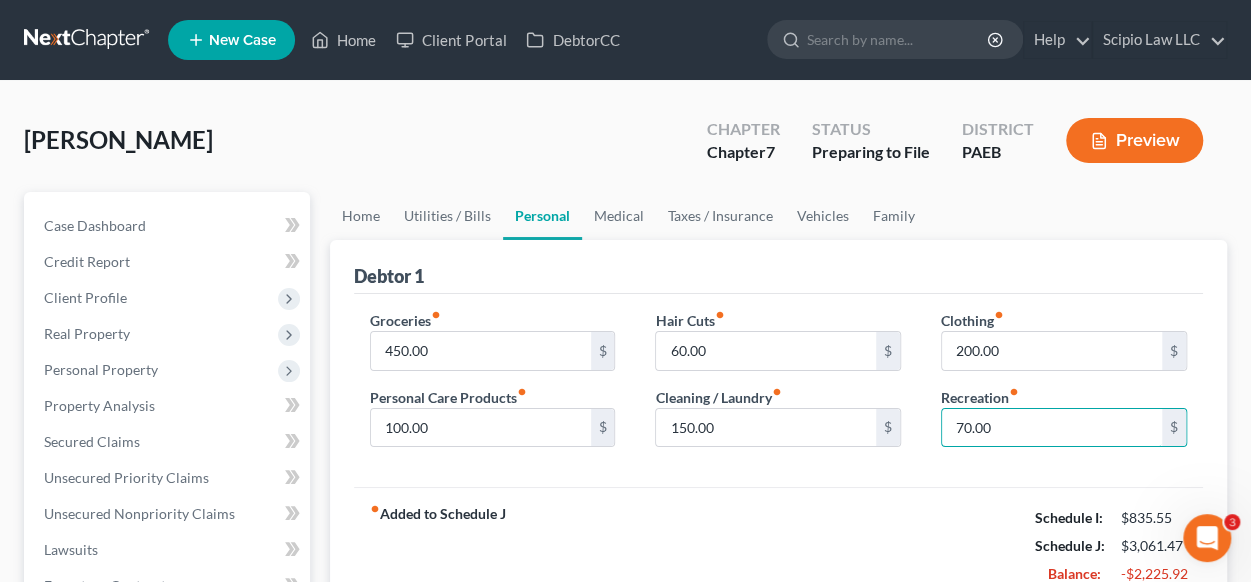 type on "70.00" 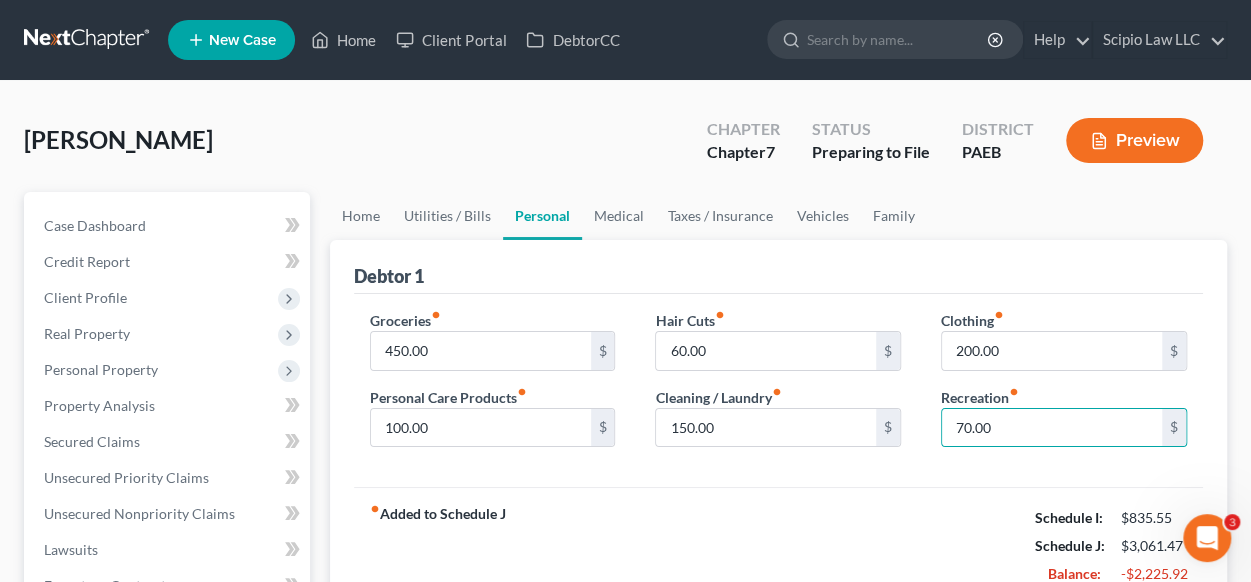 click on "fiber_manual_record  Added to Schedule J Schedule I: $835.55 Schedule J: $3,061.47 Balance: -$2,225.92" at bounding box center [778, 545] 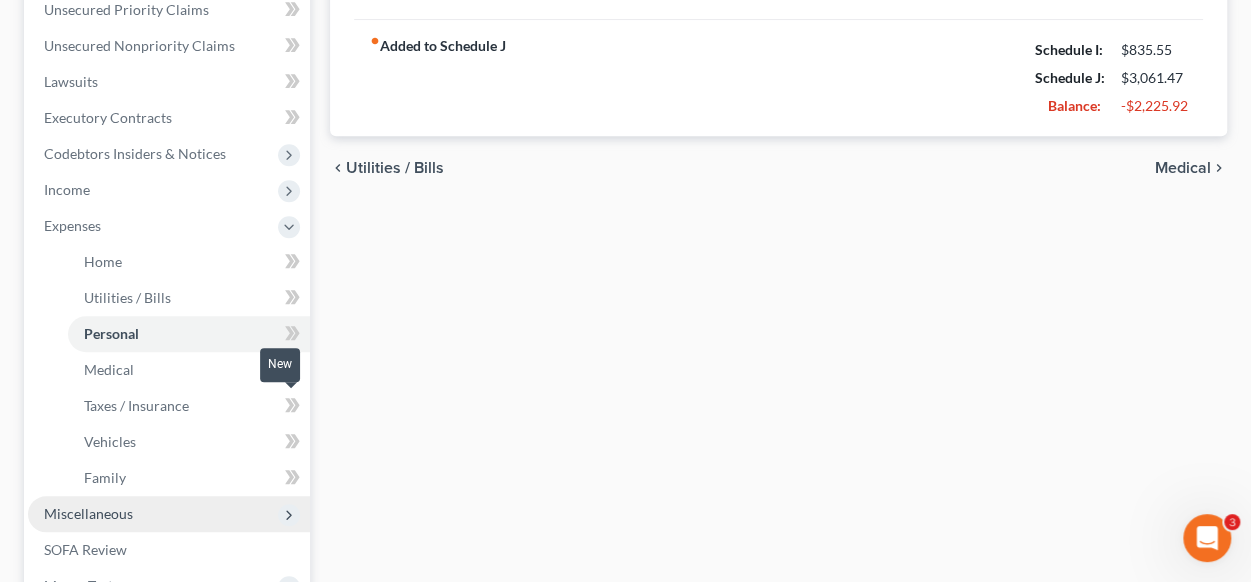 scroll, scrollTop: 500, scrollLeft: 0, axis: vertical 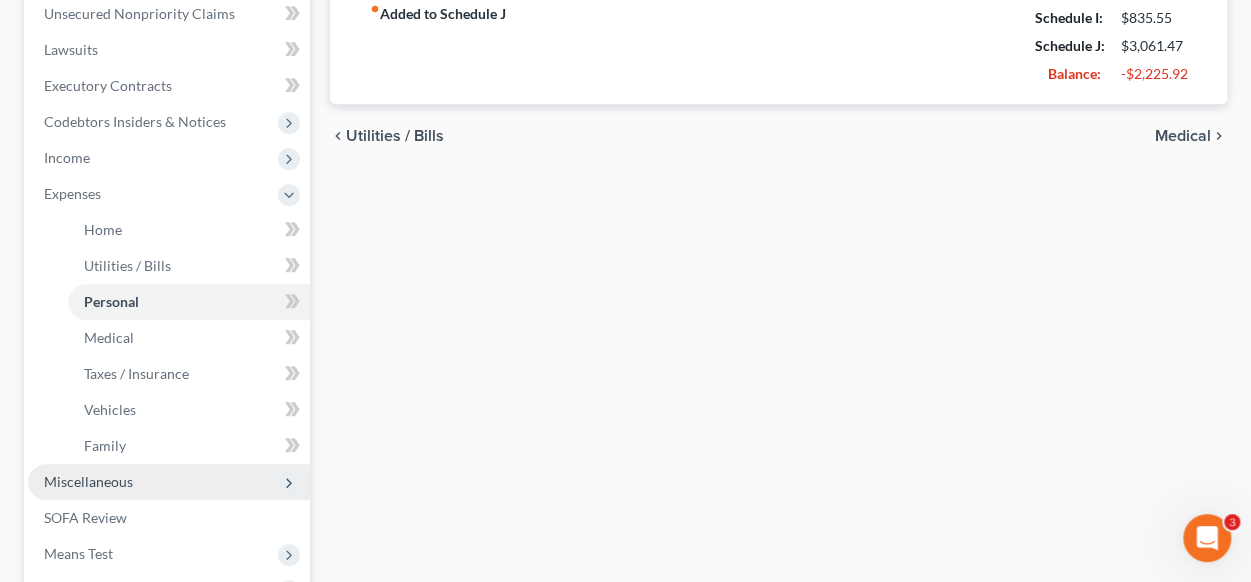 click on "Miscellaneous" at bounding box center [169, 482] 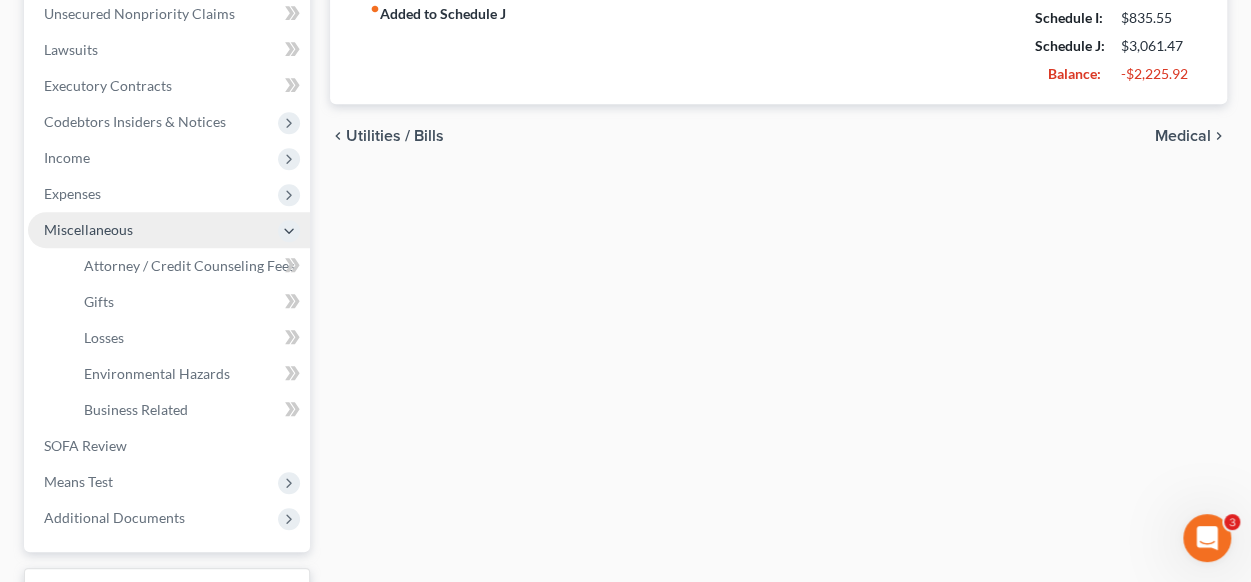 click on "Miscellaneous" at bounding box center [88, 229] 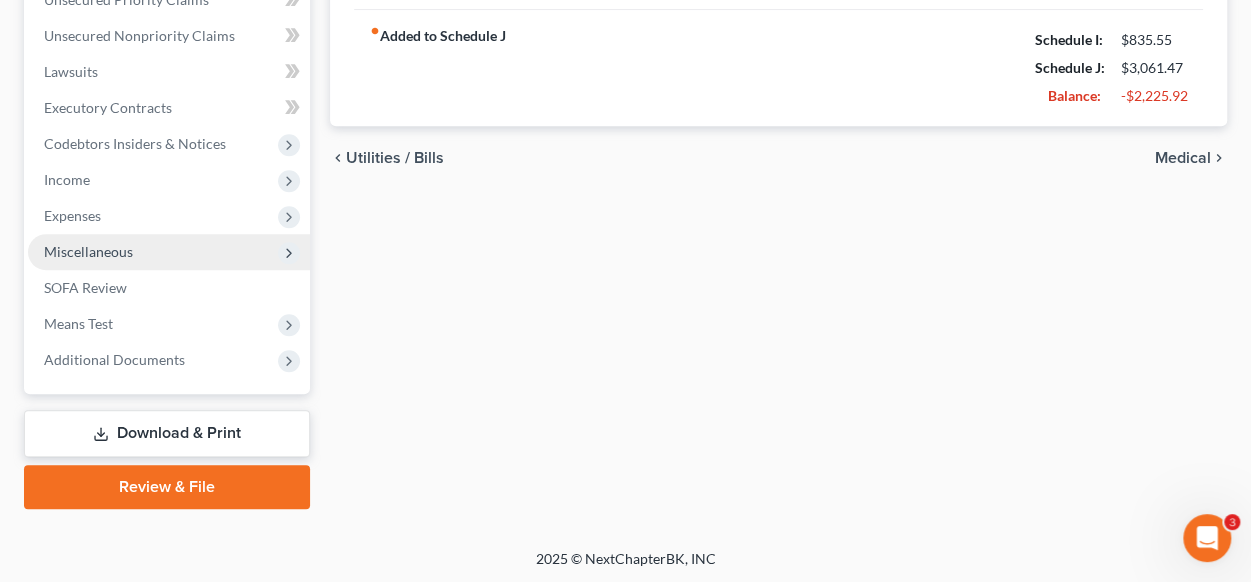 click on "Miscellaneous" at bounding box center (88, 251) 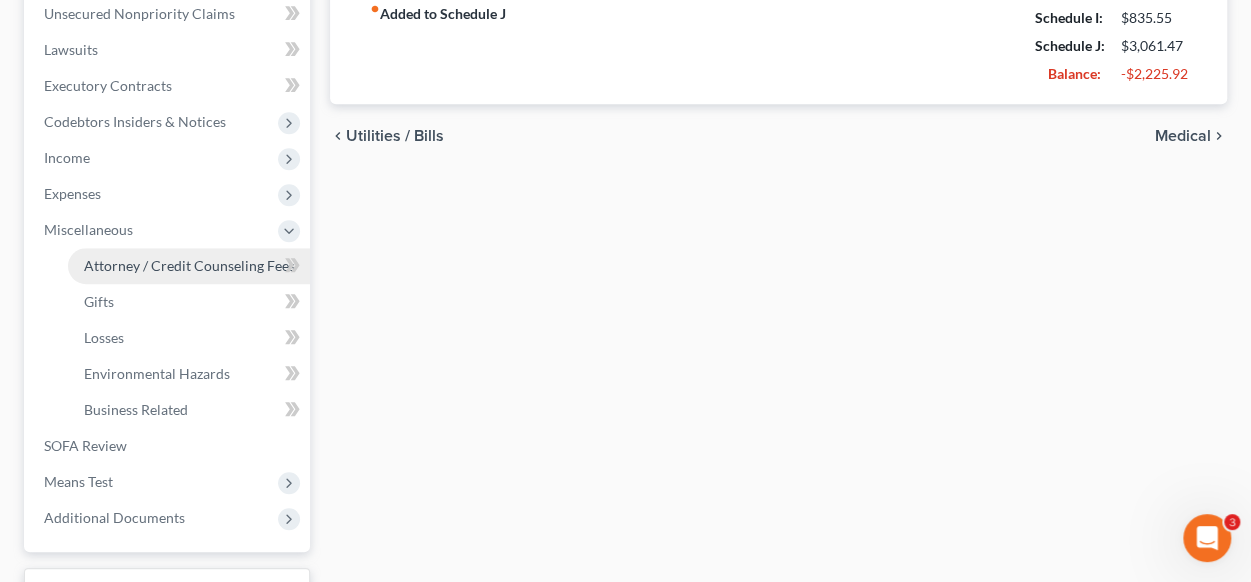 click on "Attorney / Credit Counseling Fees" at bounding box center (189, 265) 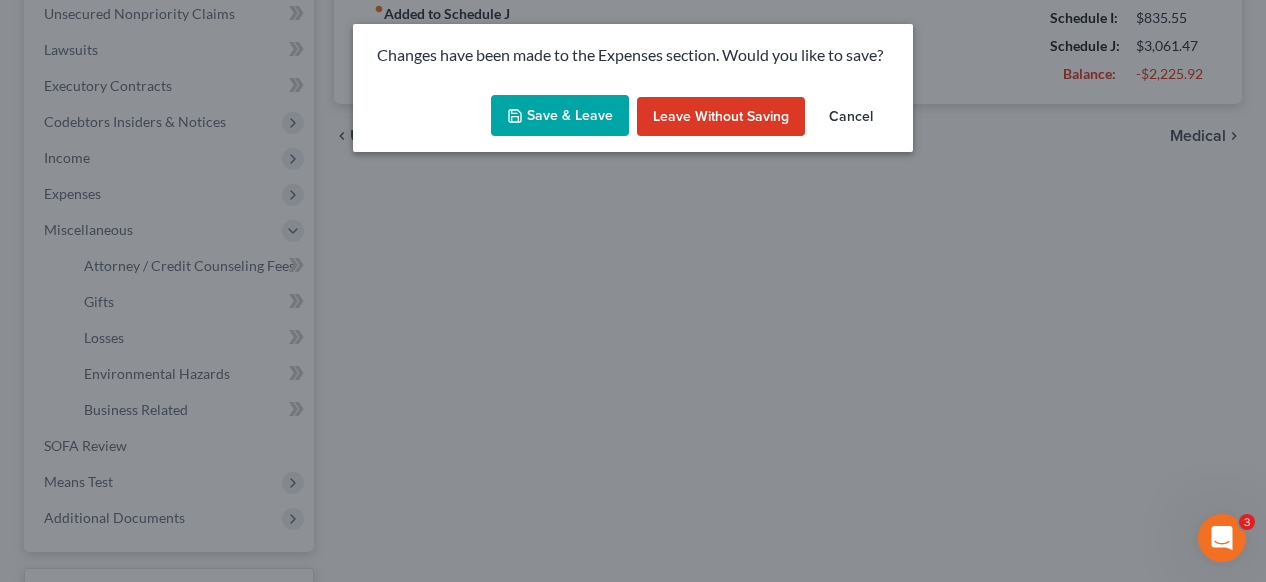 click on "Save & Leave" at bounding box center [560, 116] 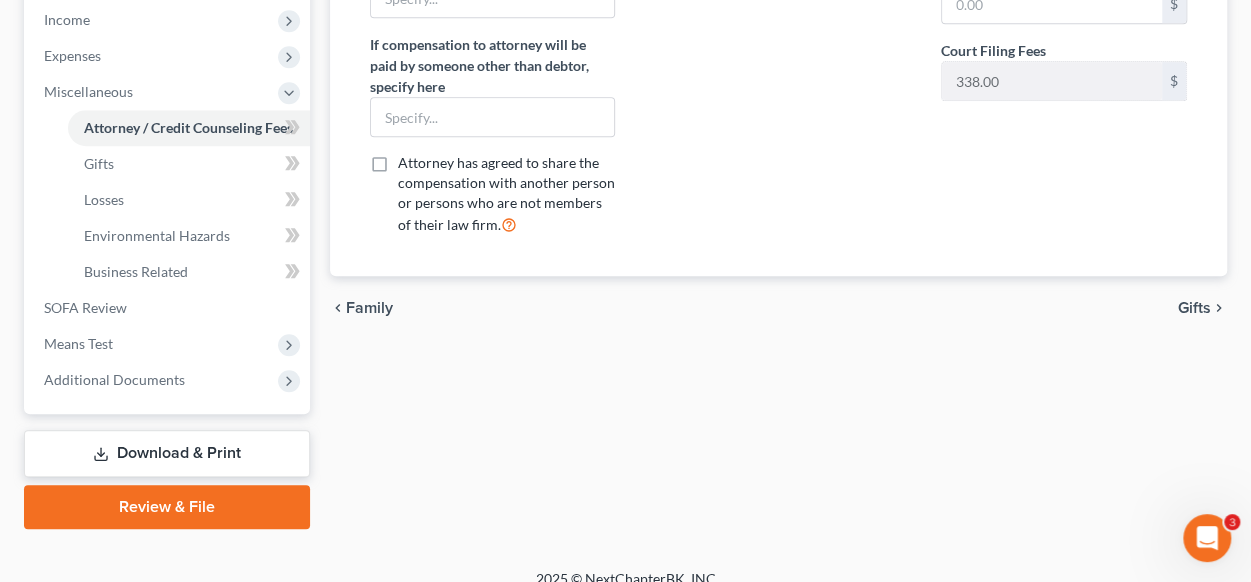 scroll, scrollTop: 658, scrollLeft: 0, axis: vertical 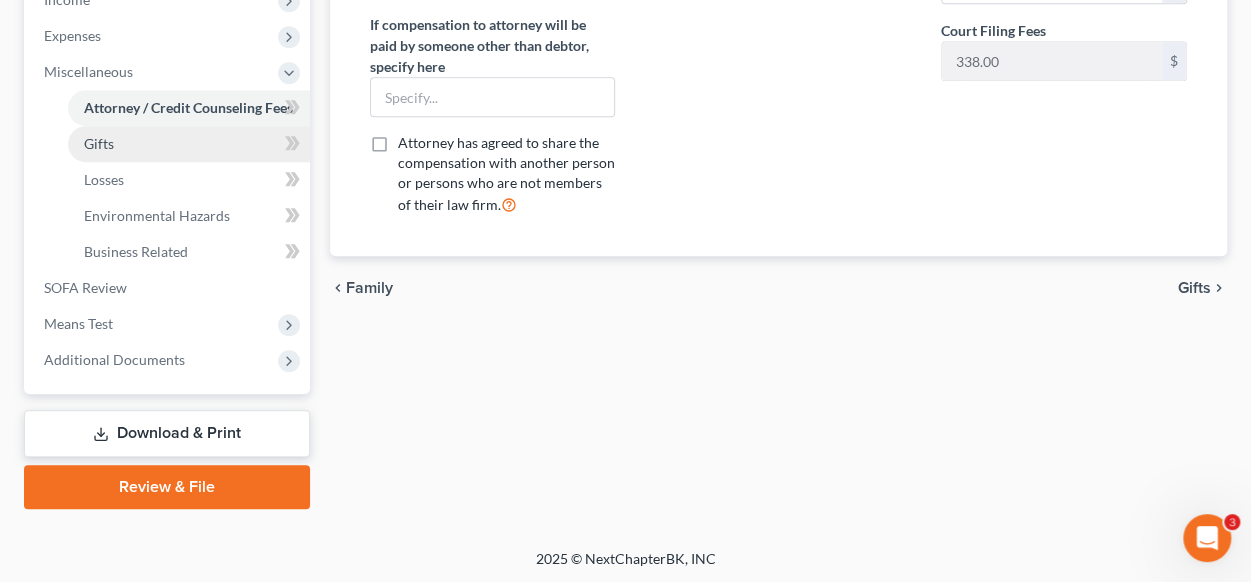 click on "Gifts" at bounding box center [189, 144] 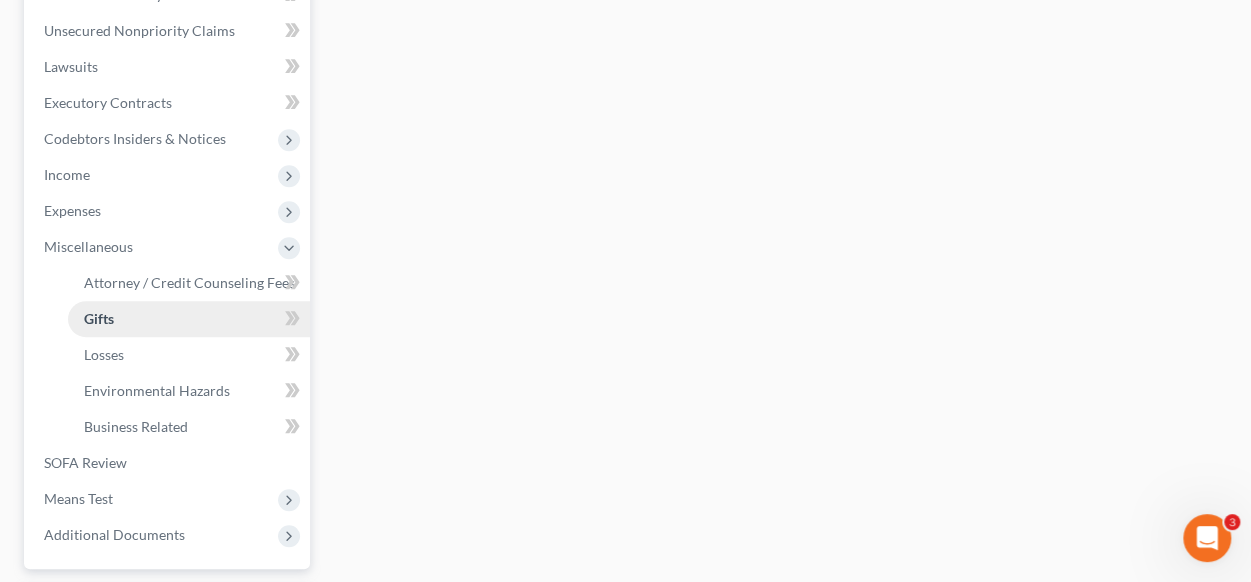 scroll, scrollTop: 500, scrollLeft: 0, axis: vertical 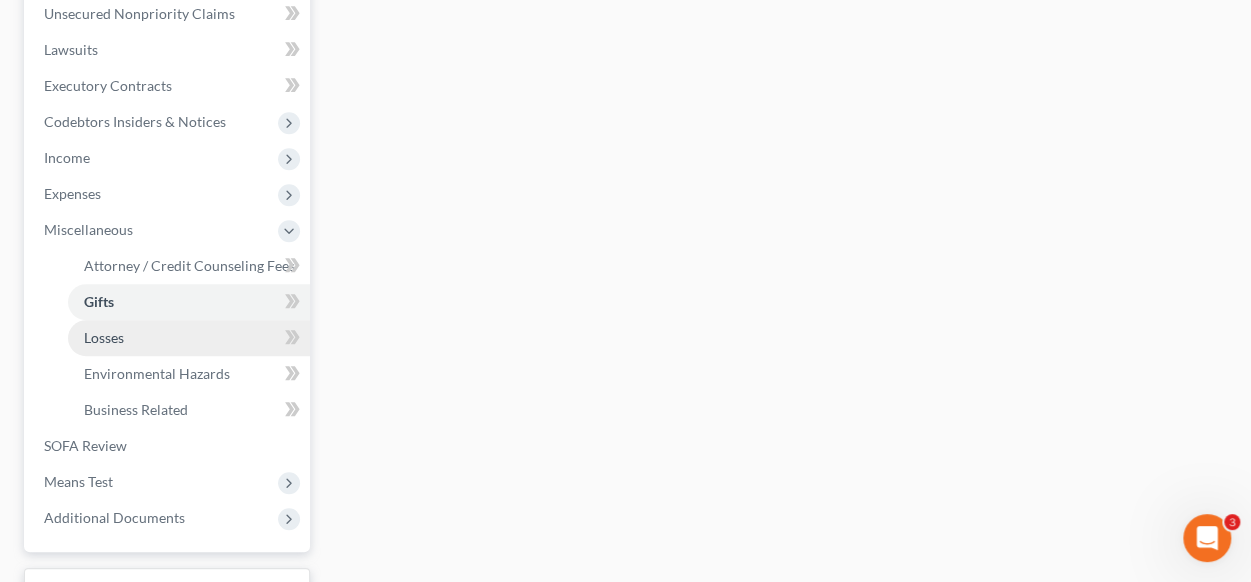 click on "Losses" at bounding box center (189, 338) 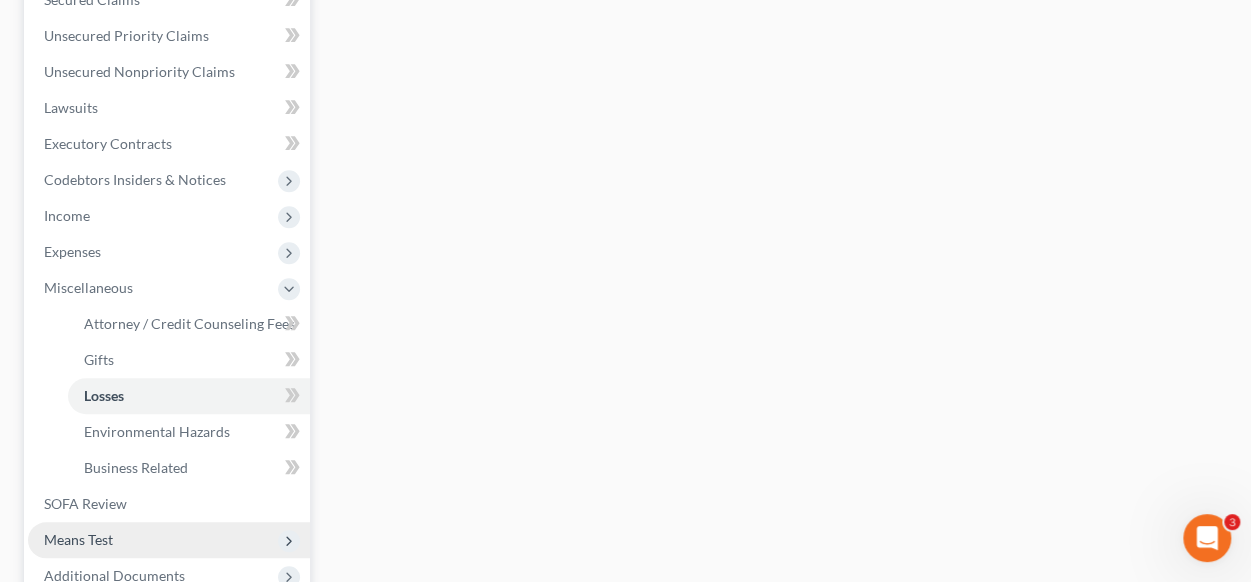 scroll, scrollTop: 600, scrollLeft: 0, axis: vertical 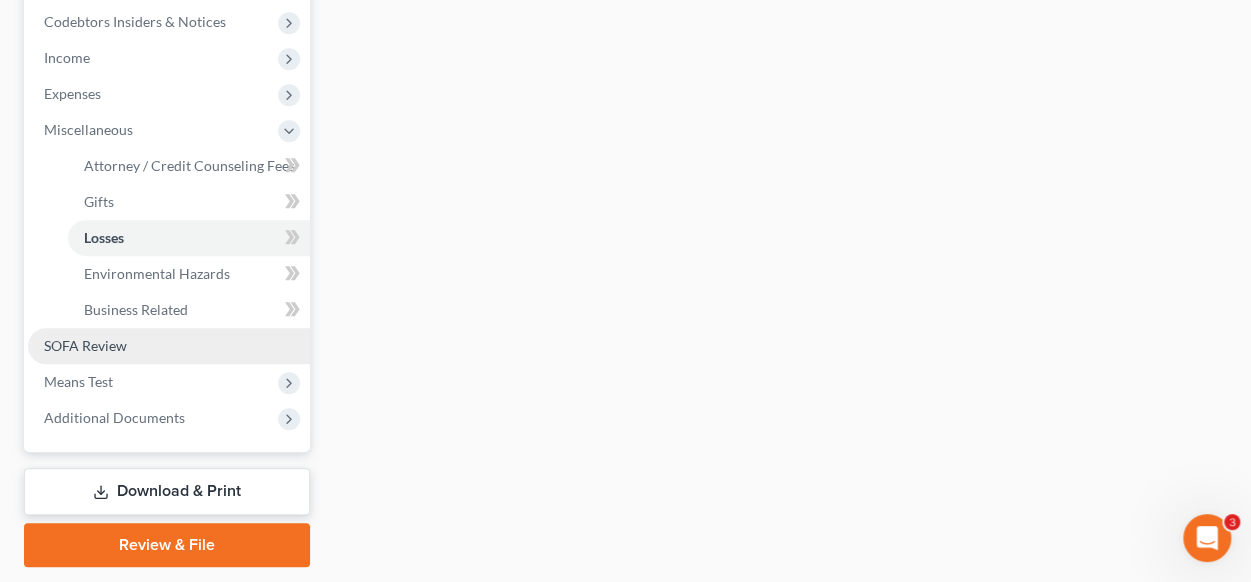 click on "SOFA Review" at bounding box center [169, 346] 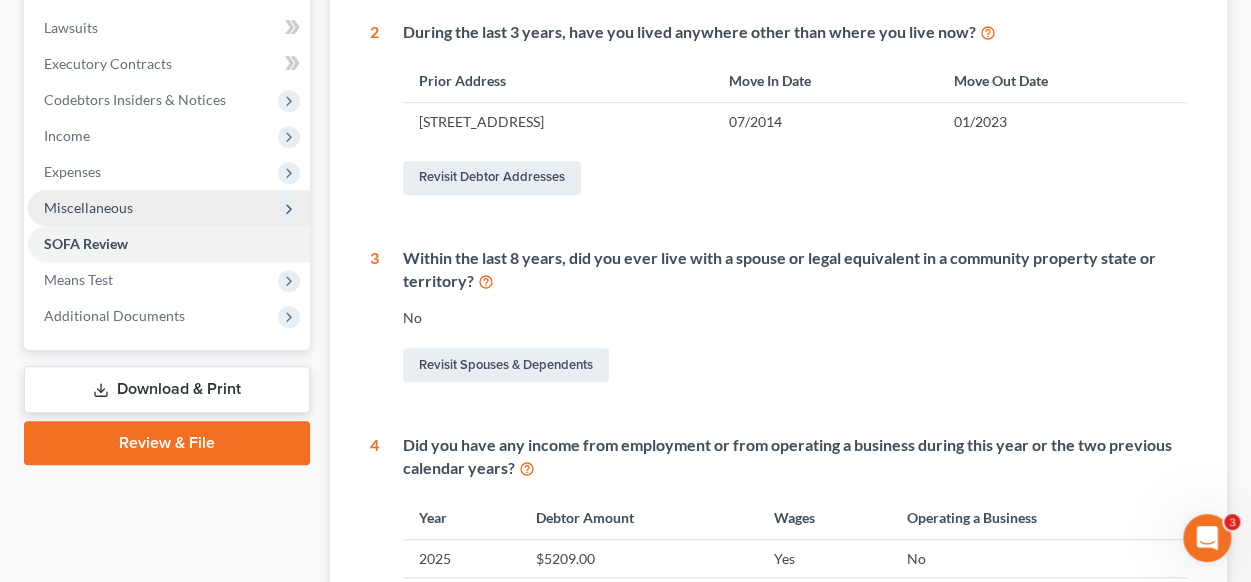 scroll, scrollTop: 526, scrollLeft: 0, axis: vertical 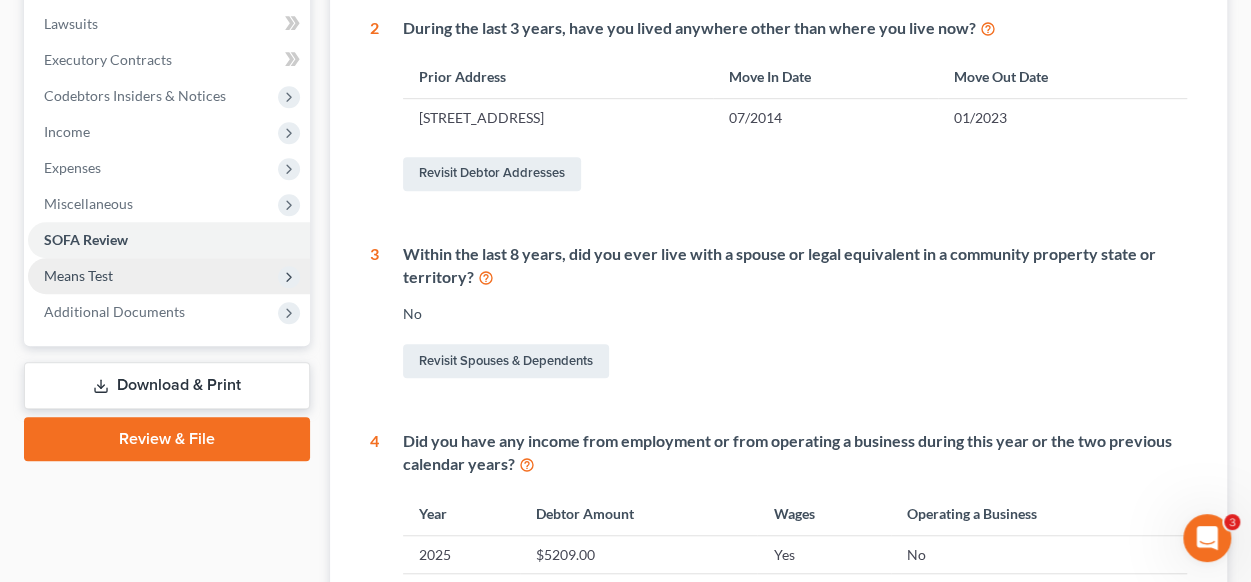 click on "Means Test" at bounding box center (78, 275) 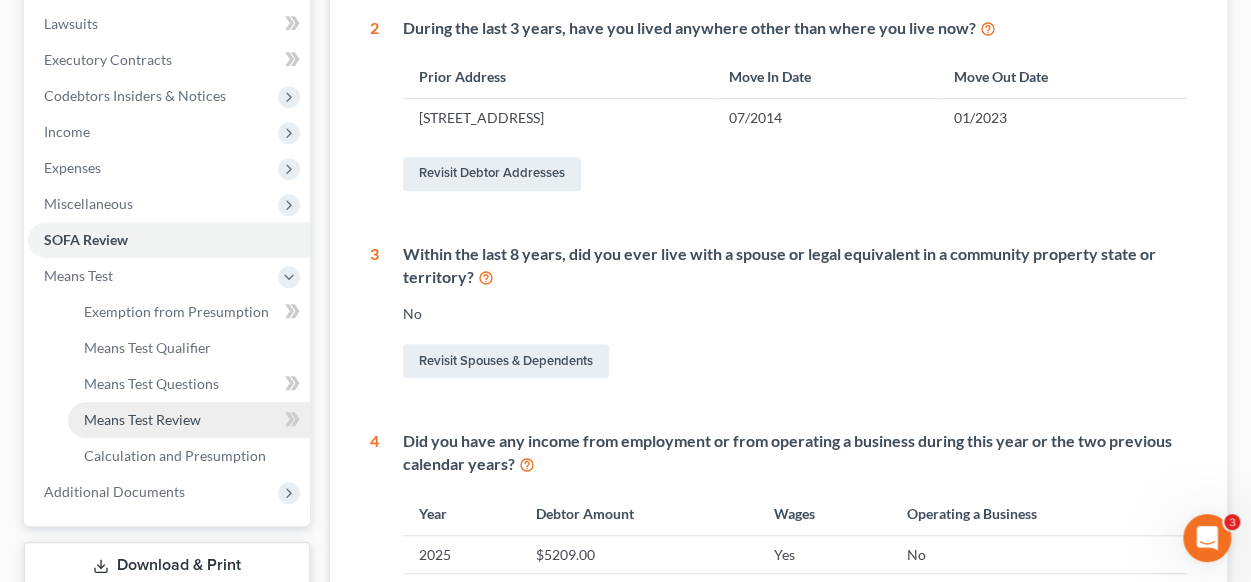 click on "Means Test Review" at bounding box center (142, 419) 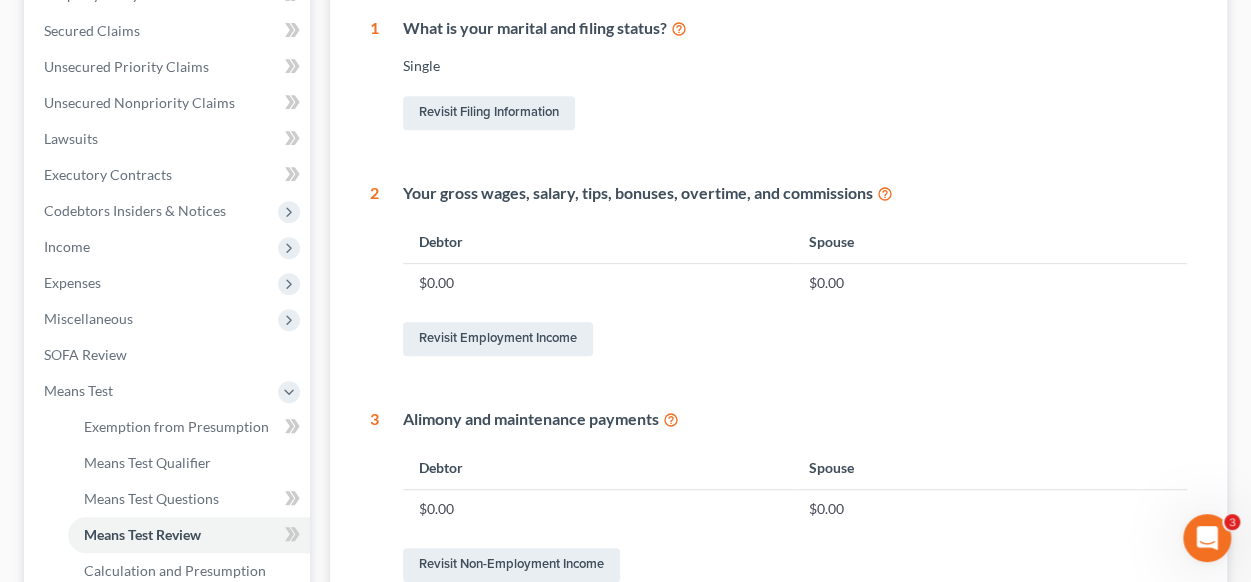 scroll, scrollTop: 400, scrollLeft: 0, axis: vertical 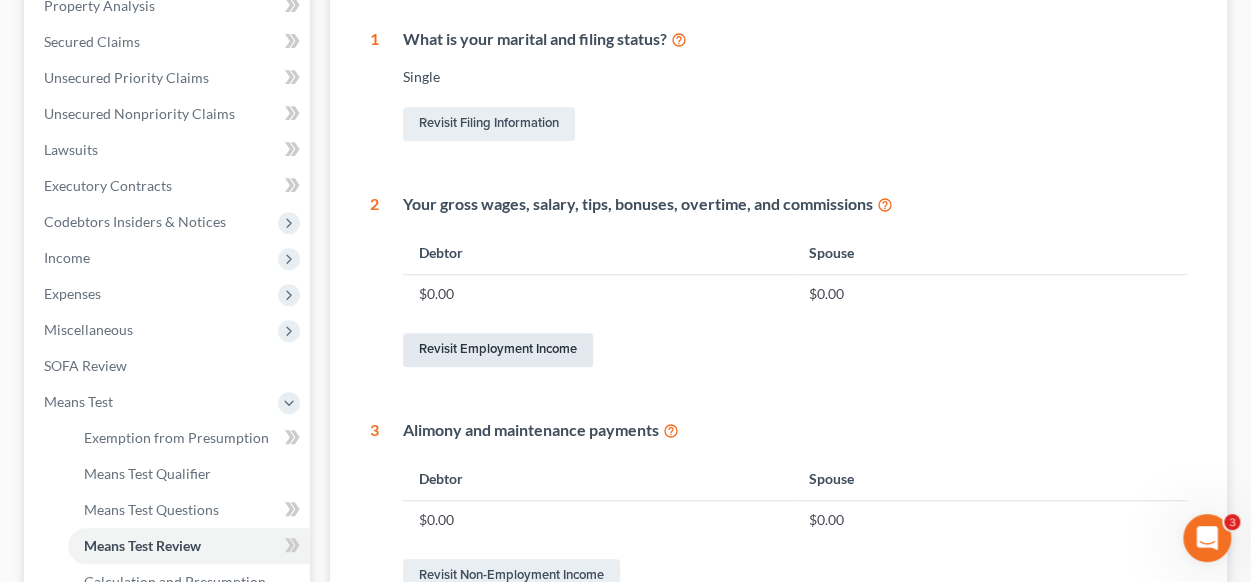 click on "Revisit Employment Income" at bounding box center (498, 350) 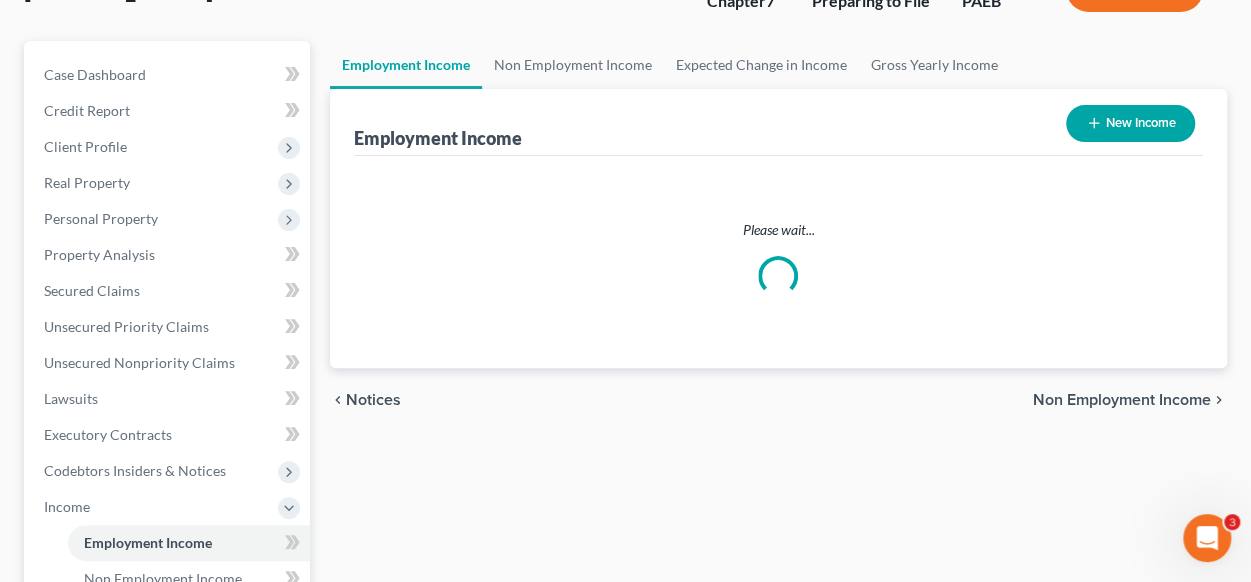 scroll, scrollTop: 0, scrollLeft: 0, axis: both 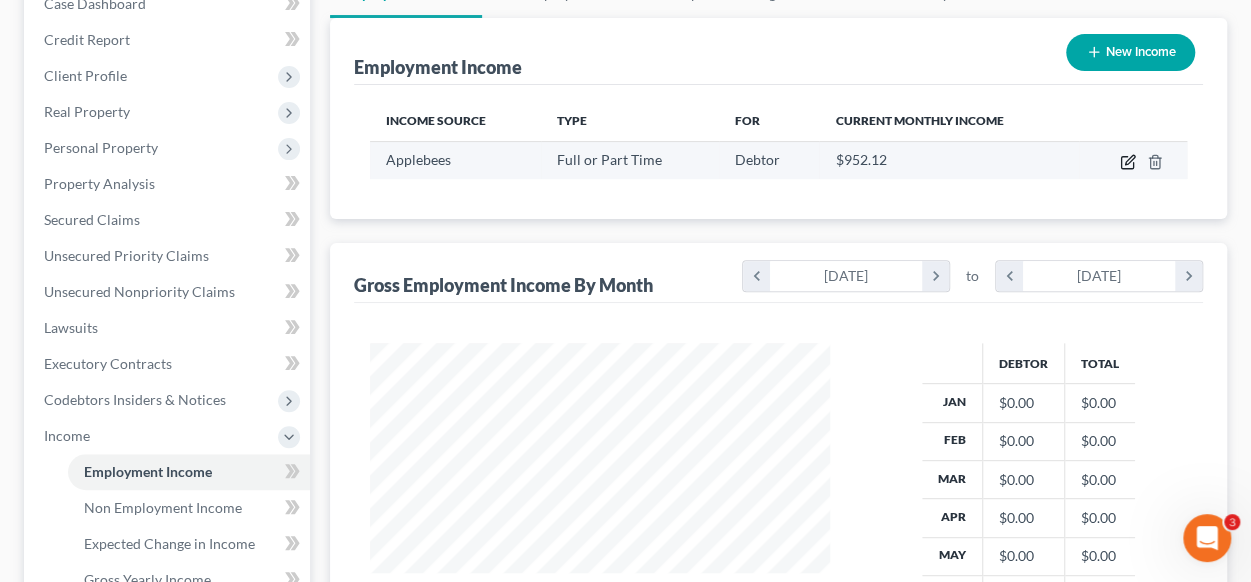click 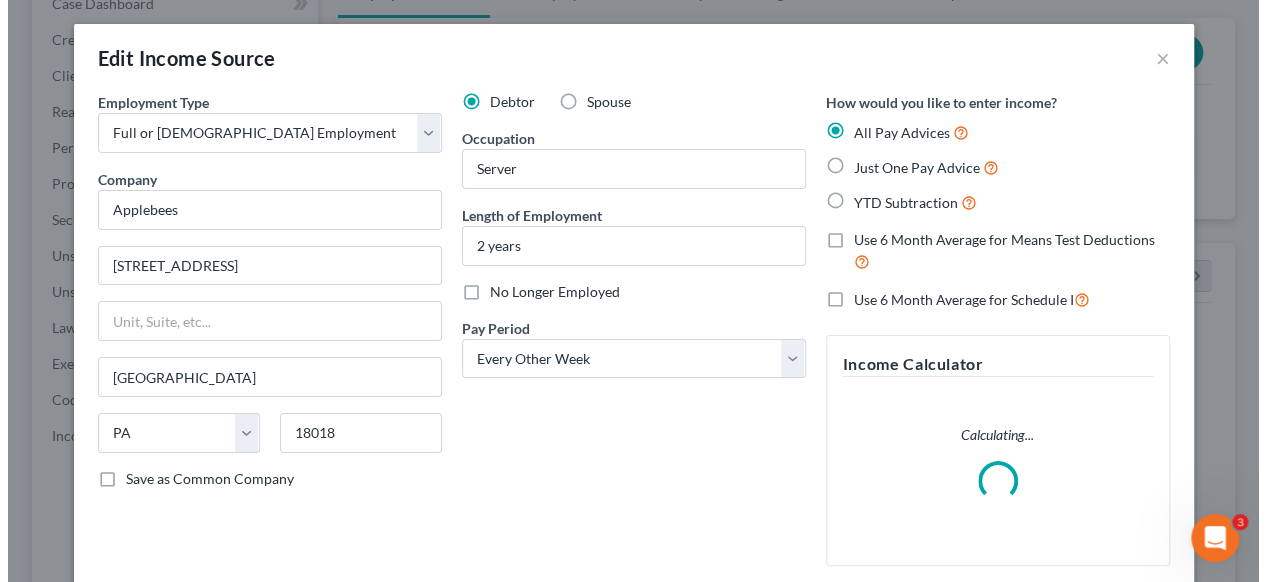 scroll, scrollTop: 999644, scrollLeft: 999493, axis: both 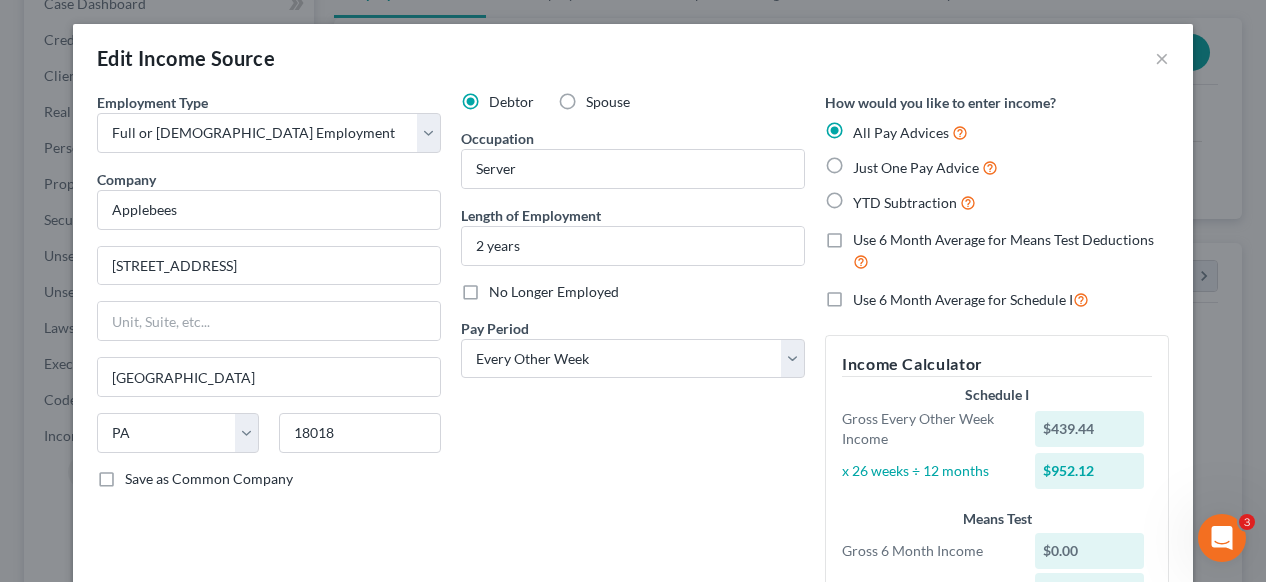 click on "Just One Pay Advice" at bounding box center [925, 167] 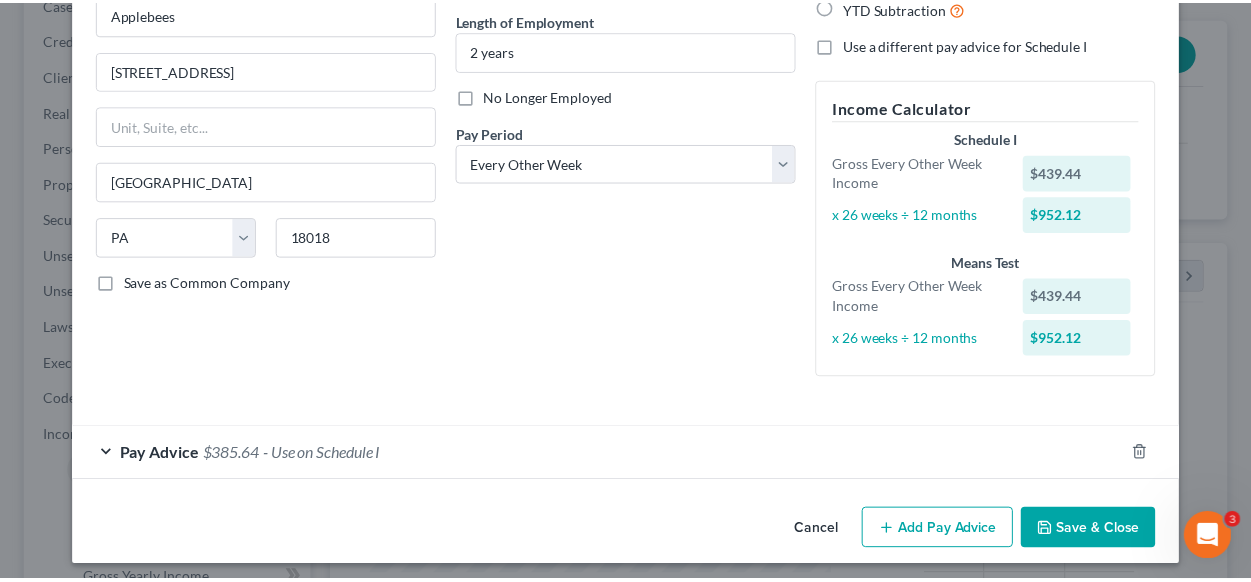 scroll, scrollTop: 202, scrollLeft: 0, axis: vertical 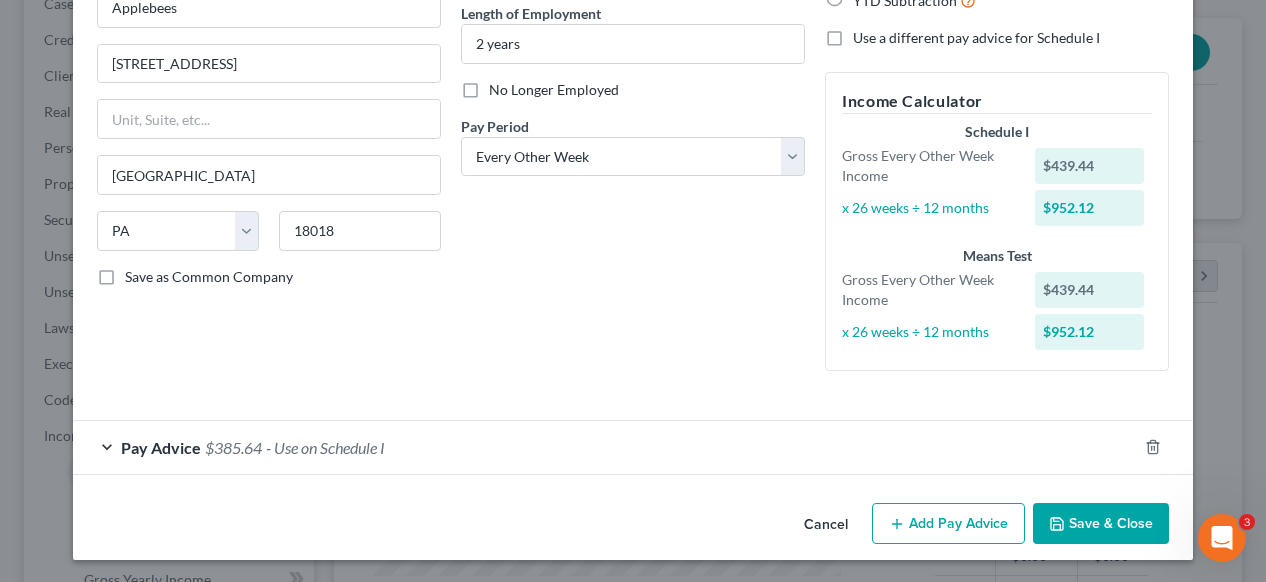 click on "Save & Close" at bounding box center (1101, 524) 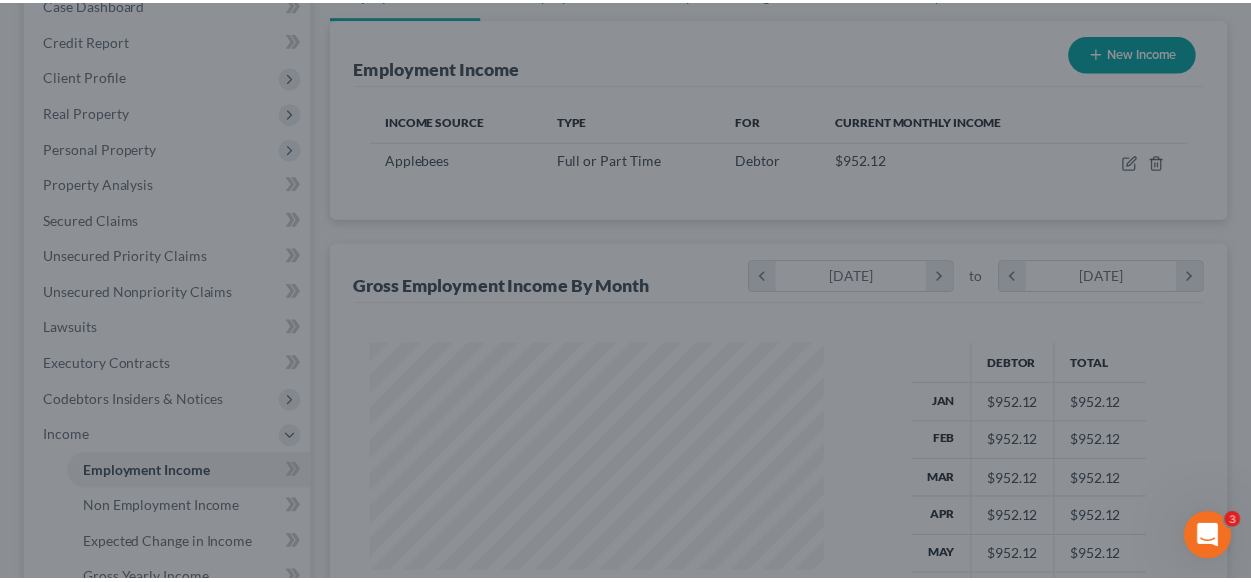 scroll, scrollTop: 356, scrollLeft: 500, axis: both 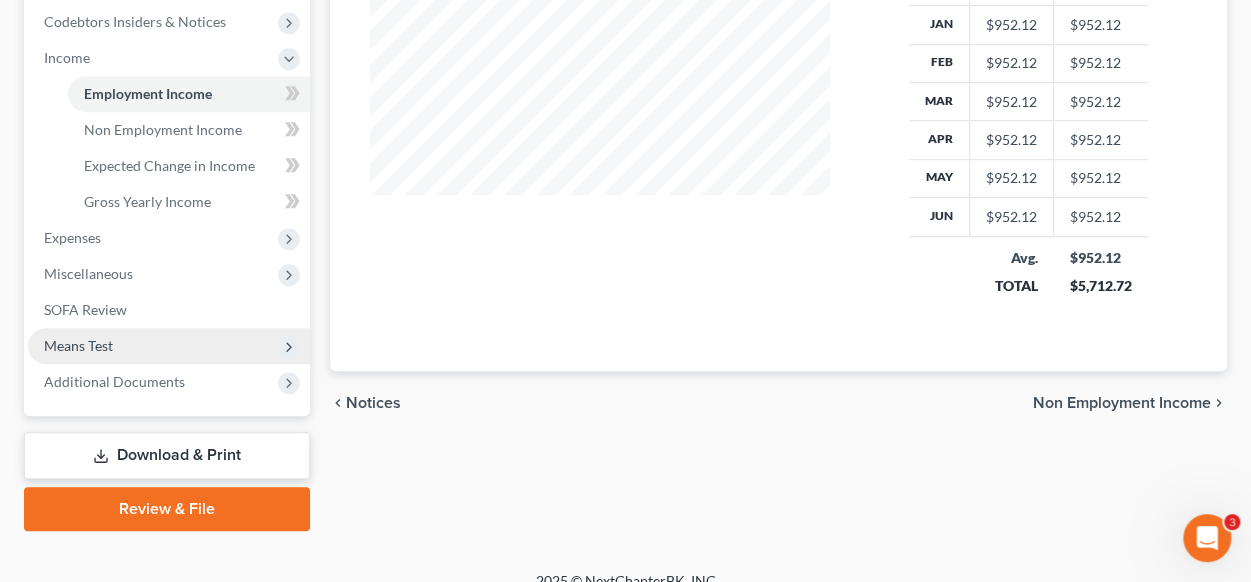 click on "Means Test" at bounding box center (78, 345) 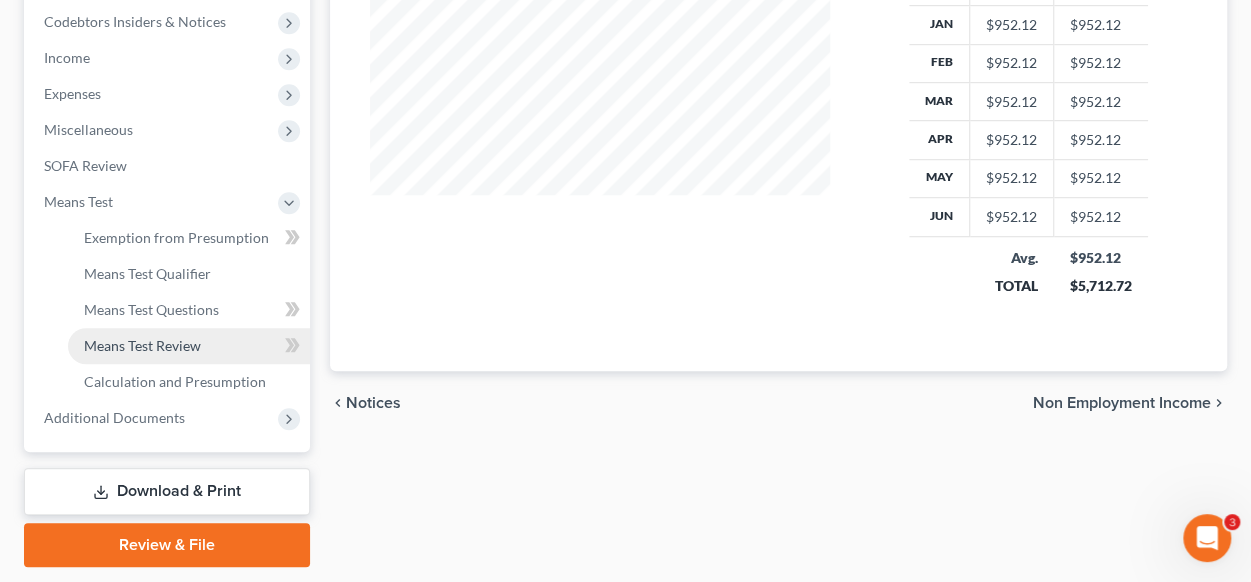click on "Means Test Review" at bounding box center (142, 345) 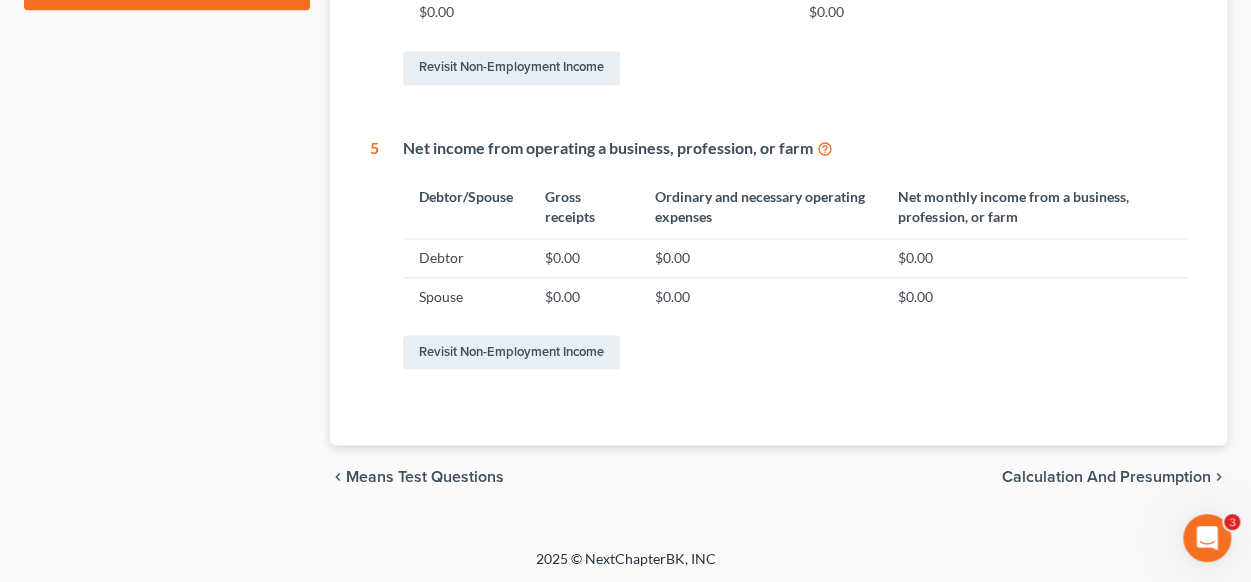 scroll, scrollTop: 1158, scrollLeft: 0, axis: vertical 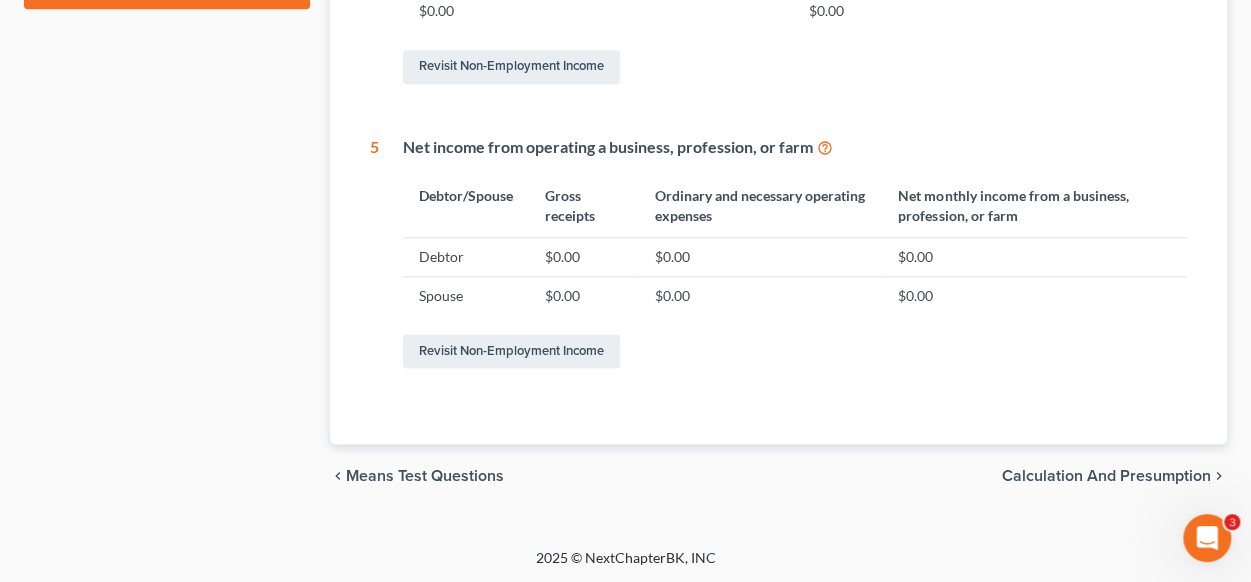 click on "Calculation and Presumption" at bounding box center (1106, 476) 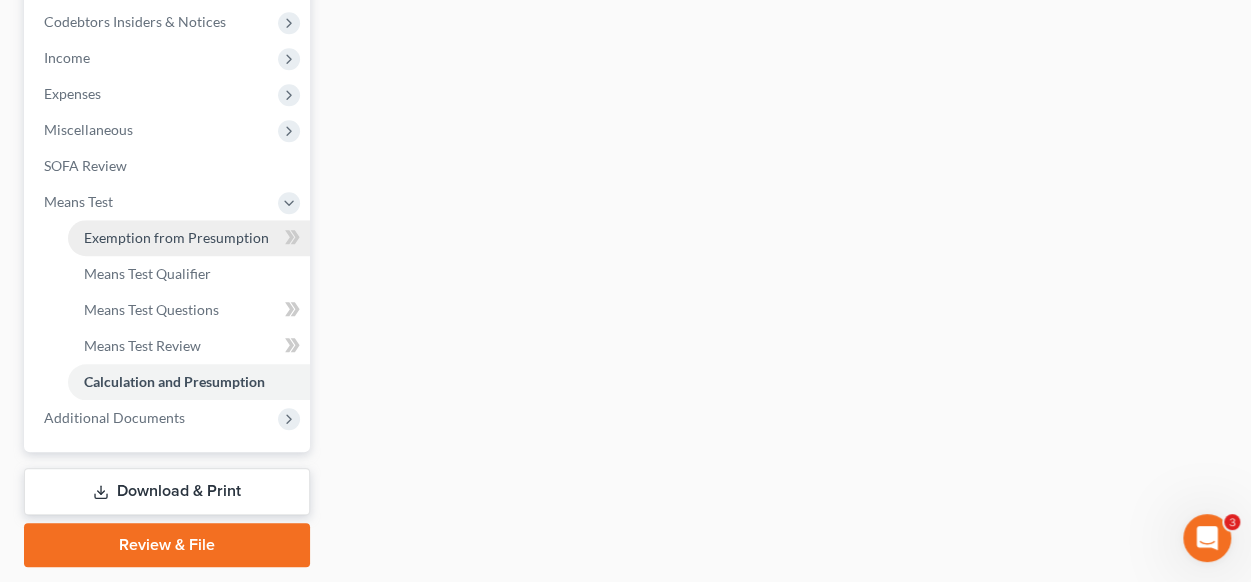 scroll, scrollTop: 658, scrollLeft: 0, axis: vertical 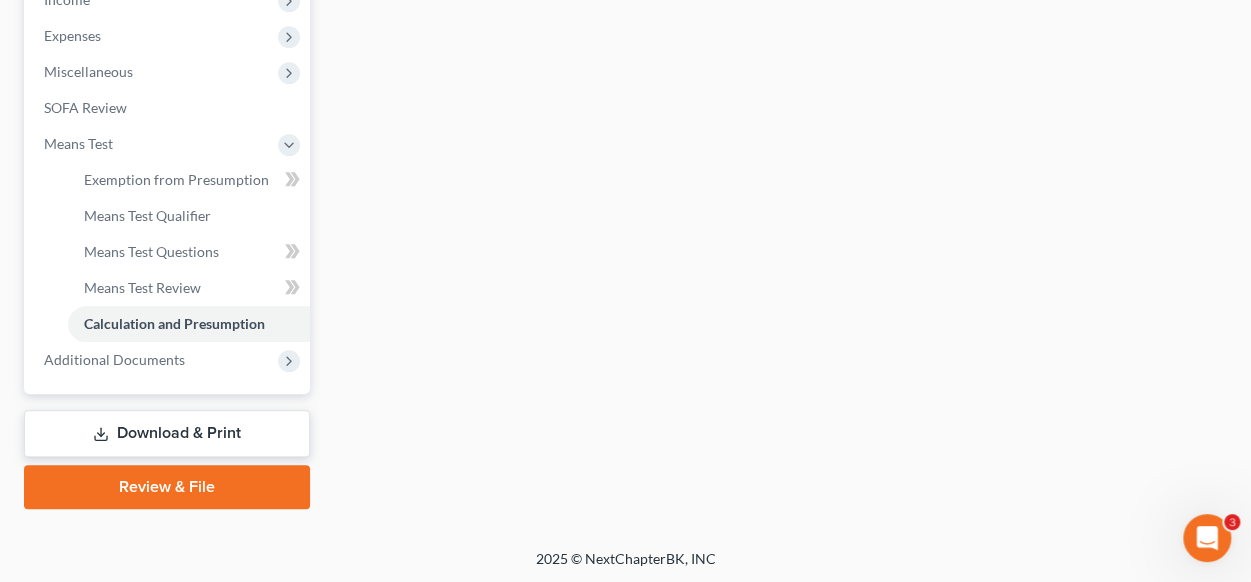 click on "Review & File" at bounding box center (167, 487) 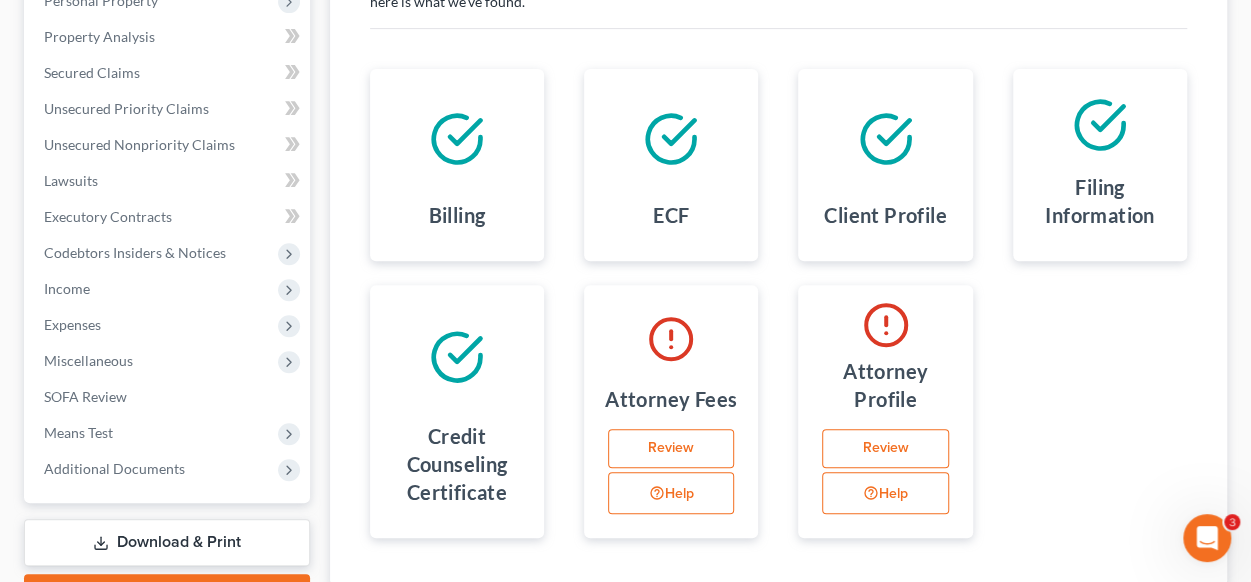 scroll, scrollTop: 400, scrollLeft: 0, axis: vertical 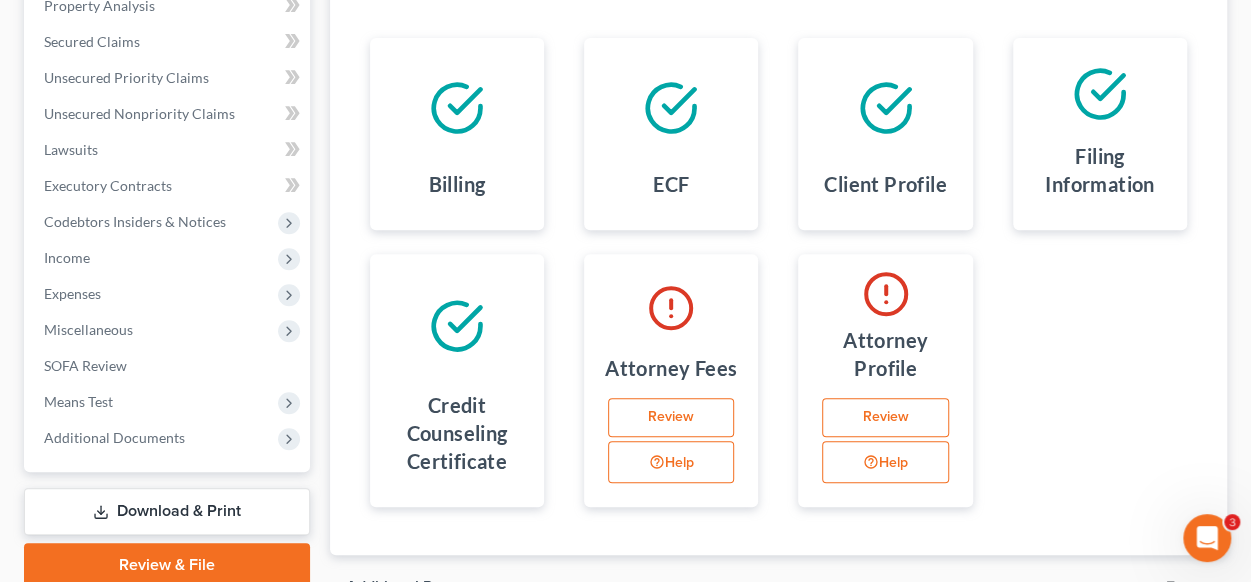 click on "Review" at bounding box center [671, 418] 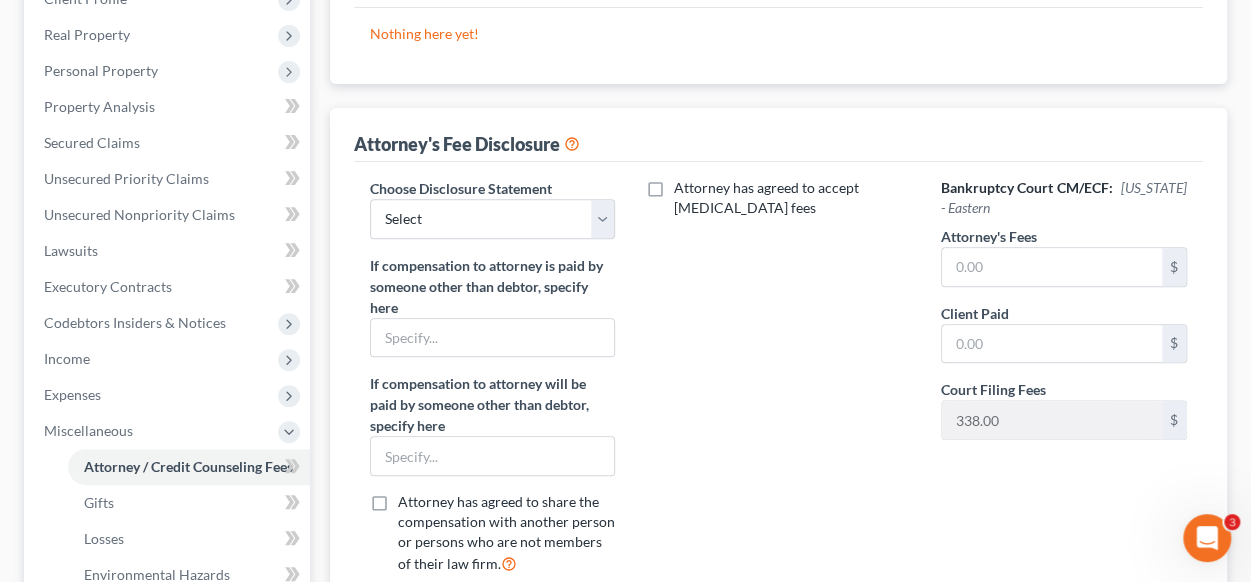 scroll, scrollTop: 300, scrollLeft: 0, axis: vertical 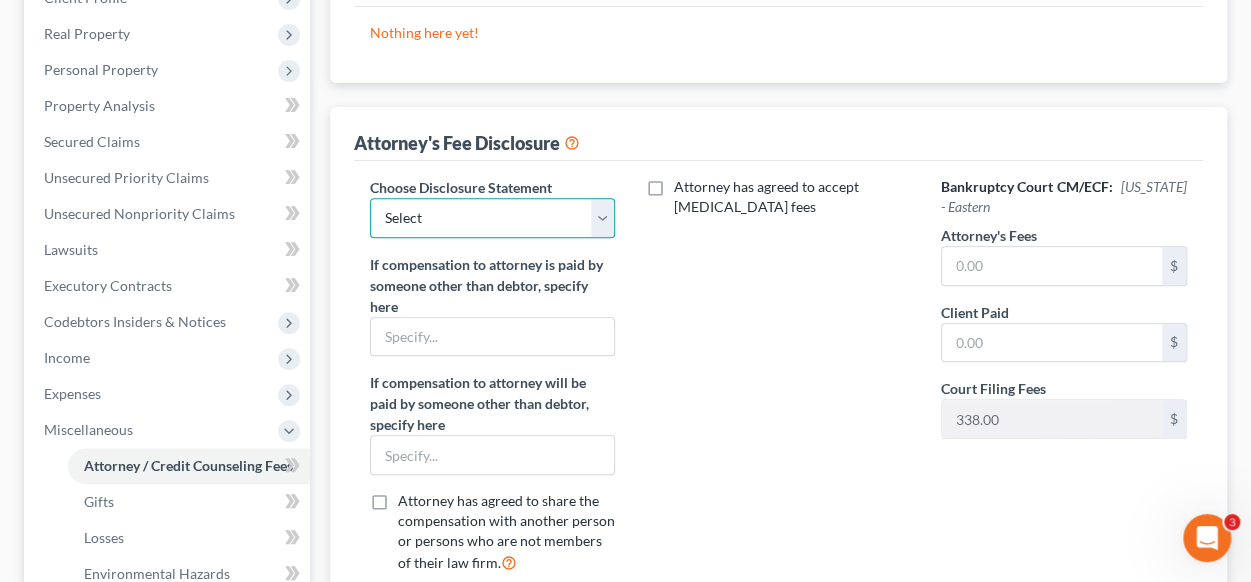 click on "Select Bankrupcy filing after sheriff sale" at bounding box center [493, 218] 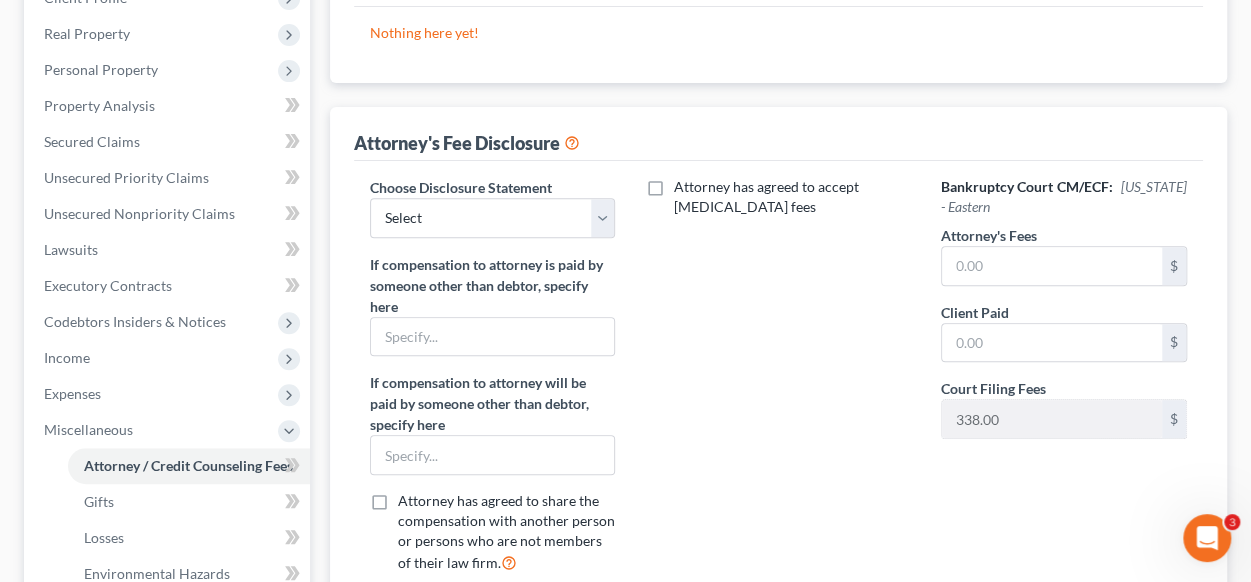click on "Attorney has agreed to accept retainer fees" at bounding box center (778, 383) 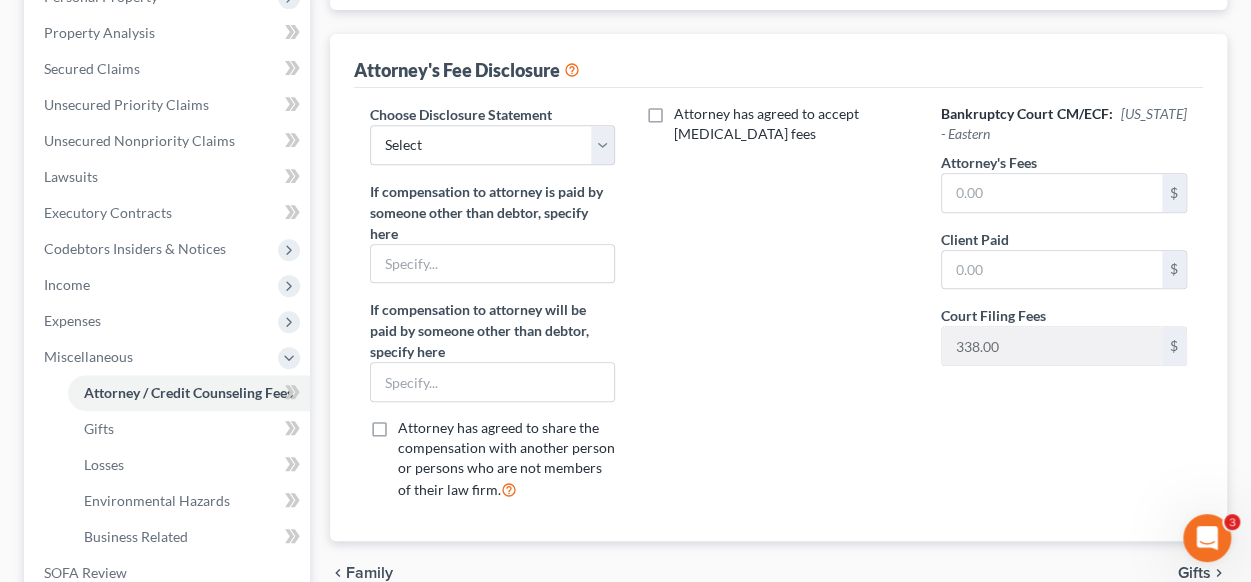 scroll, scrollTop: 258, scrollLeft: 0, axis: vertical 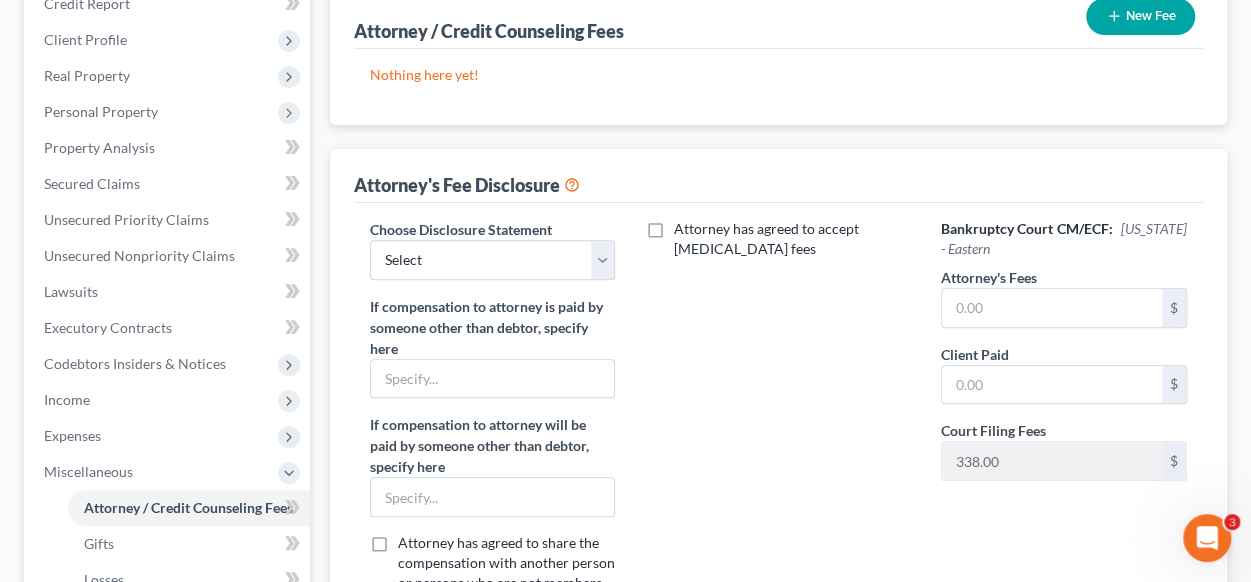 click on "Attorney has agreed to accept retainer fees" at bounding box center (792, 239) 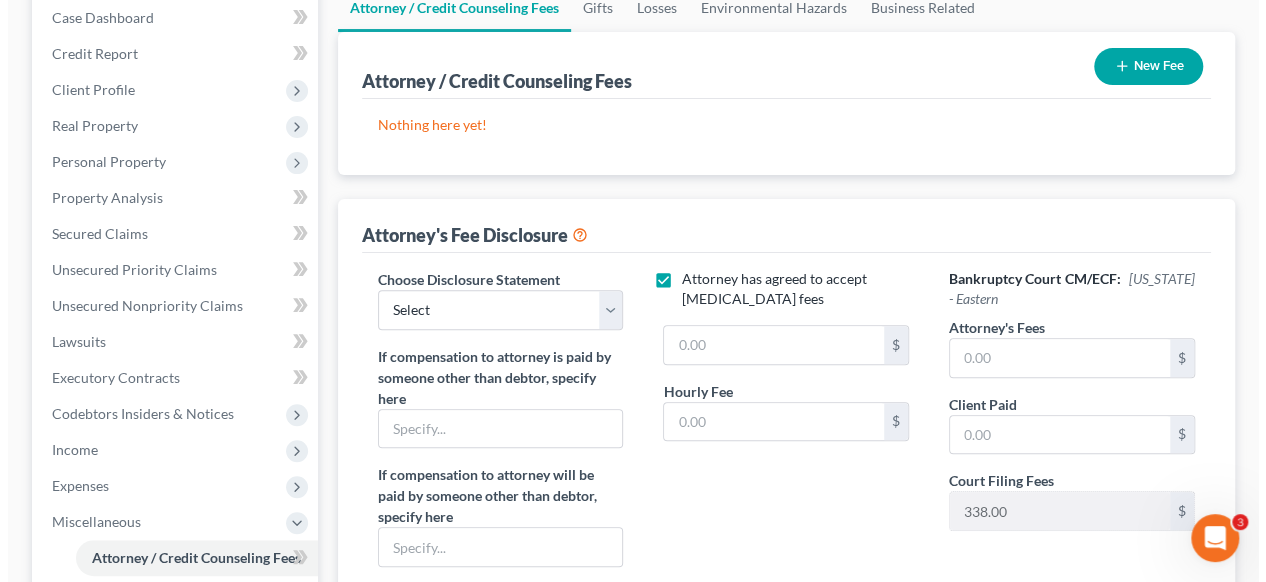 scroll, scrollTop: 158, scrollLeft: 0, axis: vertical 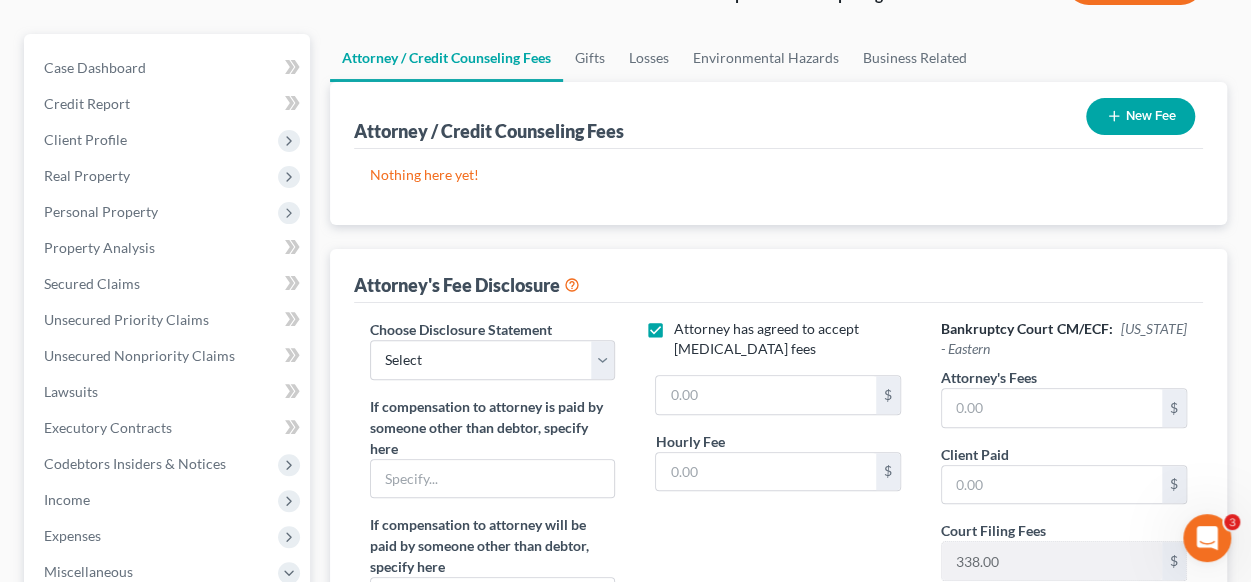click on "New Fee" at bounding box center [1140, 116] 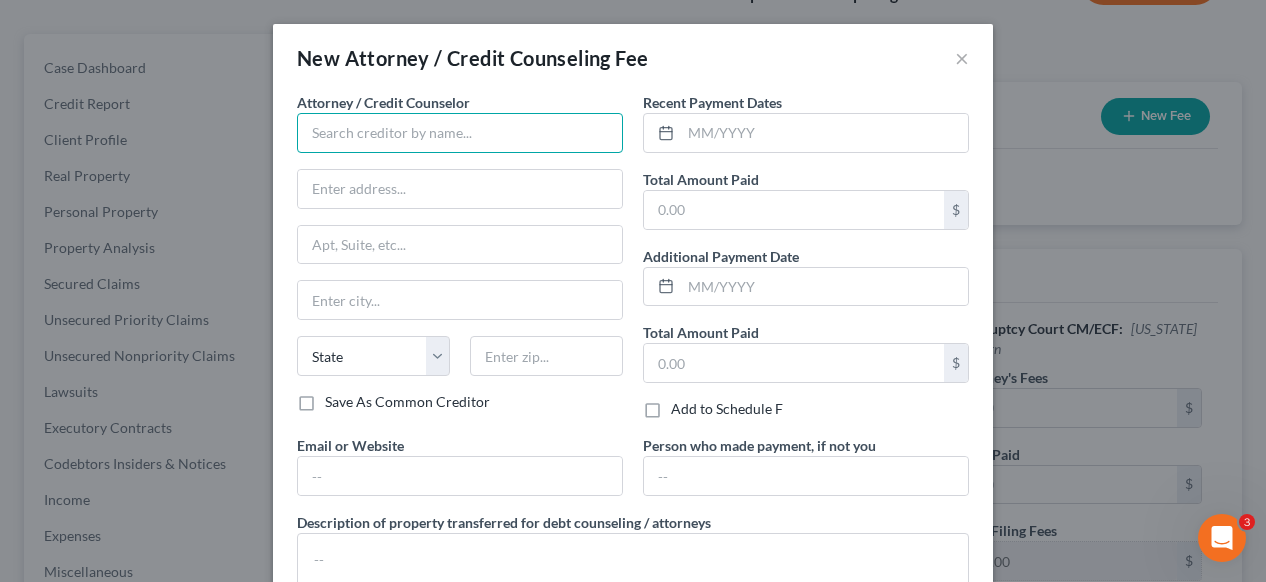 click at bounding box center (460, 133) 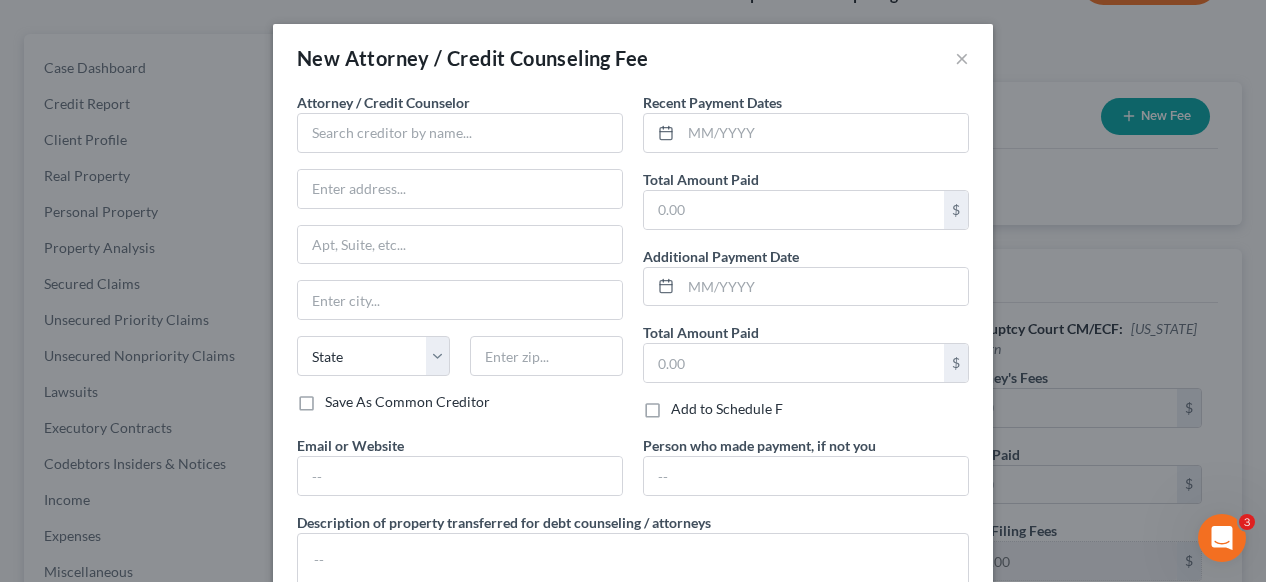 click on "Attorney / Credit Counselor" at bounding box center [383, 102] 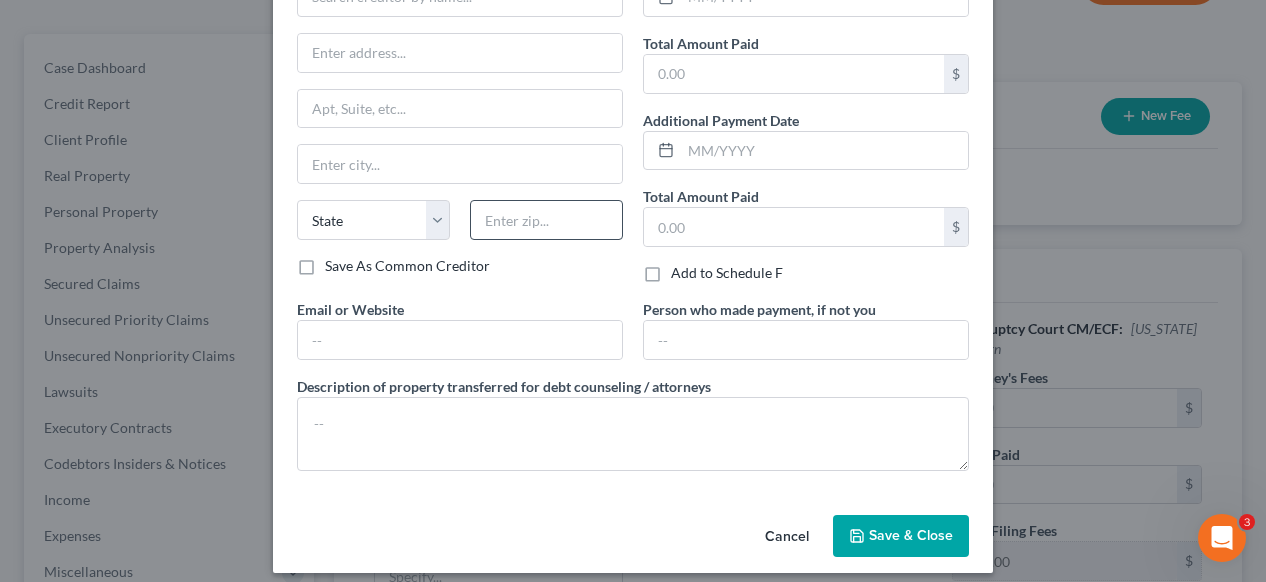 scroll, scrollTop: 146, scrollLeft: 0, axis: vertical 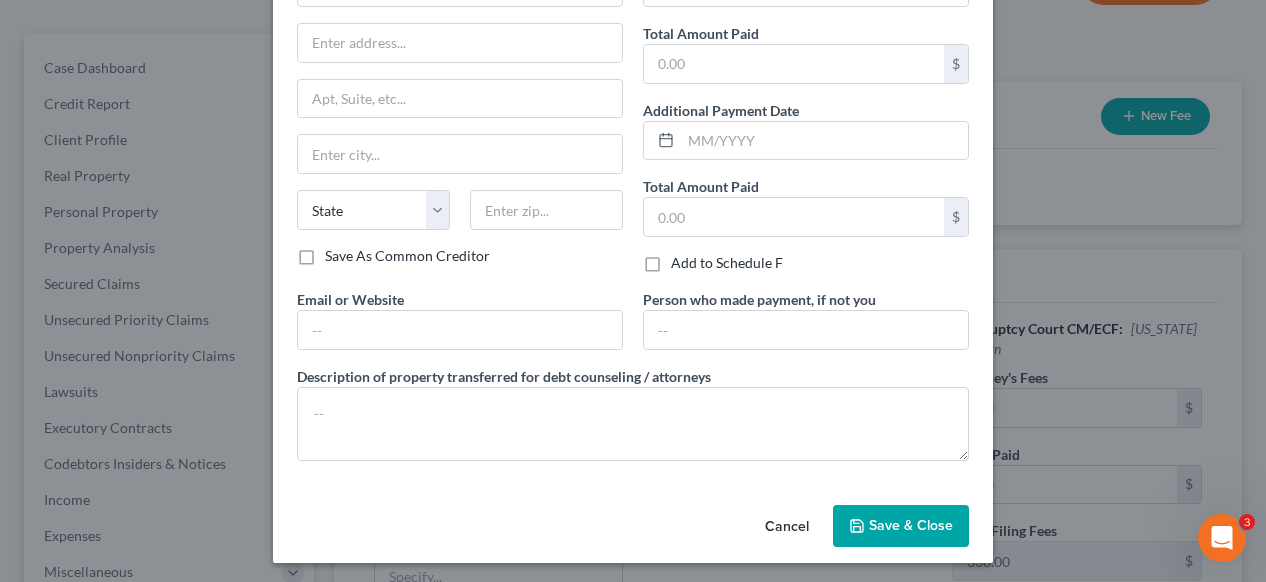click on "Save & Close" at bounding box center (901, 526) 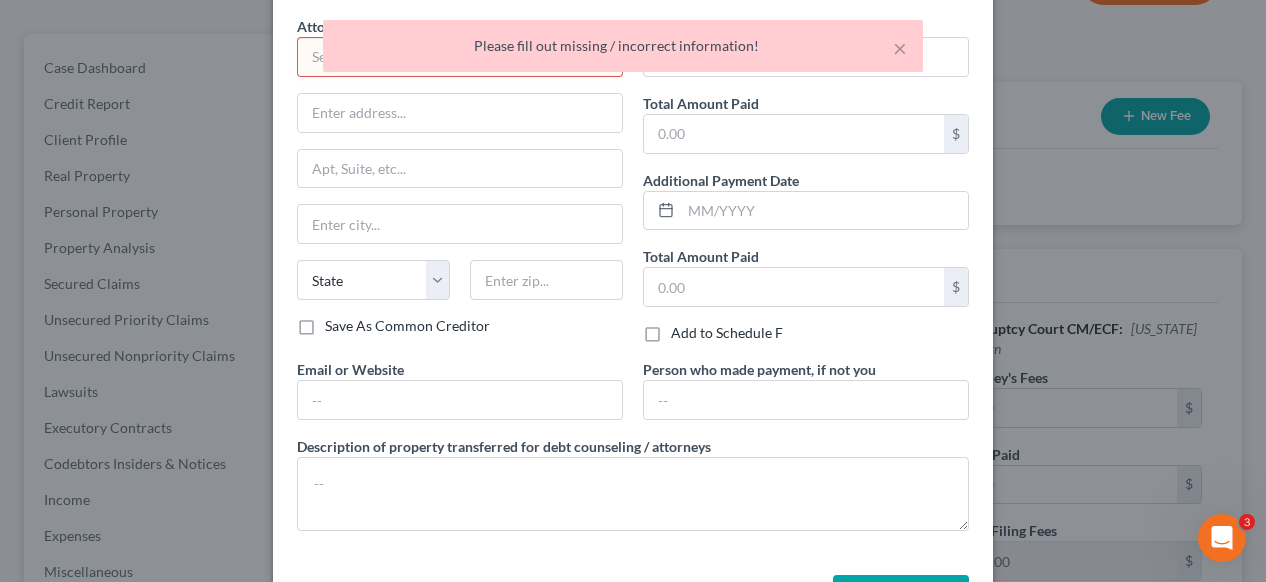 scroll, scrollTop: 0, scrollLeft: 0, axis: both 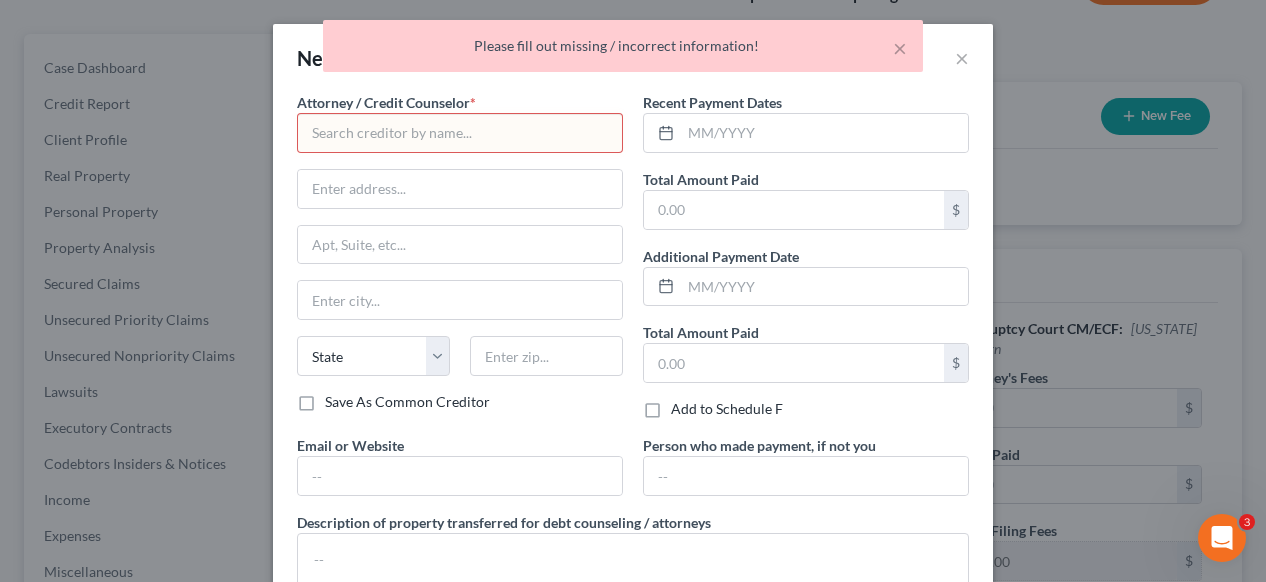 click at bounding box center [460, 133] 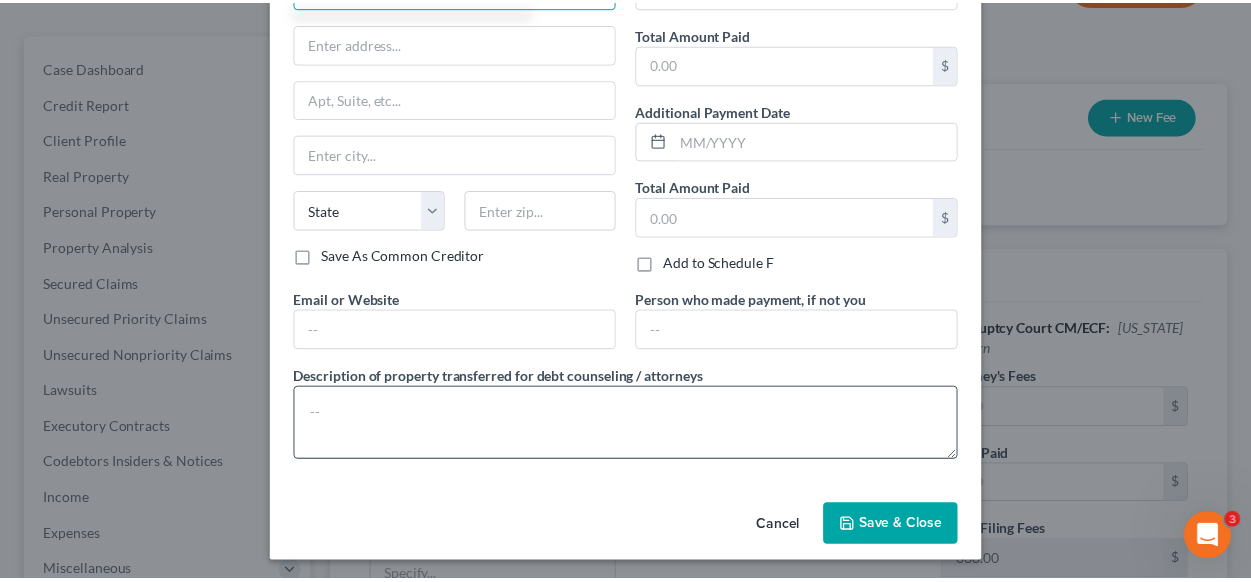 scroll, scrollTop: 146, scrollLeft: 0, axis: vertical 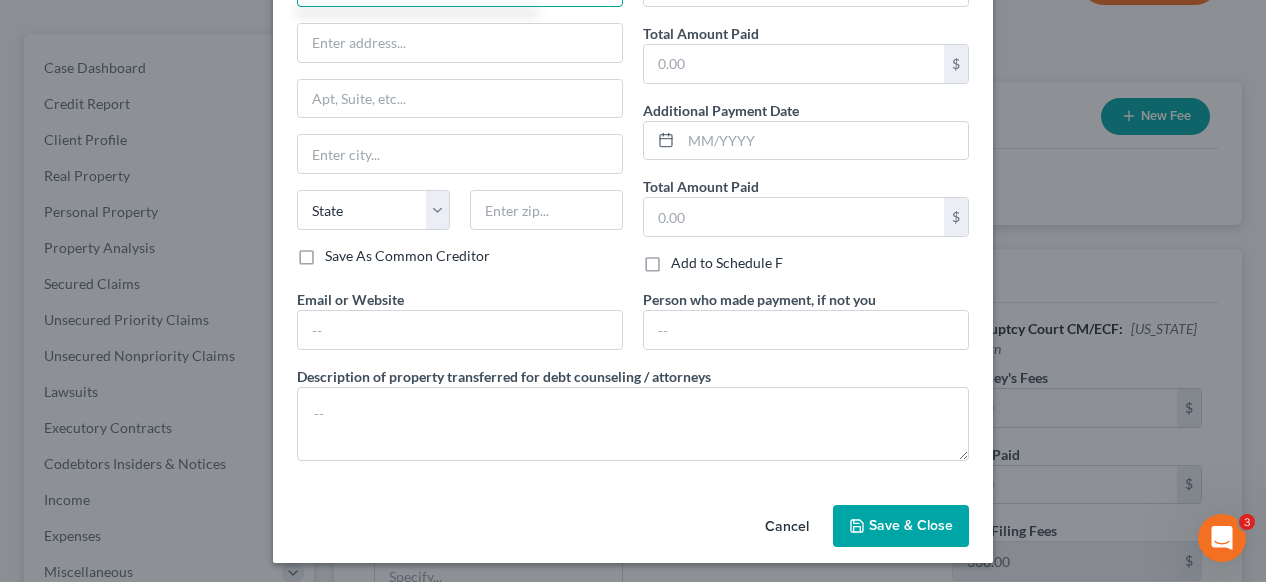 type on "Darryl Scipio, Esq." 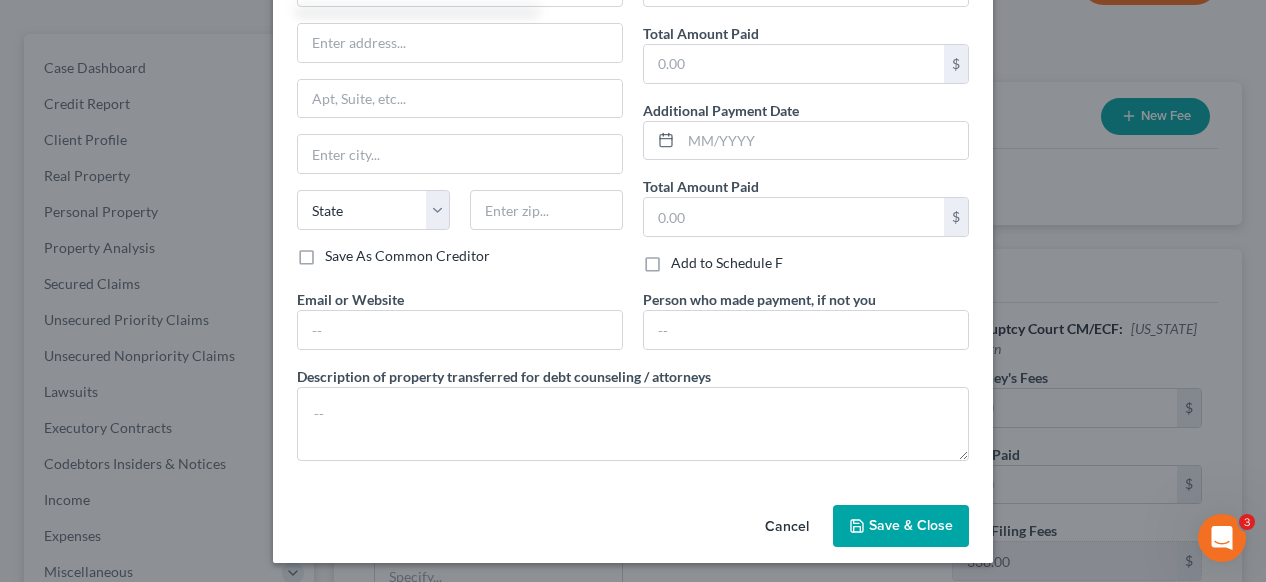 click 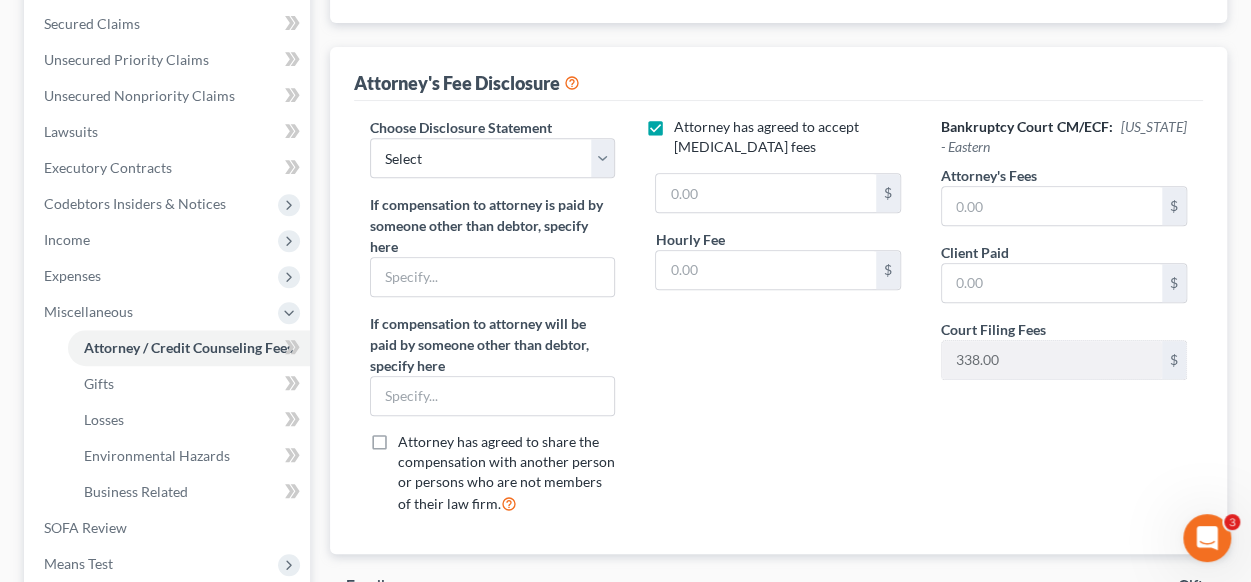 scroll, scrollTop: 458, scrollLeft: 0, axis: vertical 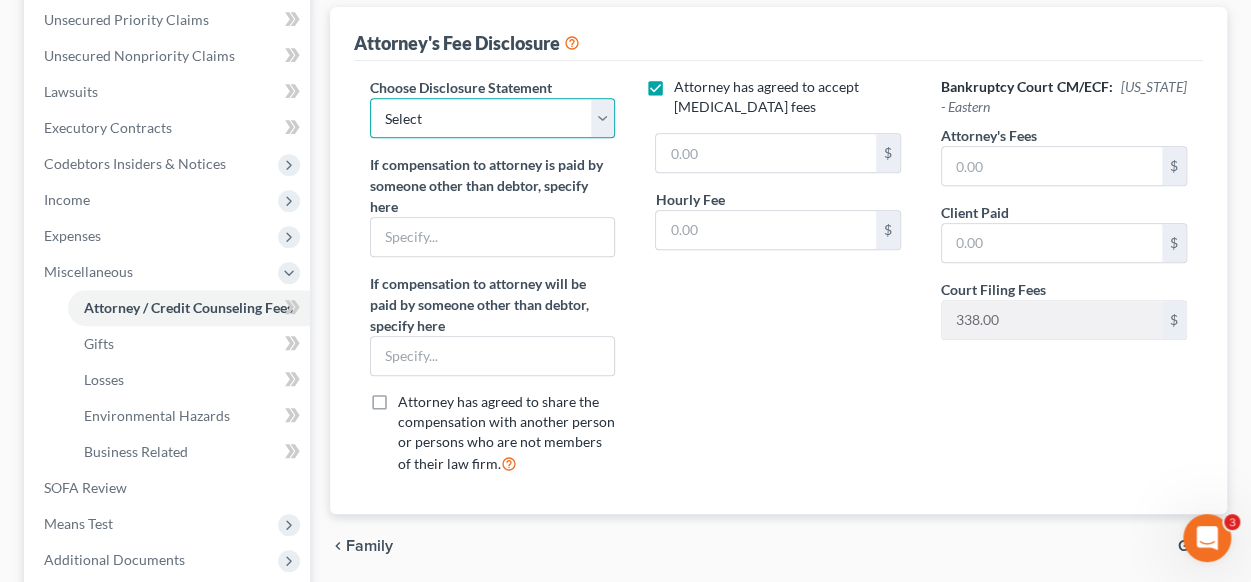click on "Select Bankrupcy filing after sheriff sale" at bounding box center (493, 118) 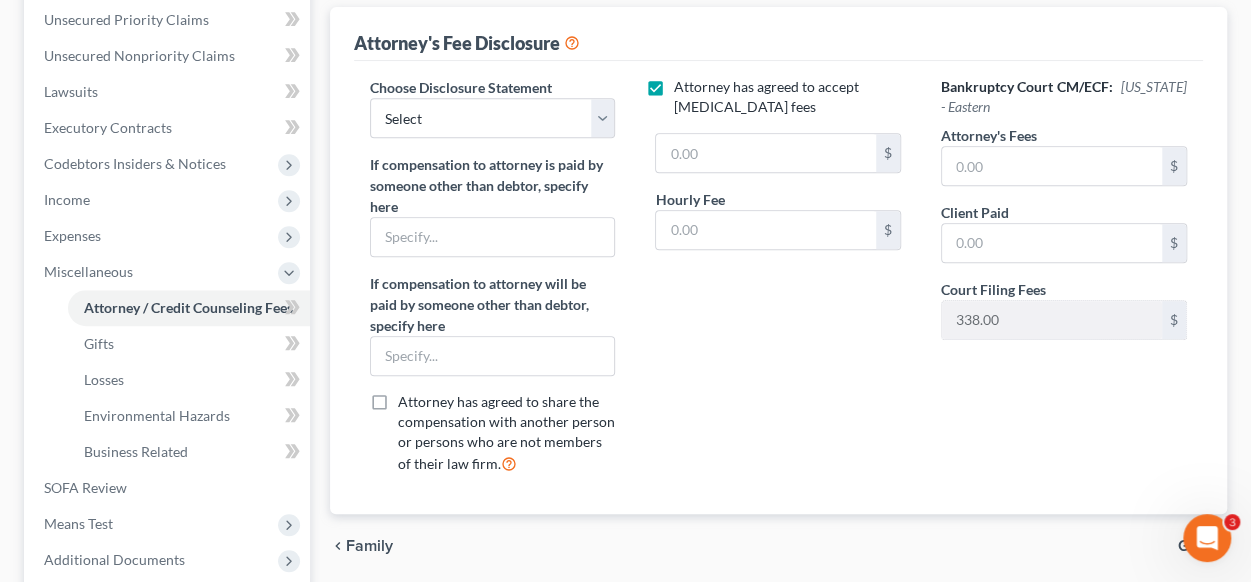 click on "Attorney has agreed to accept retainer fees $ Hourly Fee $" at bounding box center [778, 283] 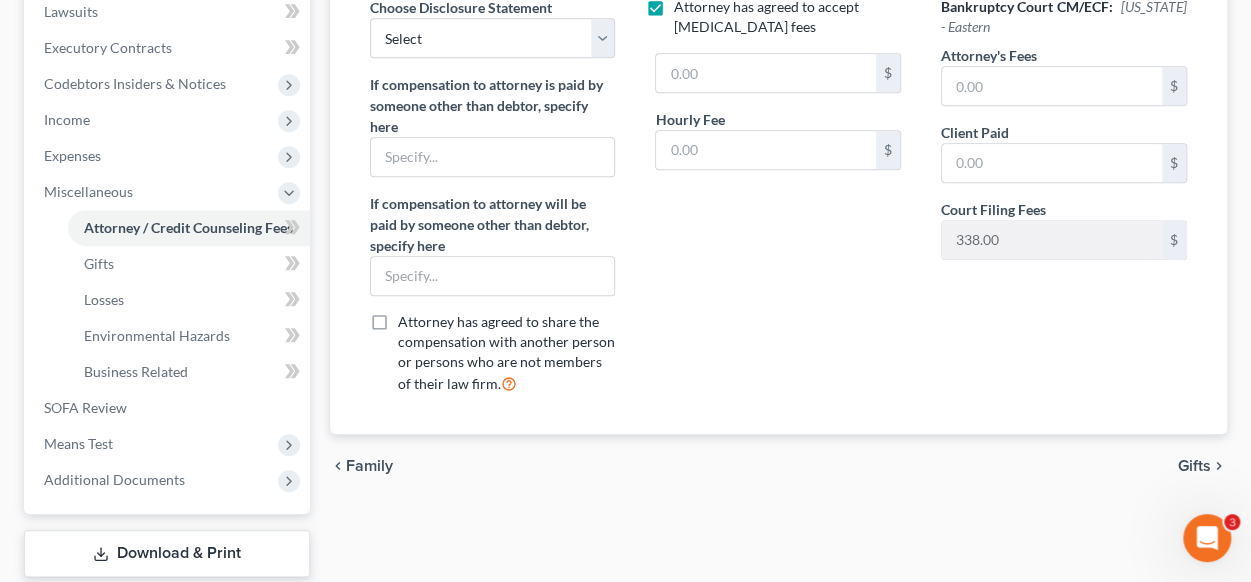 scroll, scrollTop: 658, scrollLeft: 0, axis: vertical 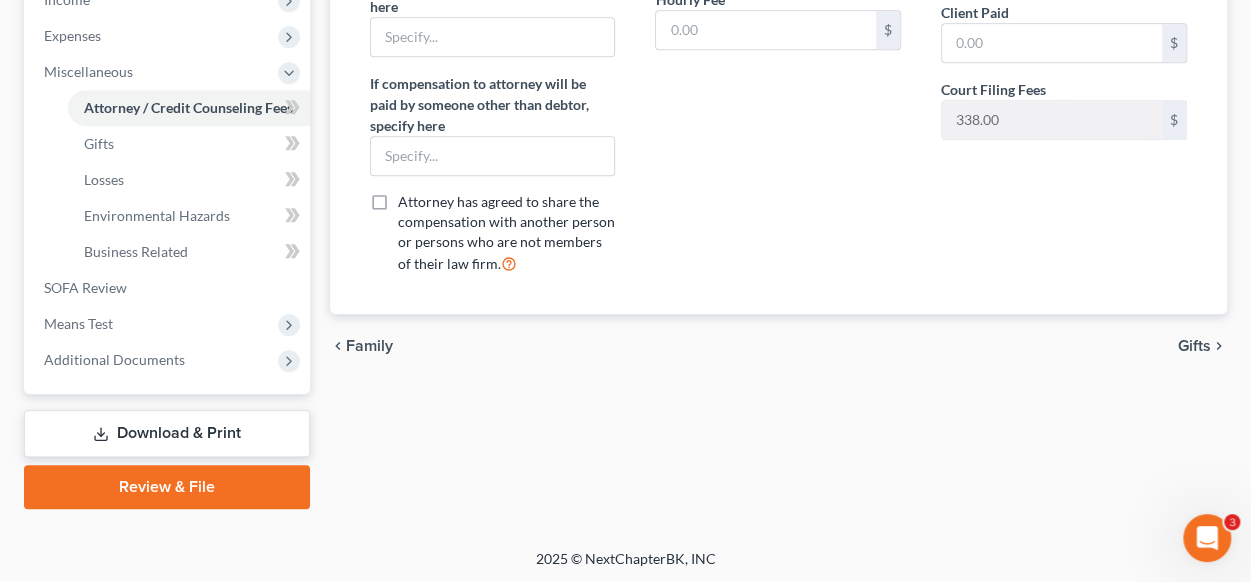 click on "Review & File" at bounding box center [167, 487] 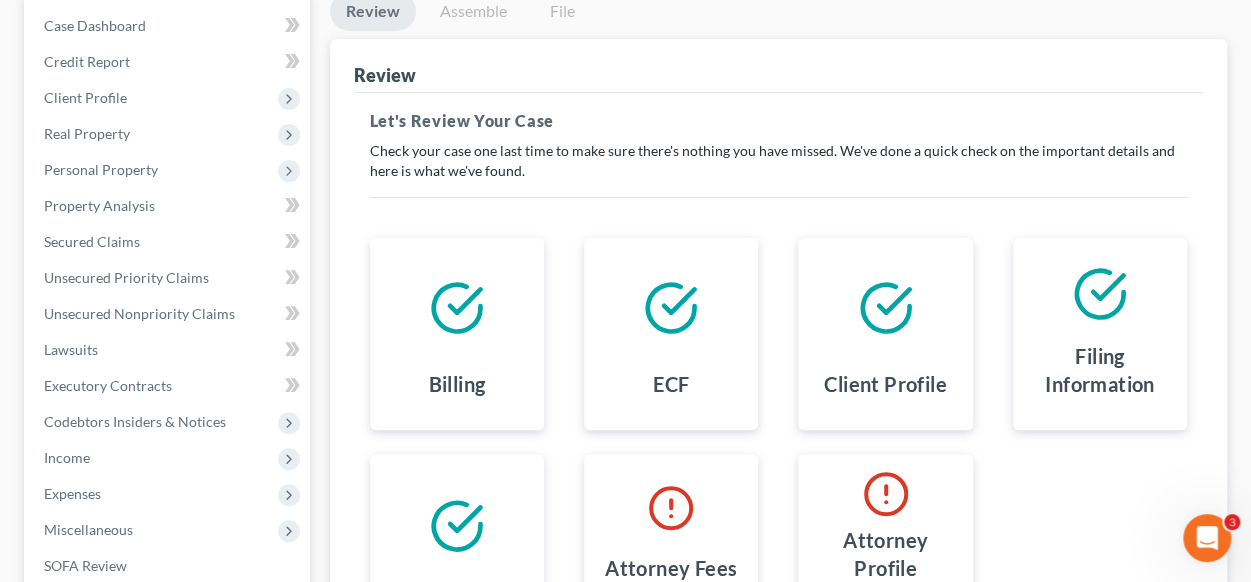 scroll, scrollTop: 510, scrollLeft: 0, axis: vertical 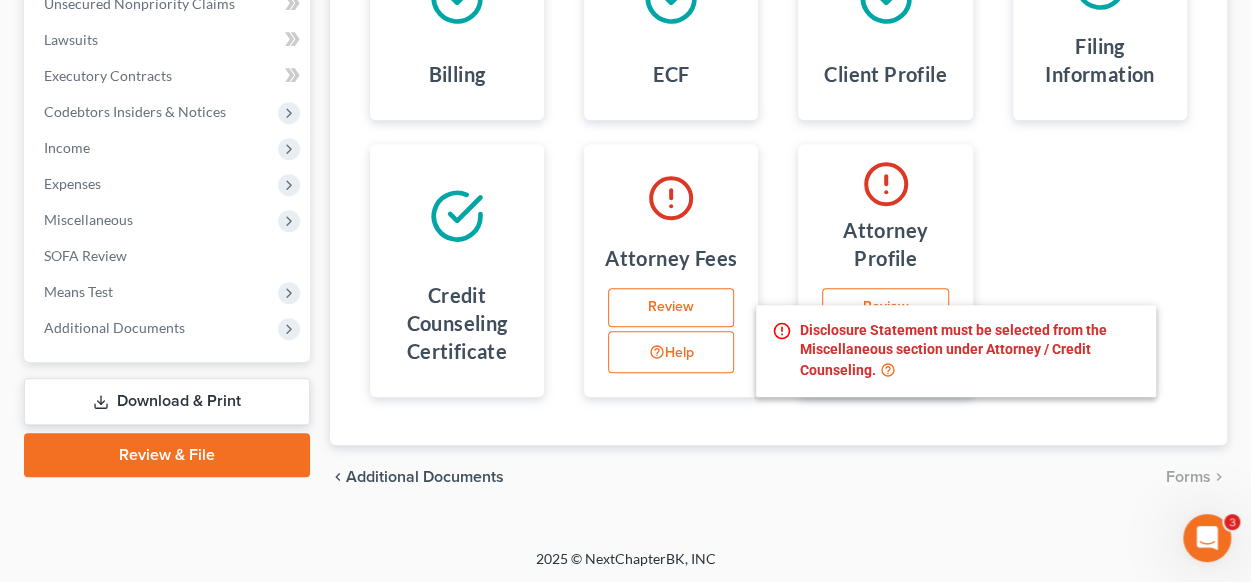click on "Help" at bounding box center [671, 352] 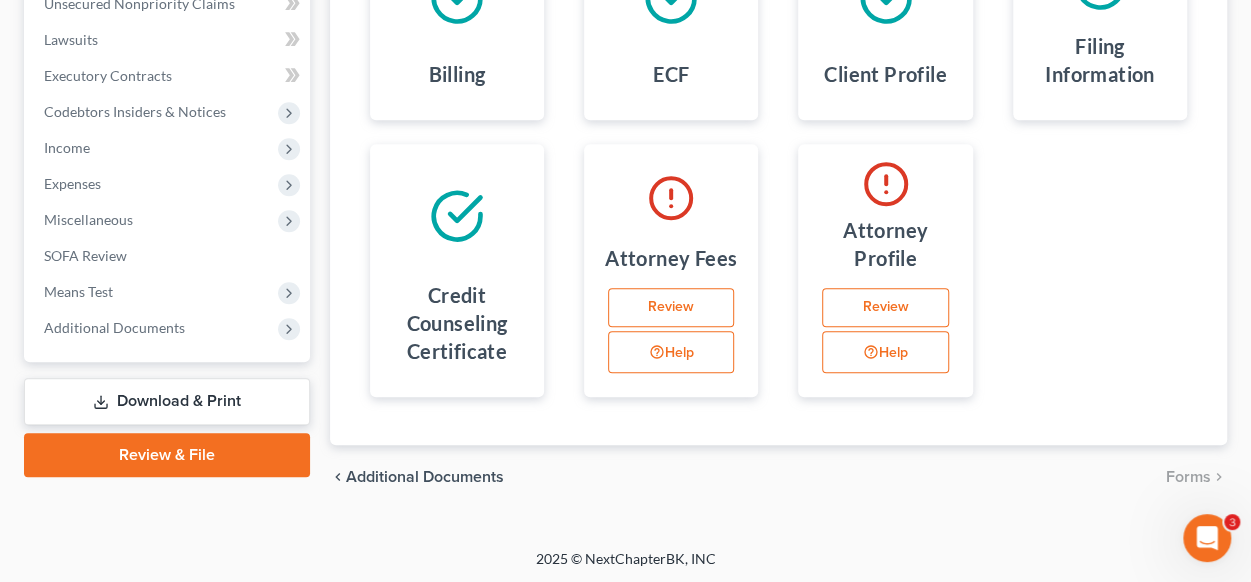 click on "Billing ECF Client Profile Filing Information Credit Counseling Certificate Attorney Fees Review  Help Attorney Profile Review  Help" at bounding box center [778, 162] 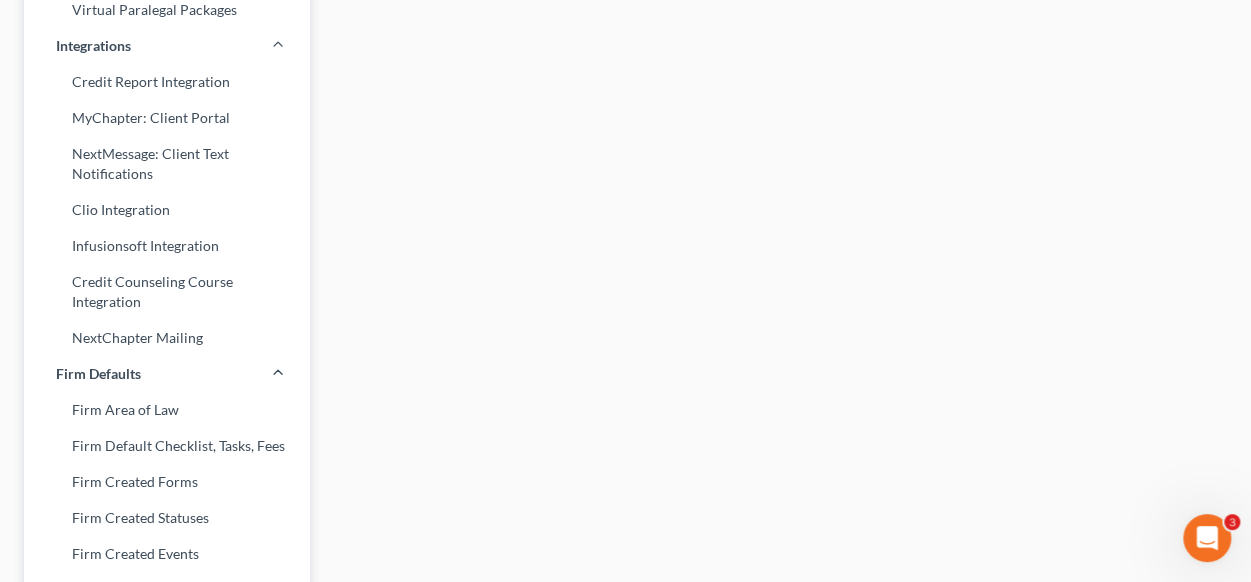 select on "33" 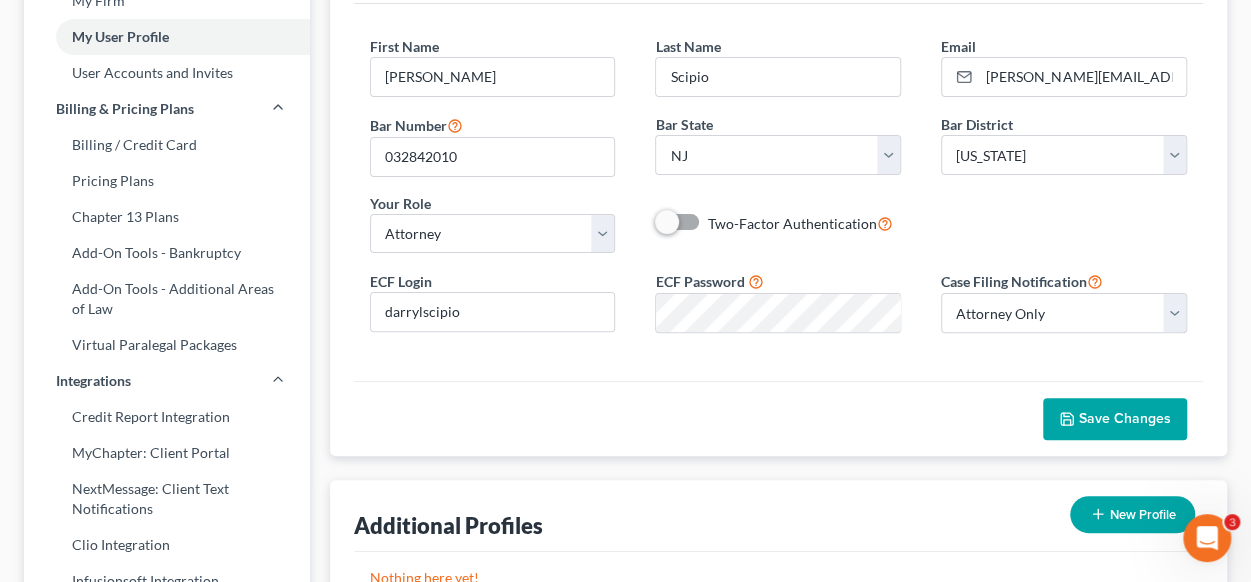 scroll, scrollTop: 200, scrollLeft: 0, axis: vertical 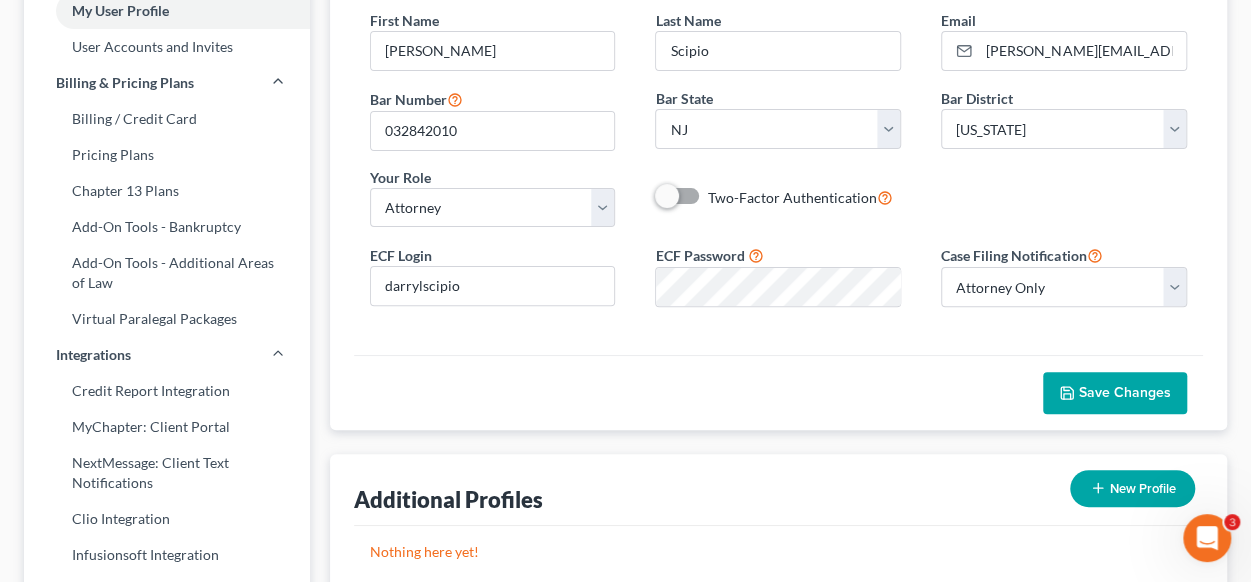 click on "Save Changes" at bounding box center (1125, 392) 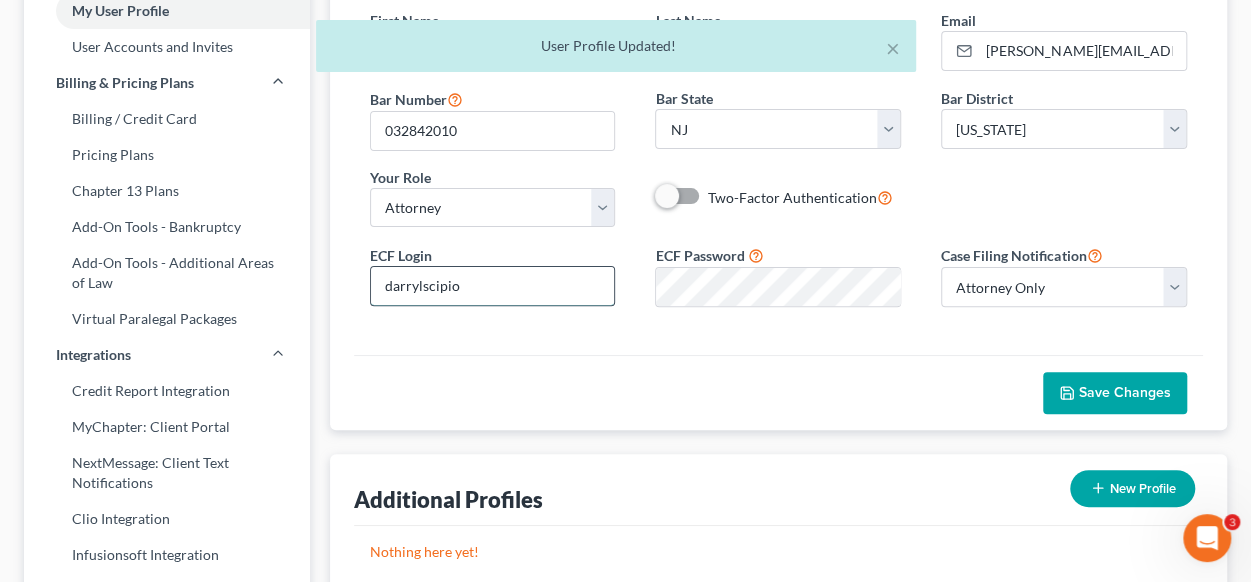 click on "darrylscipio" at bounding box center [493, 286] 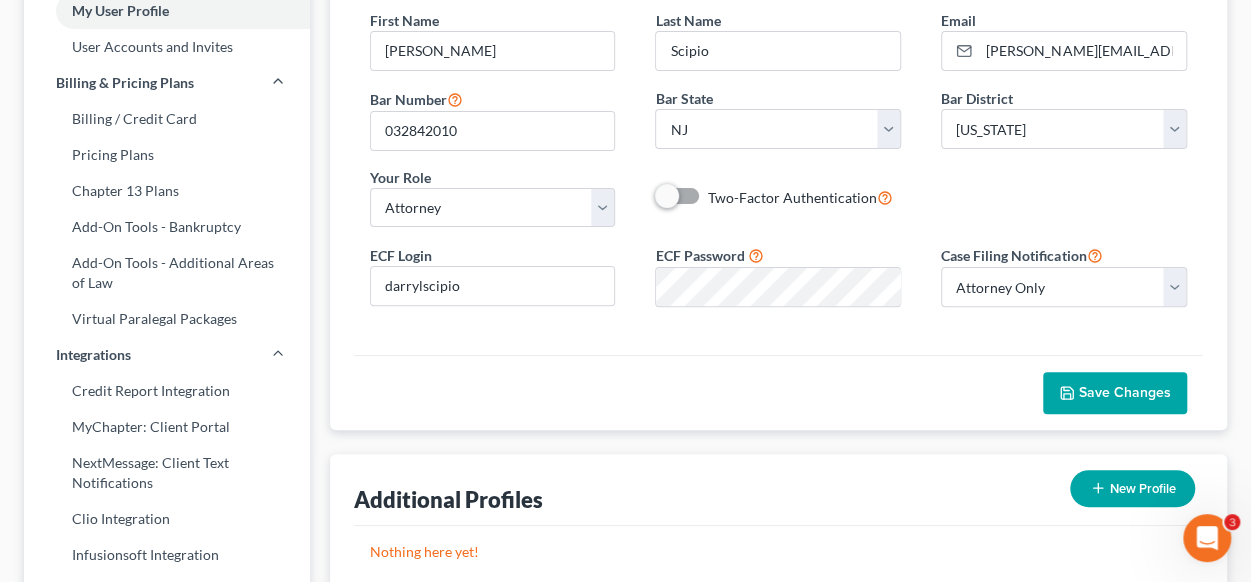 click on "New Profile" at bounding box center [1132, 488] 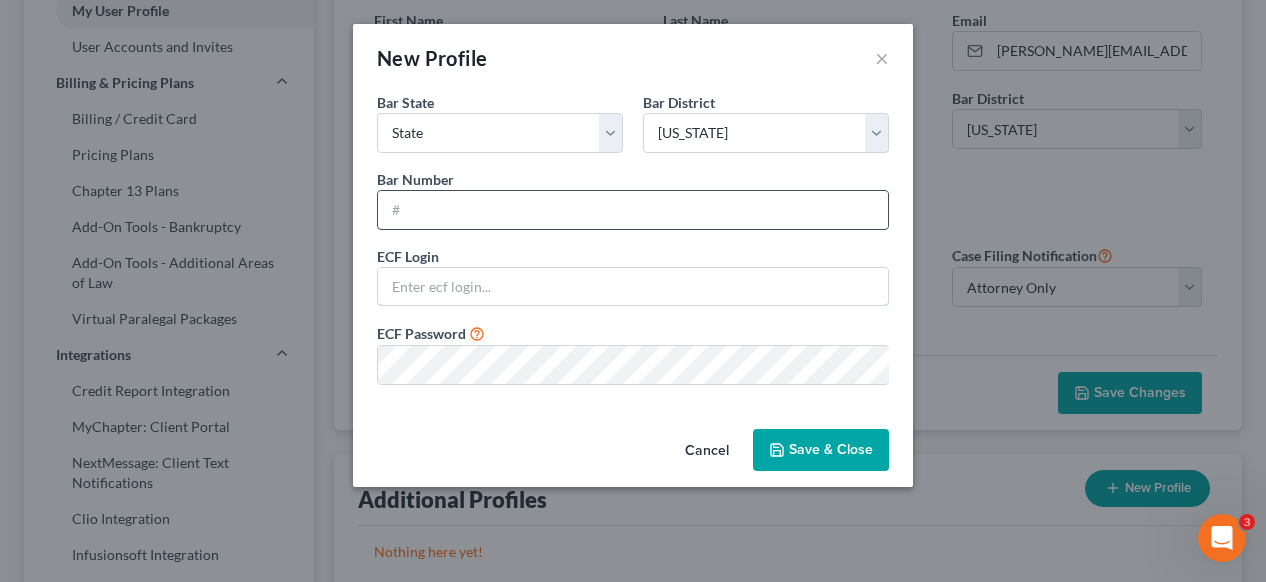 type on "[PERSON_NAME][EMAIL_ADDRESS][DOMAIN_NAME]" 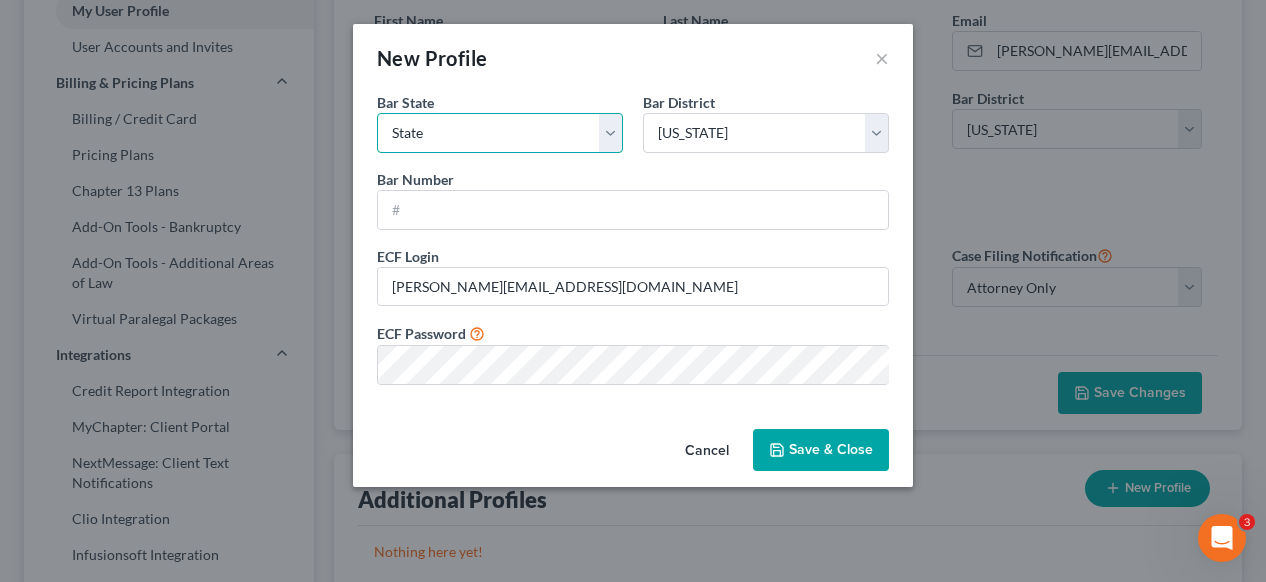 click on "State AL AK AR AZ CA CO CT DE DC FL GA GU HI ID IL IN IA KS KY LA ME MD MA MI MN MS MO MT NC ND NE NV NH NJ NM NY OH OK OR PA PR RI SC SD TN TX UT VI VA VT WA WV WI WY" at bounding box center [500, 133] 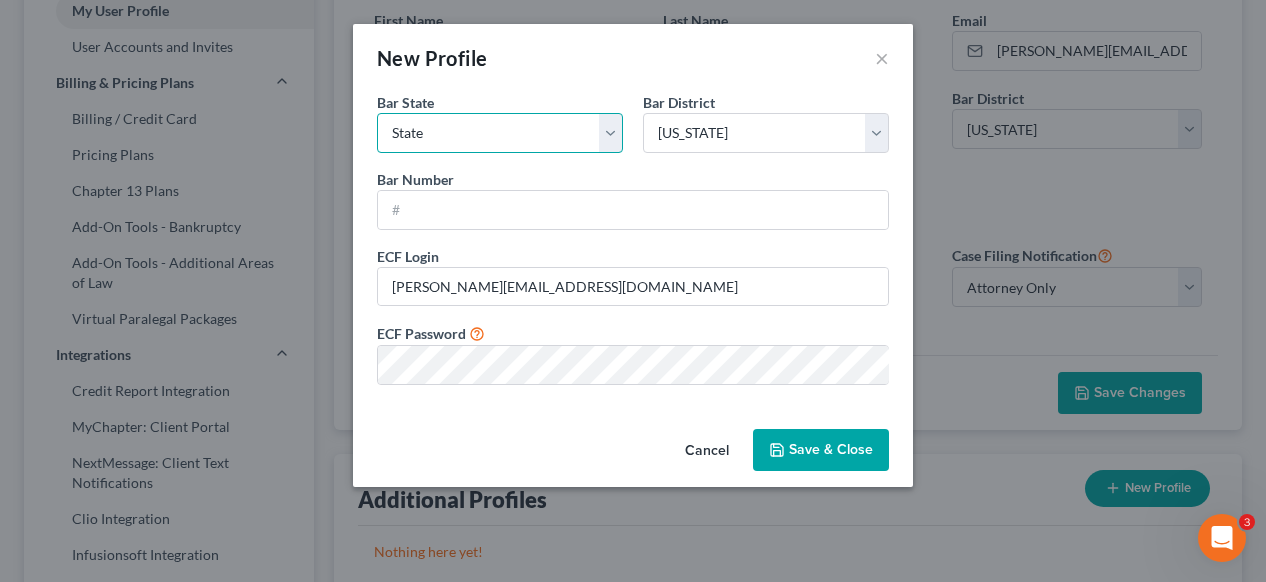 select on "33" 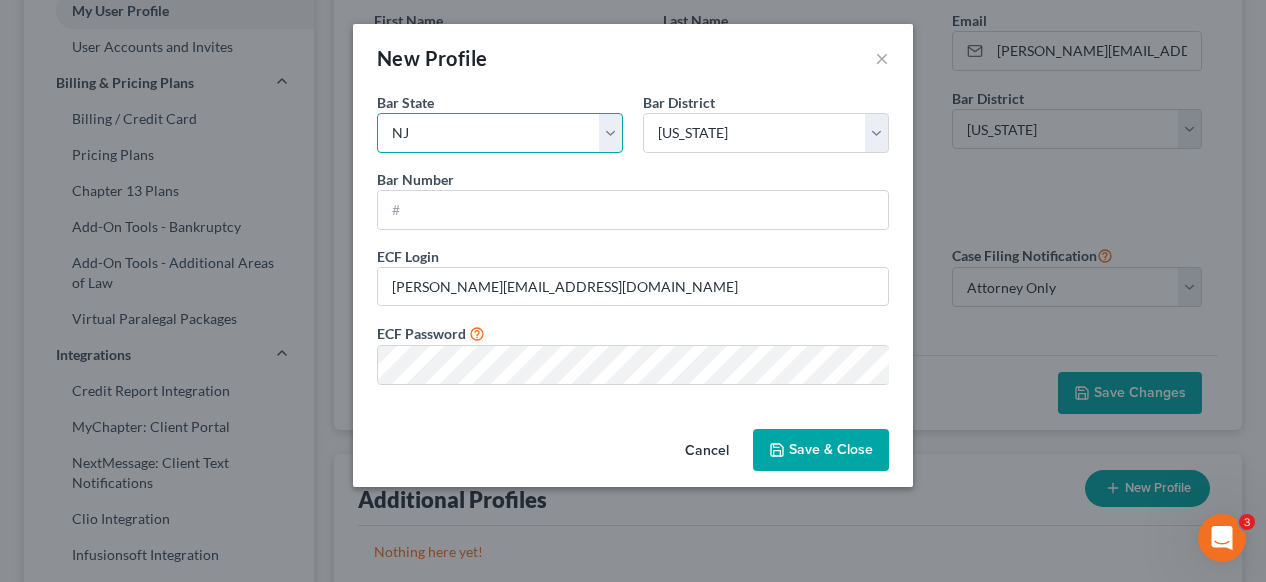 click on "State AL AK AR AZ CA CO CT DE DC FL GA GU HI ID IL IN IA KS KY LA ME MD MA MI MN MS MO MT NC ND NE NV NH NJ NM NY OH OK OR PA PR RI SC SD TN TX UT VI VA VT WA WV WI WY" at bounding box center [500, 133] 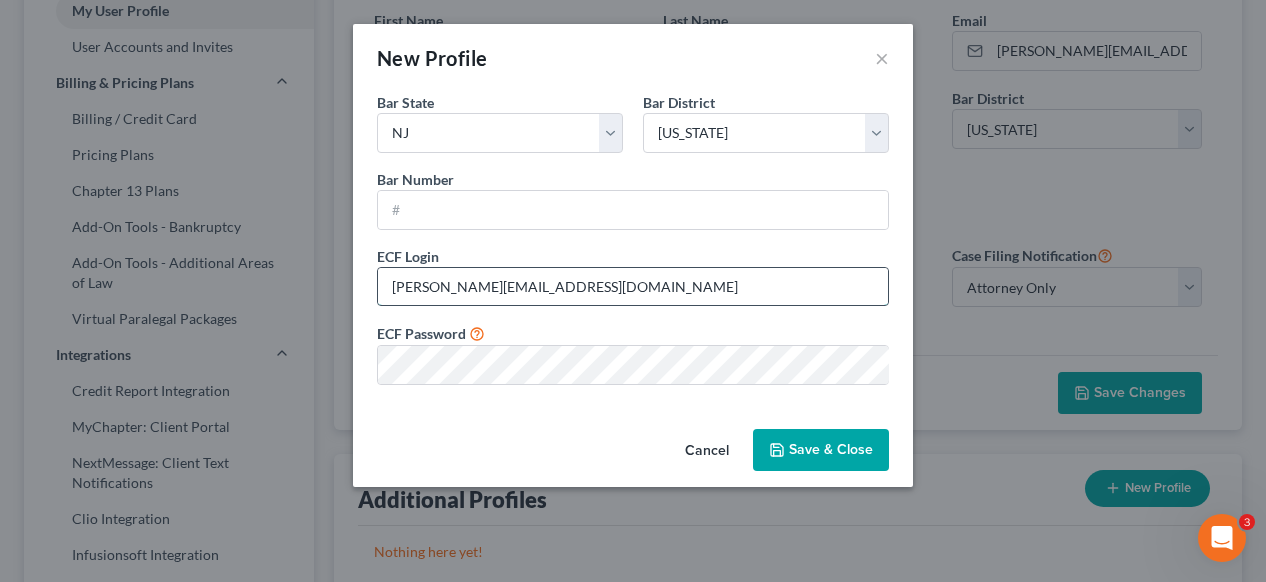 click on "[PERSON_NAME][EMAIL_ADDRESS][DOMAIN_NAME]" at bounding box center [633, 287] 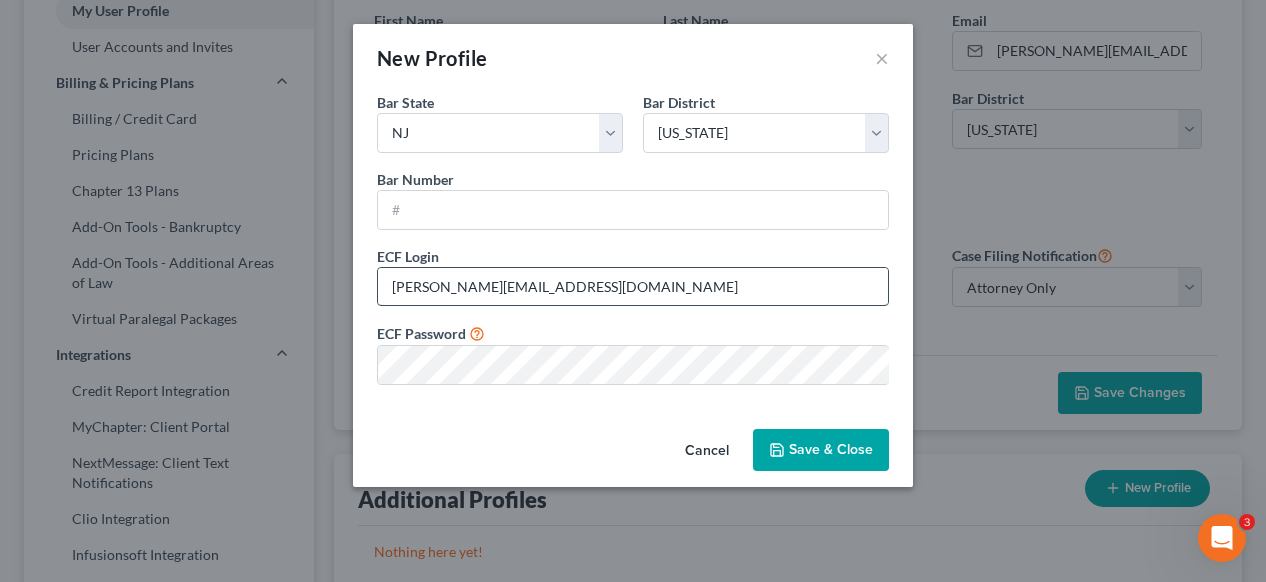 type on "darrylscipio" 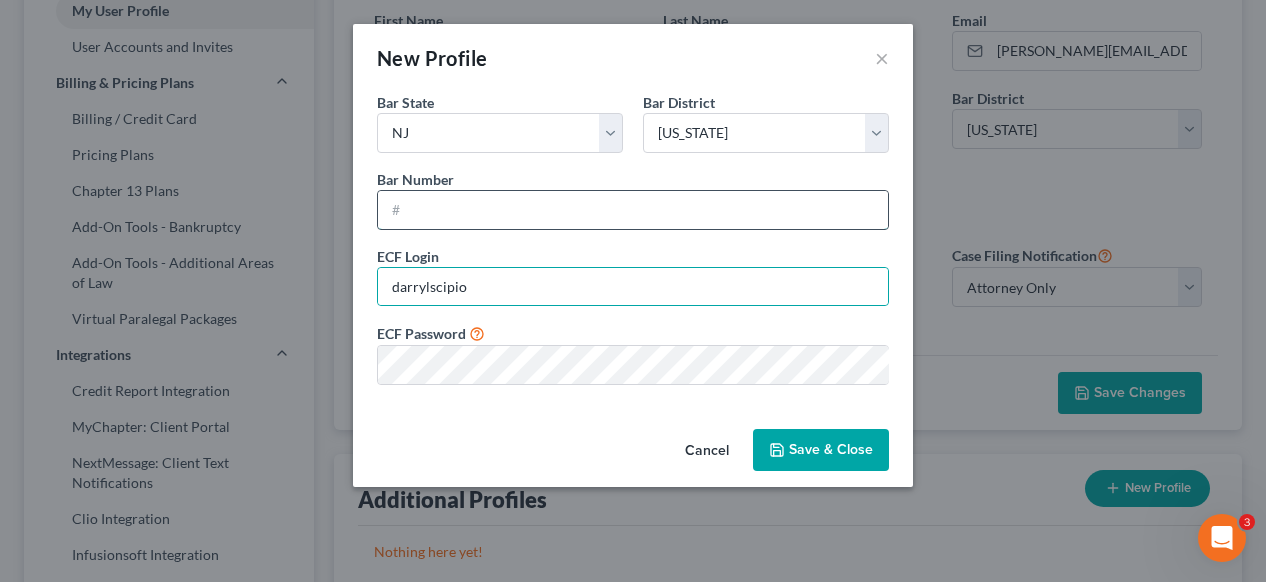 click at bounding box center [633, 210] 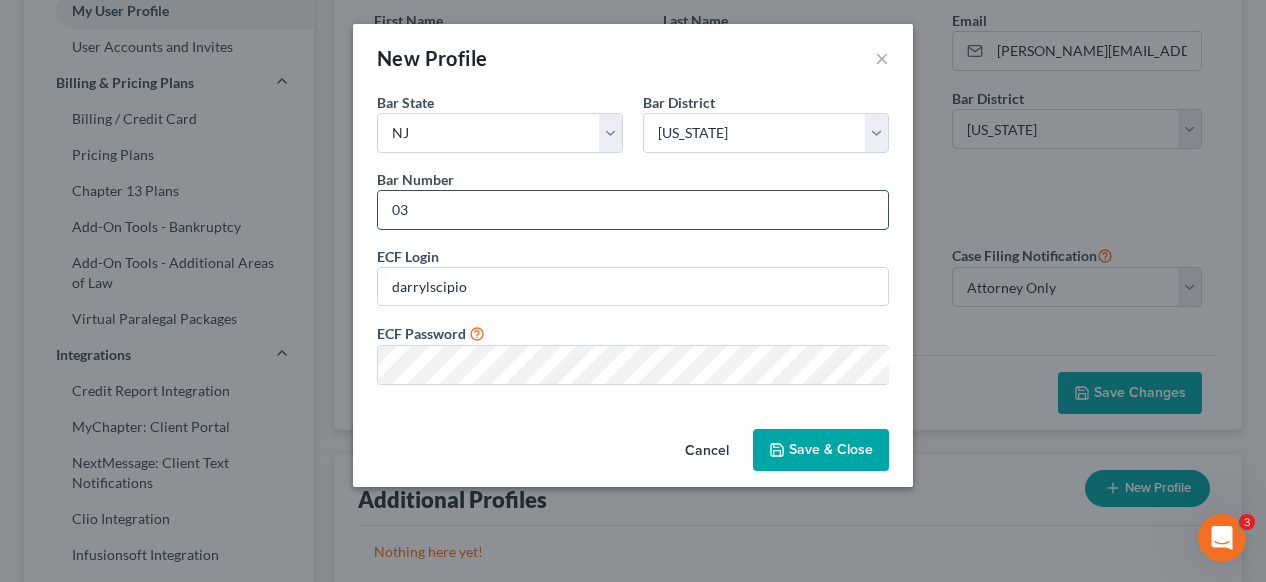 type on "0" 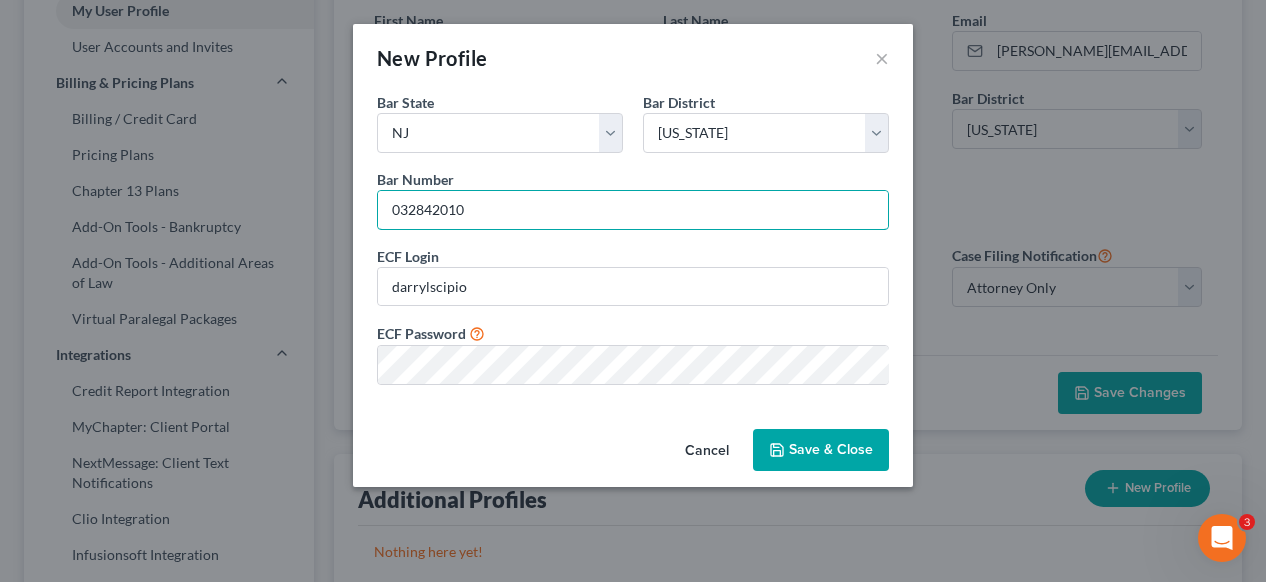 type on "032842010" 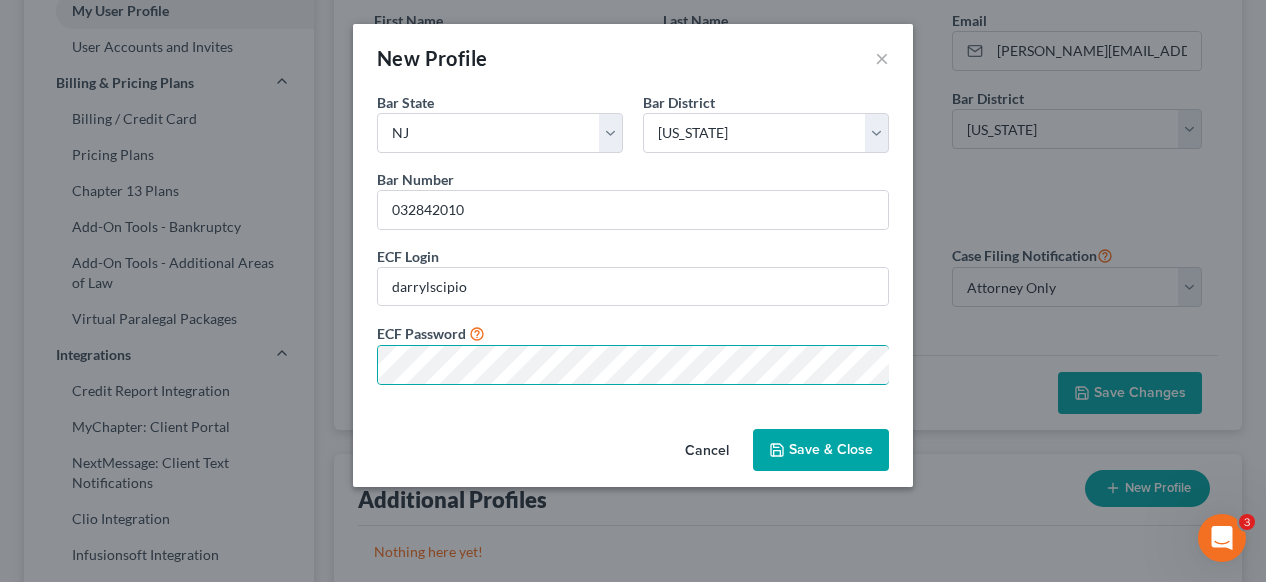 click on "Save & Close" at bounding box center (821, 450) 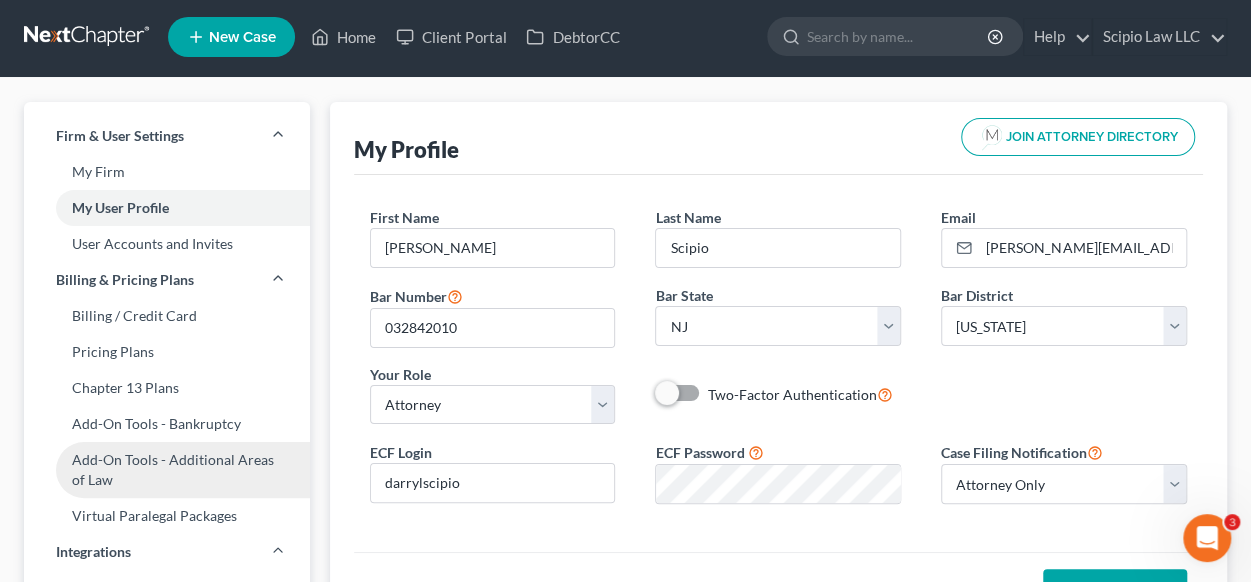 scroll, scrollTop: 0, scrollLeft: 0, axis: both 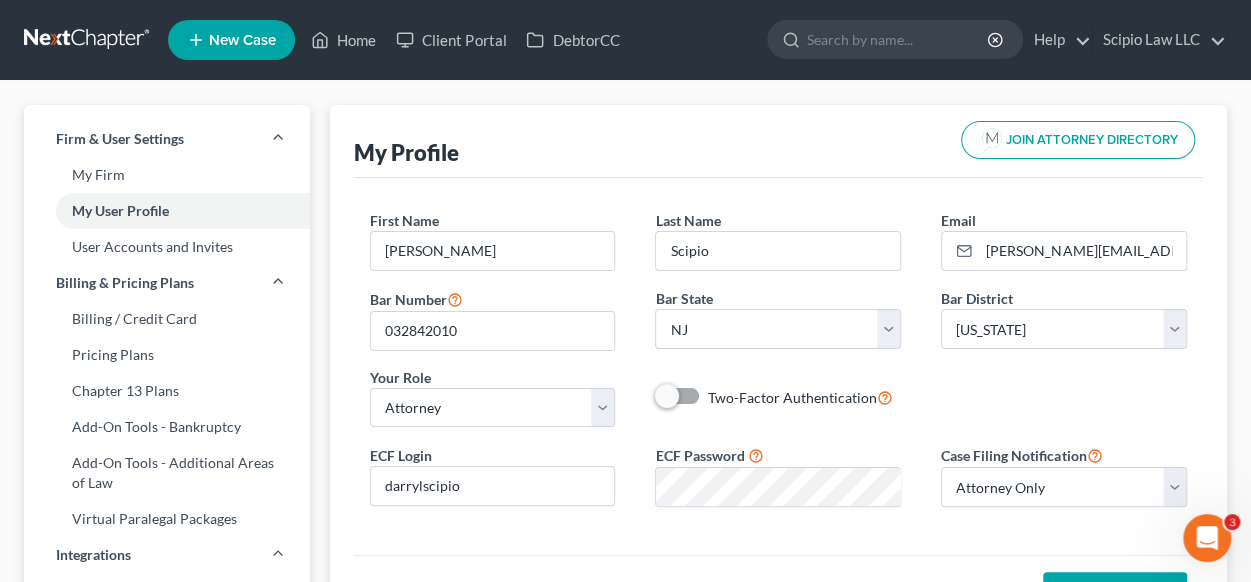 click at bounding box center [88, 40] 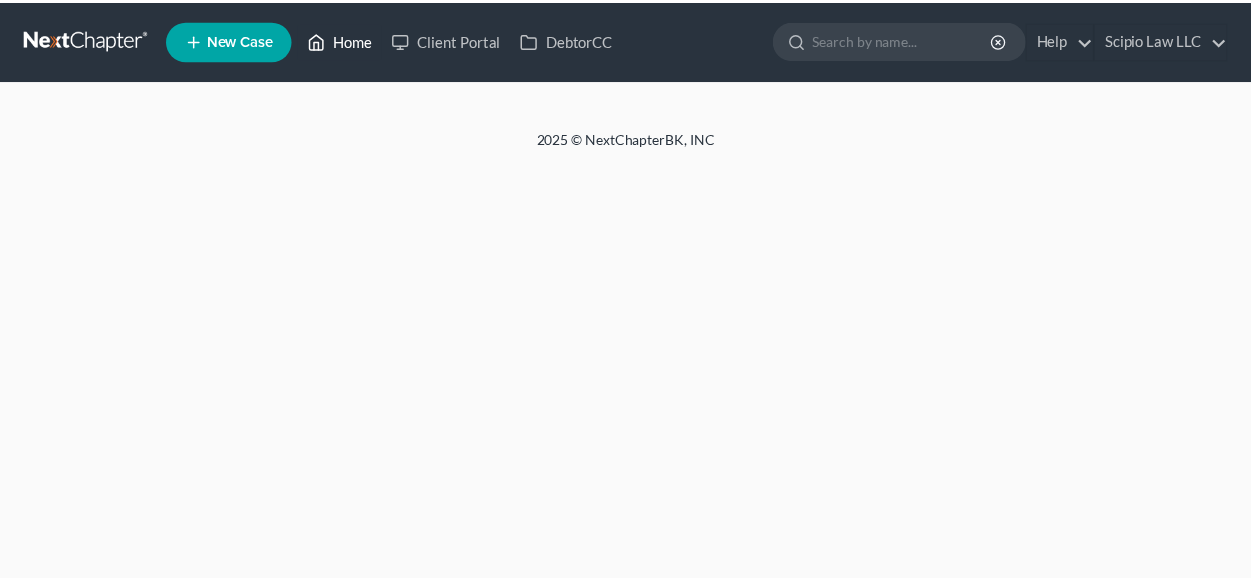 scroll, scrollTop: 0, scrollLeft: 0, axis: both 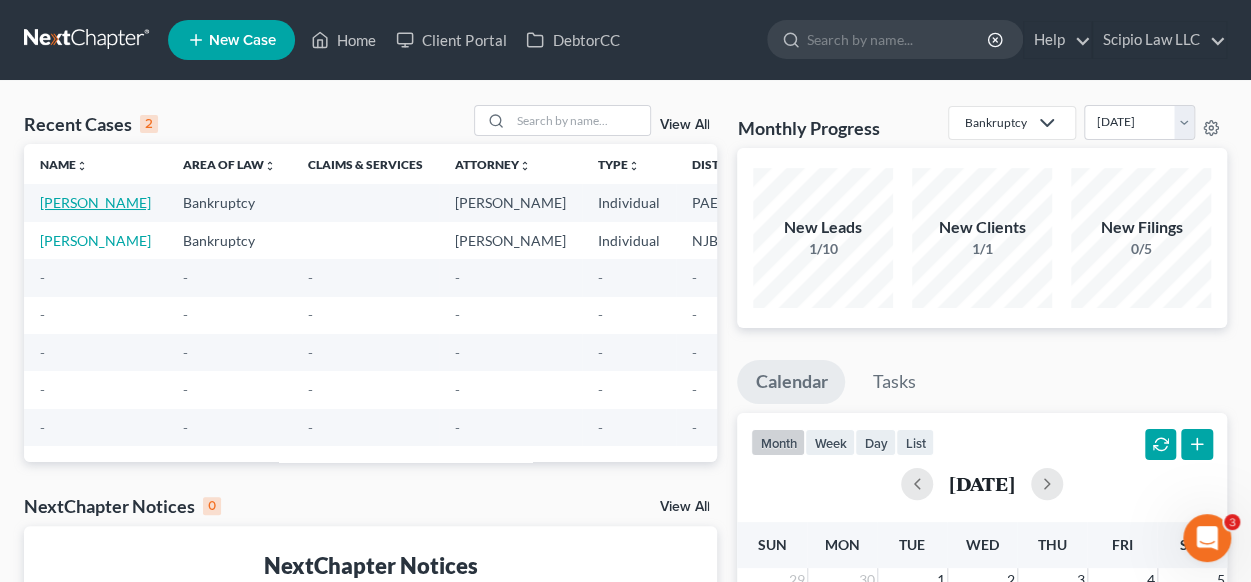 click on "[PERSON_NAME]" at bounding box center [95, 202] 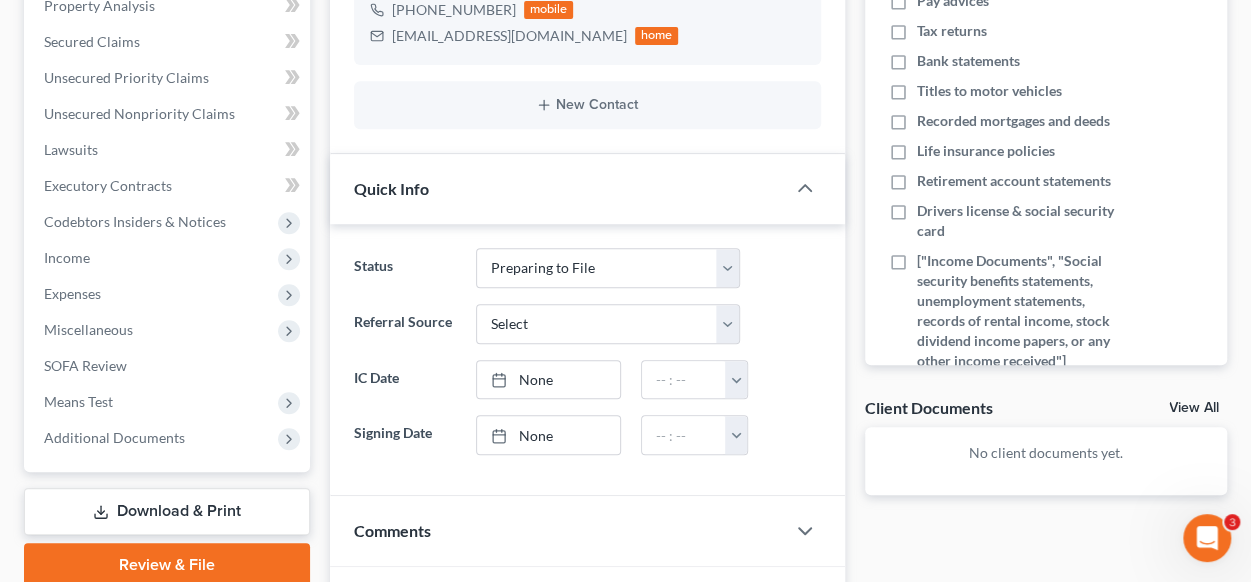 scroll, scrollTop: 600, scrollLeft: 0, axis: vertical 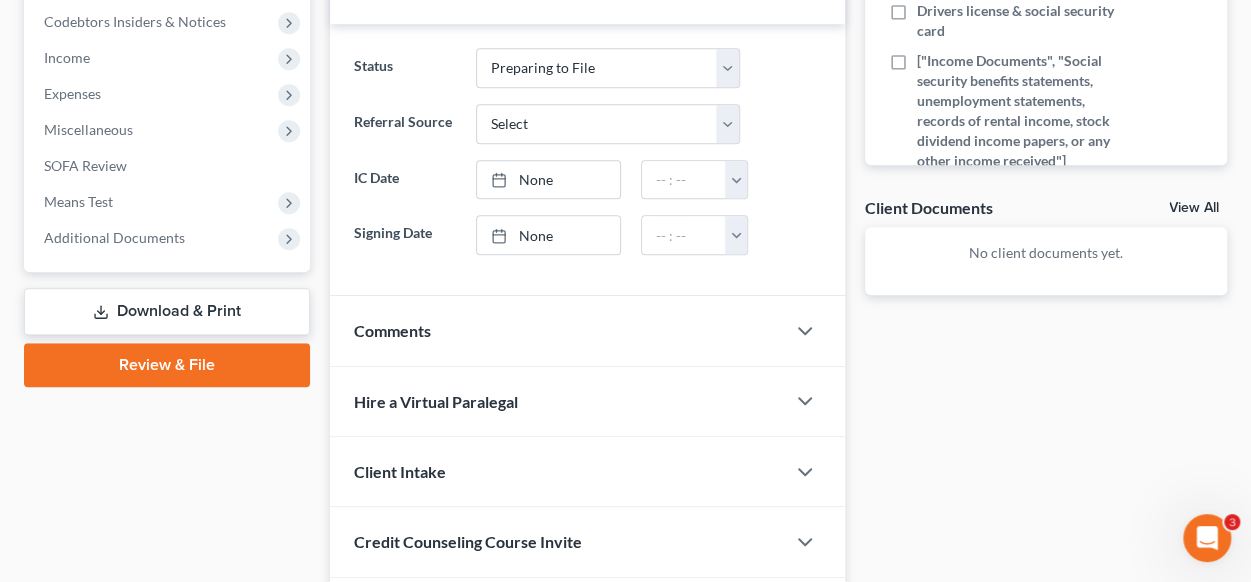 click on "Review & File" at bounding box center (167, 365) 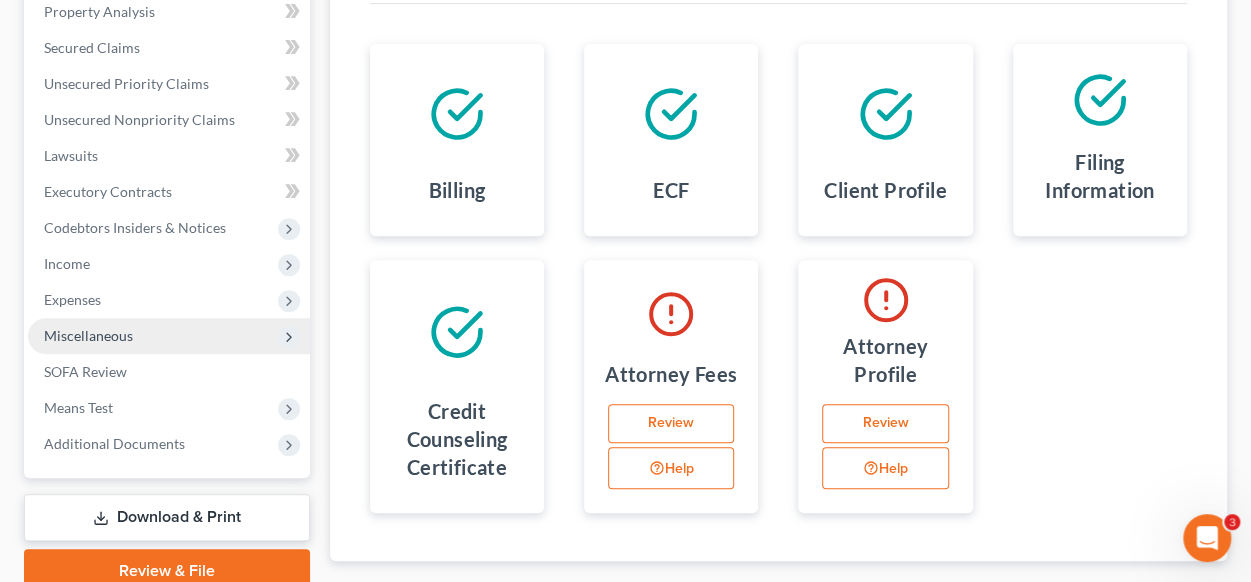 scroll, scrollTop: 400, scrollLeft: 0, axis: vertical 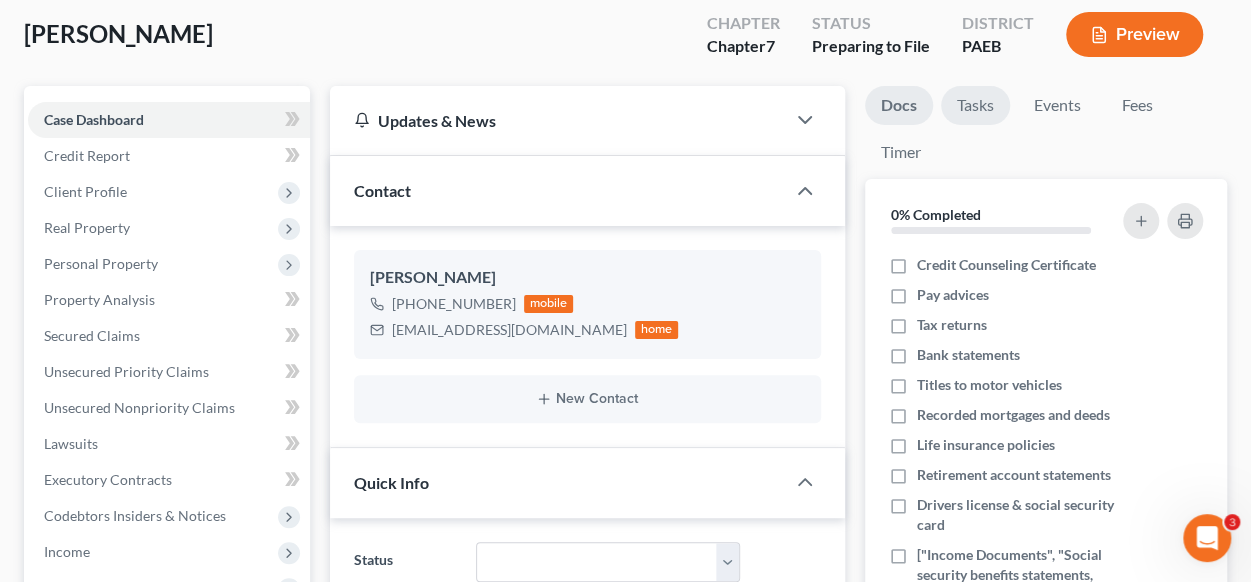click on "Tasks" at bounding box center (975, 105) 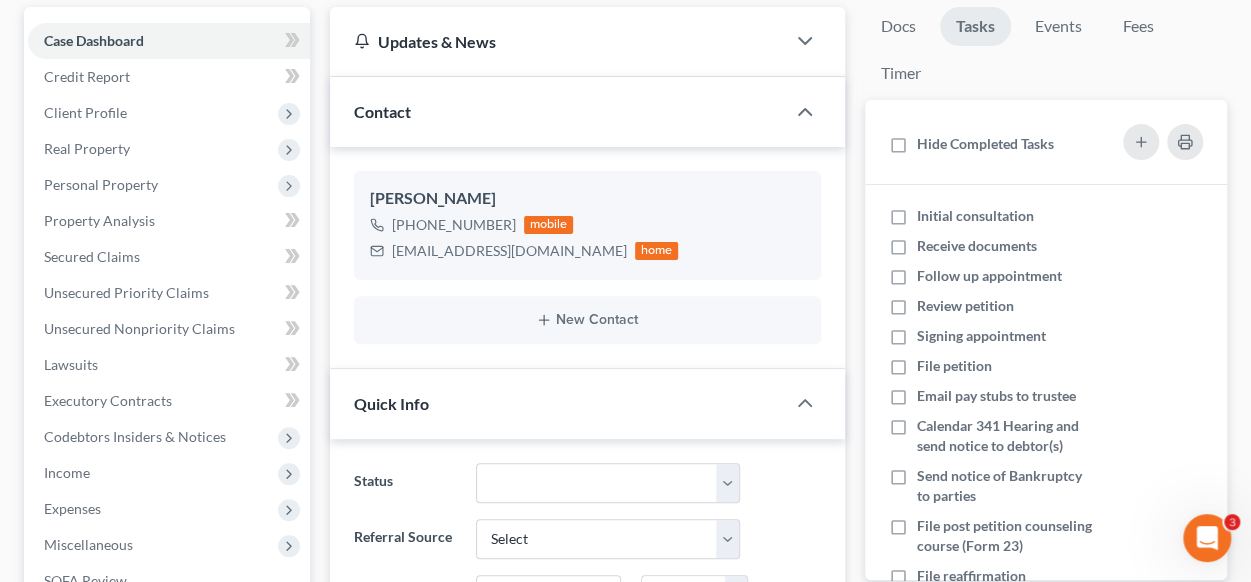 scroll, scrollTop: 306, scrollLeft: 0, axis: vertical 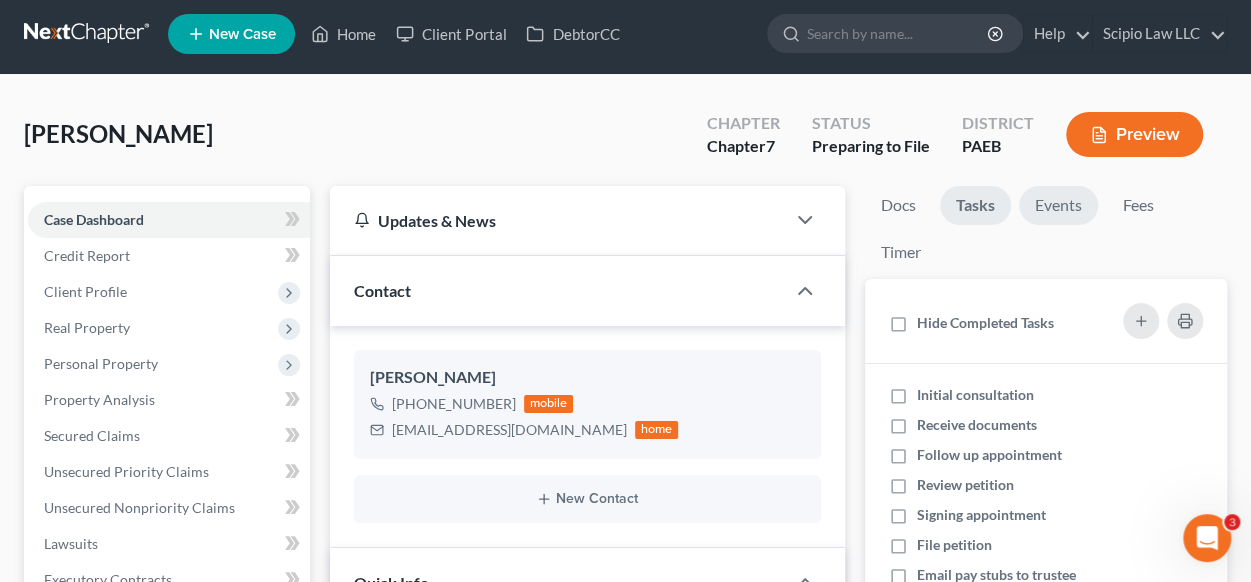 click on "Events" at bounding box center [1058, 205] 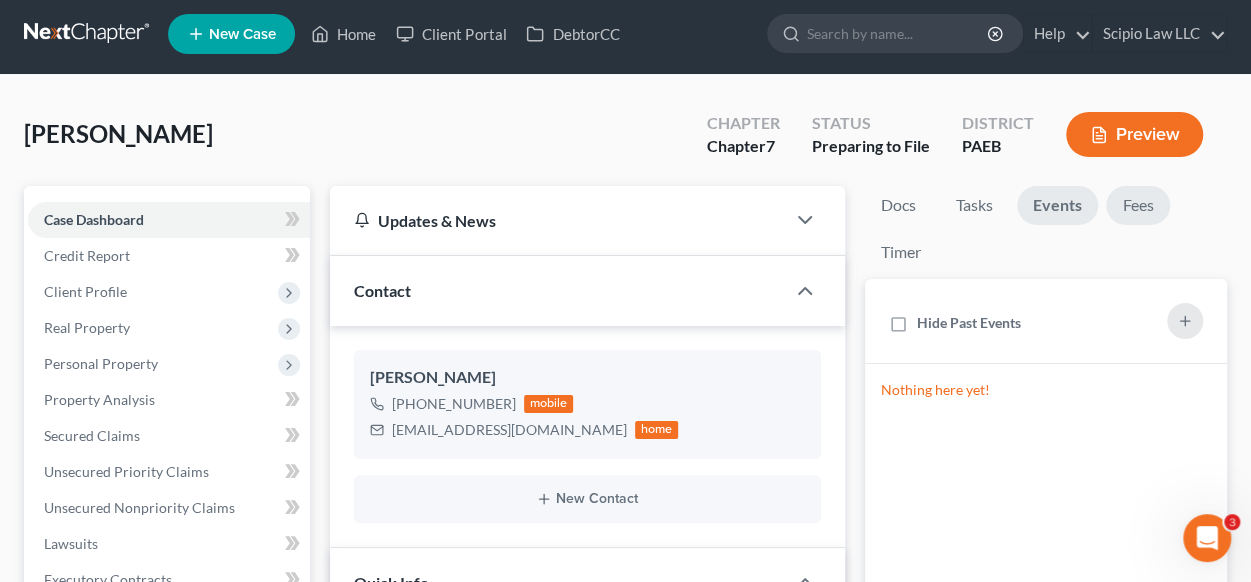 click on "Fees" at bounding box center (1138, 205) 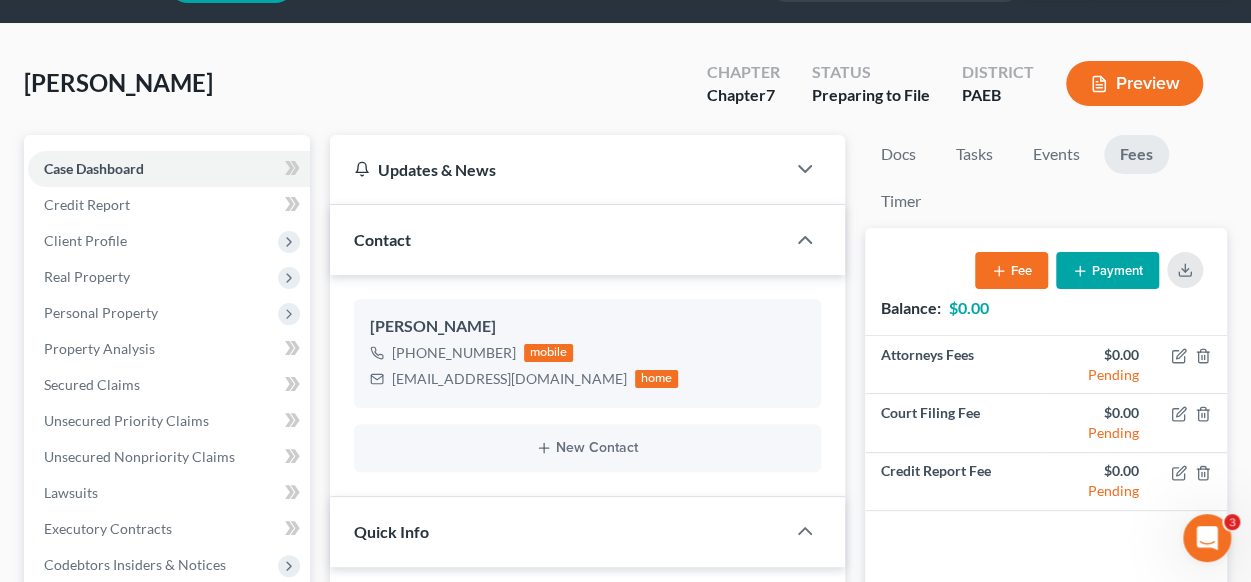 scroll, scrollTop: 52, scrollLeft: 0, axis: vertical 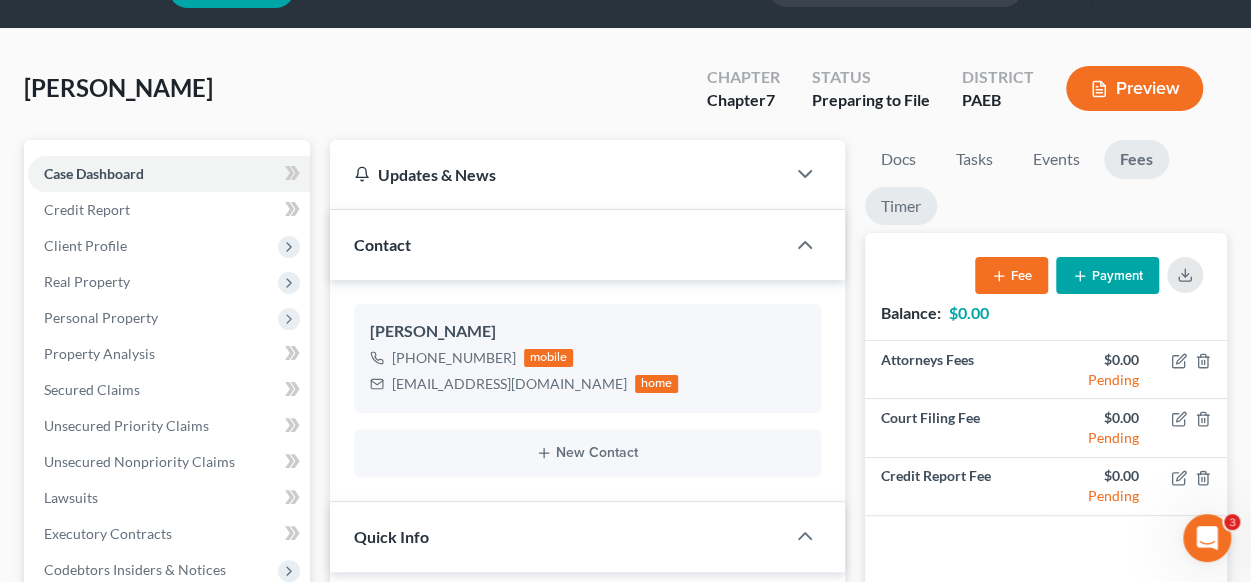 click on "Timer" at bounding box center [901, 206] 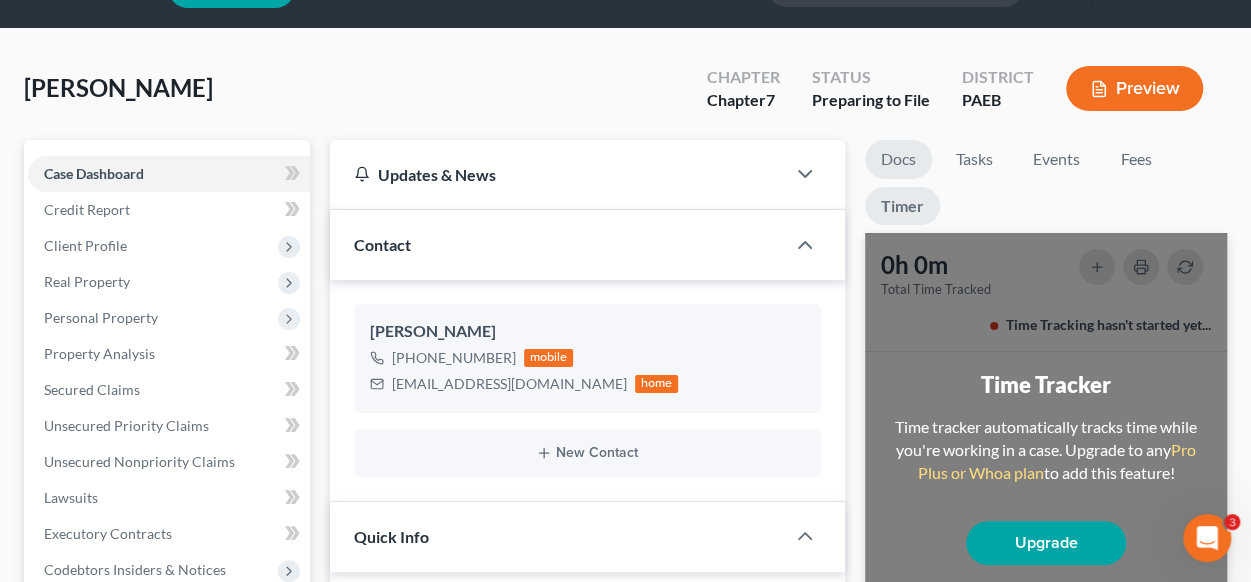 click on "Docs" at bounding box center (898, 159) 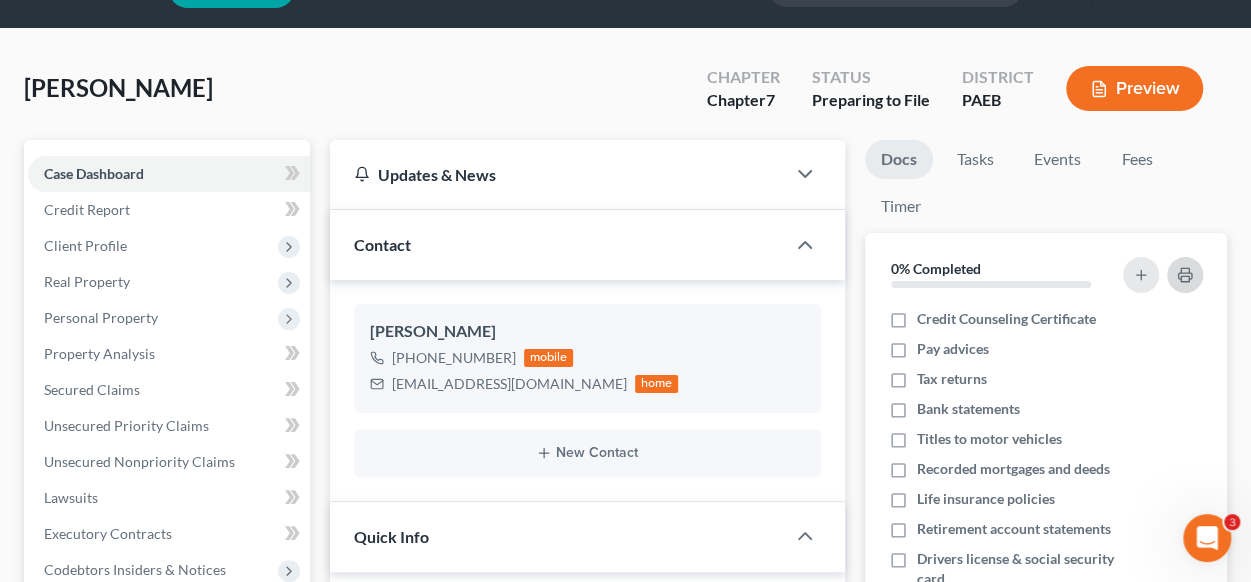 click 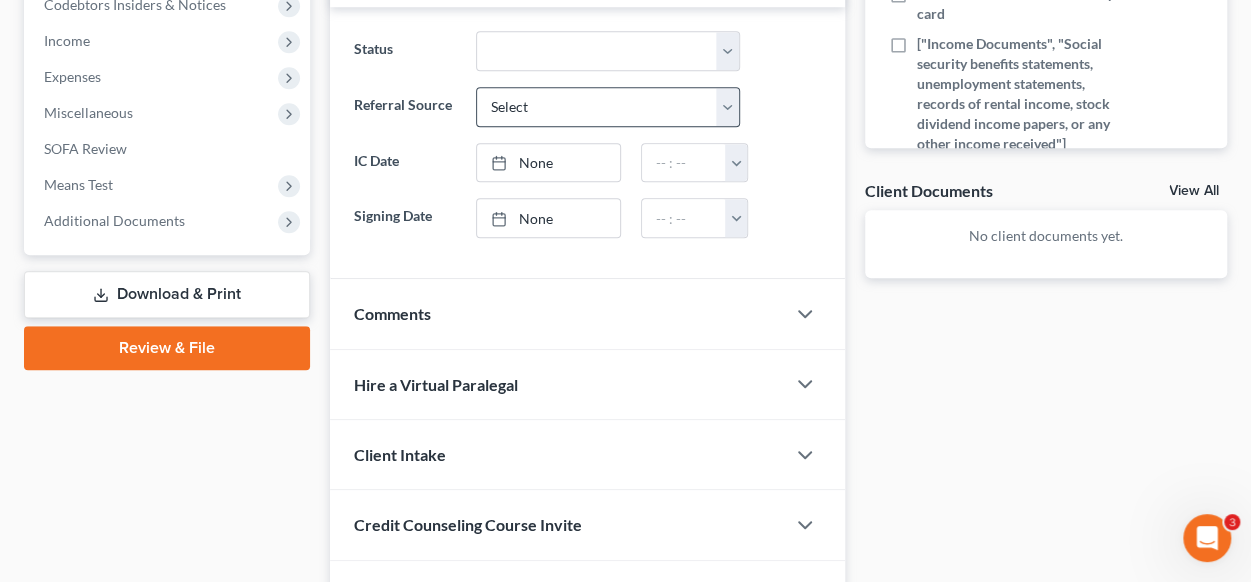 scroll, scrollTop: 735, scrollLeft: 0, axis: vertical 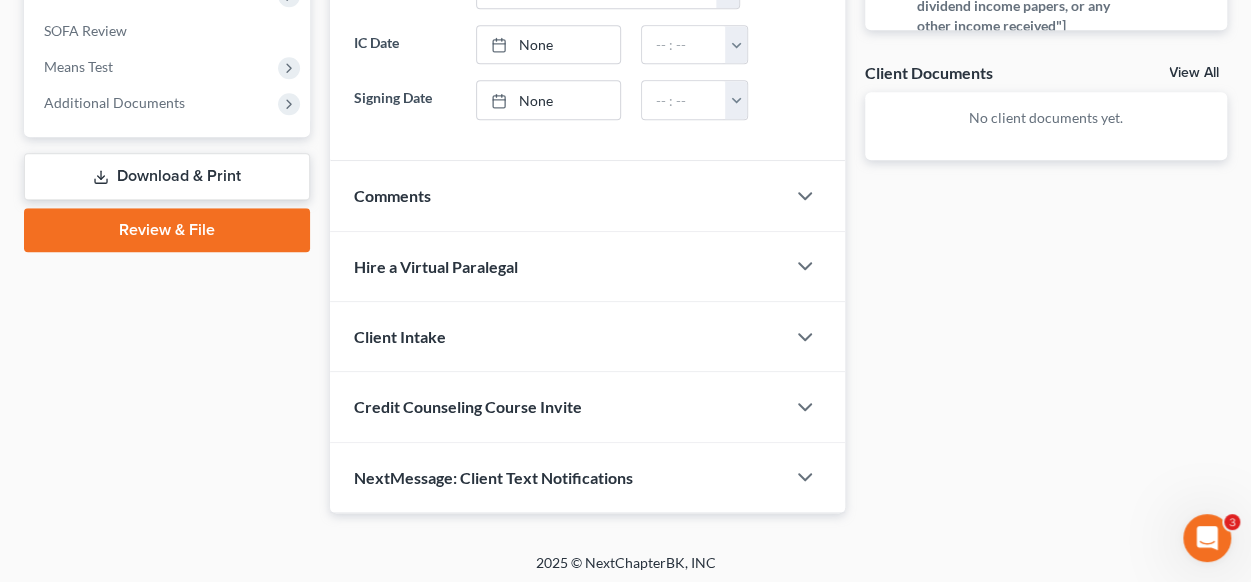 click on "Review & File" at bounding box center (167, 230) 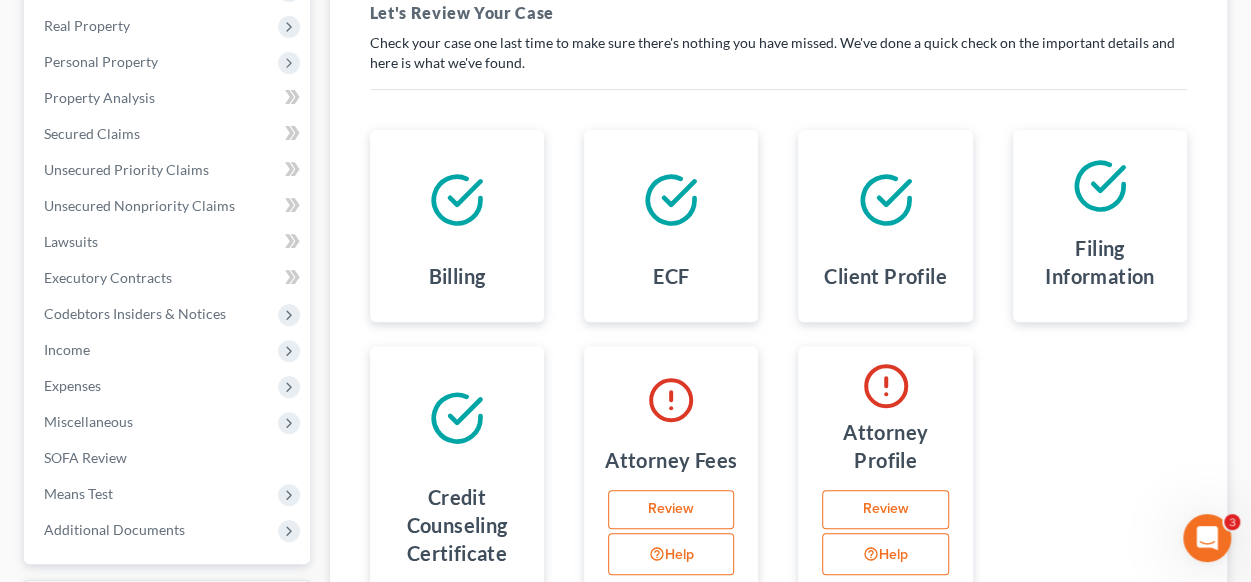 scroll, scrollTop: 400, scrollLeft: 0, axis: vertical 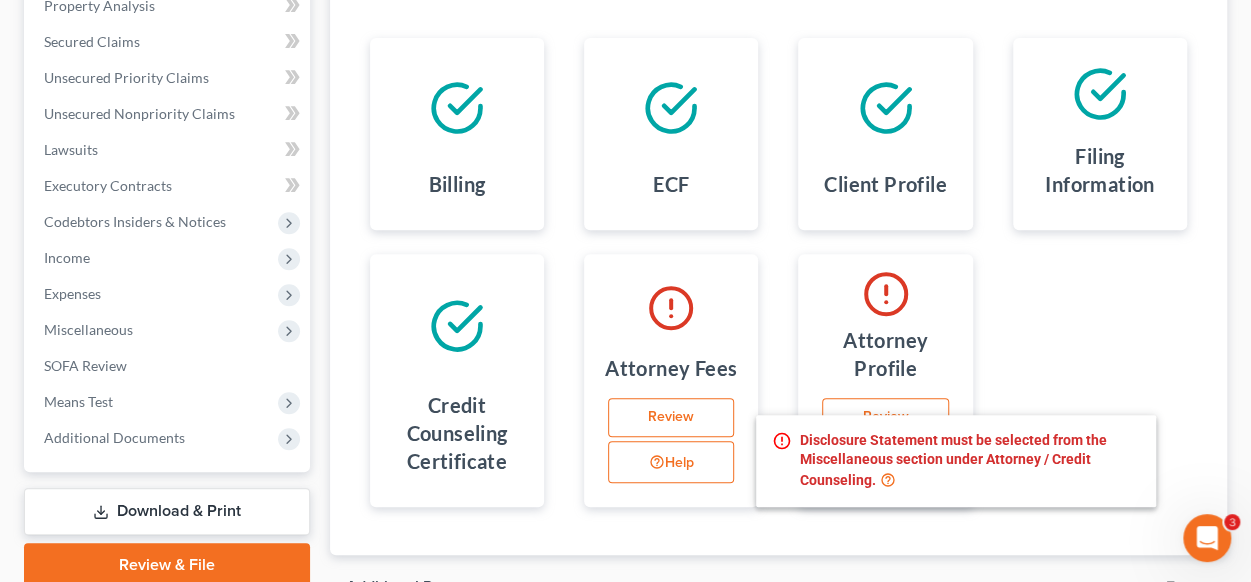click on "Help" at bounding box center (671, 462) 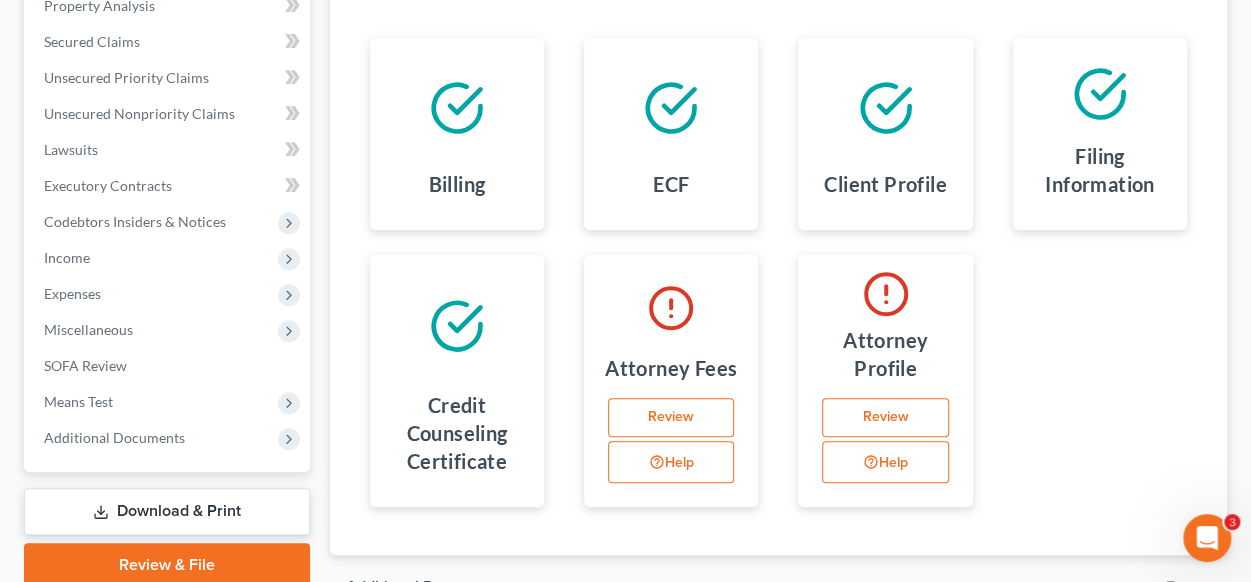 click on "Review" at bounding box center (671, 418) 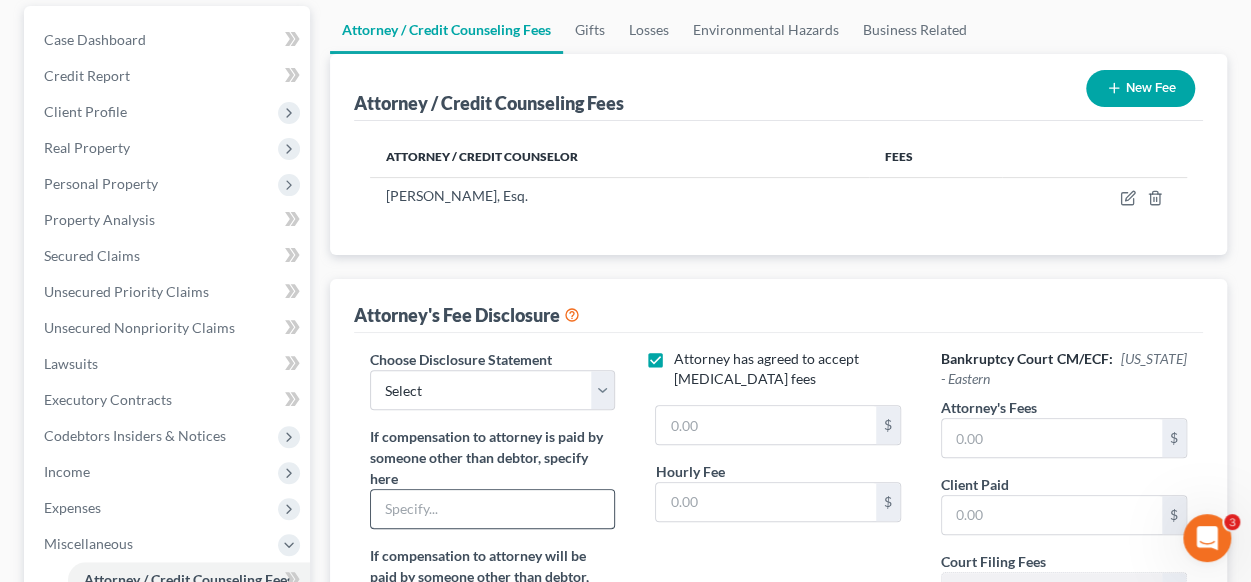 scroll, scrollTop: 300, scrollLeft: 0, axis: vertical 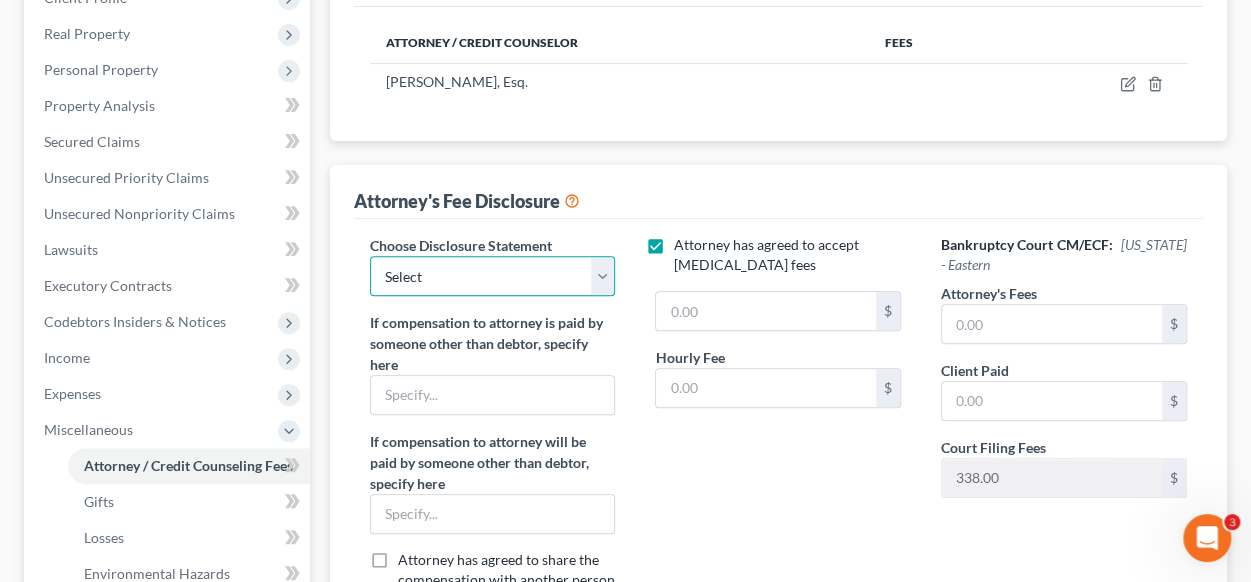 click on "Select Bankrupcy filing after sheriff sale" at bounding box center (493, 276) 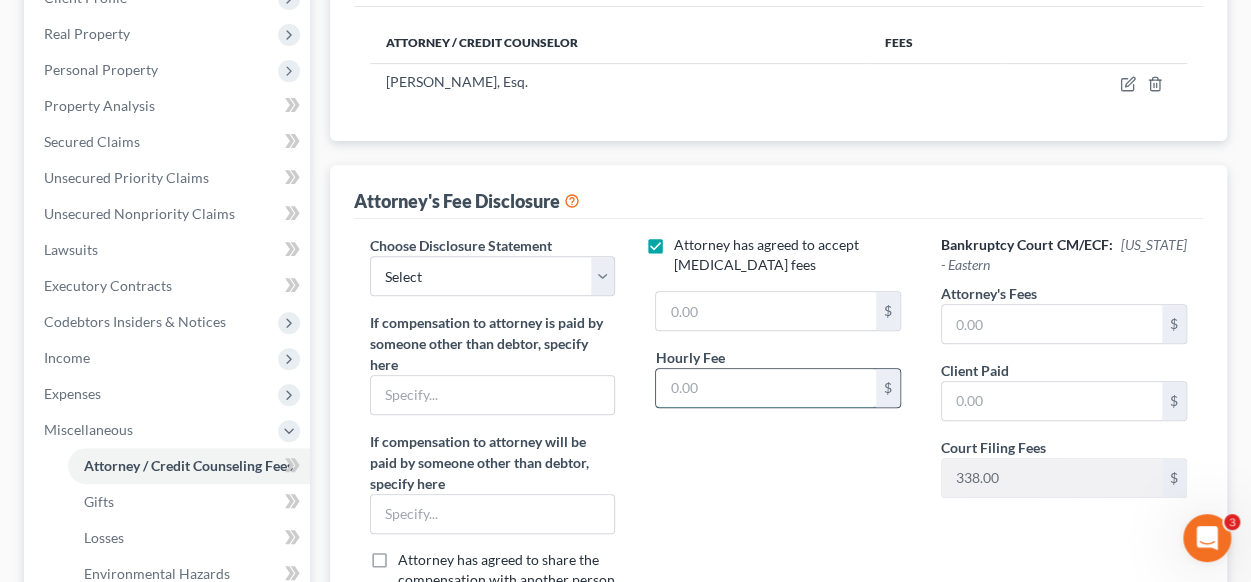 click at bounding box center (766, 388) 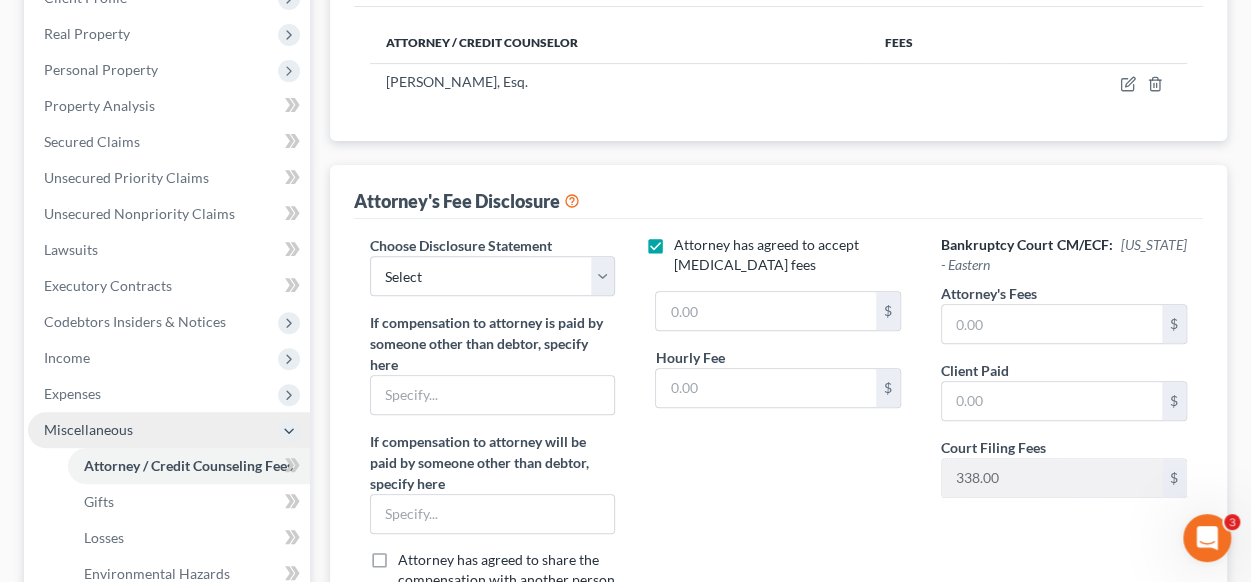 click on "Miscellaneous" at bounding box center [88, 429] 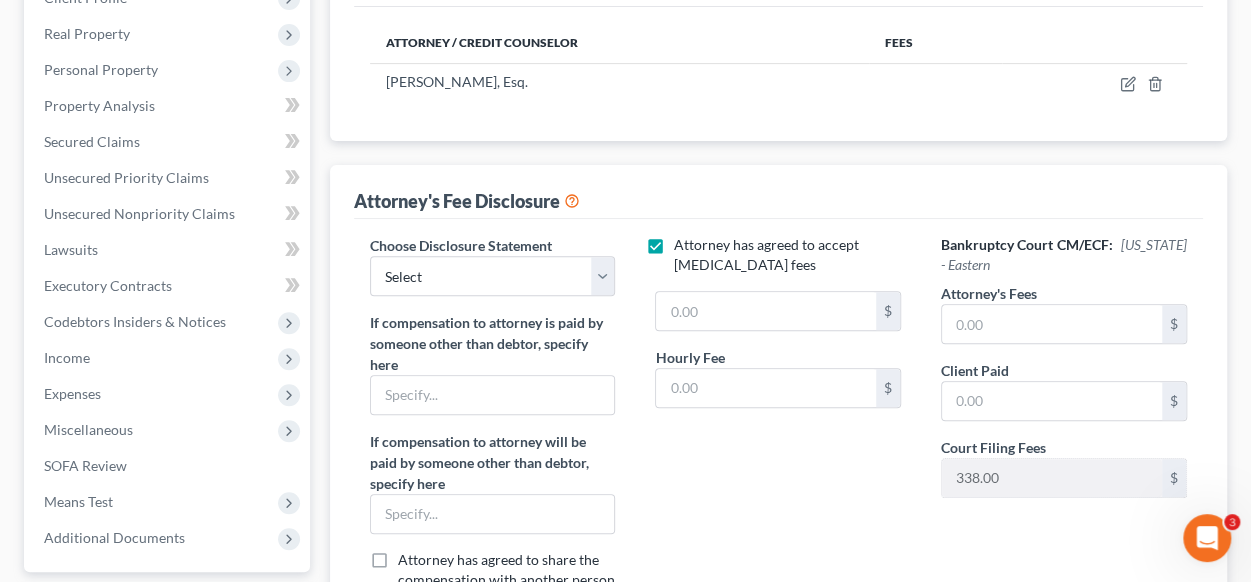 click at bounding box center (572, 199) 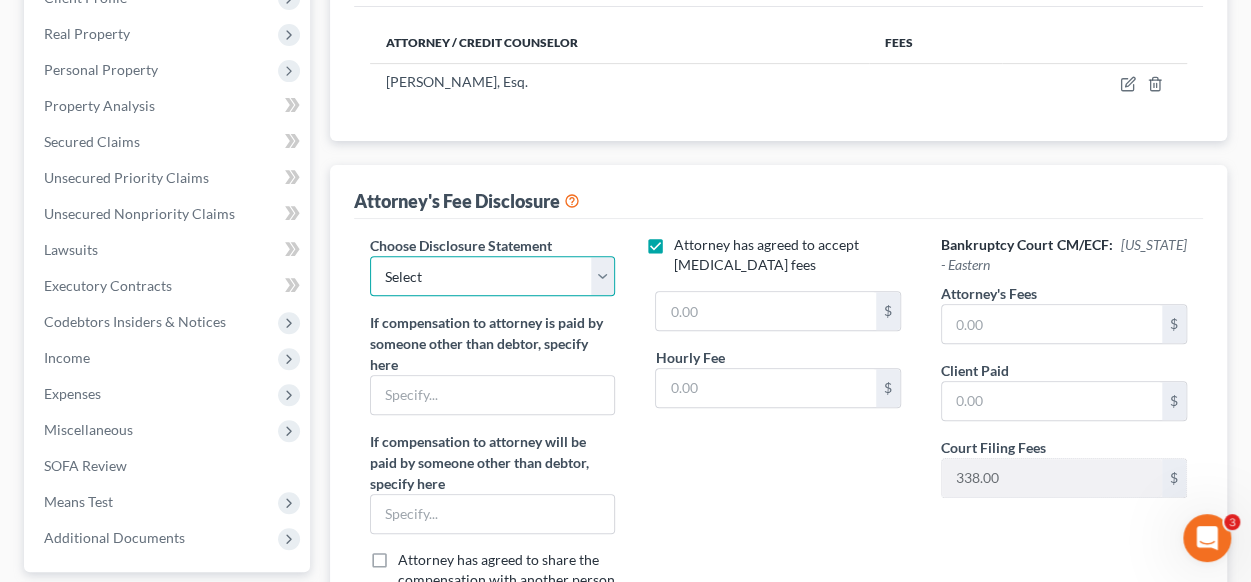 click on "Select Bankrupcy filing after sheriff sale" at bounding box center [493, 276] 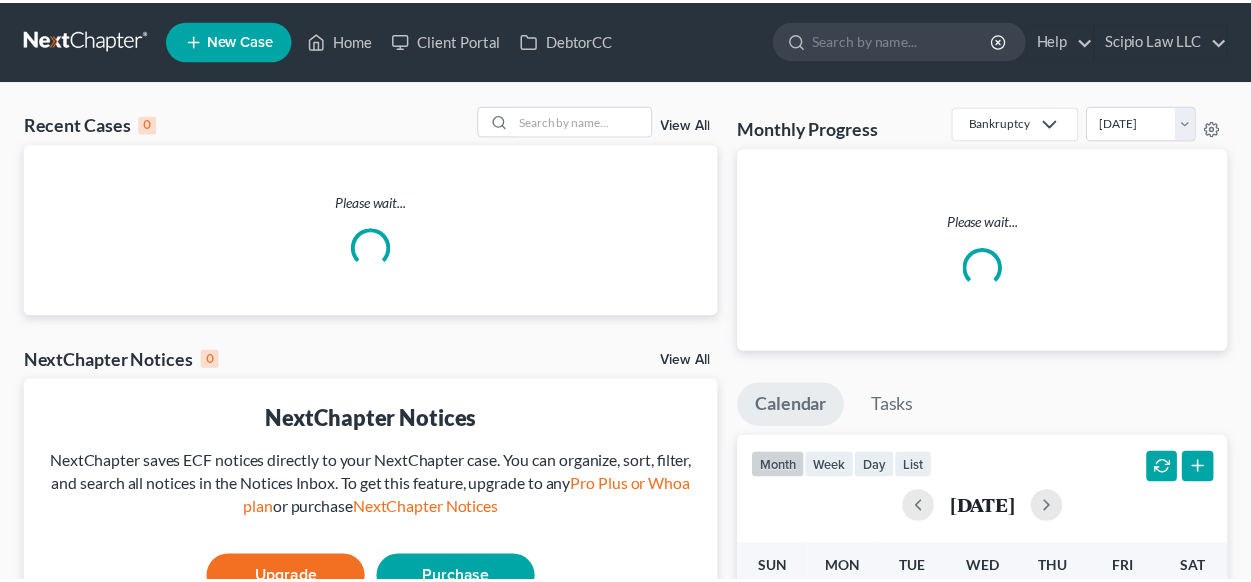 scroll, scrollTop: 0, scrollLeft: 0, axis: both 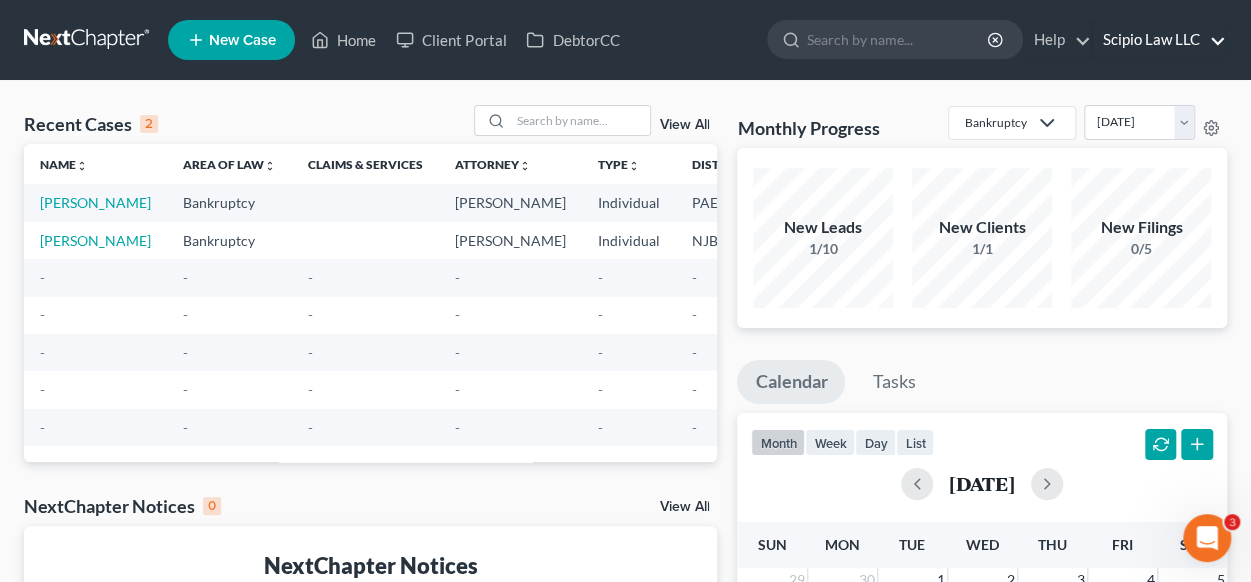 click on "Scipio Law LLC" at bounding box center [1159, 40] 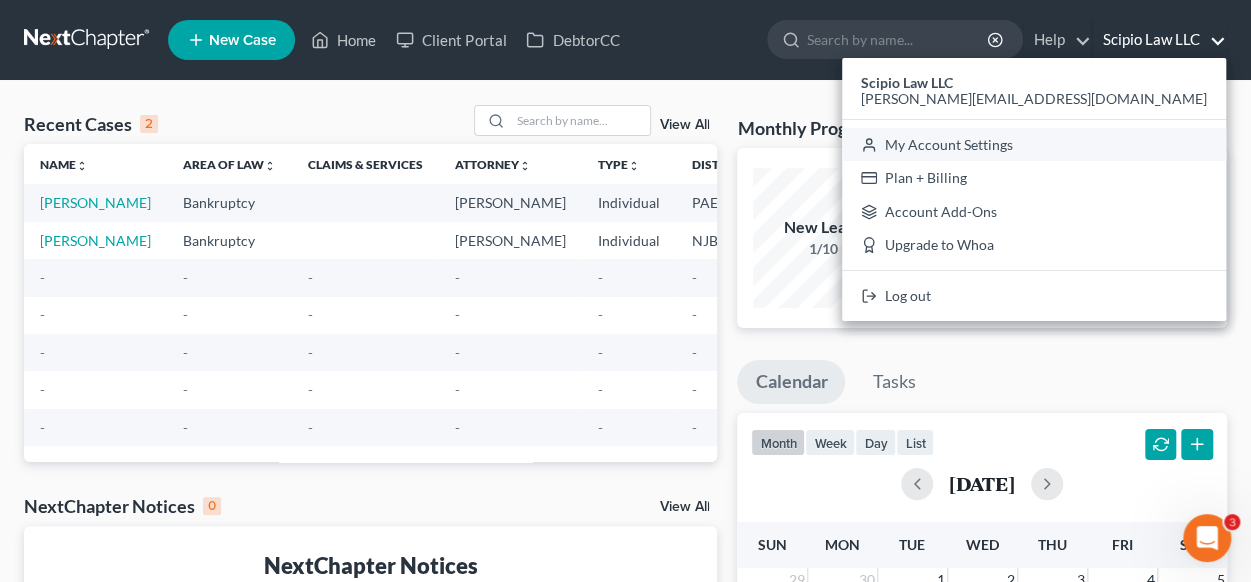 click on "My Account Settings" at bounding box center [1034, 145] 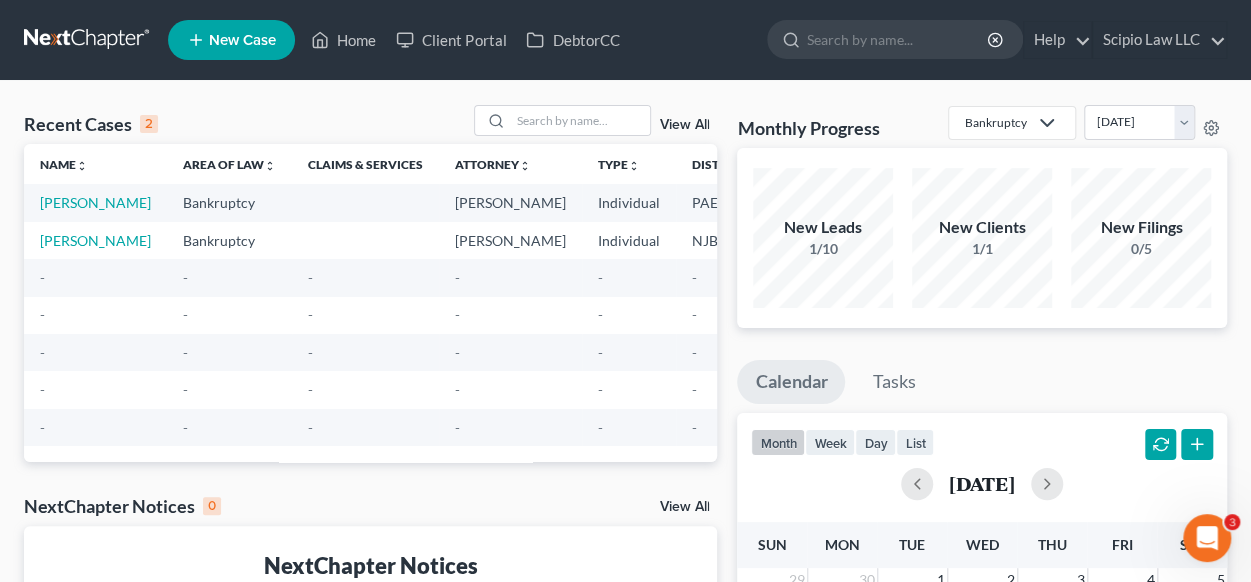 select on "51" 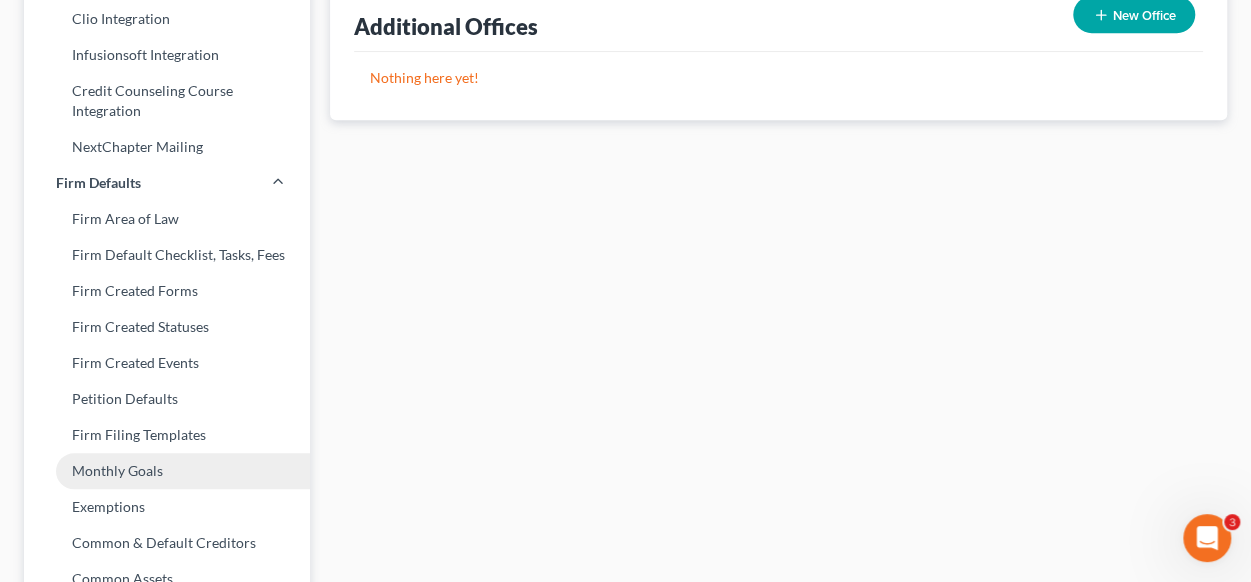 scroll, scrollTop: 800, scrollLeft: 0, axis: vertical 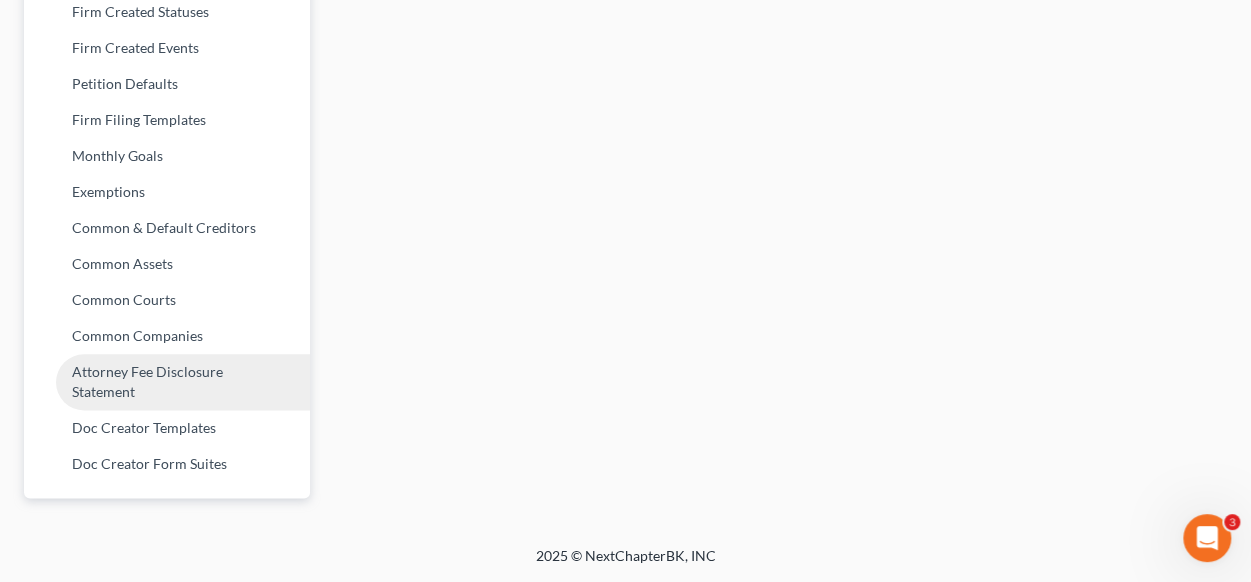 click on "Attorney Fee Disclosure Statement" at bounding box center (167, 382) 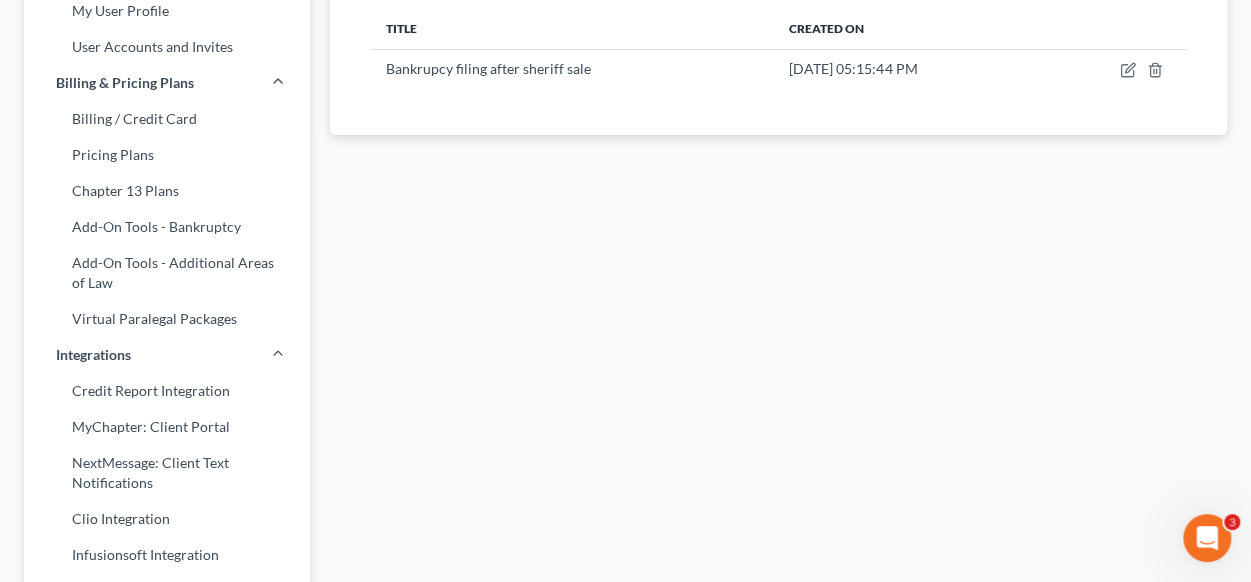 scroll, scrollTop: 0, scrollLeft: 0, axis: both 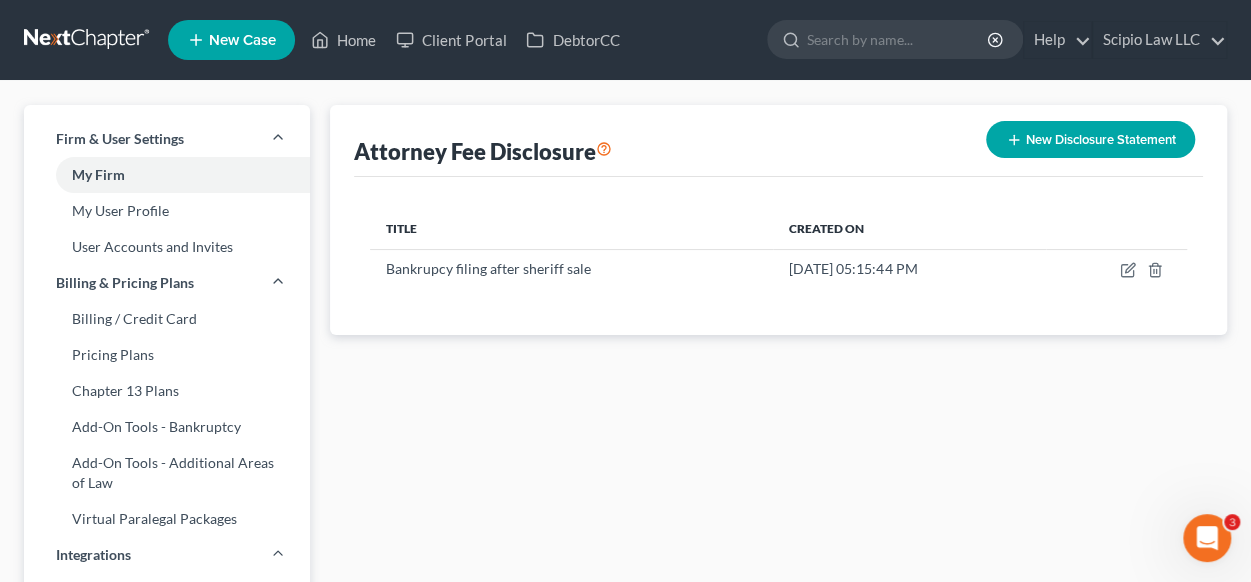 click on "New Disclosure Statement" at bounding box center (1090, 139) 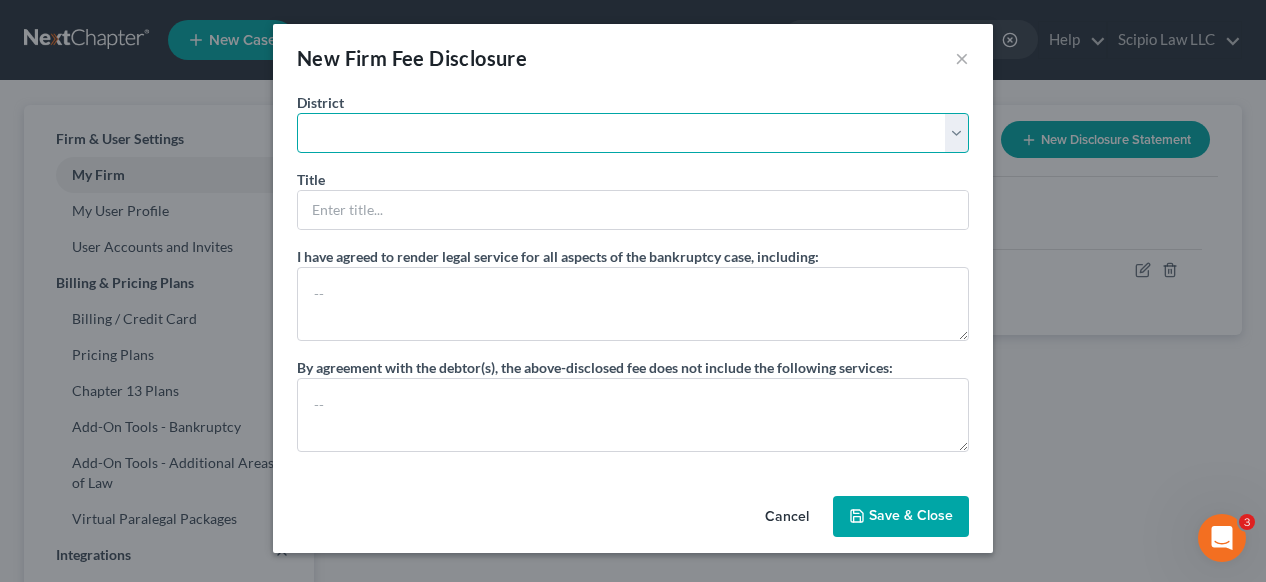 click on "[US_STATE] - [GEOGRAPHIC_DATA] [US_STATE] - [GEOGRAPHIC_DATA][US_STATE] - Southern [US_STATE] [US_STATE] [US_STATE] - Eastern [US_STATE] - [GEOGRAPHIC_DATA] [US_STATE] - [GEOGRAPHIC_DATA] [US_STATE] - [GEOGRAPHIC_DATA] [US_STATE] - [GEOGRAPHIC_DATA][US_STATE] - [GEOGRAPHIC_DATA][US_STATE] [US_STATE] [US_STATE] [US_STATE] [US_STATE] - [GEOGRAPHIC_DATA] [US_STATE] - [GEOGRAPHIC_DATA][US_STATE] - [GEOGRAPHIC_DATA][US_STATE] - [GEOGRAPHIC_DATA] [US_STATE] - [GEOGRAPHIC_DATA][US_STATE] - Southern [US_STATE] [US_STATE] [US_STATE] [US_STATE] - [GEOGRAPHIC_DATA] [US_STATE] - [GEOGRAPHIC_DATA][US_STATE] - [GEOGRAPHIC_DATA] [US_STATE] - [GEOGRAPHIC_DATA] [US_STATE] - [GEOGRAPHIC_DATA] [US_STATE] - Northern [US_STATE] - Southern [US_STATE] [US_STATE] - Eastern [US_STATE] - Western [US_STATE] - Eastern [US_STATE] - [GEOGRAPHIC_DATA] [US_STATE] - Western [US_STATE] [US_STATE] [US_STATE] [US_STATE] - Eastern [US_STATE] - Western [US_STATE] [US_STATE] - [GEOGRAPHIC_DATA][US_STATE] - Southern [US_STATE] - Eastern [US_STATE] - Western [US_STATE] [US_STATE] [US_STATE] [US_STATE] [US_STATE] [US_STATE] [US_STATE] - Eastern [US_STATE] - [GEOGRAPHIC_DATA][US_STATE] - Southern [US_STATE] - [GEOGRAPHIC_DATA][US_STATE] - [GEOGRAPHIC_DATA][US_STATE] - Middle [US_STATE] - [GEOGRAPHIC_DATA][US_STATE] [US_STATE] - [GEOGRAPHIC_DATA][US_STATE] - Southern" at bounding box center (633, 133) 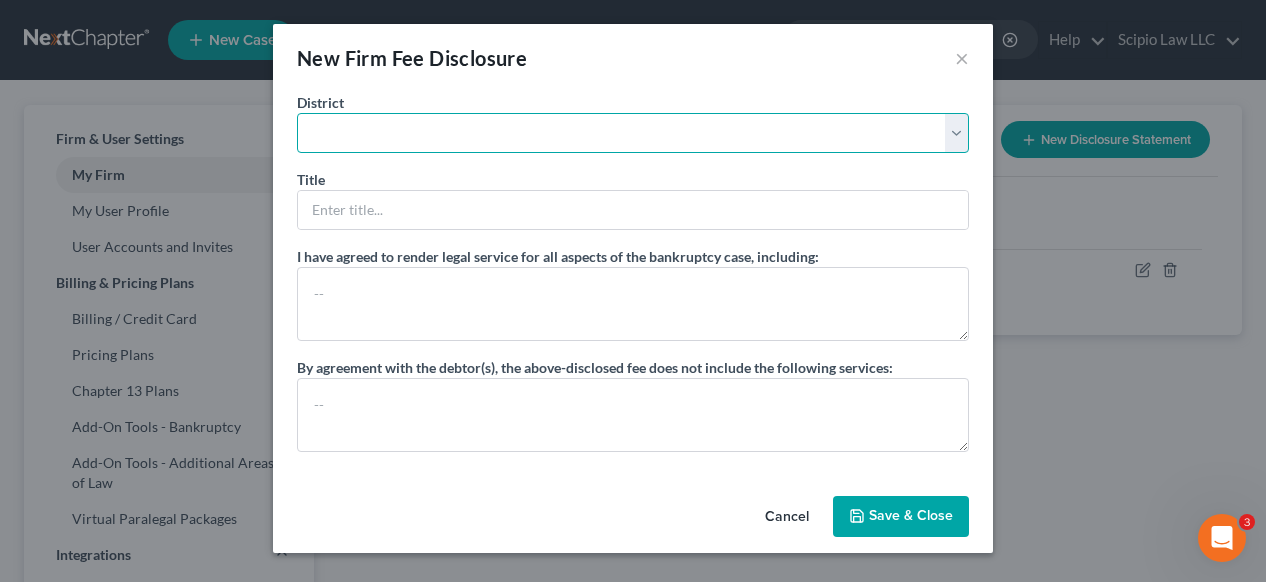 select on "67" 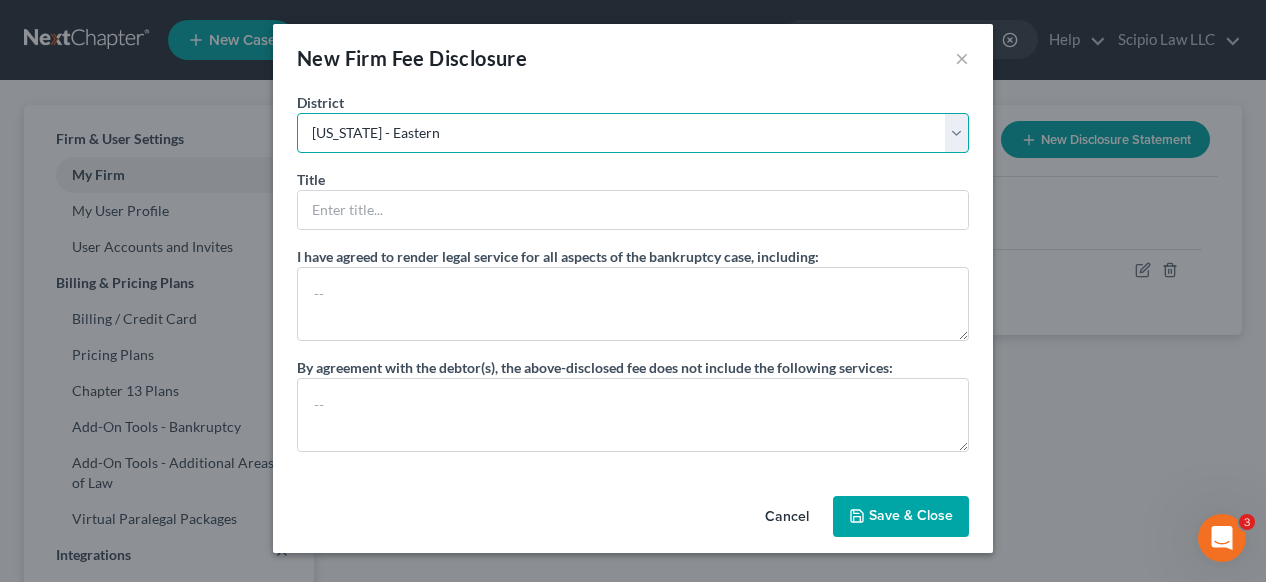 click on "[US_STATE] - [GEOGRAPHIC_DATA] [US_STATE] - [GEOGRAPHIC_DATA][US_STATE] - Southern [US_STATE] [US_STATE] [US_STATE] - Eastern [US_STATE] - [GEOGRAPHIC_DATA] [US_STATE] - [GEOGRAPHIC_DATA] [US_STATE] - [GEOGRAPHIC_DATA] [US_STATE] - [GEOGRAPHIC_DATA][US_STATE] - [GEOGRAPHIC_DATA][US_STATE] [US_STATE] [US_STATE] [US_STATE] [US_STATE] - [GEOGRAPHIC_DATA] [US_STATE] - [GEOGRAPHIC_DATA][US_STATE] - [GEOGRAPHIC_DATA][US_STATE] - [GEOGRAPHIC_DATA] [US_STATE] - [GEOGRAPHIC_DATA][US_STATE] - Southern [US_STATE] [US_STATE] [US_STATE] [US_STATE] - [GEOGRAPHIC_DATA] [US_STATE] - [GEOGRAPHIC_DATA][US_STATE] - [GEOGRAPHIC_DATA] [US_STATE] - [GEOGRAPHIC_DATA] [US_STATE] - [GEOGRAPHIC_DATA] [US_STATE] - Northern [US_STATE] - Southern [US_STATE] [US_STATE] - Eastern [US_STATE] - Western [US_STATE] - Eastern [US_STATE] - [GEOGRAPHIC_DATA] [US_STATE] - Western [US_STATE] [US_STATE] [US_STATE] [US_STATE] - Eastern [US_STATE] - Western [US_STATE] [US_STATE] - [GEOGRAPHIC_DATA][US_STATE] - Southern [US_STATE] - Eastern [US_STATE] - Western [US_STATE] [US_STATE] [US_STATE] [US_STATE] [US_STATE] [US_STATE] [US_STATE] - Eastern [US_STATE] - [GEOGRAPHIC_DATA][US_STATE] - Southern [US_STATE] - [GEOGRAPHIC_DATA][US_STATE] - [GEOGRAPHIC_DATA][US_STATE] - Middle [US_STATE] - [GEOGRAPHIC_DATA][US_STATE] [US_STATE] - [GEOGRAPHIC_DATA][US_STATE] - Southern" at bounding box center (633, 133) 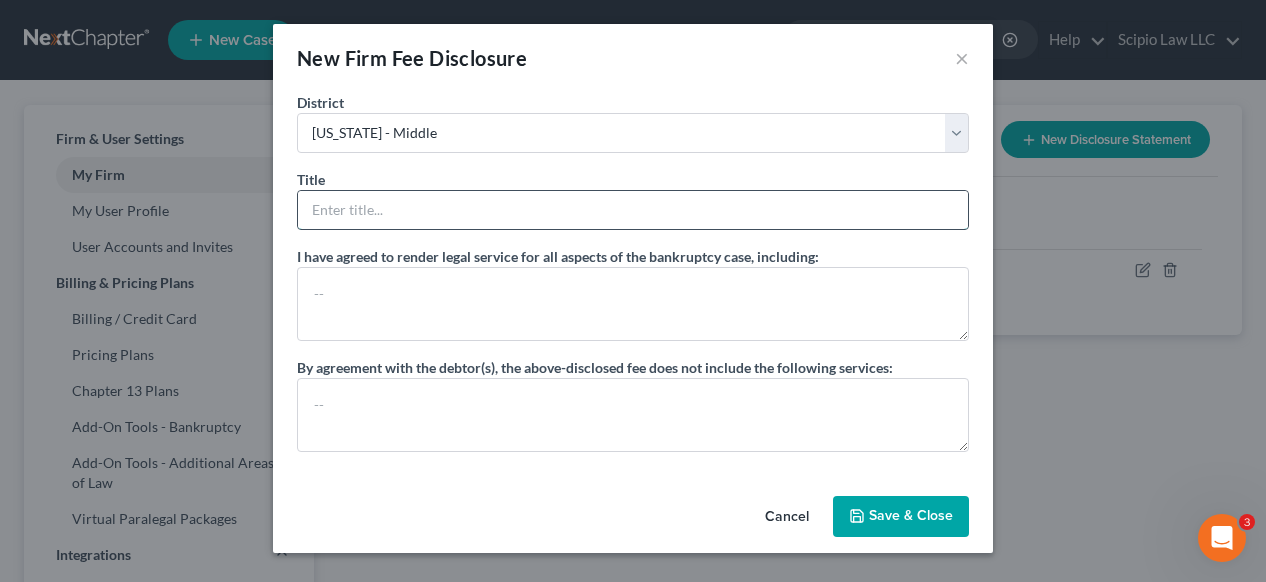 click at bounding box center [633, 210] 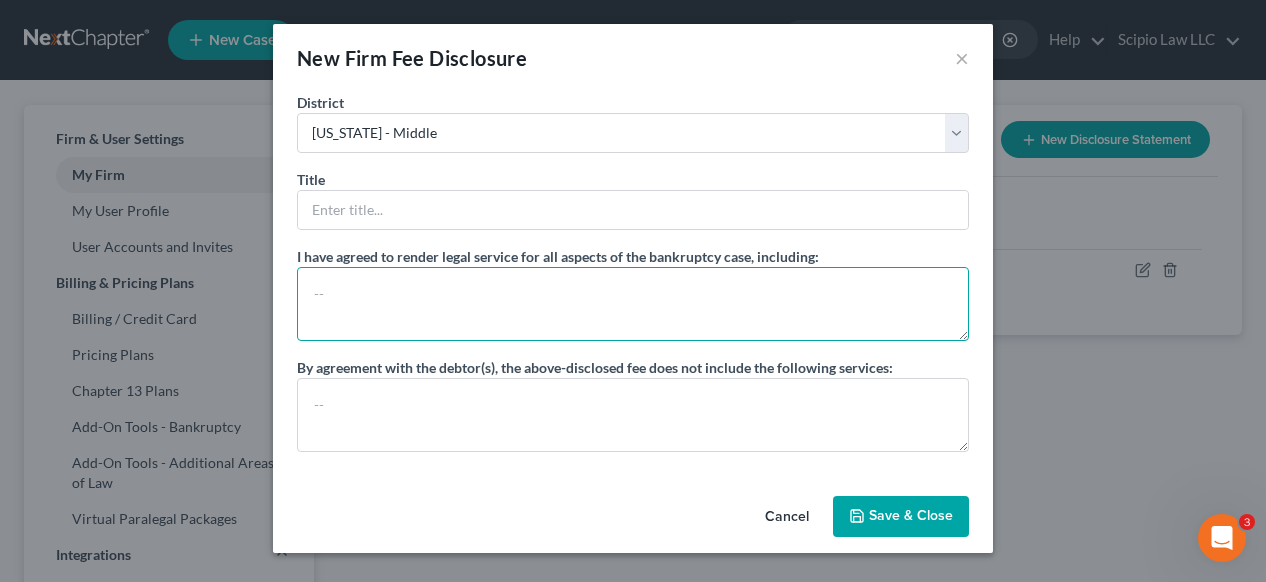 click at bounding box center [633, 304] 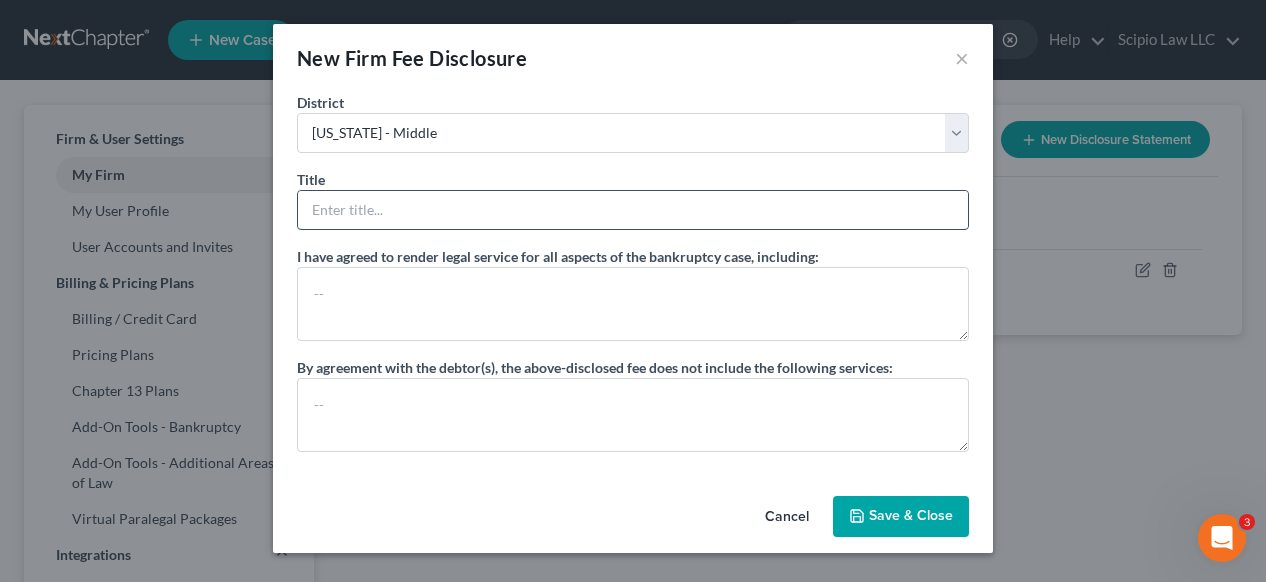 click at bounding box center [633, 210] 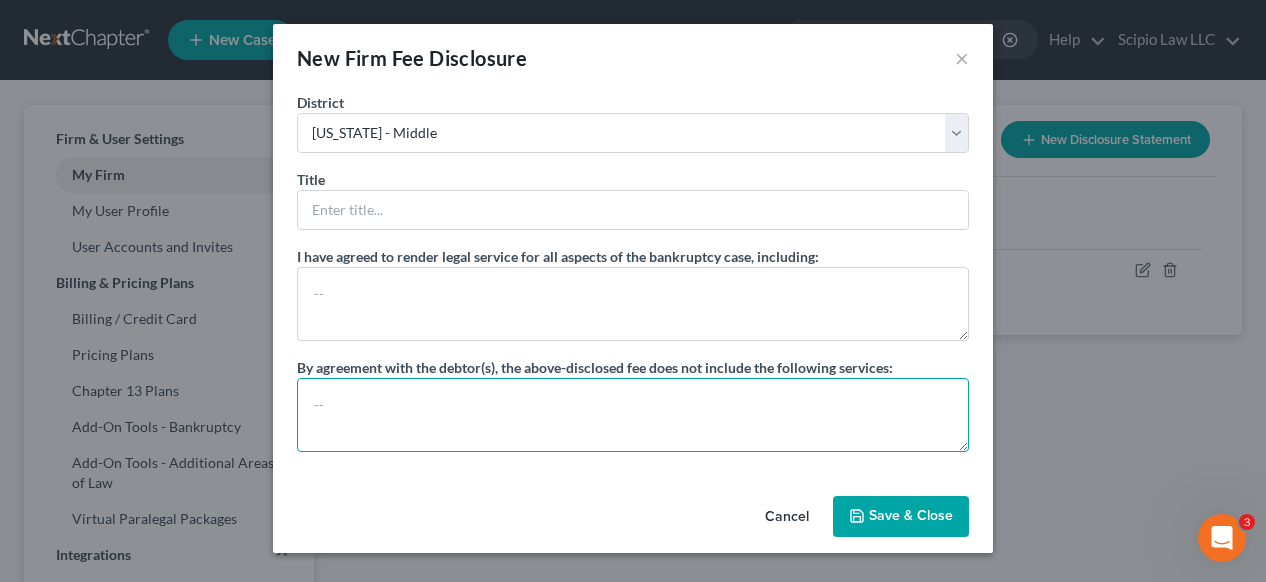 click at bounding box center (633, 415) 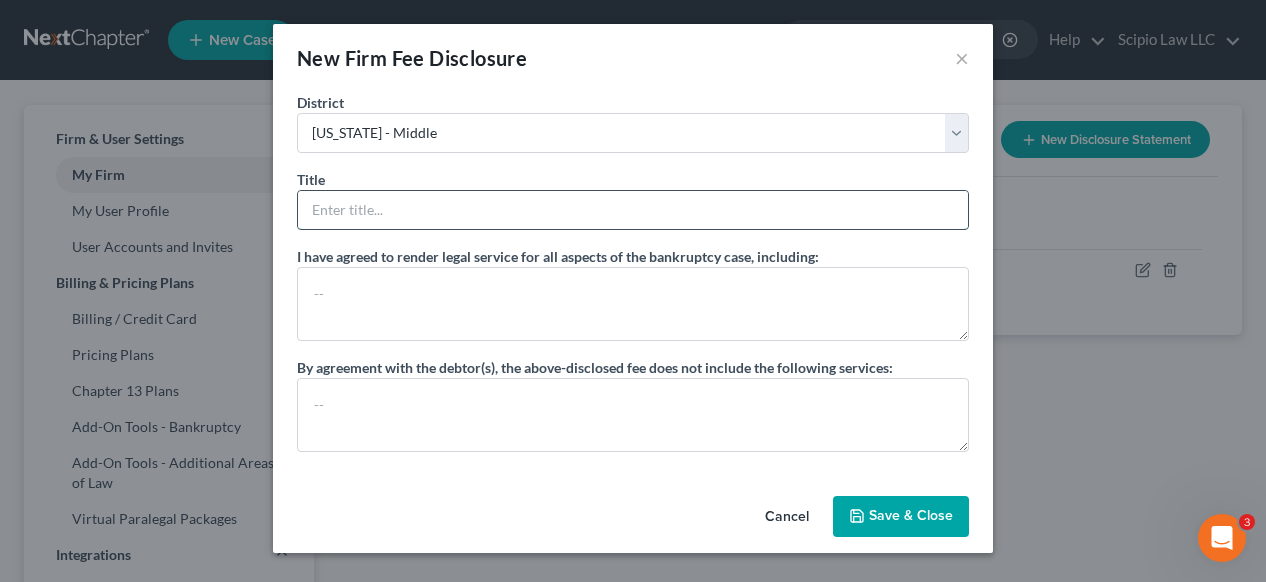 click at bounding box center [633, 210] 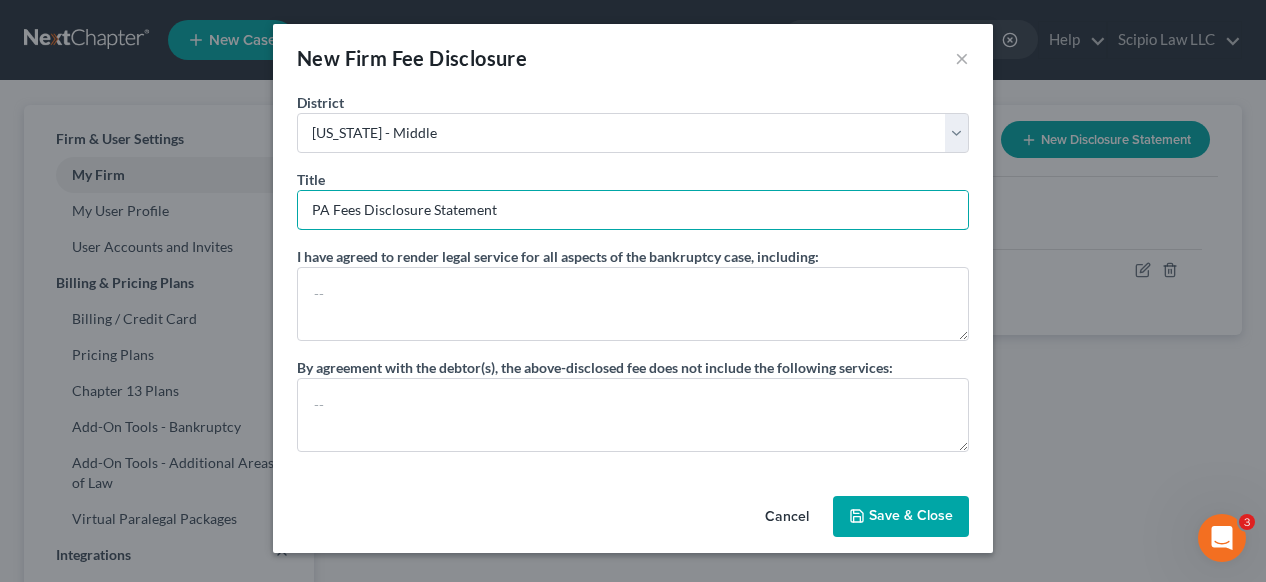 type on "PA Fees Disclosure Statement" 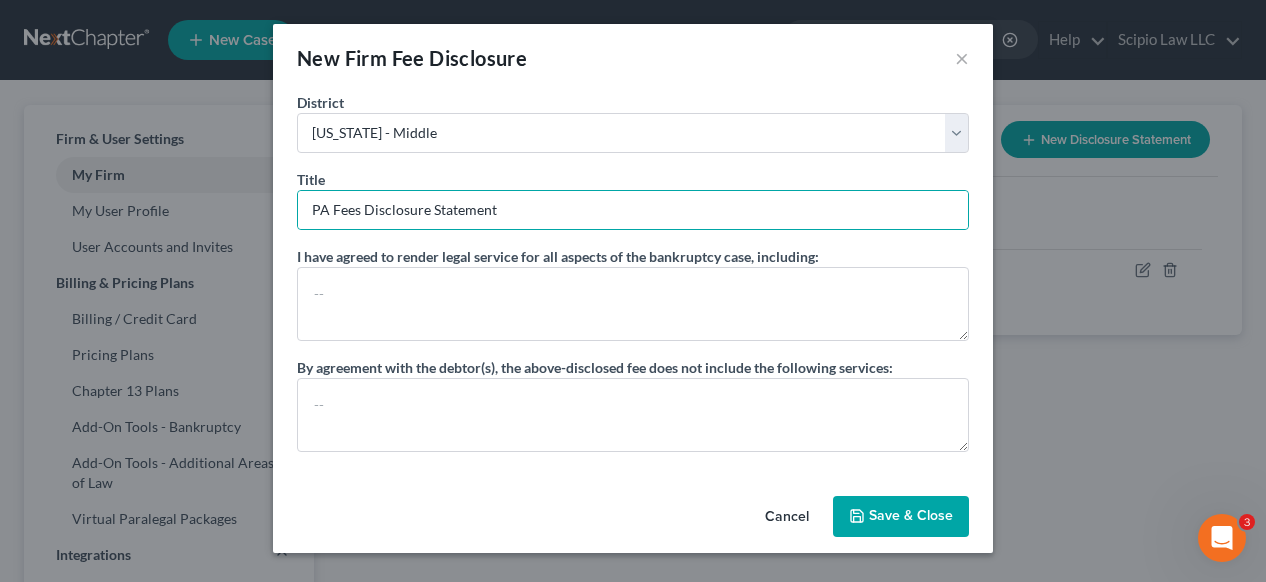 click on "Save & Close" at bounding box center (901, 517) 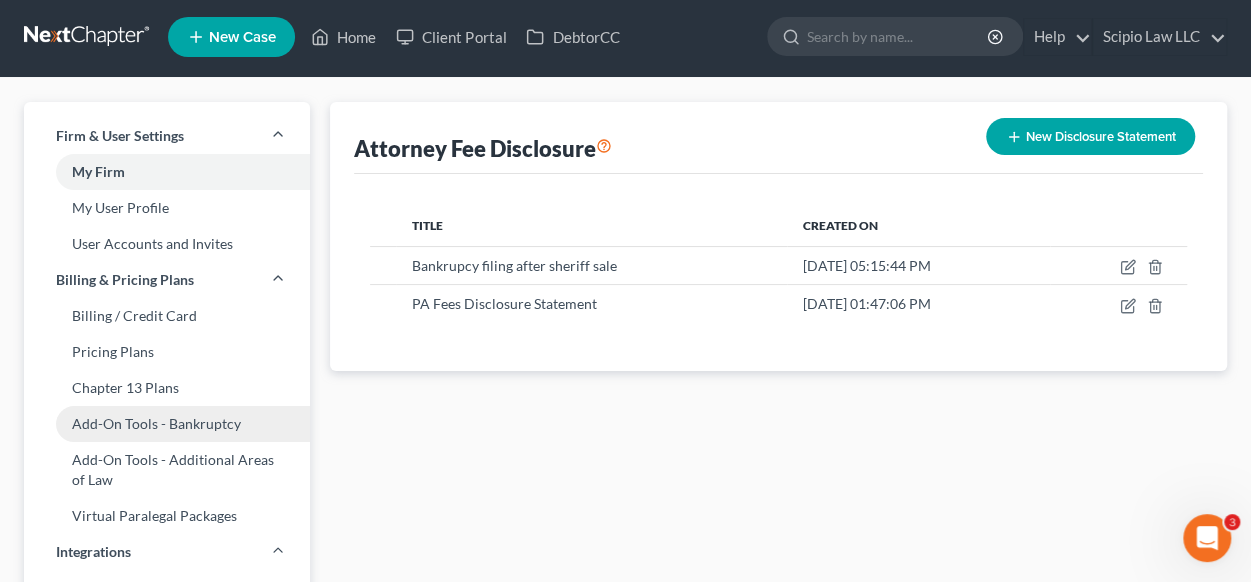 scroll, scrollTop: 0, scrollLeft: 0, axis: both 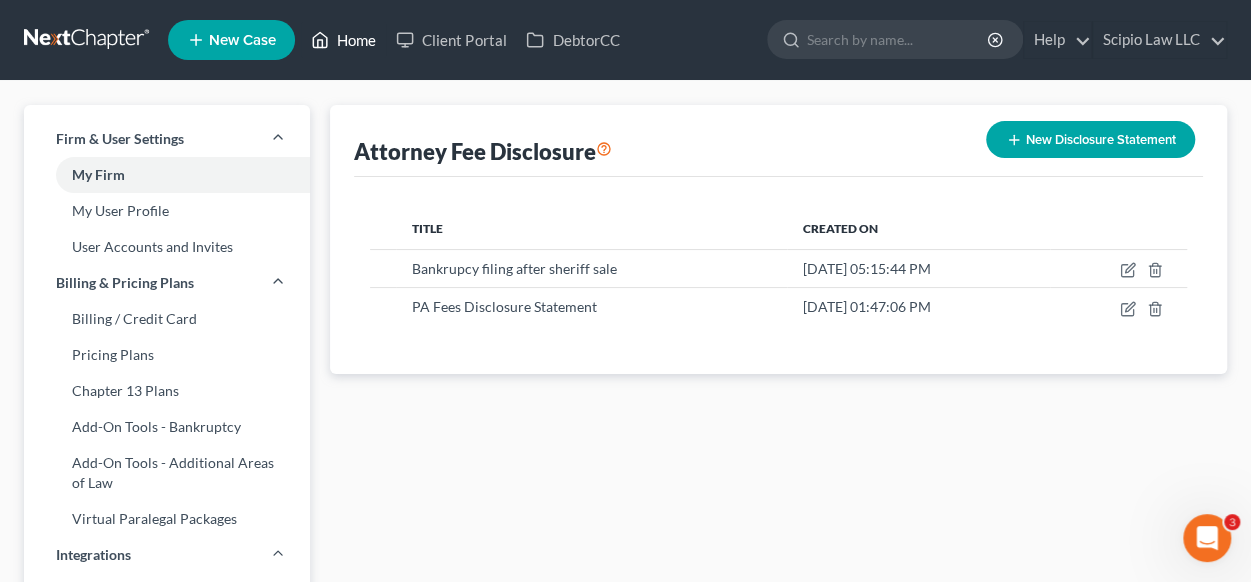 click on "Home" at bounding box center [343, 40] 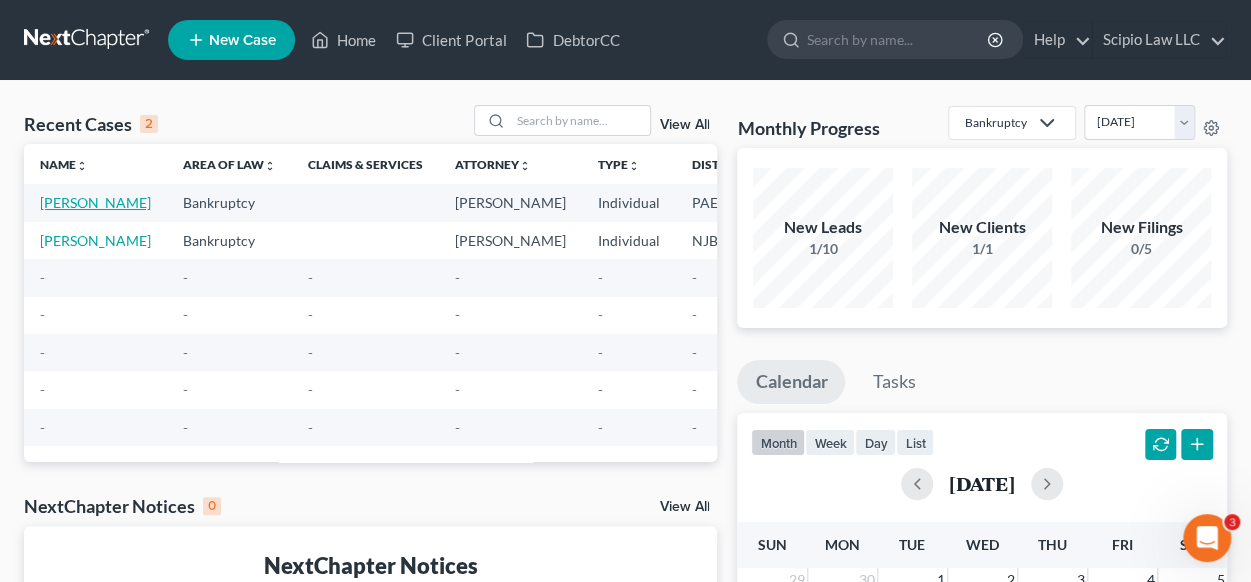 click on "[PERSON_NAME]" at bounding box center [95, 202] 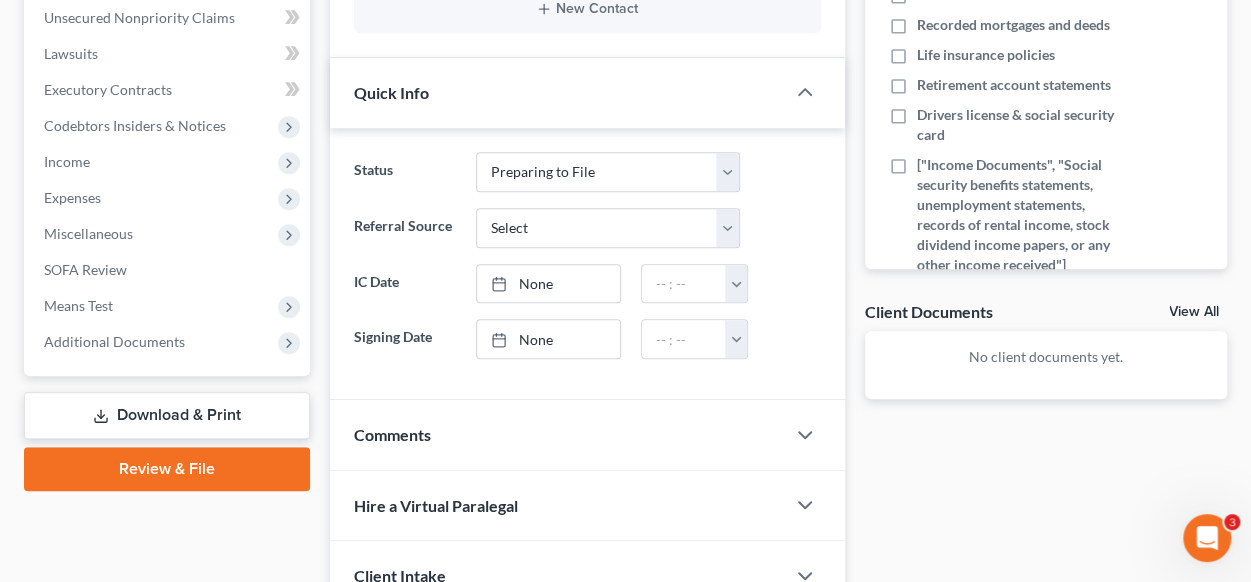 scroll, scrollTop: 500, scrollLeft: 0, axis: vertical 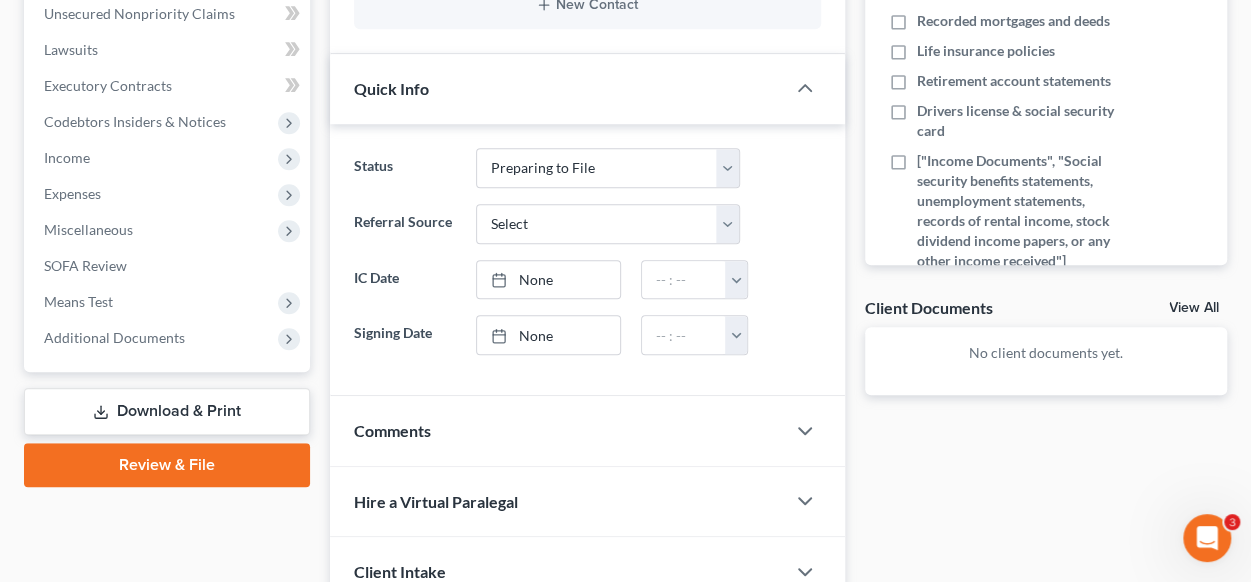 click on "Review & File" at bounding box center (167, 465) 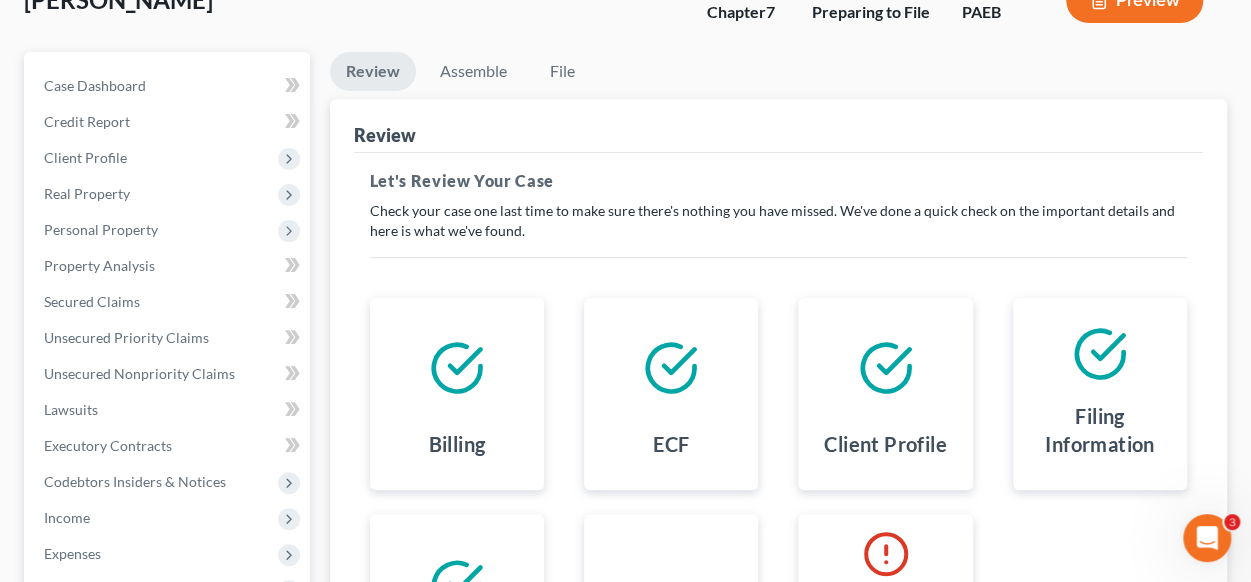 scroll, scrollTop: 100, scrollLeft: 0, axis: vertical 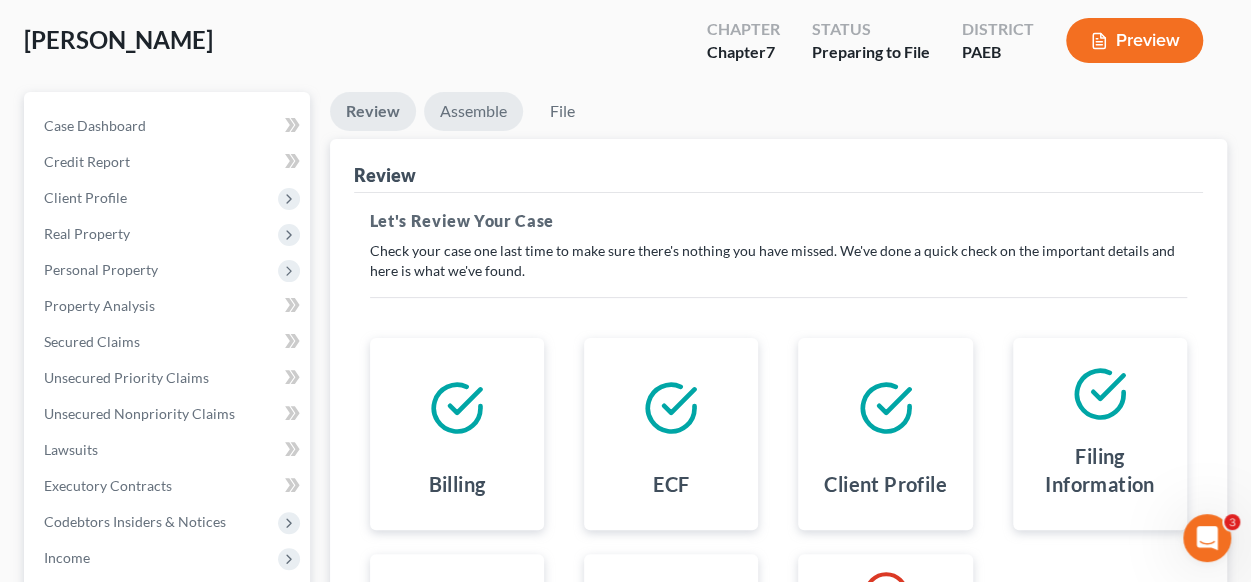 click on "Assemble" at bounding box center [473, 111] 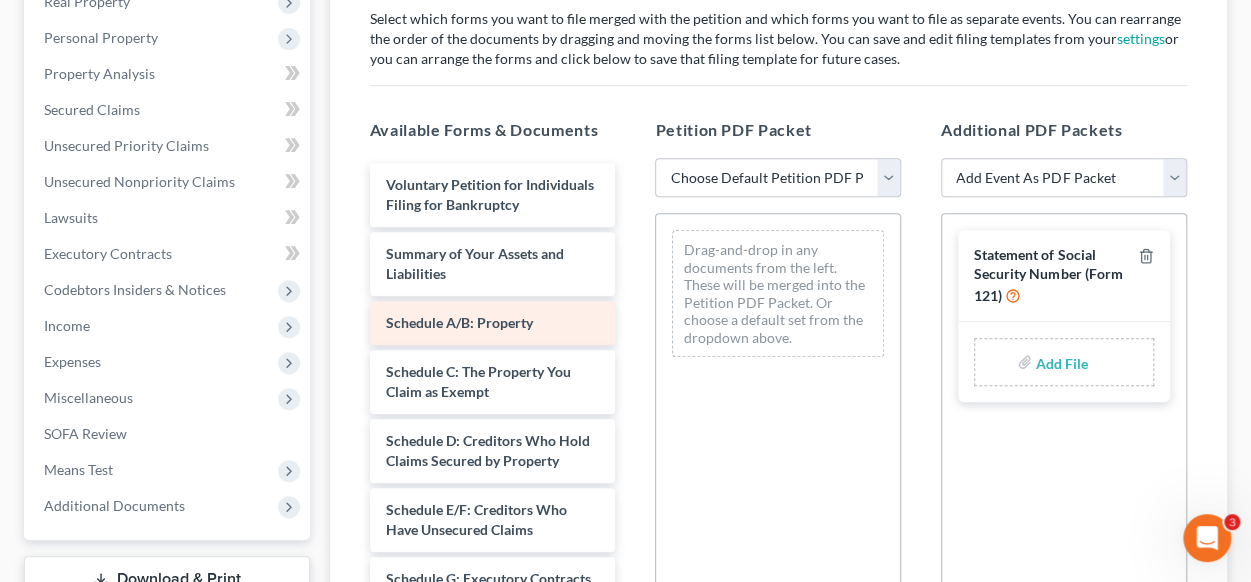 scroll, scrollTop: 400, scrollLeft: 0, axis: vertical 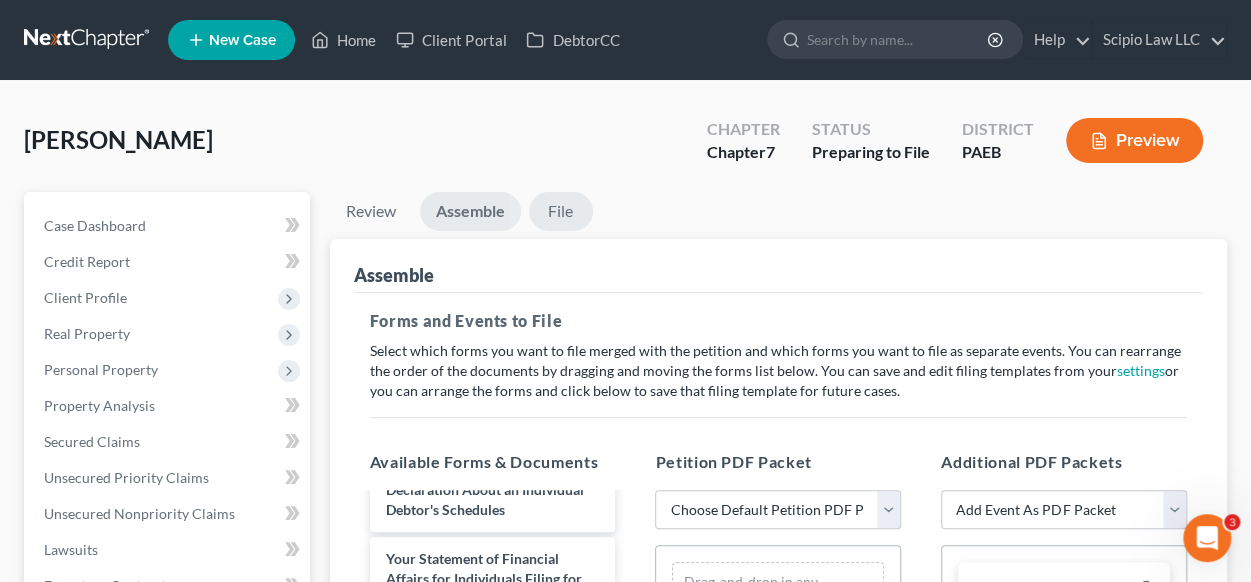 click on "File" at bounding box center [561, 211] 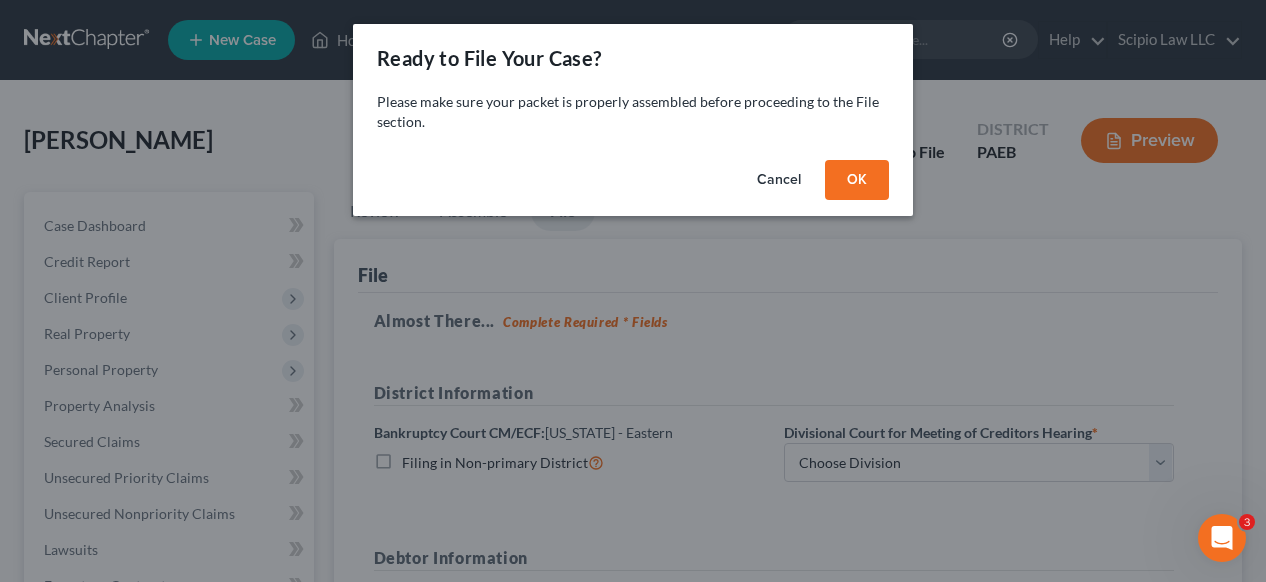 click on "OK" at bounding box center [857, 180] 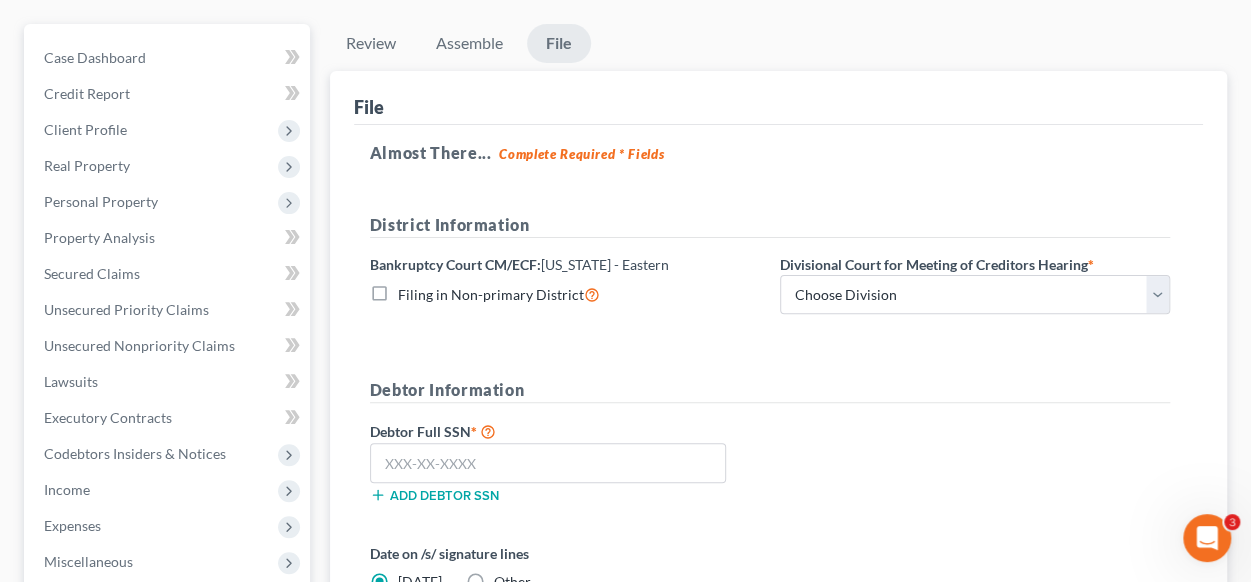 scroll, scrollTop: 200, scrollLeft: 0, axis: vertical 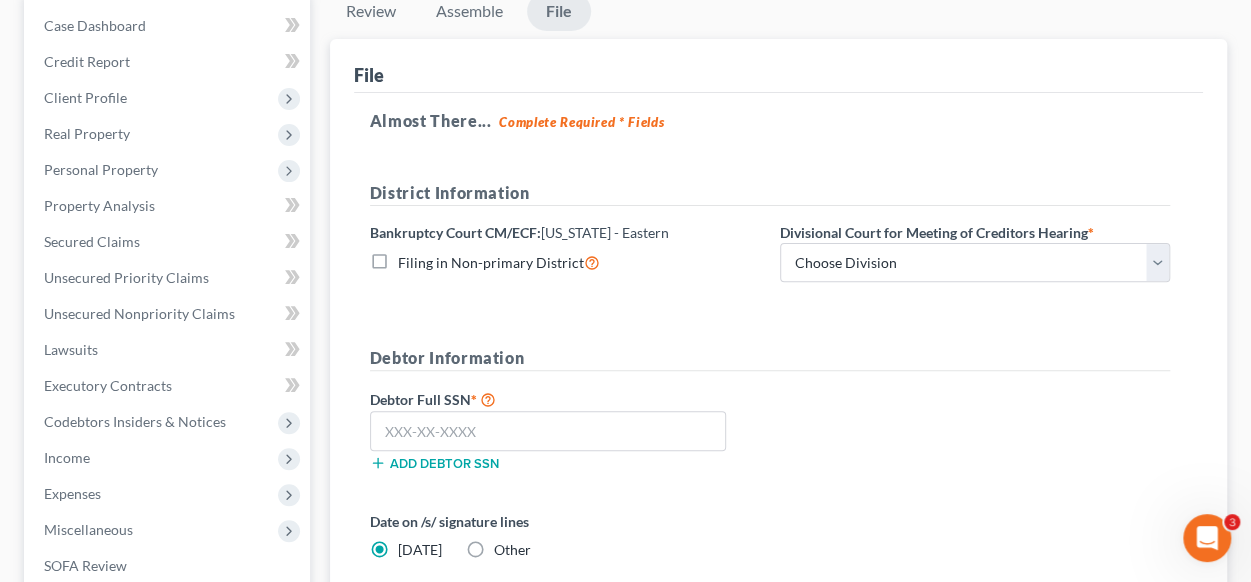 click on "Filing in Non-primary District" at bounding box center [499, 262] 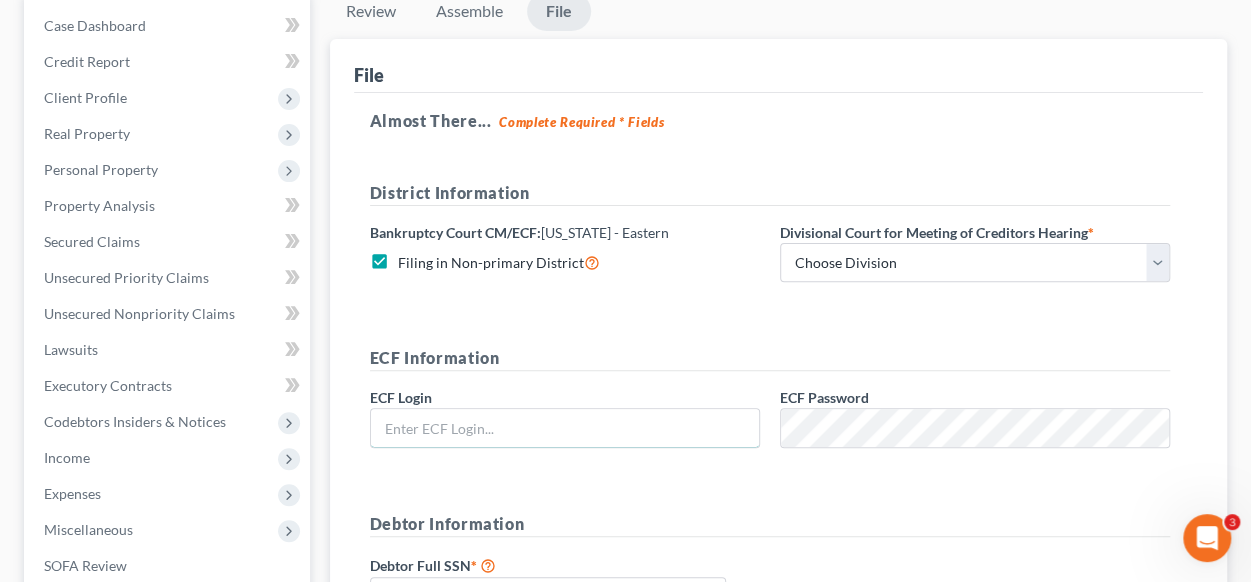 type on "darrylscipio" 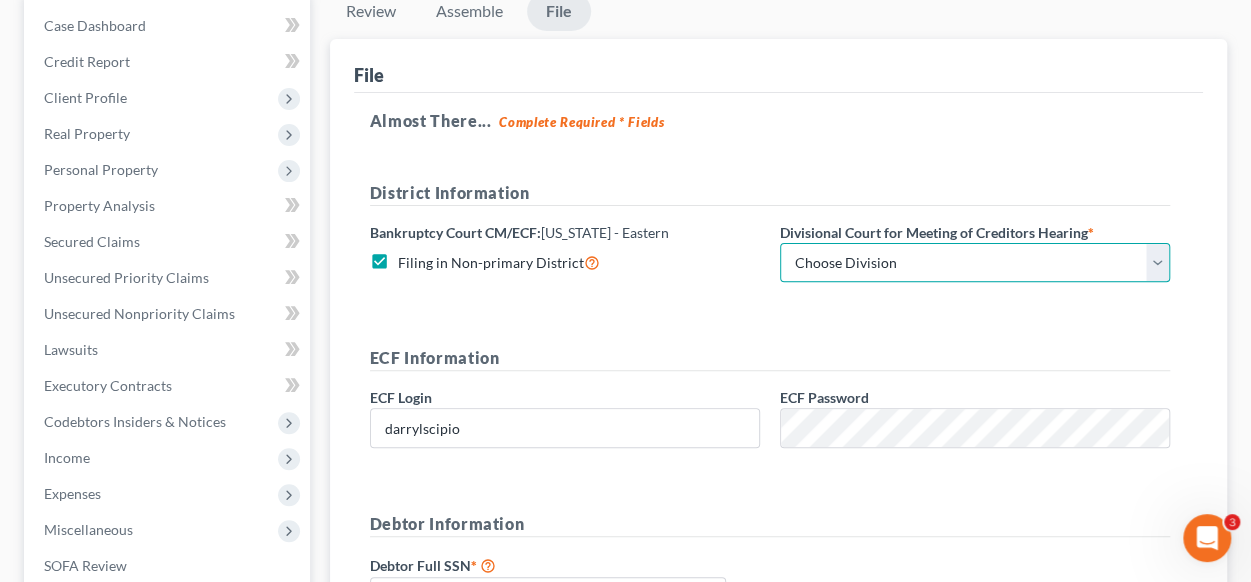 click on "Choose Division [GEOGRAPHIC_DATA] Reading" at bounding box center (975, 263) 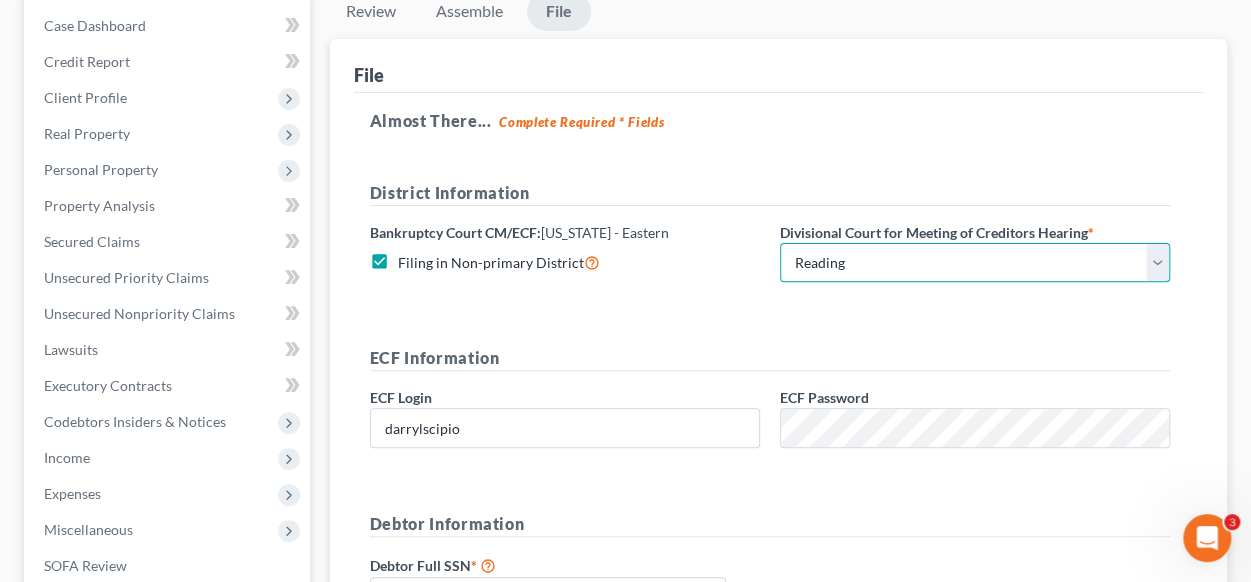 click on "Choose Division [GEOGRAPHIC_DATA] Reading" at bounding box center [975, 263] 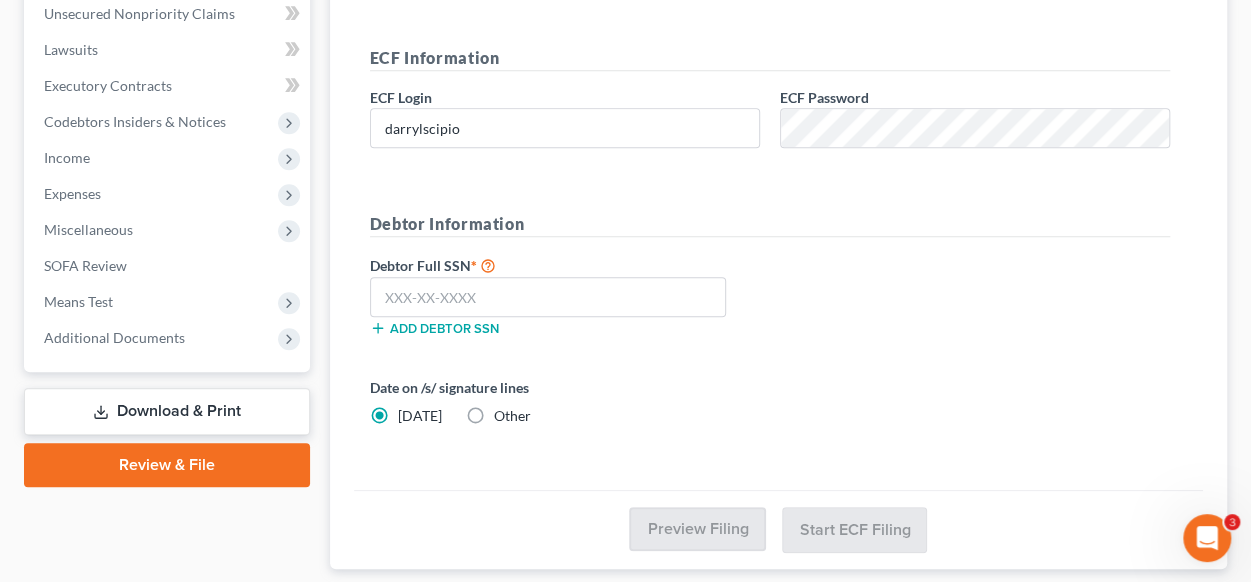 scroll, scrollTop: 0, scrollLeft: 0, axis: both 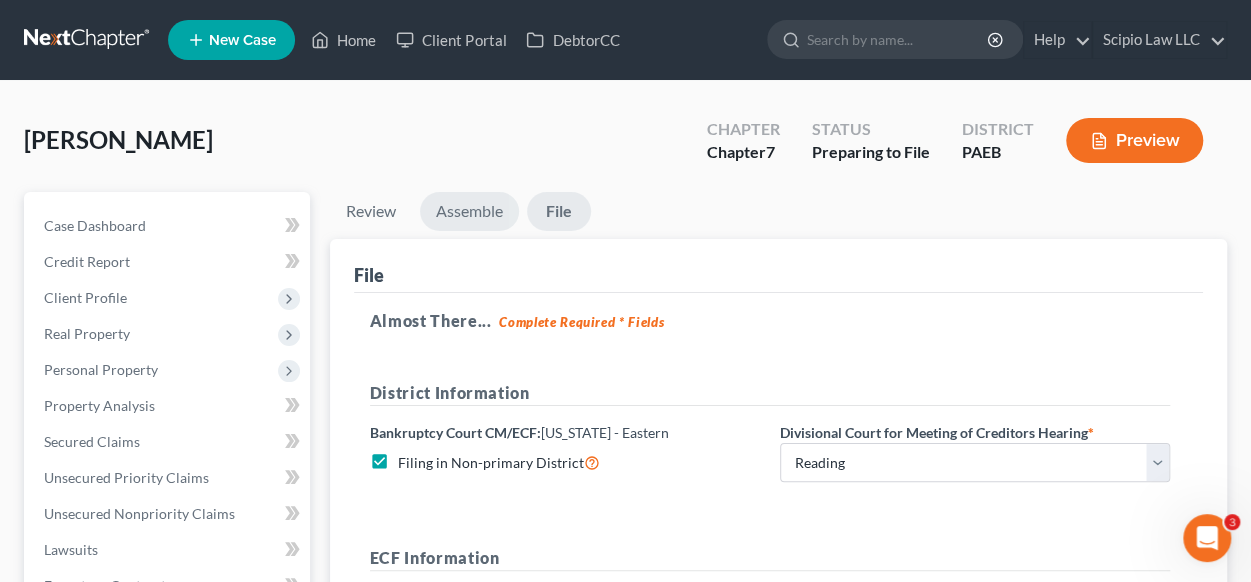 click on "Assemble" at bounding box center [469, 211] 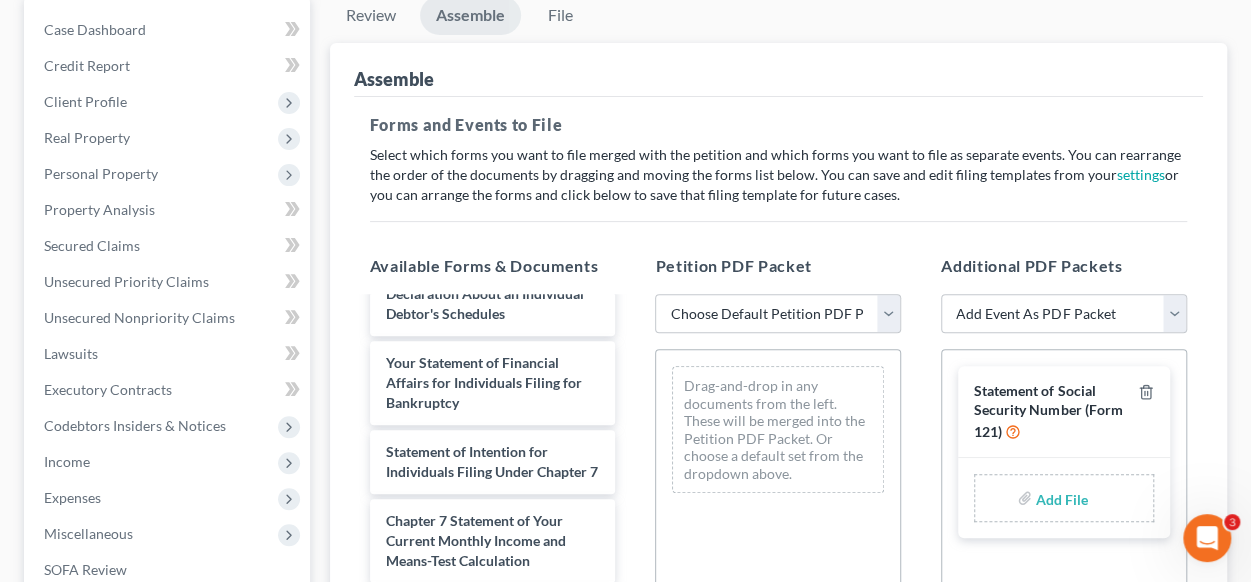 scroll, scrollTop: 200, scrollLeft: 0, axis: vertical 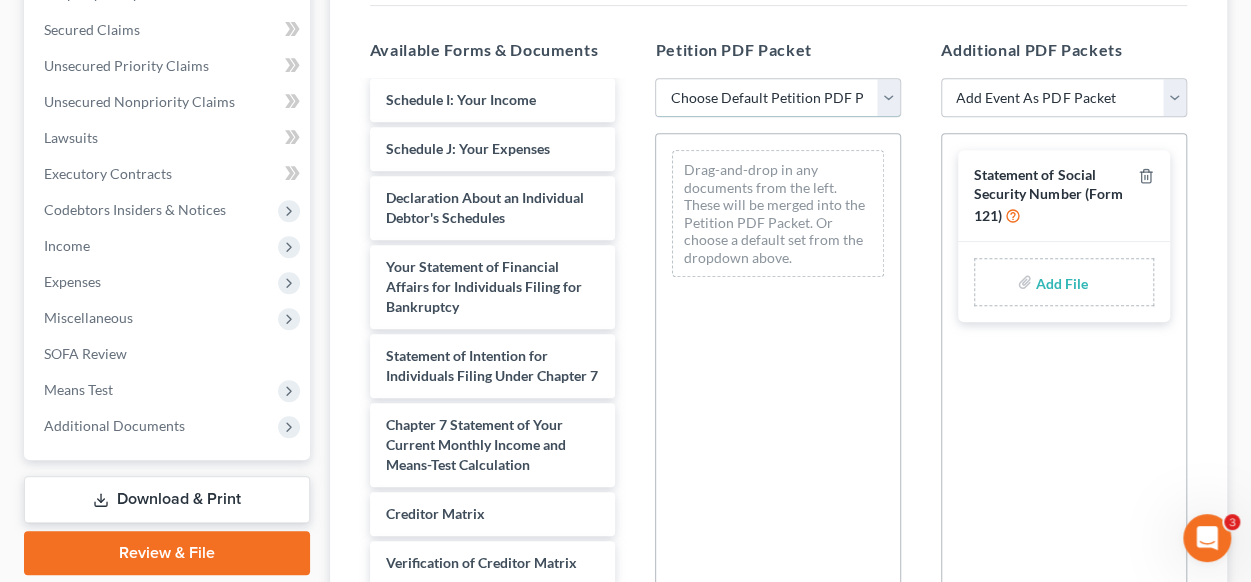 click on "Choose Default Petition PDF Packet Emergency Filing (Voluntary Petition and Creditor List Only) Chapter 7 Template" at bounding box center (778, 98) 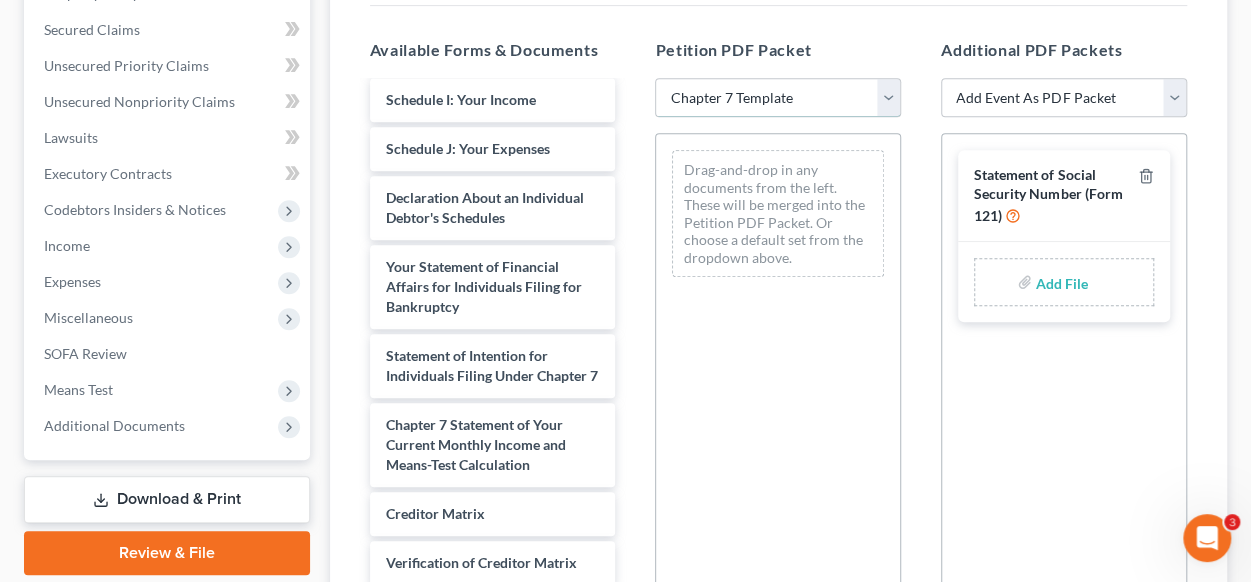 click on "Choose Default Petition PDF Packet Emergency Filing (Voluntary Petition and Creditor List Only) Chapter 7 Template" at bounding box center [778, 98] 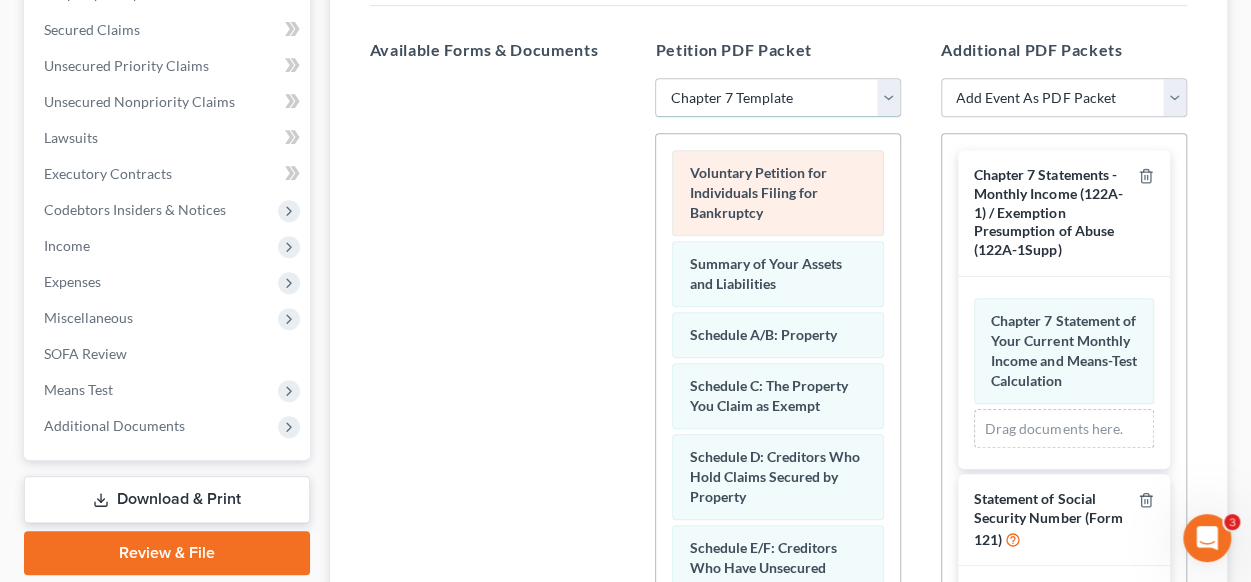 scroll, scrollTop: 0, scrollLeft: 0, axis: both 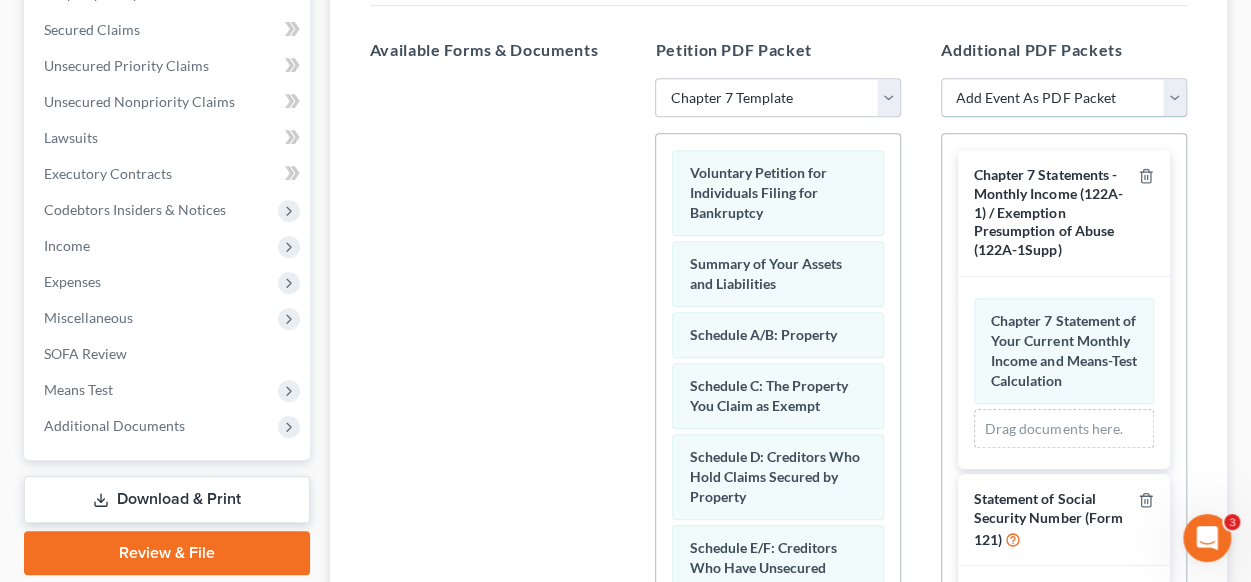 click on "Add Event As PDF Packet Amended Matrix List of Creditors (Fee) Application to Have the Chapter 7 Filing Fee Waived Certificate of Credit Counseling Chapter 7 Means Test Calculation 122A-2 Chapter 7 Statements - Monthly Income (122A-1) / Exemption Presumption of Abuse (122A-1Supp) Declaration About Individual Debtors Schedules Declaration Under Penalty of Perjury for Non-individual Debtors Disclosure of Compensation of Attorney for Debtor Domestic Support Obligation Certification Employee Income Records Financial Management Course Certificate Matrix List of Creditors Pay Filing Fee in Installments Schedule A/B - (for first filing and amendments) Schedule C - (for first filing and amendments) Schedule D - (for first filing and amendments) Schedule E/F- (for first filing and amendments) Schedule G - (for first filing and amendments) Schedule H - (for first filing and amendments) Schedule I - (for first filing and amendments) Schedule J - (for first filing and amendments) Schedule J-2" at bounding box center [1064, 98] 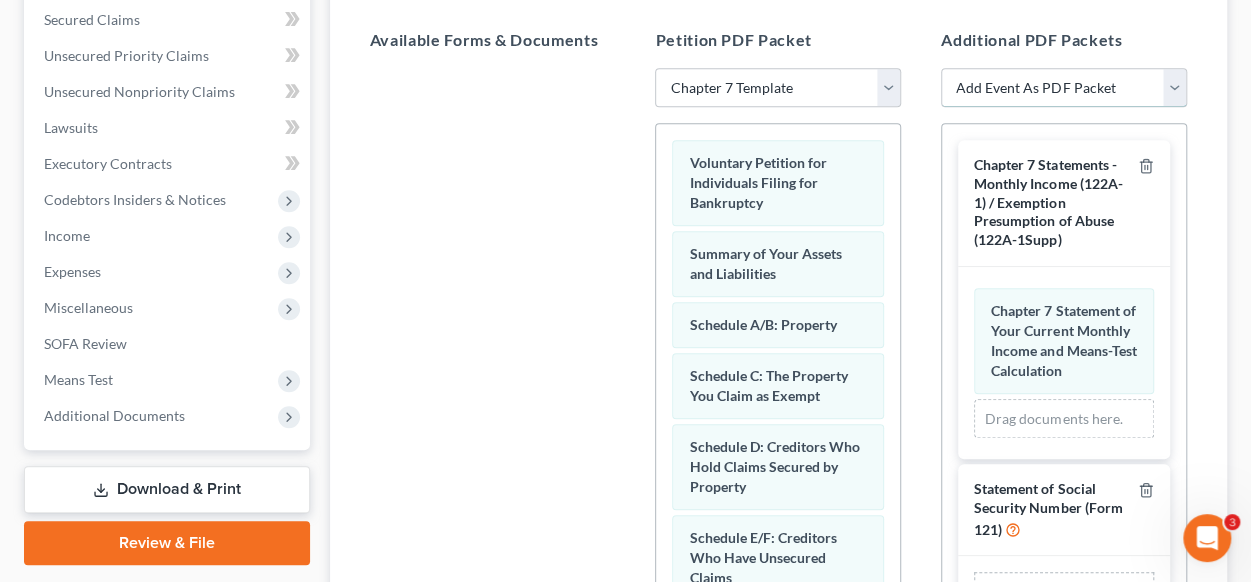 scroll, scrollTop: 391, scrollLeft: 0, axis: vertical 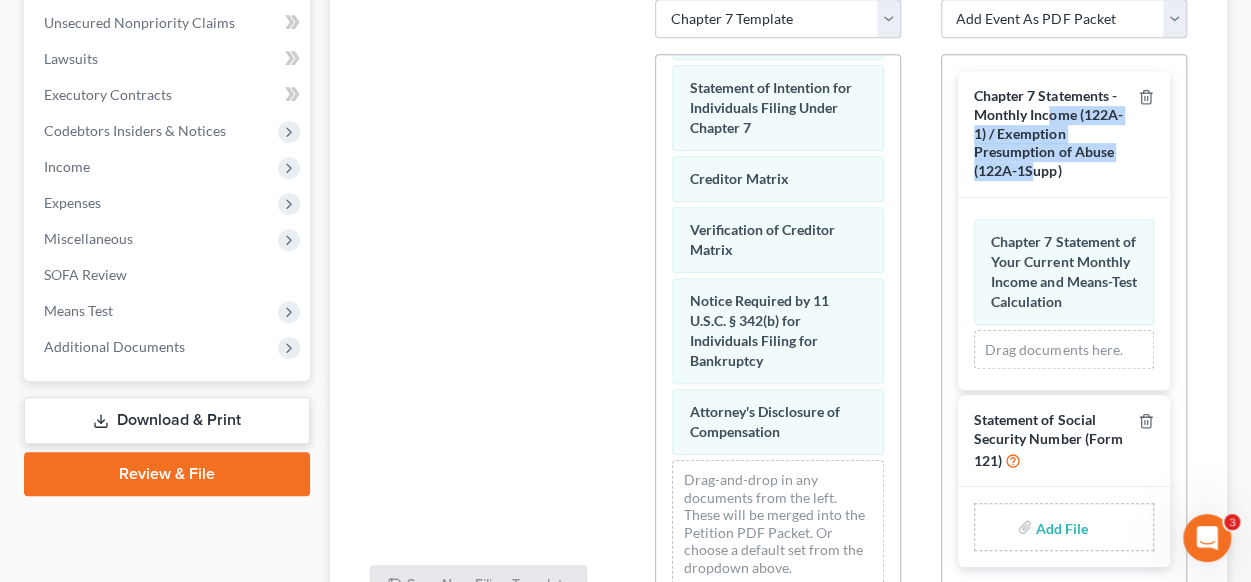 drag, startPoint x: 1048, startPoint y: 119, endPoint x: 1030, endPoint y: 164, distance: 48.466484 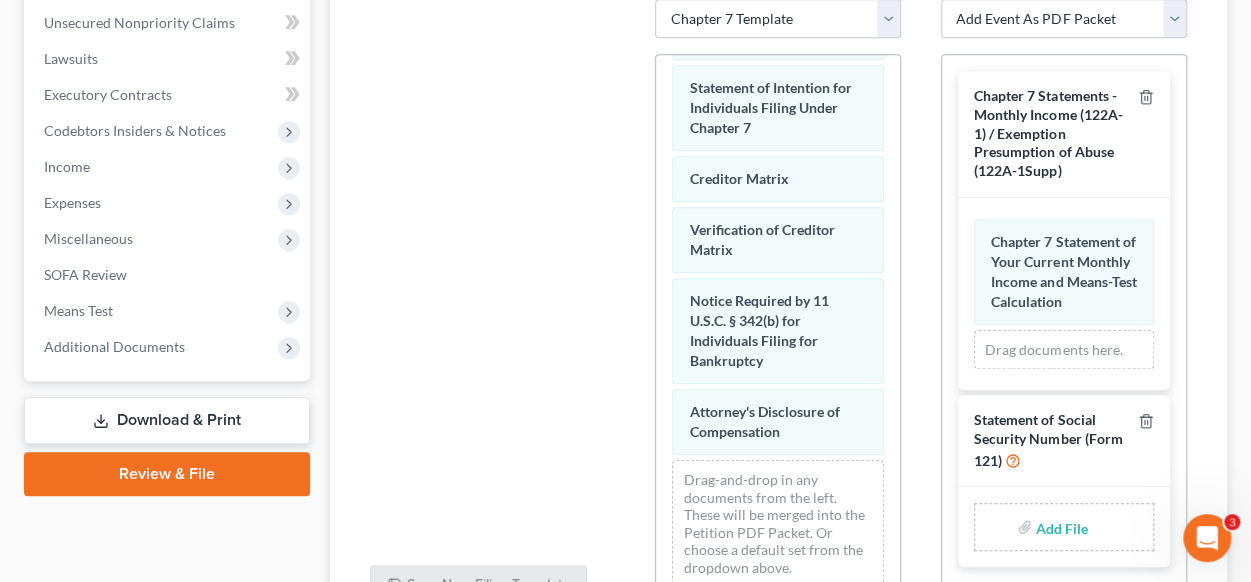 click on "Chapter 7 Statements - Monthly Income (122A-1) / Exemption Presumption of Abuse (122A-1Supp)" at bounding box center (1064, 134) 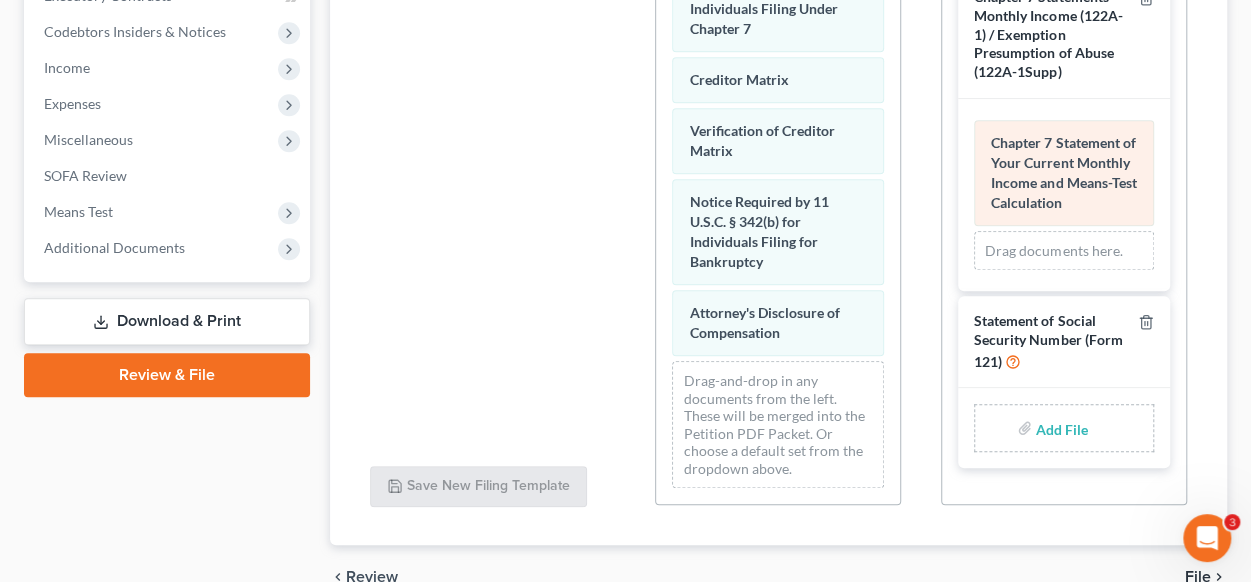 scroll, scrollTop: 591, scrollLeft: 0, axis: vertical 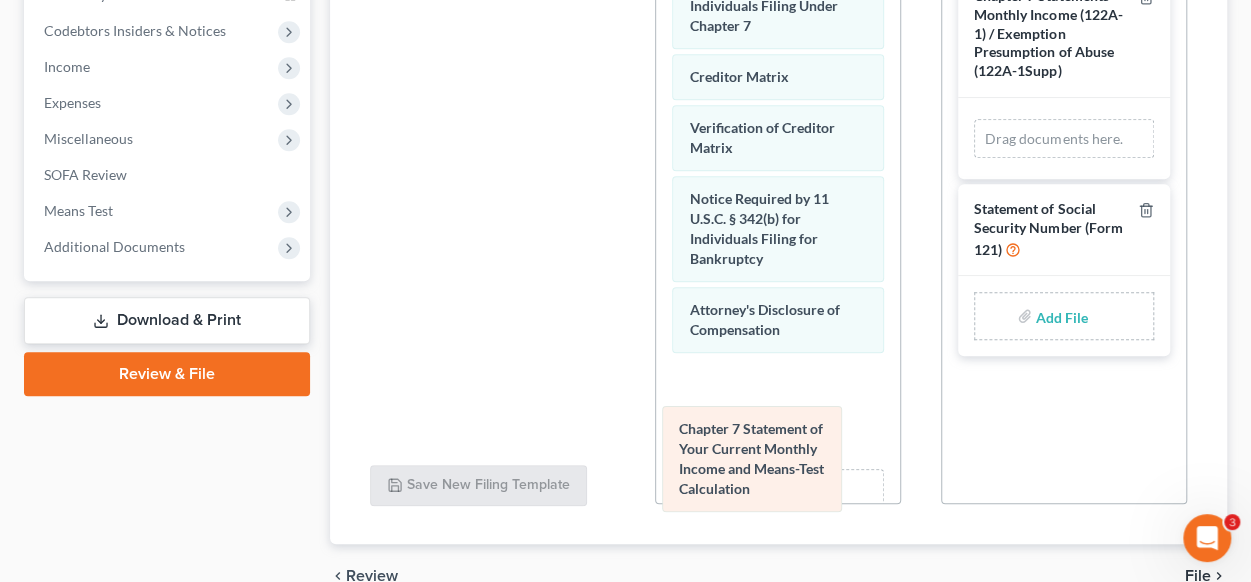 drag, startPoint x: 1090, startPoint y: 173, endPoint x: 778, endPoint y: 463, distance: 425.96243 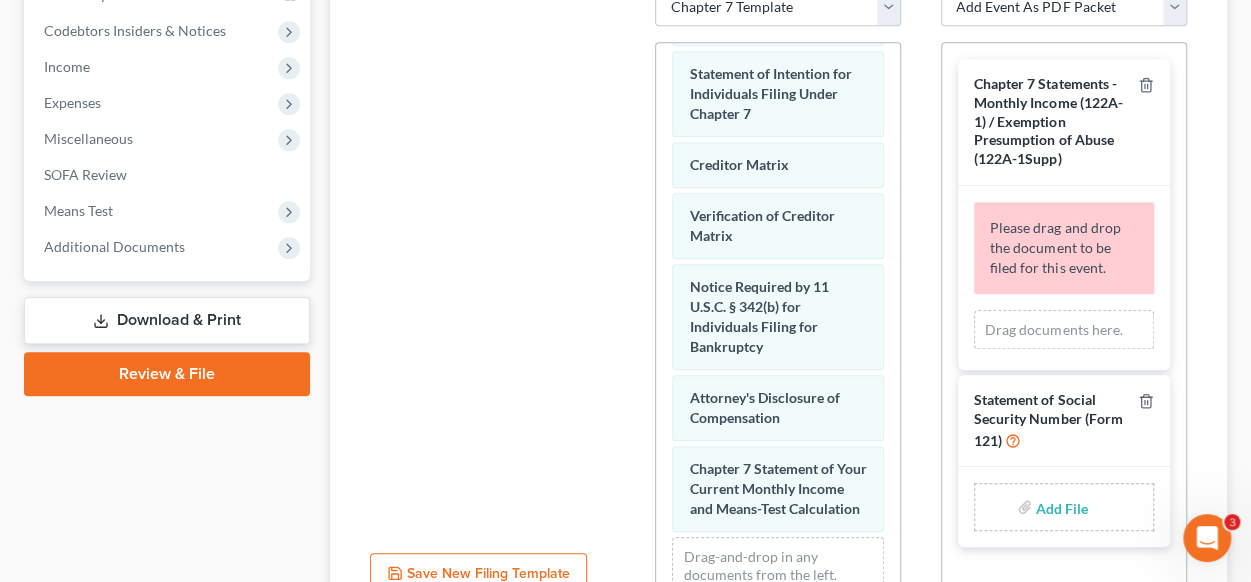 click on "Please drag and drop the document to be filed for this event." at bounding box center [1055, 247] 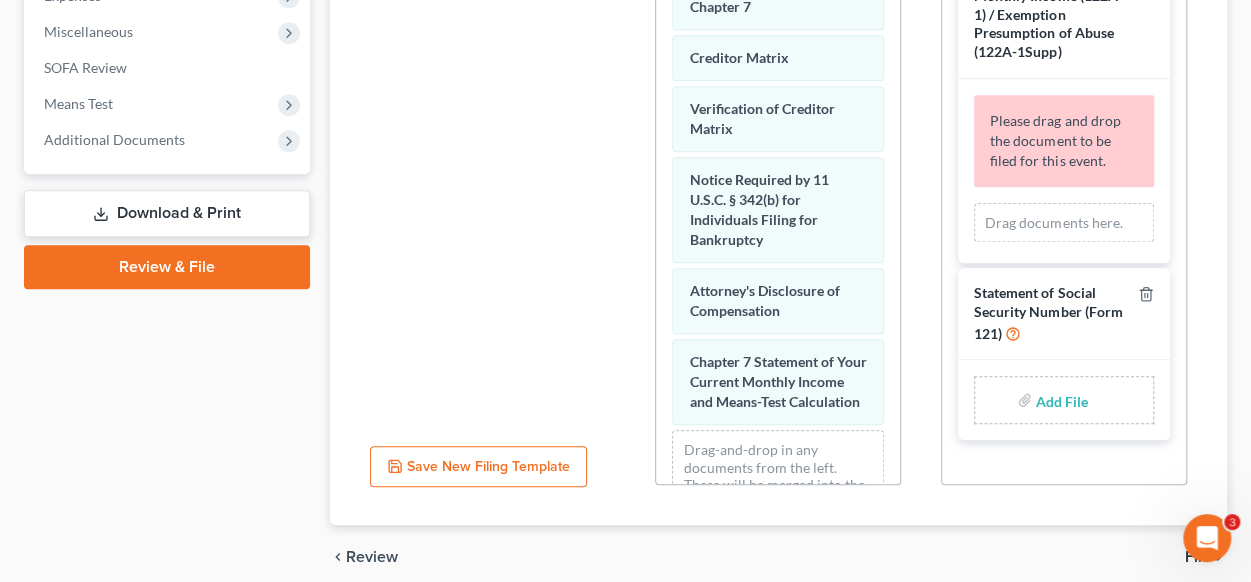 scroll, scrollTop: 579, scrollLeft: 0, axis: vertical 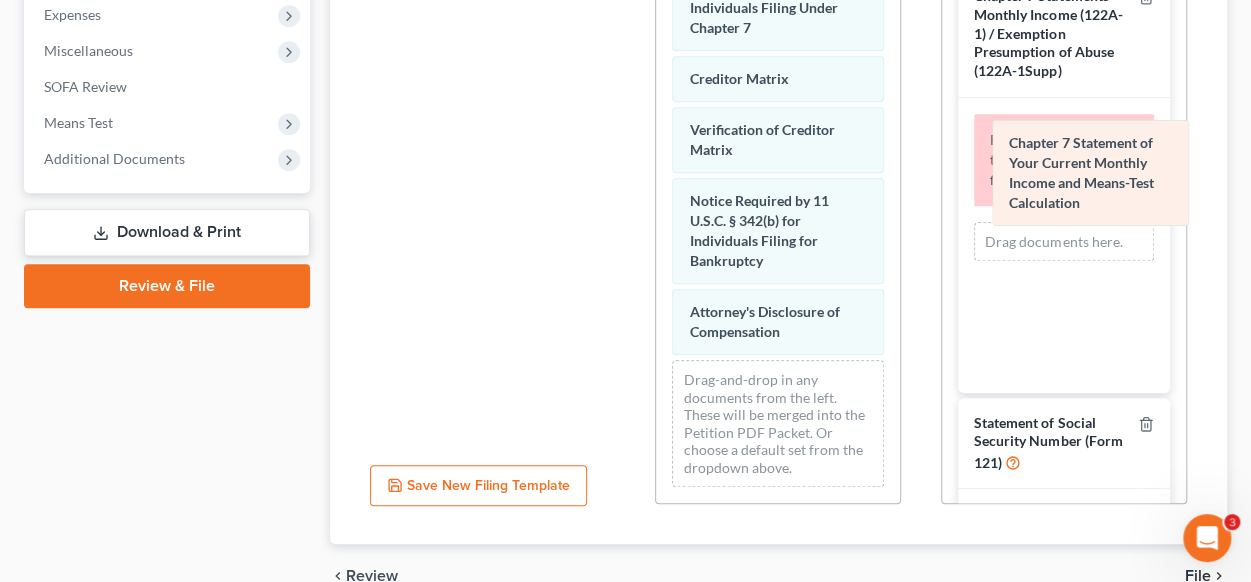 drag, startPoint x: 770, startPoint y: 309, endPoint x: 1090, endPoint y: 181, distance: 344.65054 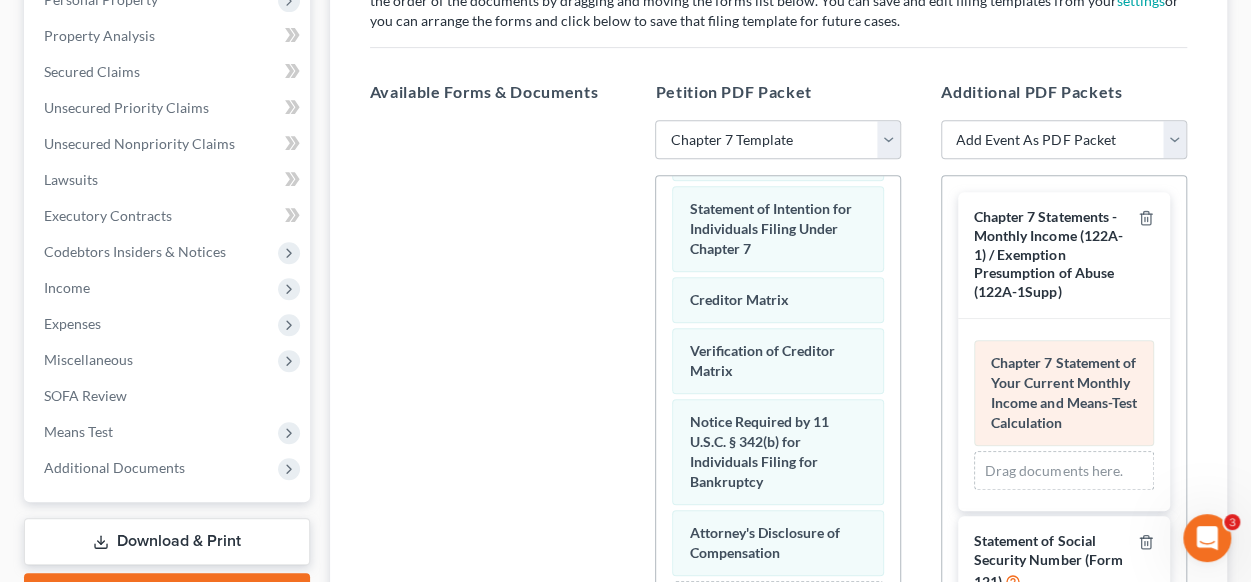 scroll, scrollTop: 379, scrollLeft: 0, axis: vertical 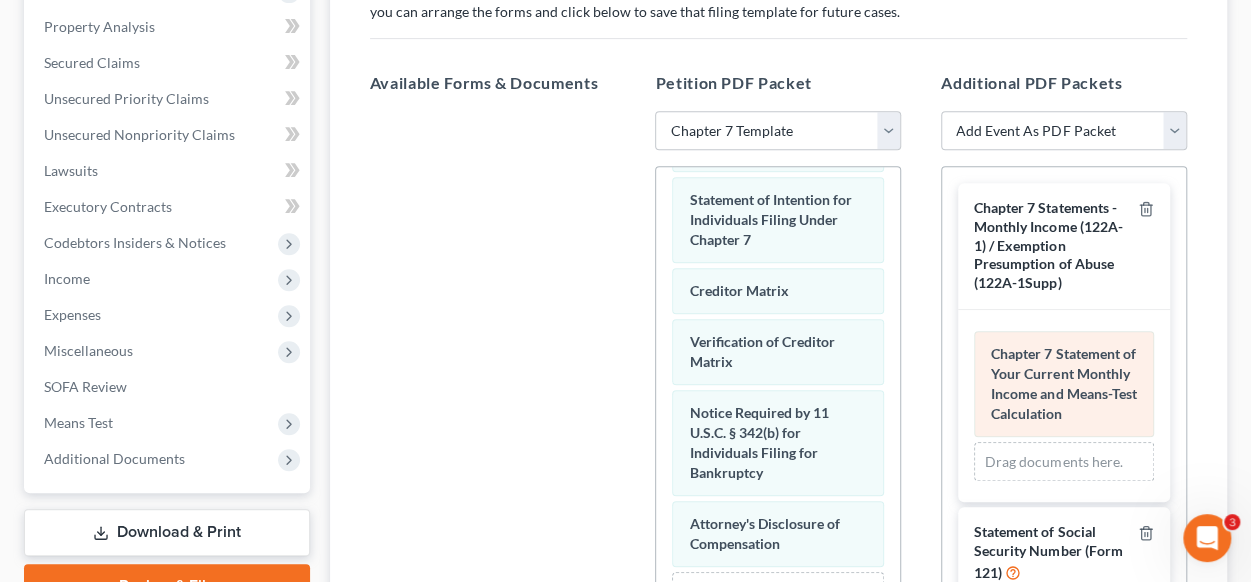 click on "Chapter 7 Statement of Your Current Monthly Income and Means-Test Calculation" at bounding box center [1063, 383] 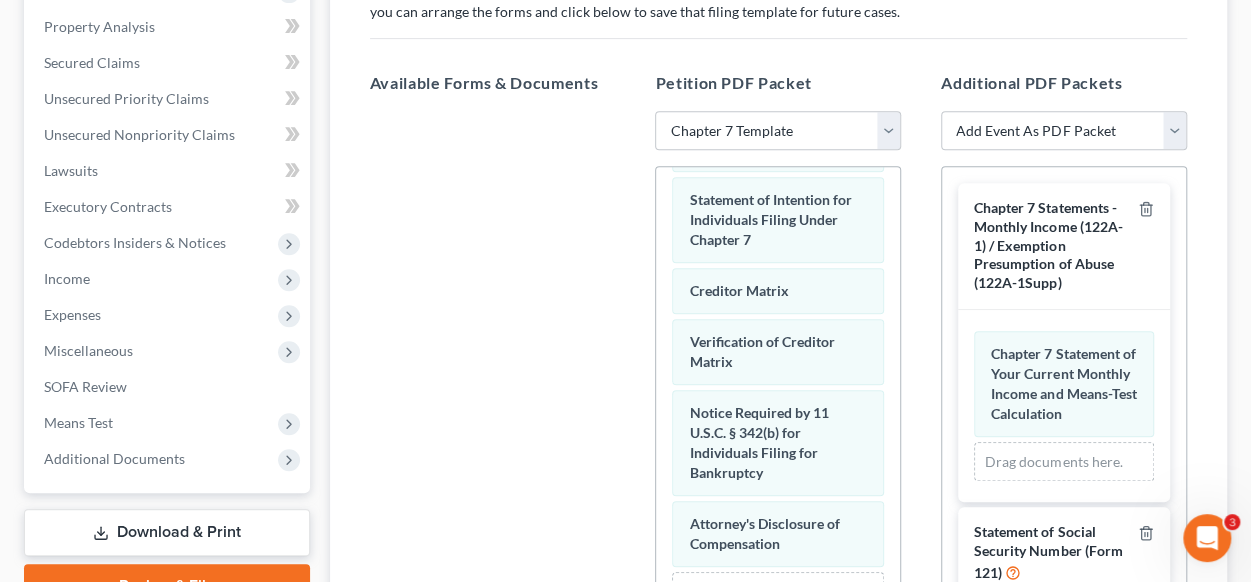 click on "Drag documents here." at bounding box center [1064, 462] 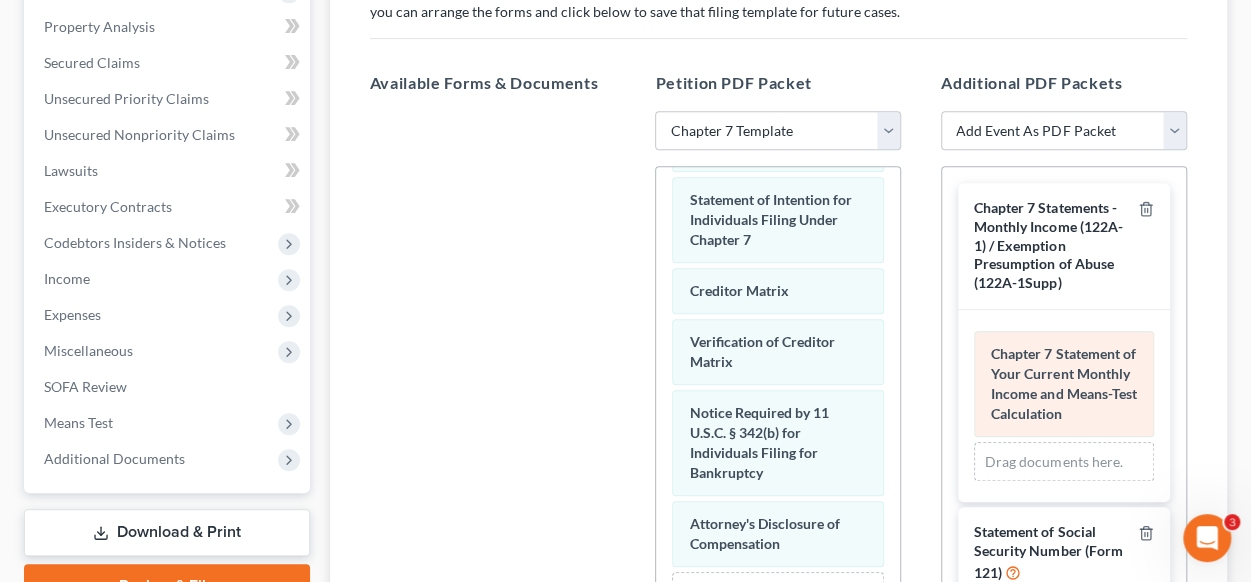 click on "Chapter 7 Statement of Your Current Monthly Income and Means-Test Calculation Amended Chapter 7 Statement of Your Current Monthly Income and Means-Test Calculation Drag documents here." at bounding box center [1064, 406] 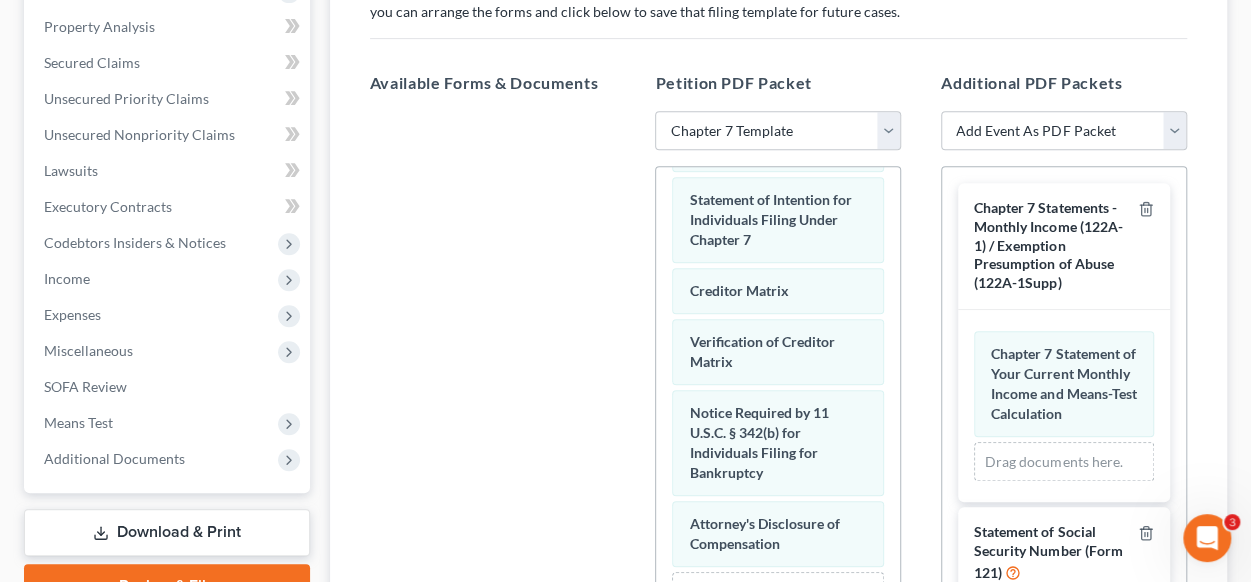scroll, scrollTop: 479, scrollLeft: 0, axis: vertical 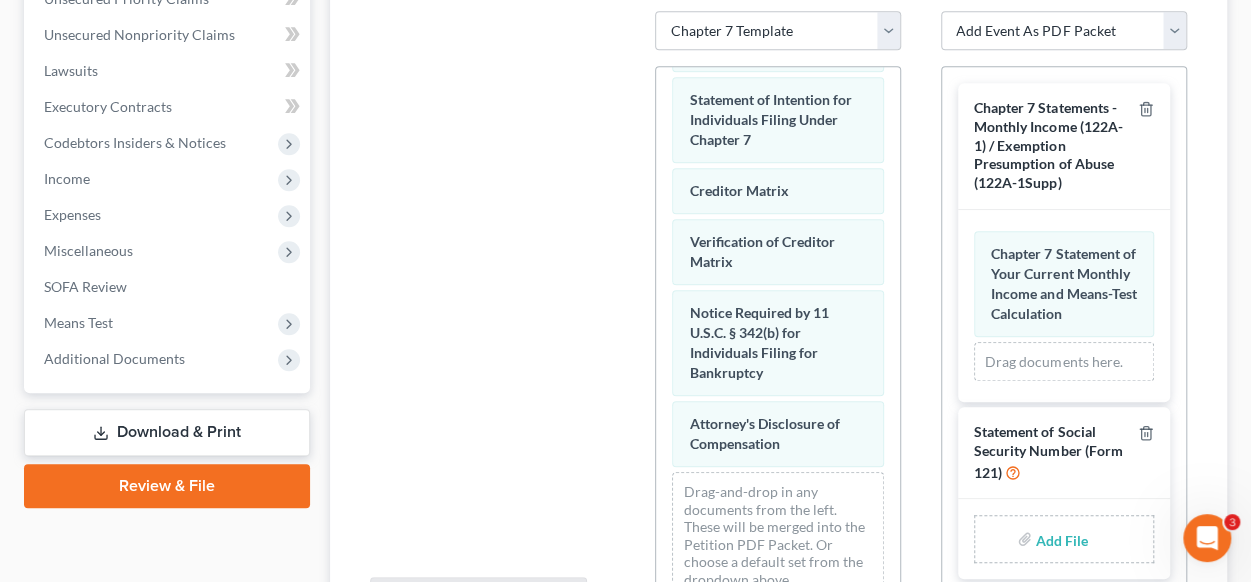 click on "Chapter 7 Statements - Monthly Income (122A-1) / Exemption Presumption of Abuse (122A-1Supp)" at bounding box center [1048, 145] 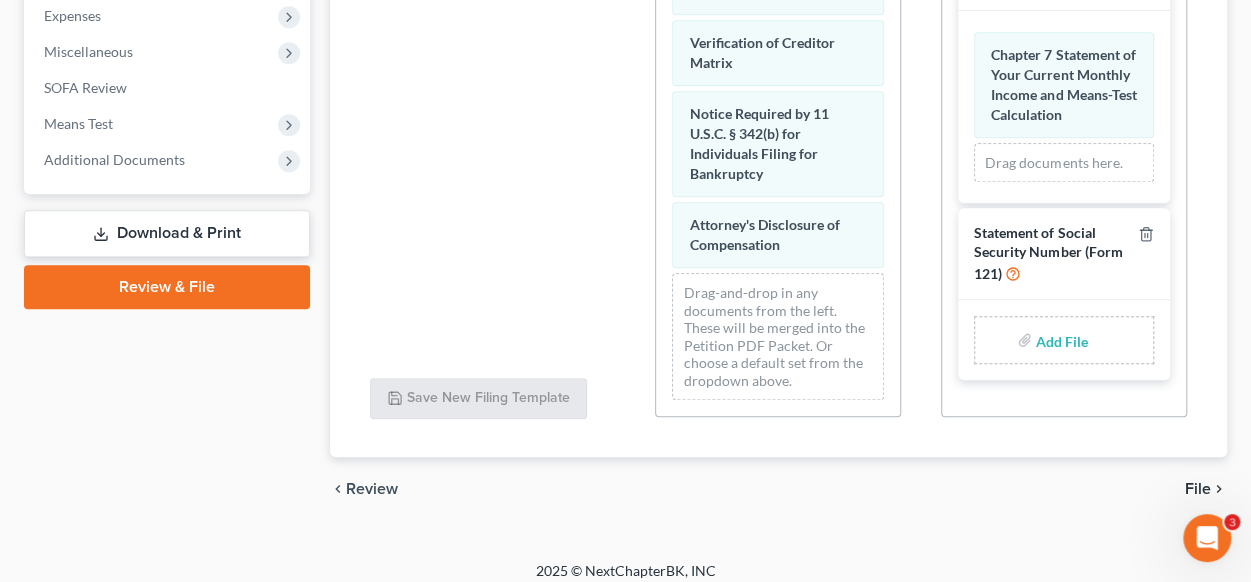 scroll, scrollTop: 679, scrollLeft: 0, axis: vertical 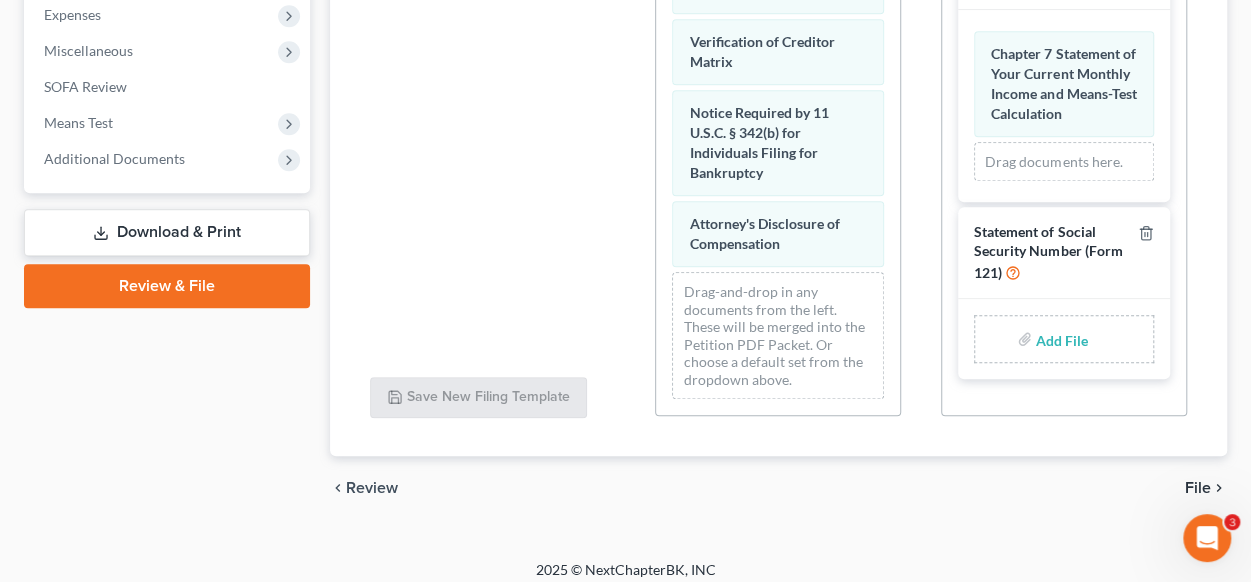click at bounding box center [1060, 339] 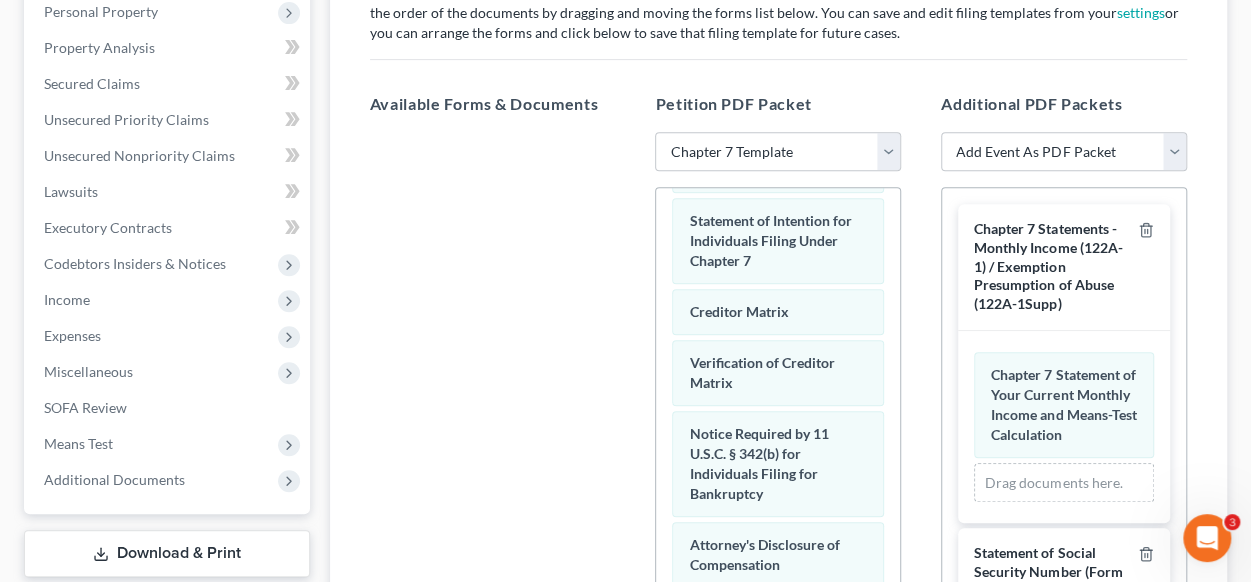 scroll, scrollTop: 0, scrollLeft: 0, axis: both 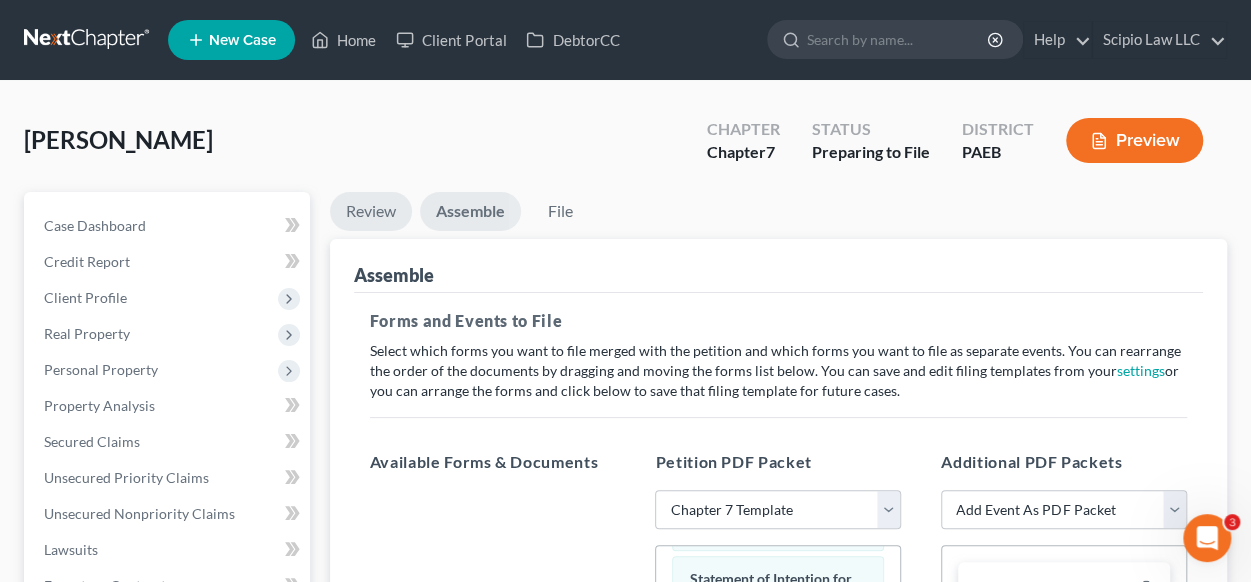 click on "Review" at bounding box center (371, 211) 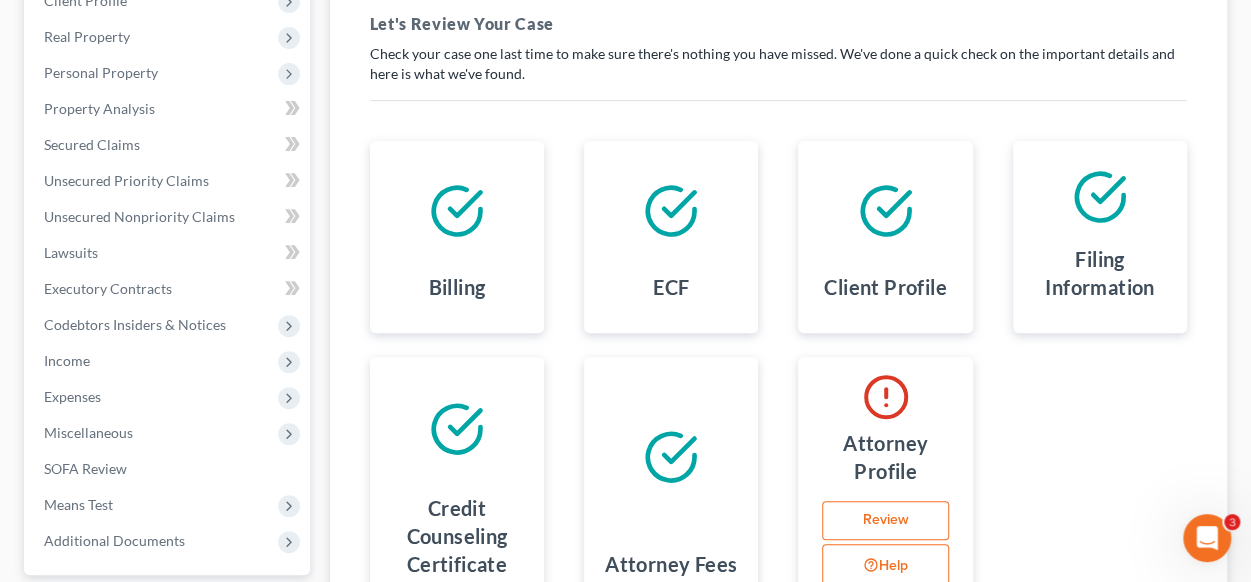 scroll, scrollTop: 0, scrollLeft: 0, axis: both 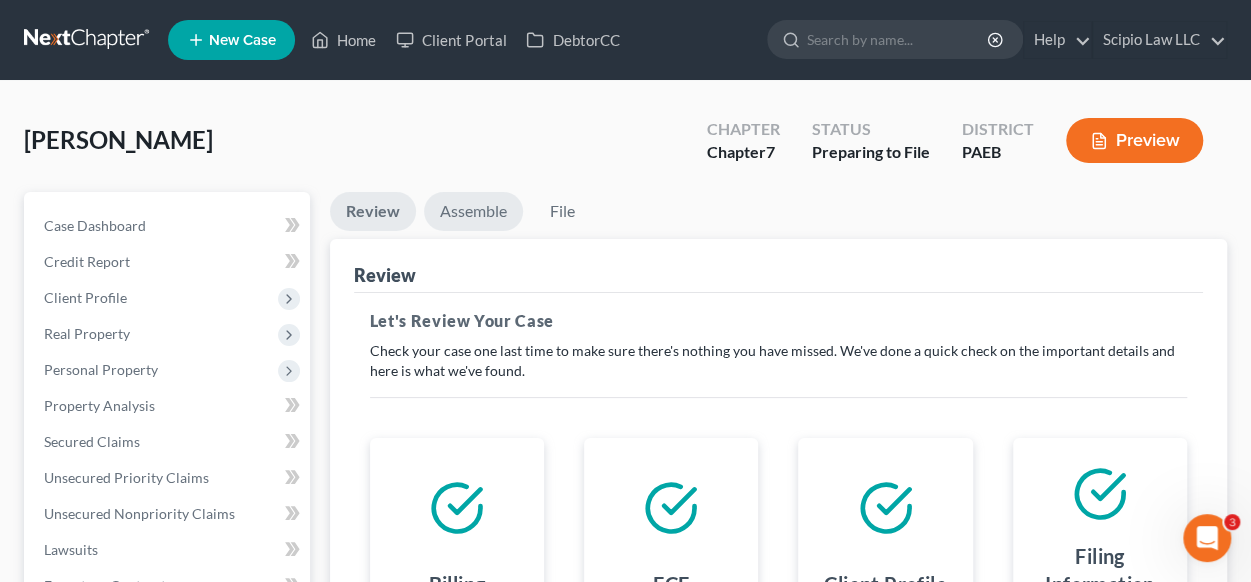 click on "Assemble" at bounding box center (473, 211) 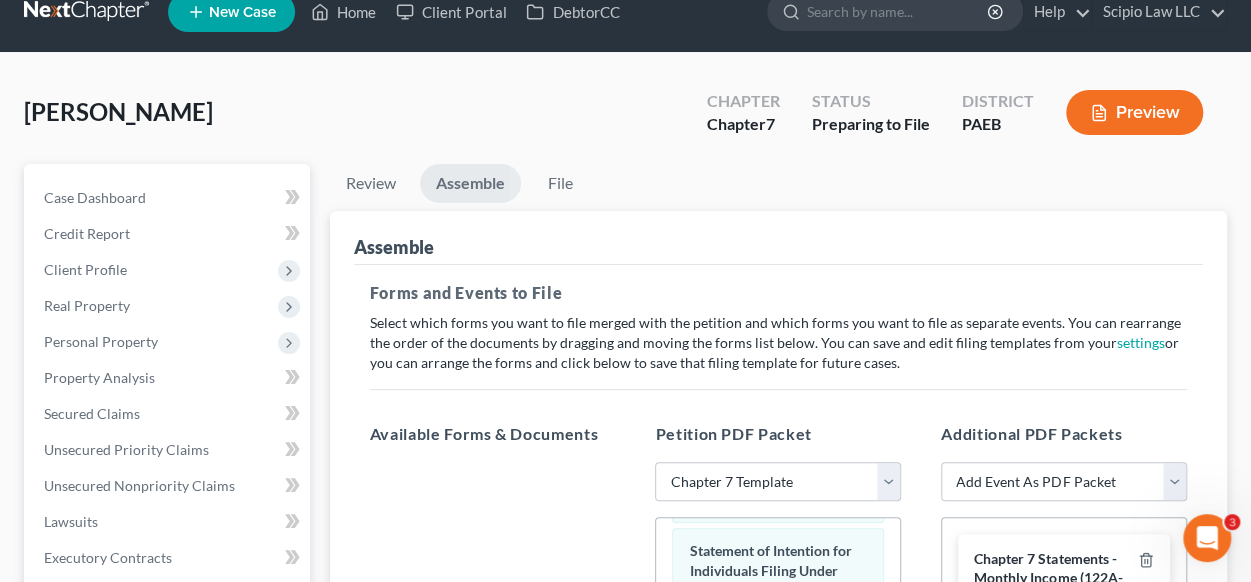 scroll, scrollTop: 0, scrollLeft: 0, axis: both 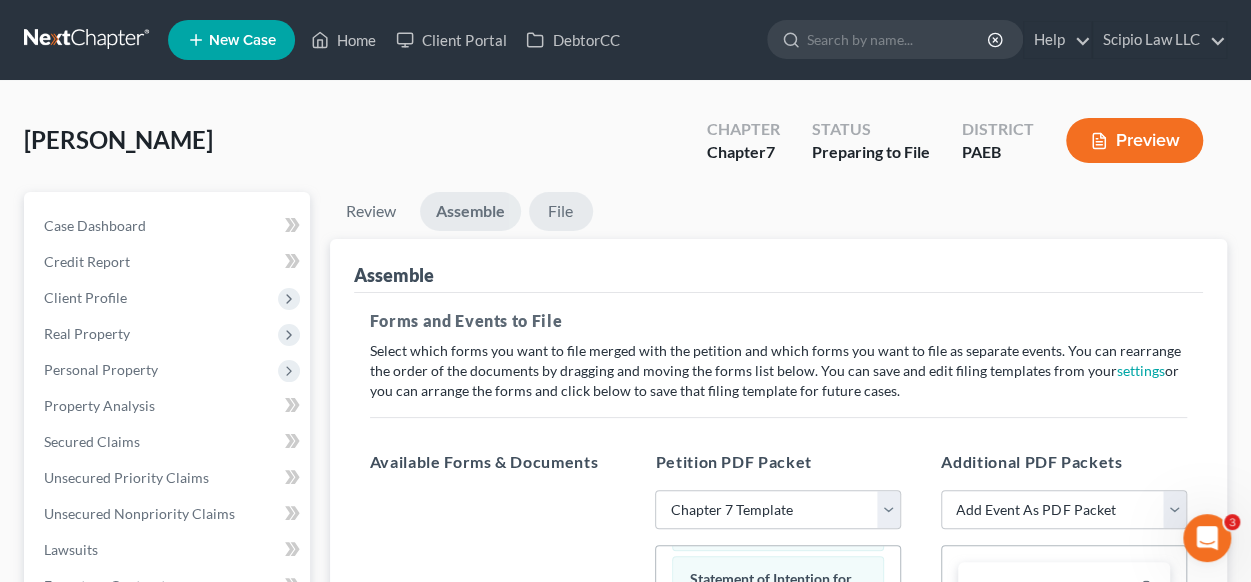 click on "File" at bounding box center [561, 211] 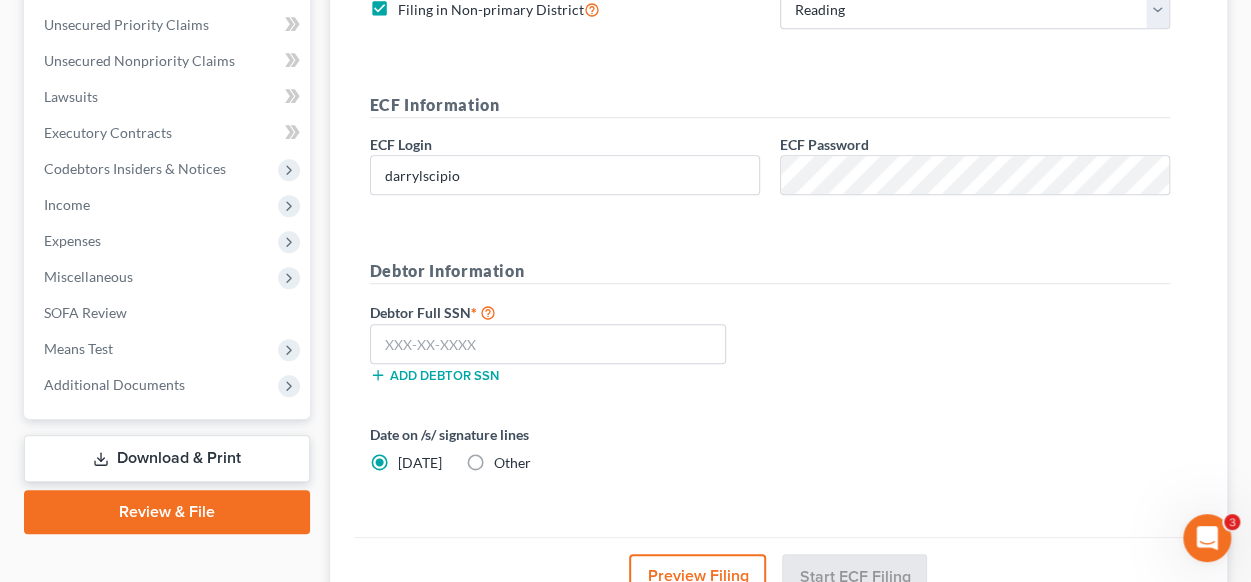 scroll, scrollTop: 500, scrollLeft: 0, axis: vertical 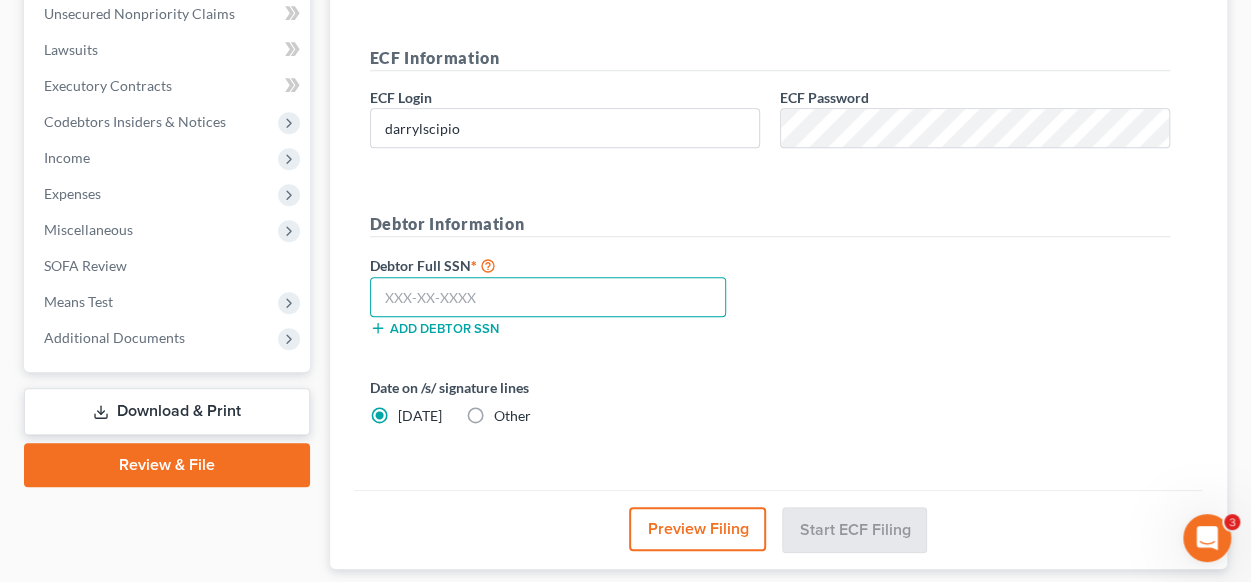 click at bounding box center [548, 297] 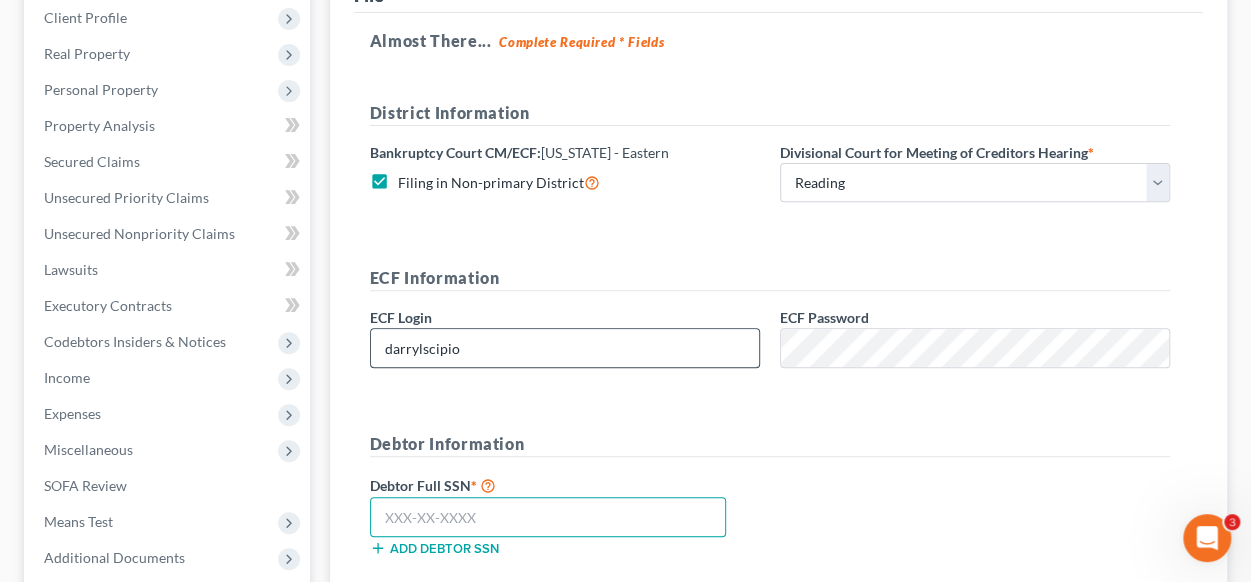 scroll, scrollTop: 100, scrollLeft: 0, axis: vertical 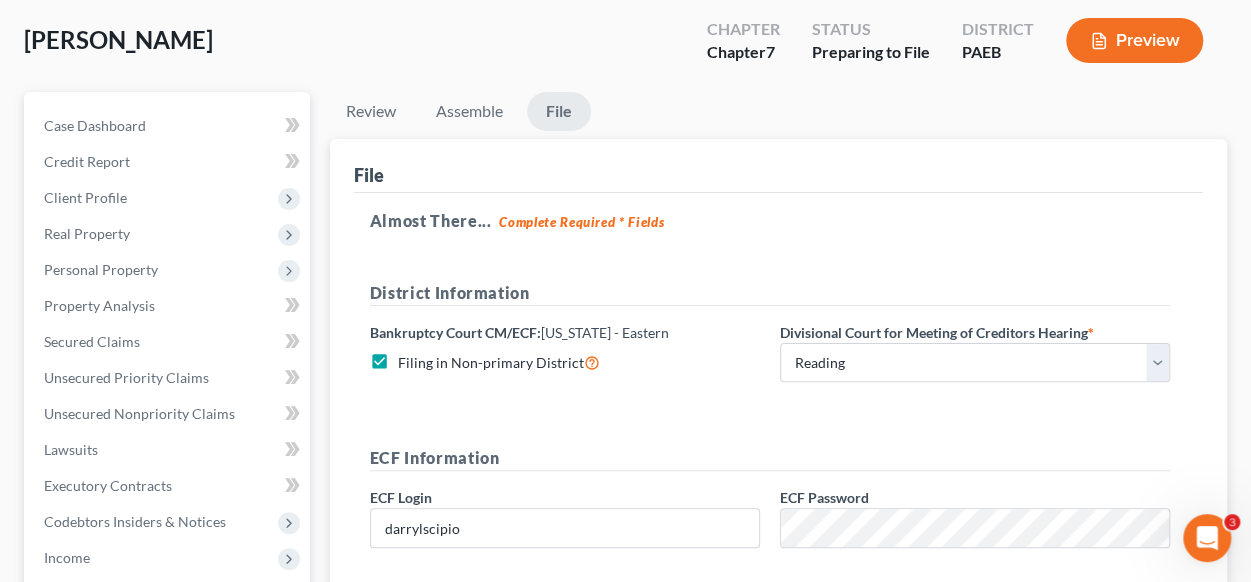 click 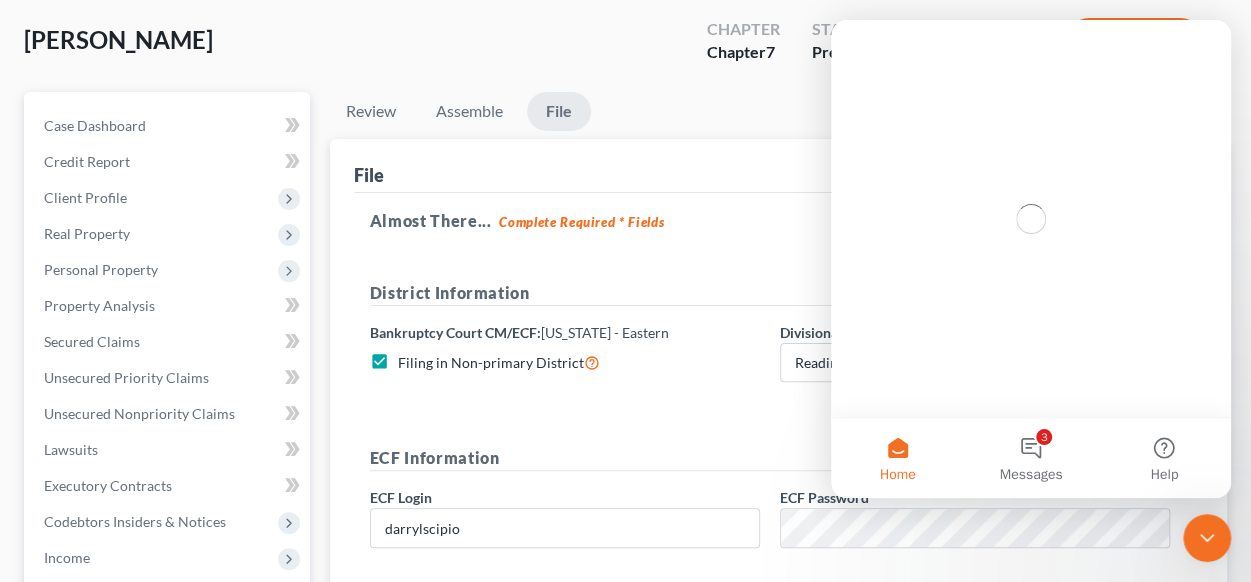 scroll, scrollTop: 0, scrollLeft: 0, axis: both 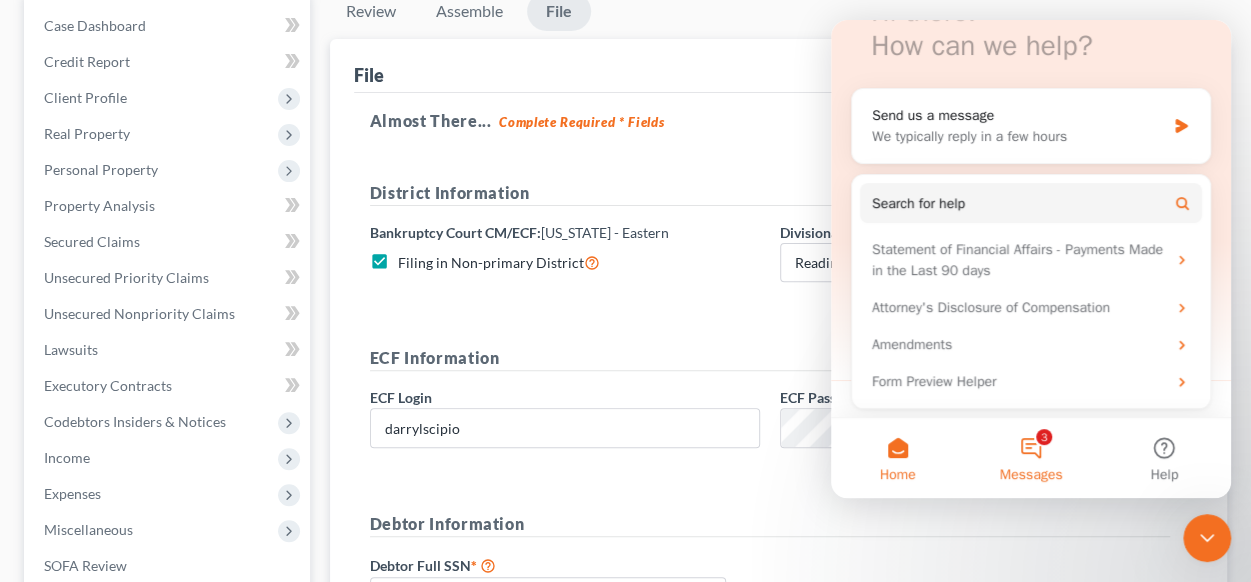 click on "3 Messages" at bounding box center [1030, 458] 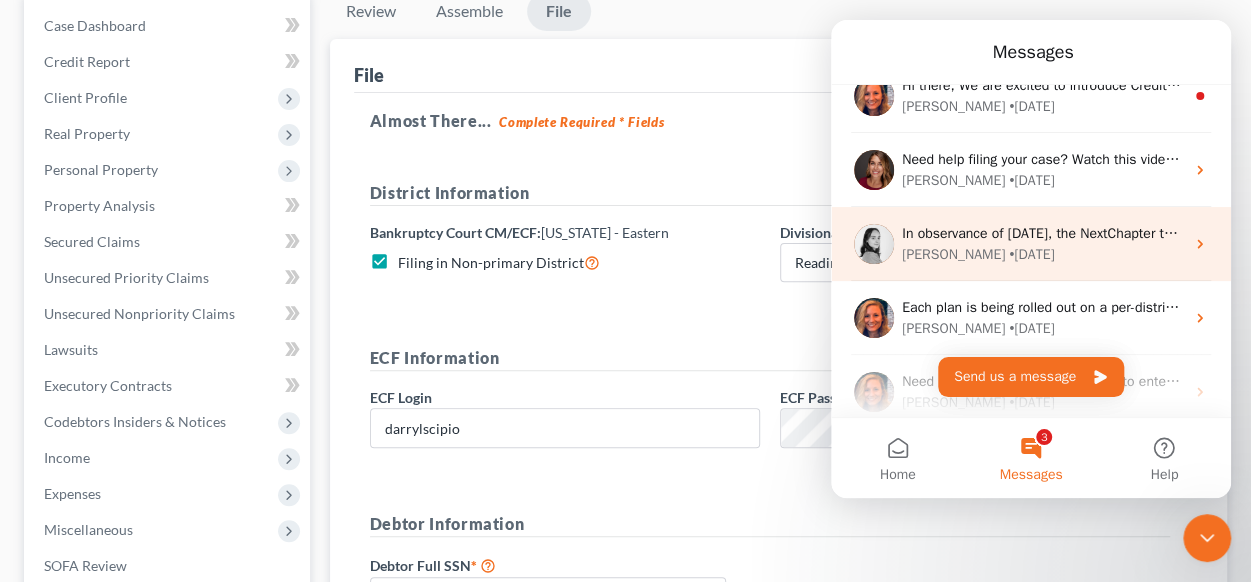 scroll, scrollTop: 0, scrollLeft: 0, axis: both 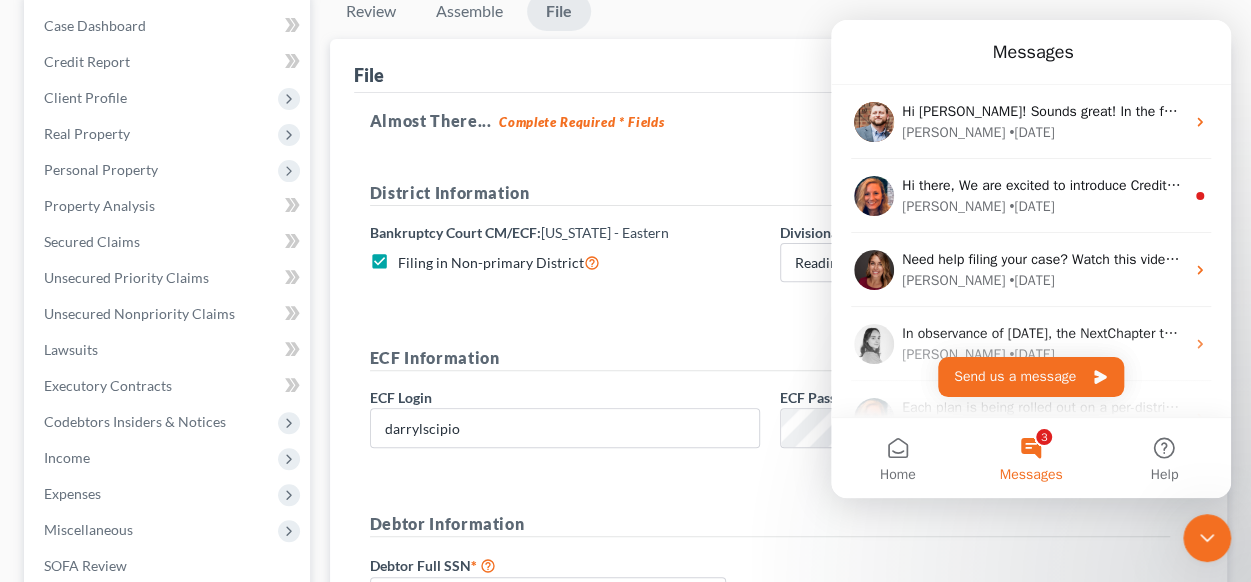 click on "File" at bounding box center [778, 66] 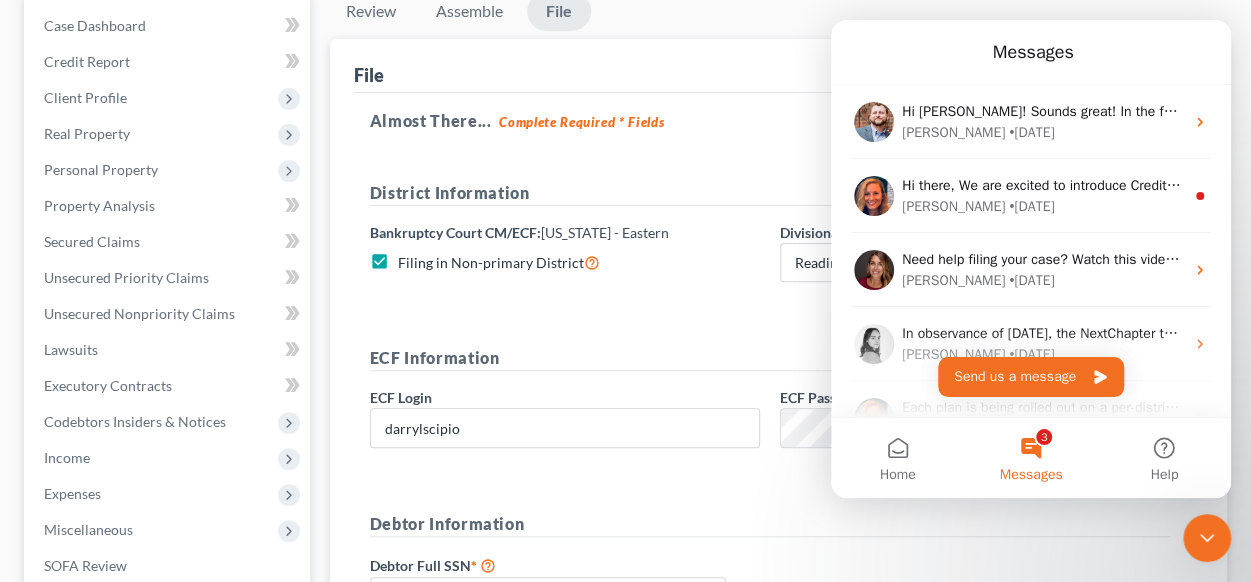 click 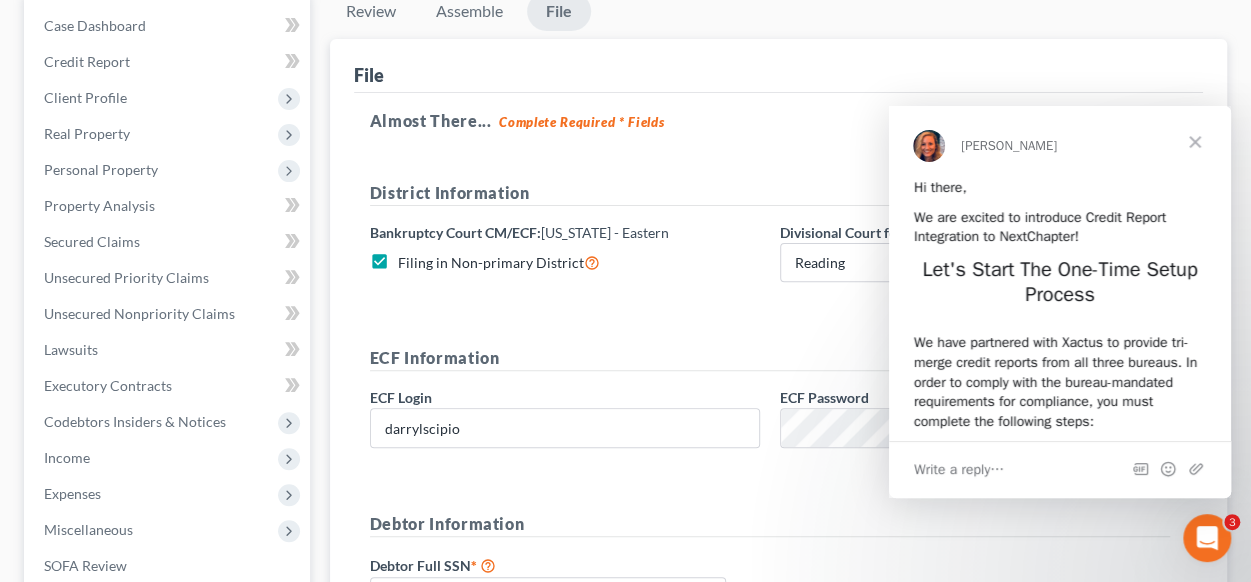 scroll, scrollTop: 0, scrollLeft: 0, axis: both 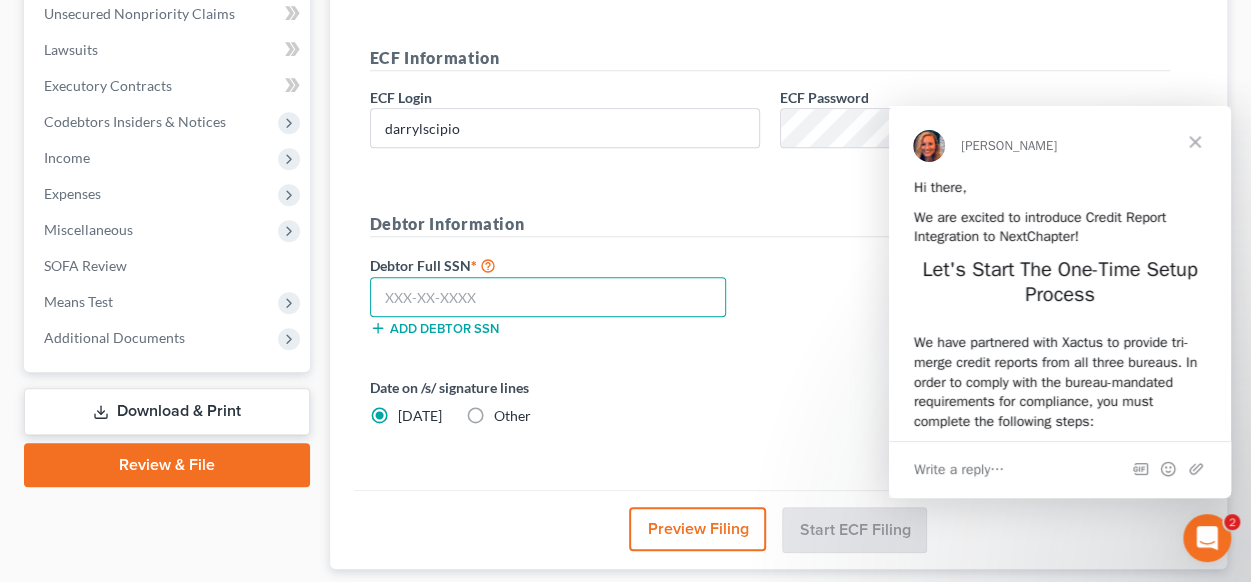 click at bounding box center (548, 297) 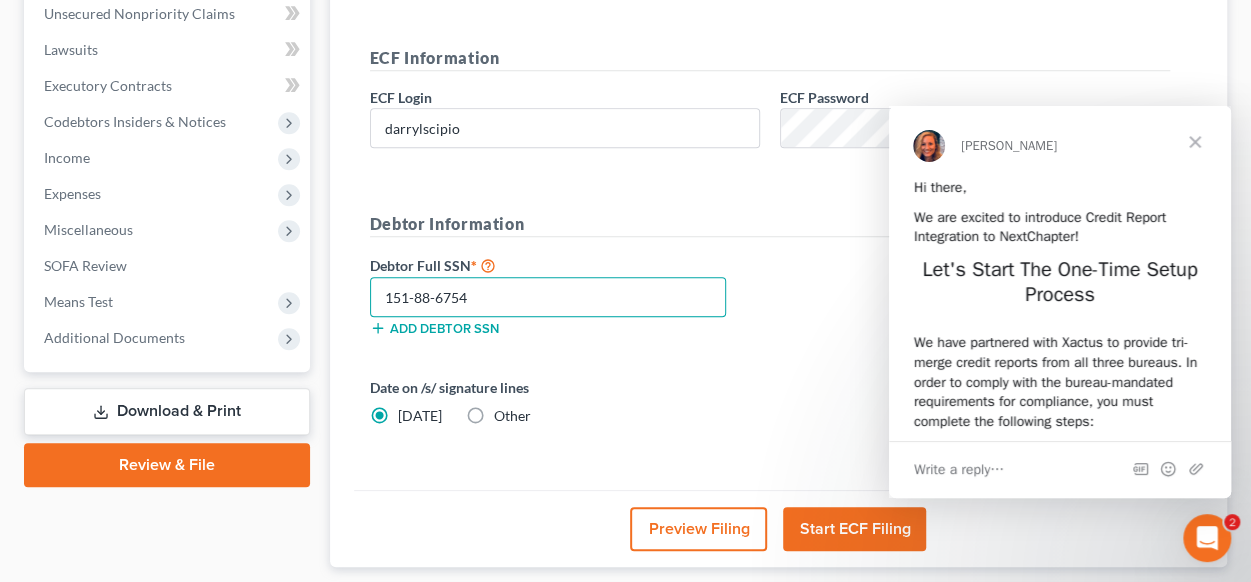 type on "151-88-6754" 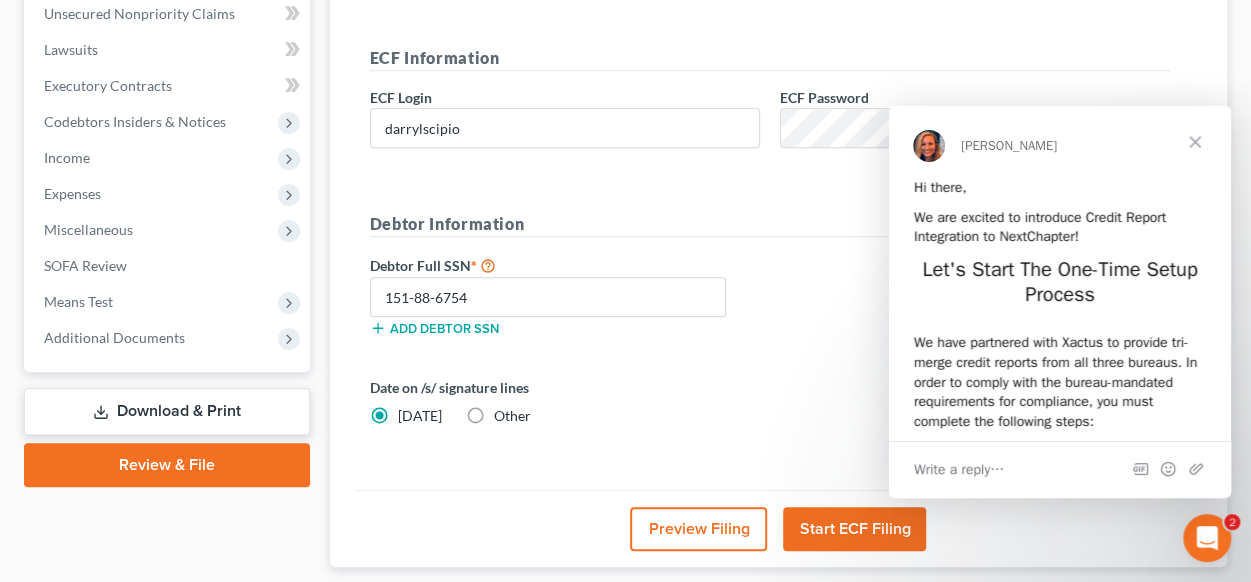 click on "Preview Filing" at bounding box center (698, 529) 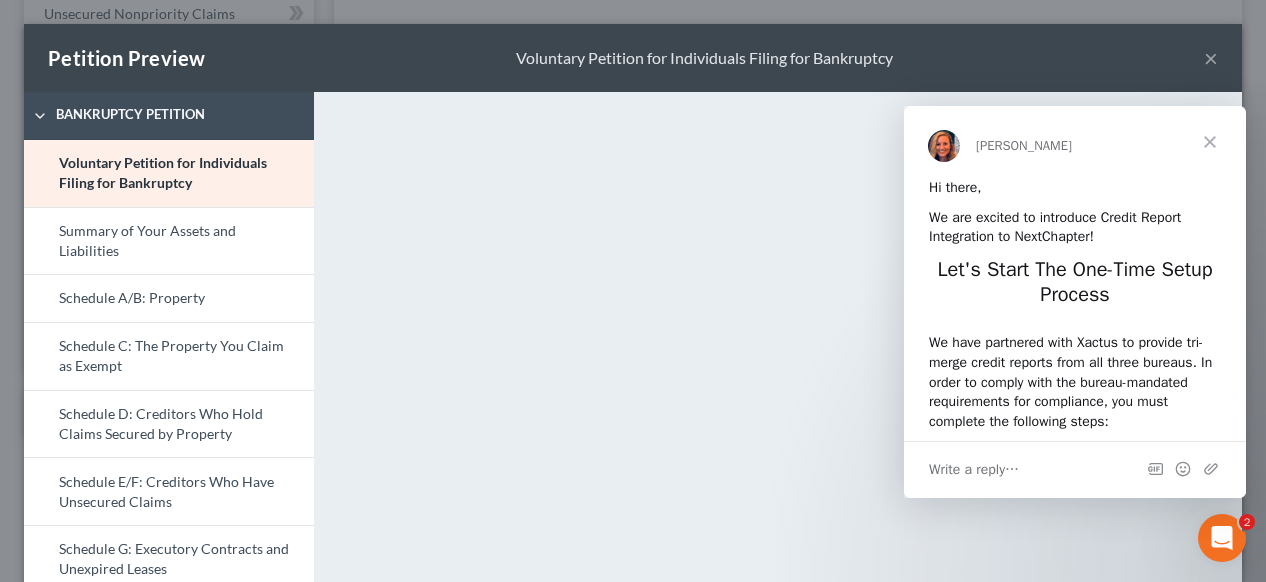 click at bounding box center (1210, 142) 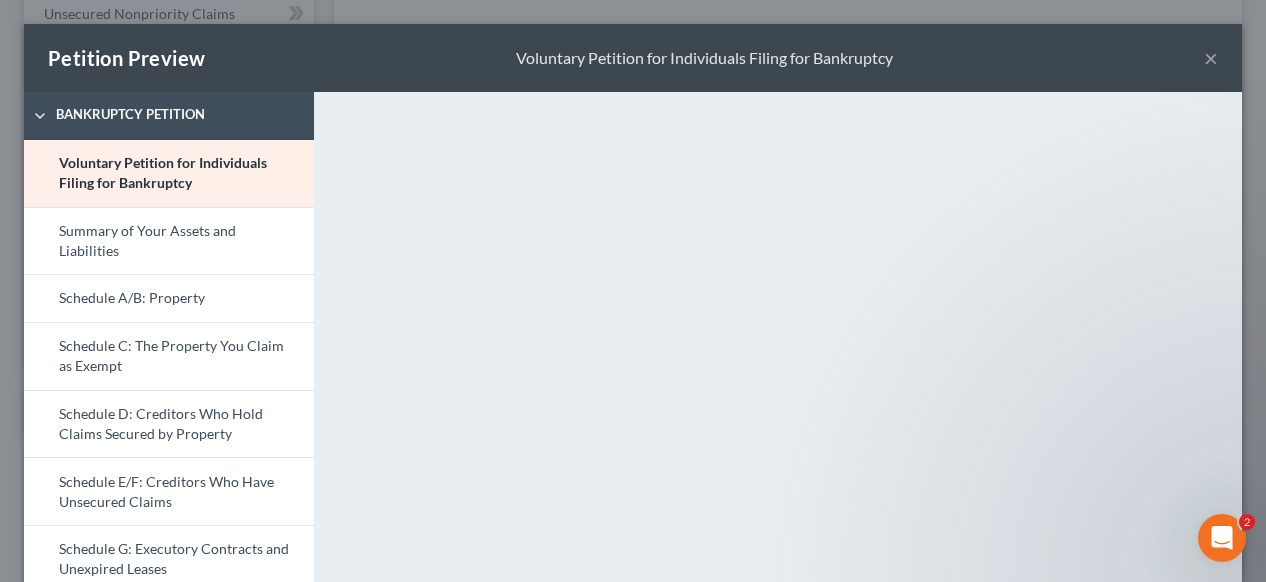 scroll, scrollTop: 0, scrollLeft: 0, axis: both 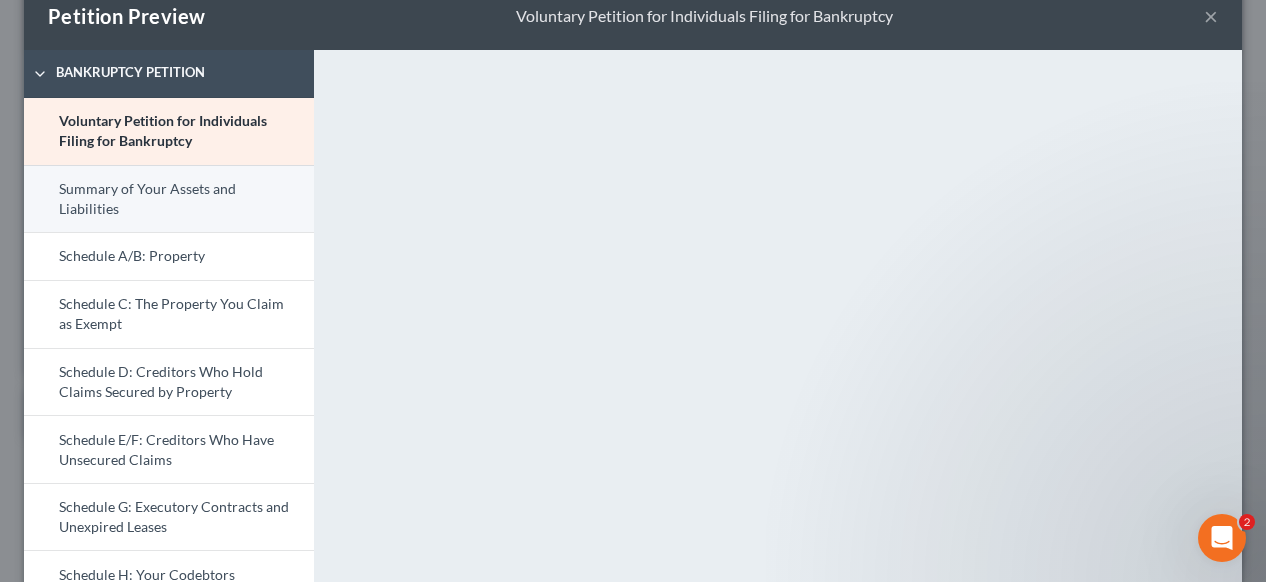 click on "Summary of Your Assets and Liabilities" at bounding box center (169, 199) 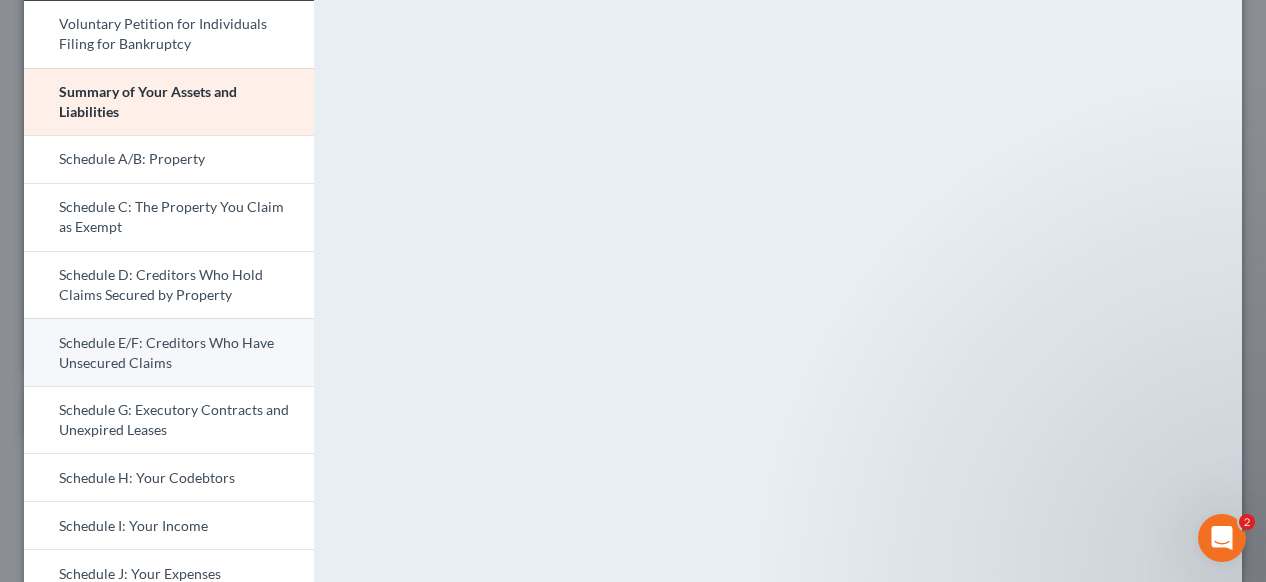 scroll, scrollTop: 42, scrollLeft: 0, axis: vertical 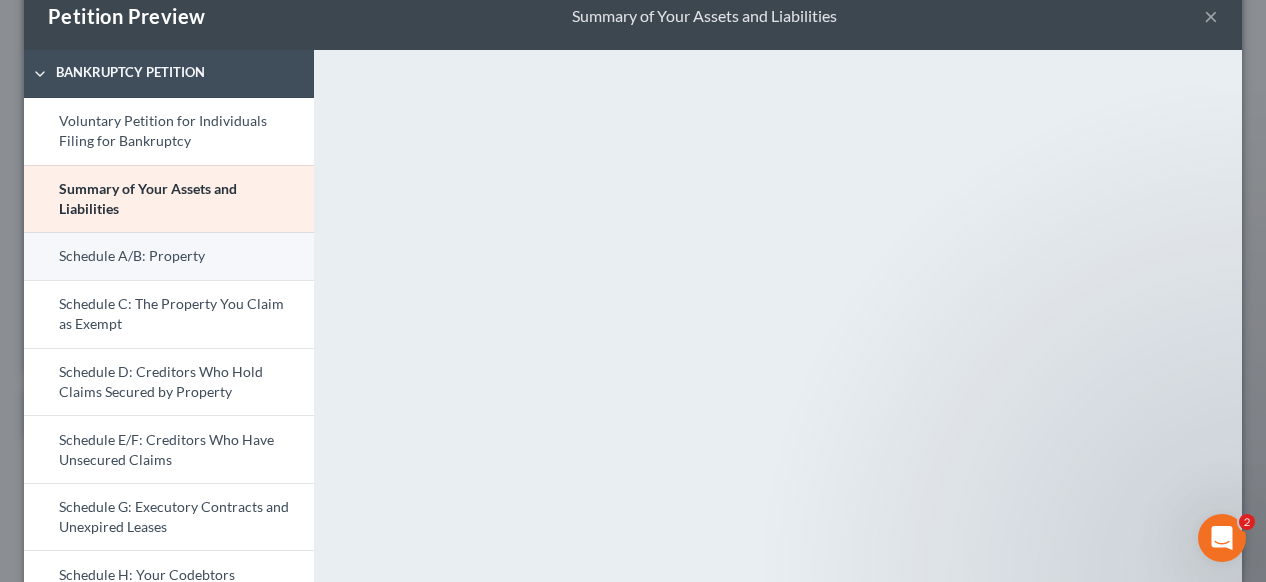 click on "Schedule A/B: Property" at bounding box center [169, 256] 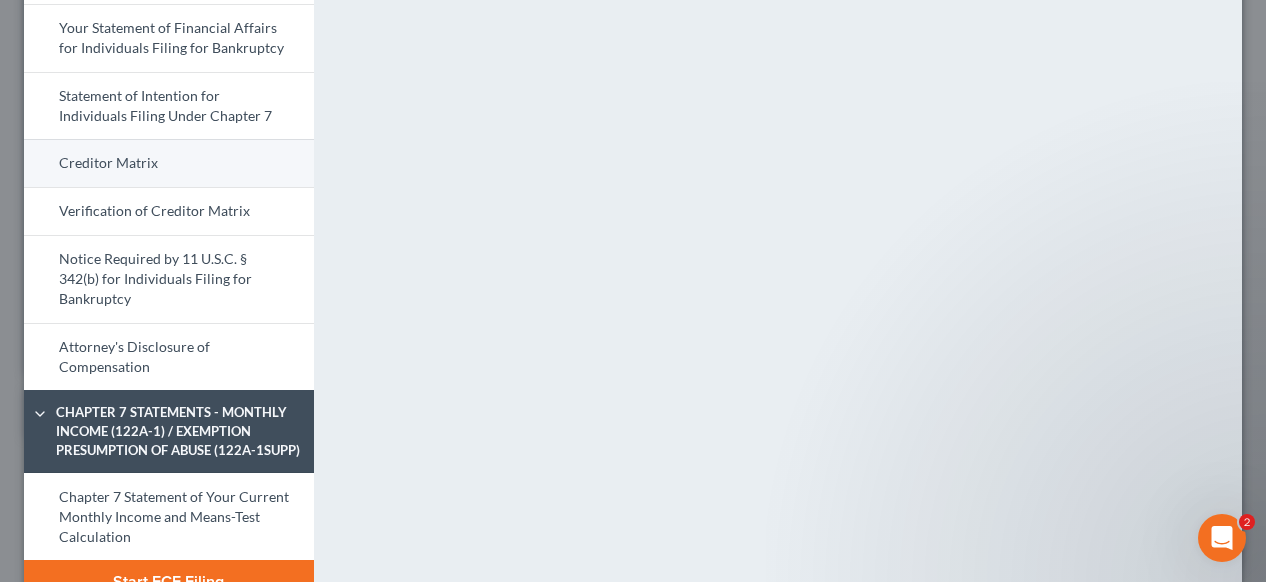 scroll, scrollTop: 842, scrollLeft: 0, axis: vertical 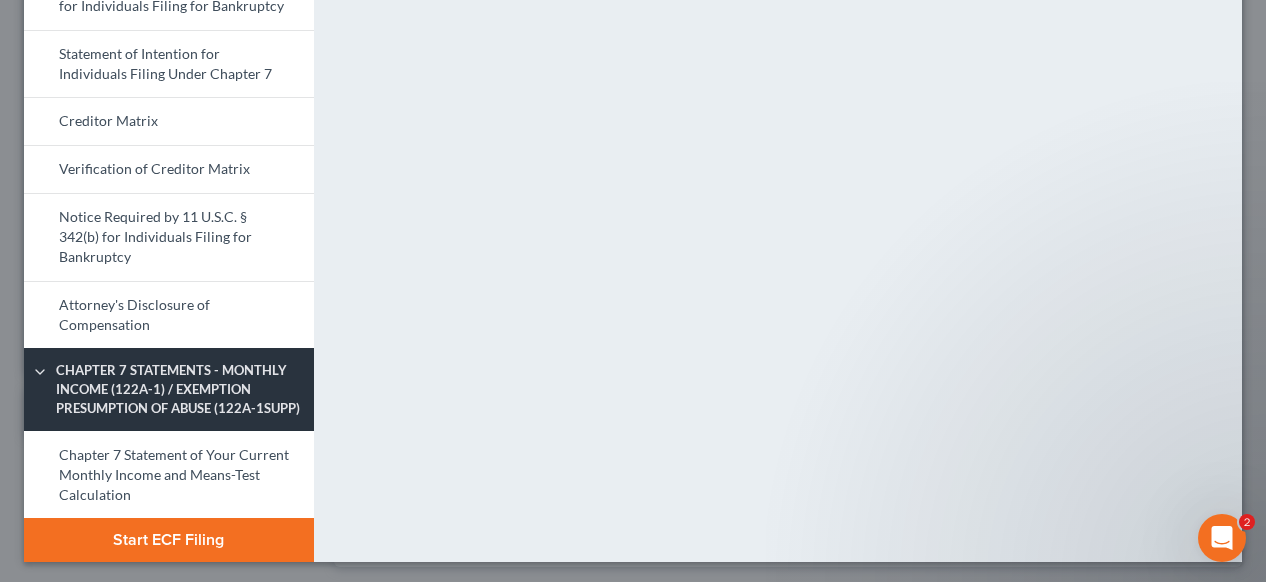 click on "Chapter 7 Statements - Monthly Income (122A-1) / Exemption Presumption of Abuse (122A-1Supp)" at bounding box center (180, 389) 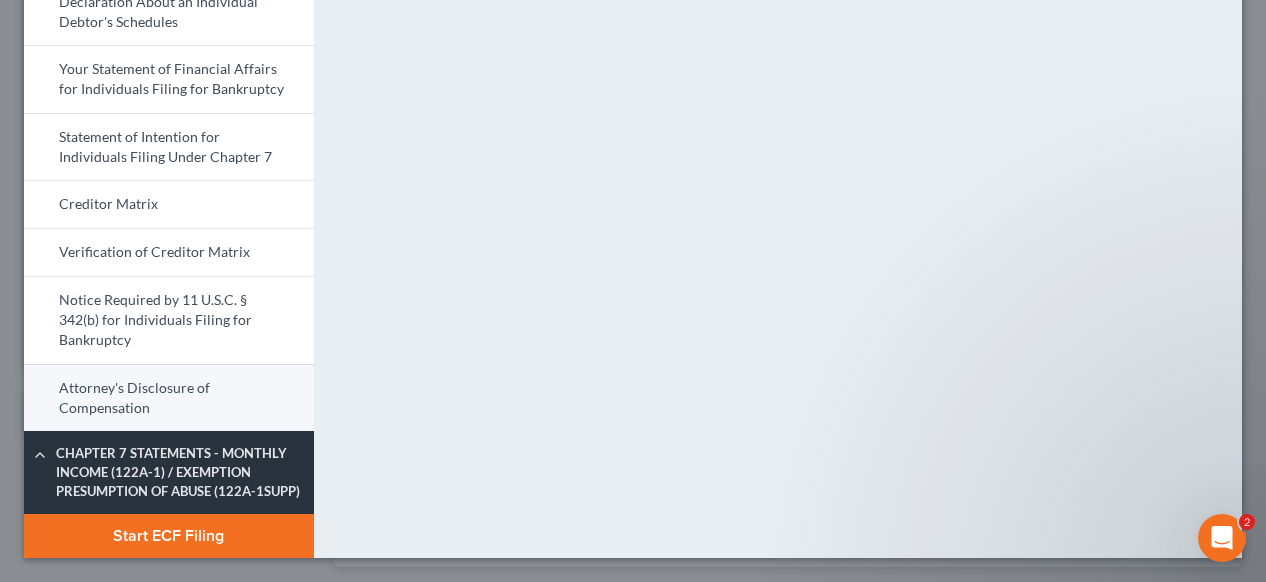 scroll, scrollTop: 756, scrollLeft: 0, axis: vertical 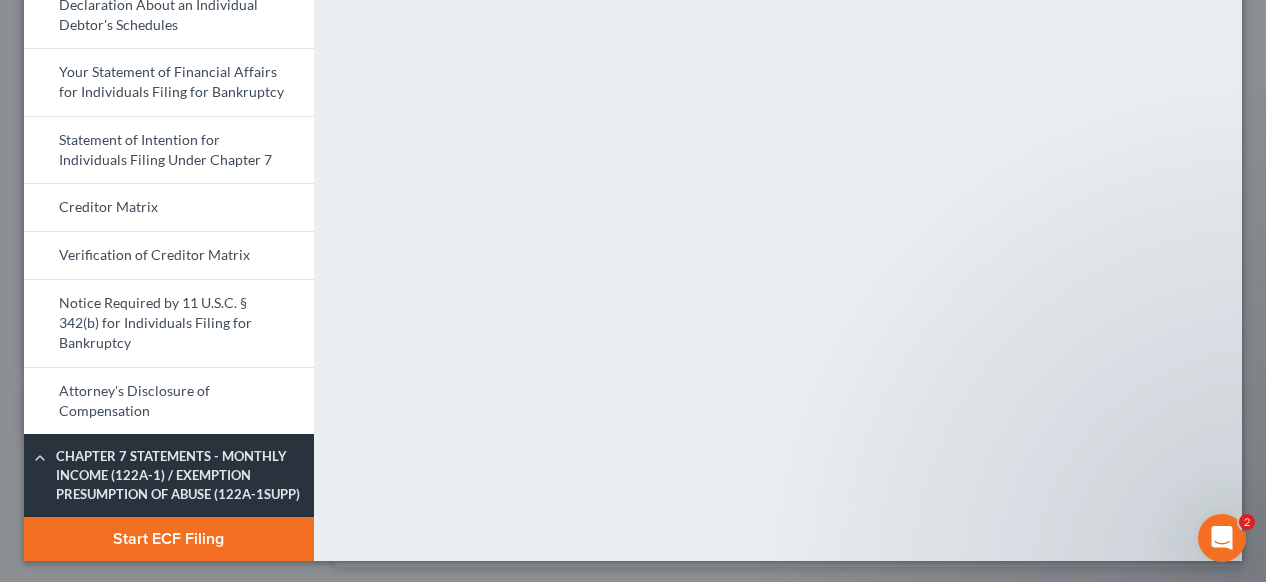 click on "Chapter 7 Statements - Monthly Income (122A-1) / Exemption Presumption of Abuse (122A-1Supp)" at bounding box center (180, 475) 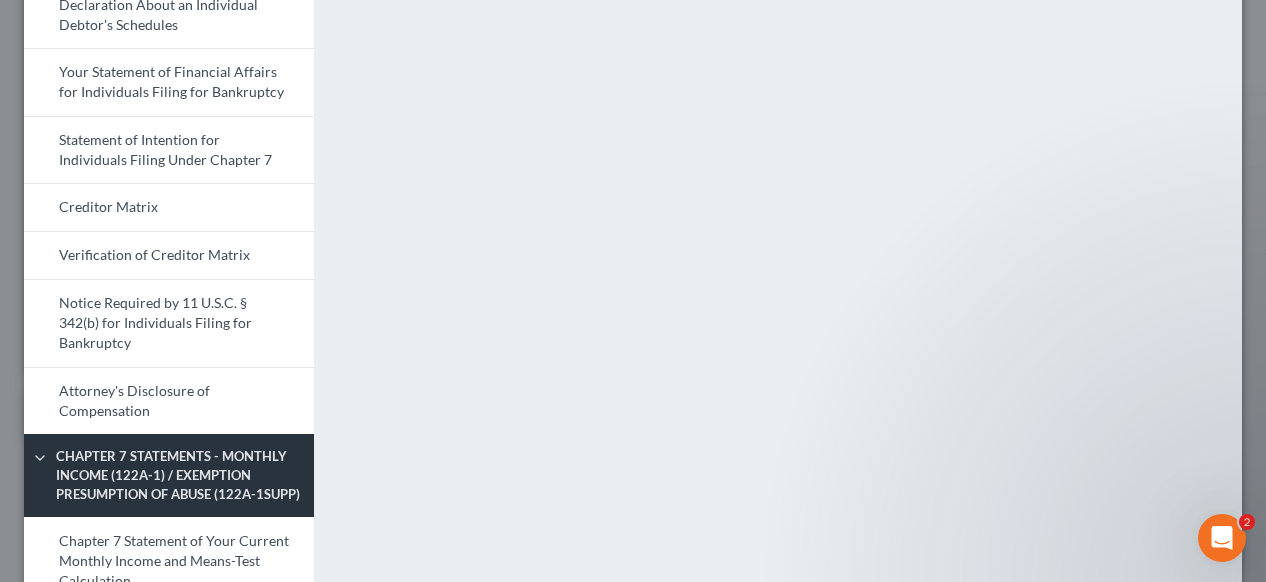 scroll, scrollTop: 842, scrollLeft: 0, axis: vertical 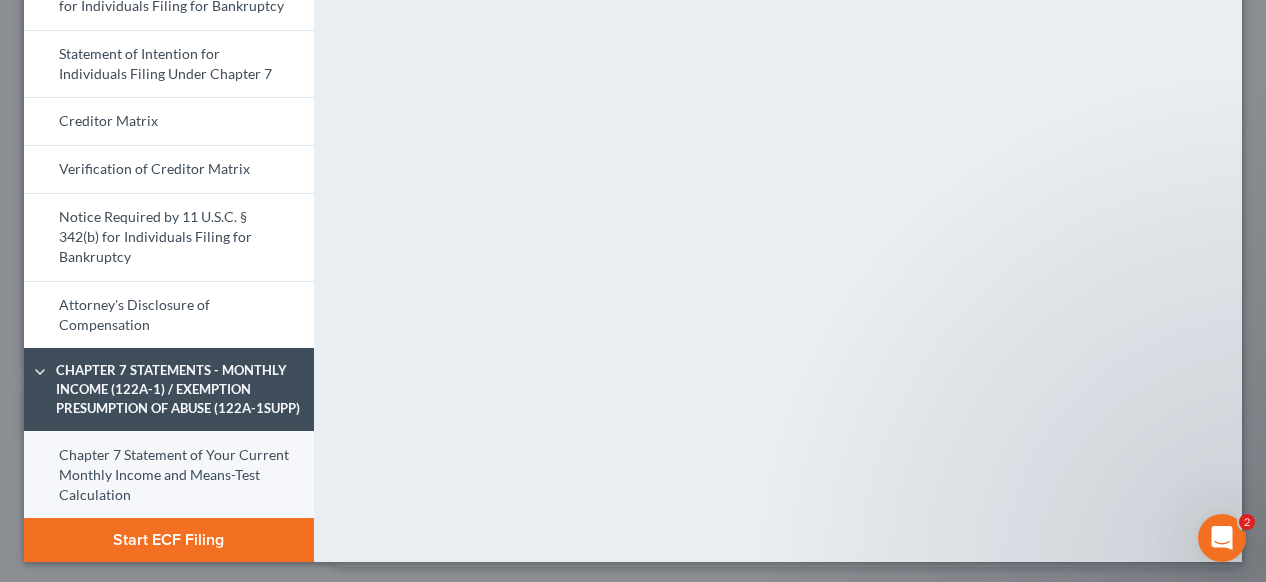 click on "Chapter 7 Statement of Your Current Monthly Income and Means-Test Calculation" at bounding box center [169, 474] 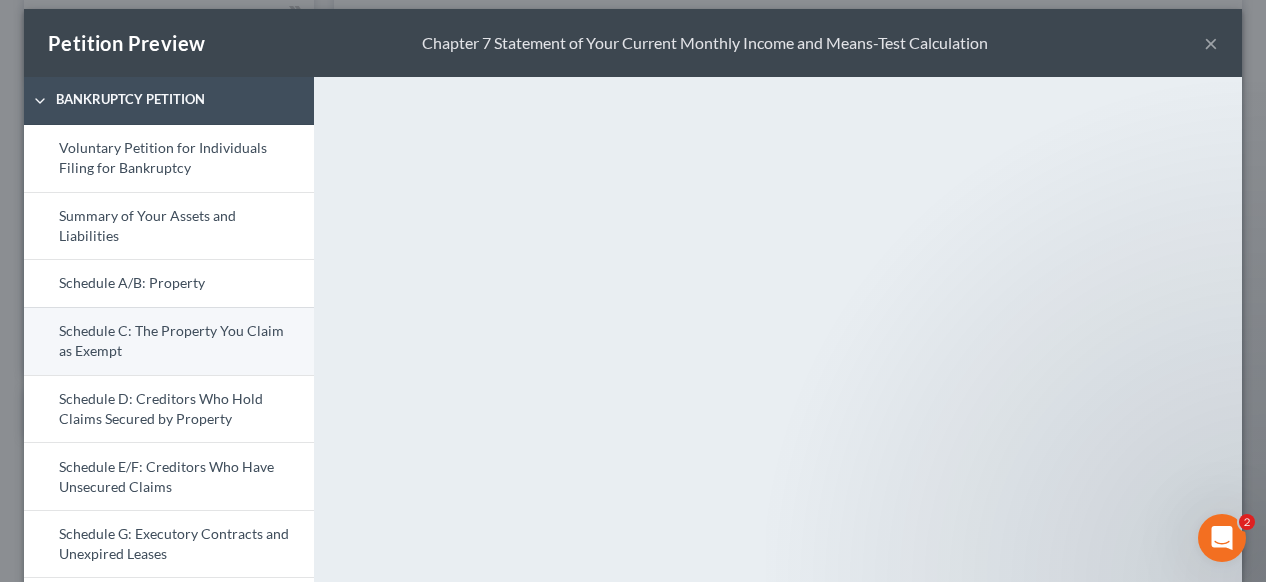 scroll, scrollTop: 0, scrollLeft: 0, axis: both 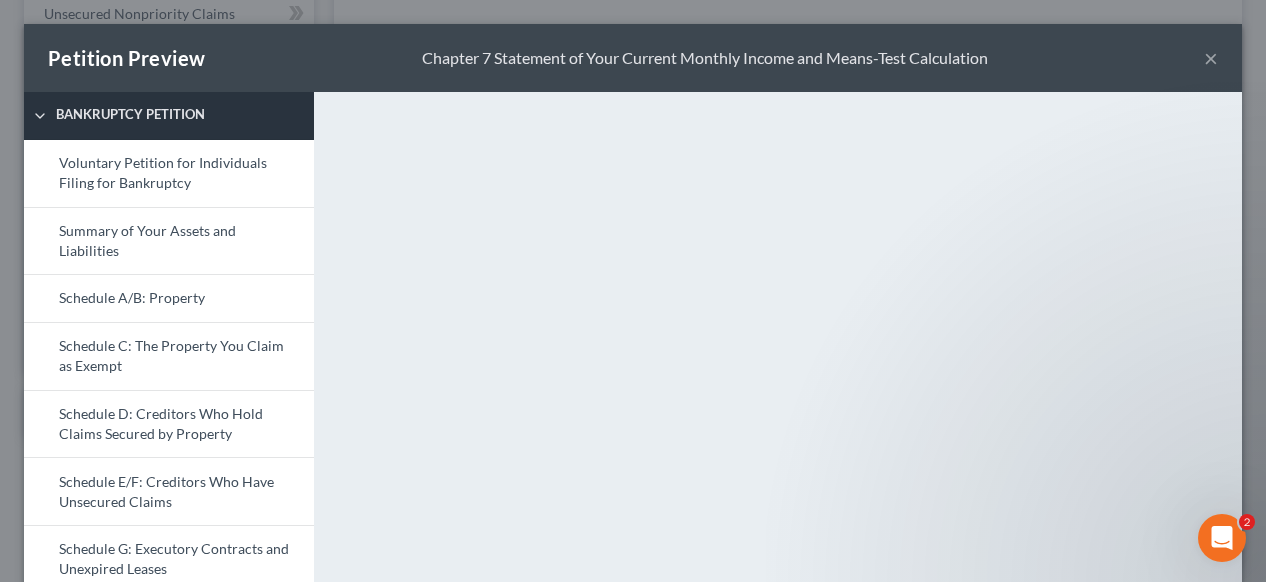 click 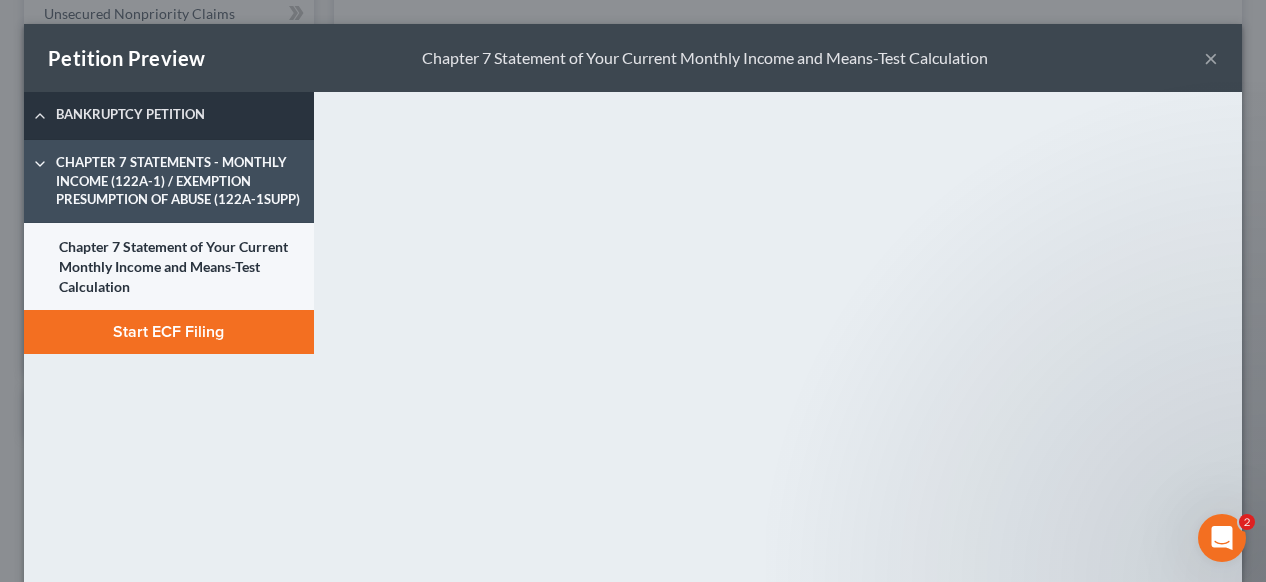 click on "Chapter 7 Statement of Your Current Monthly Income and Means-Test Calculation" at bounding box center (169, 266) 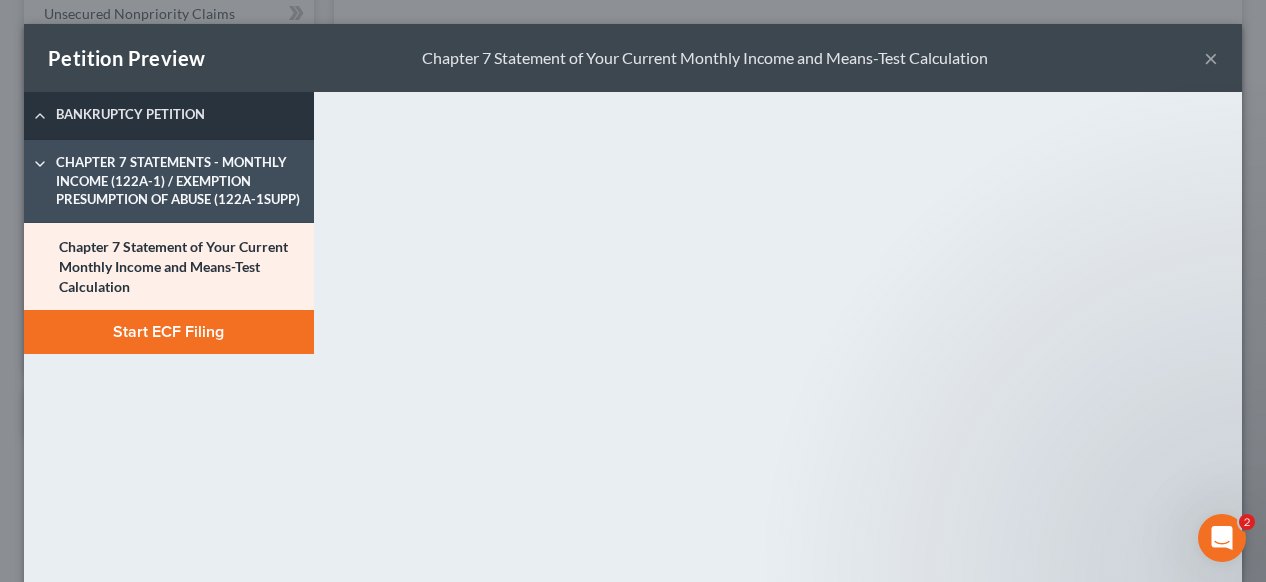 click on "Start ECF Filing" at bounding box center (169, 332) 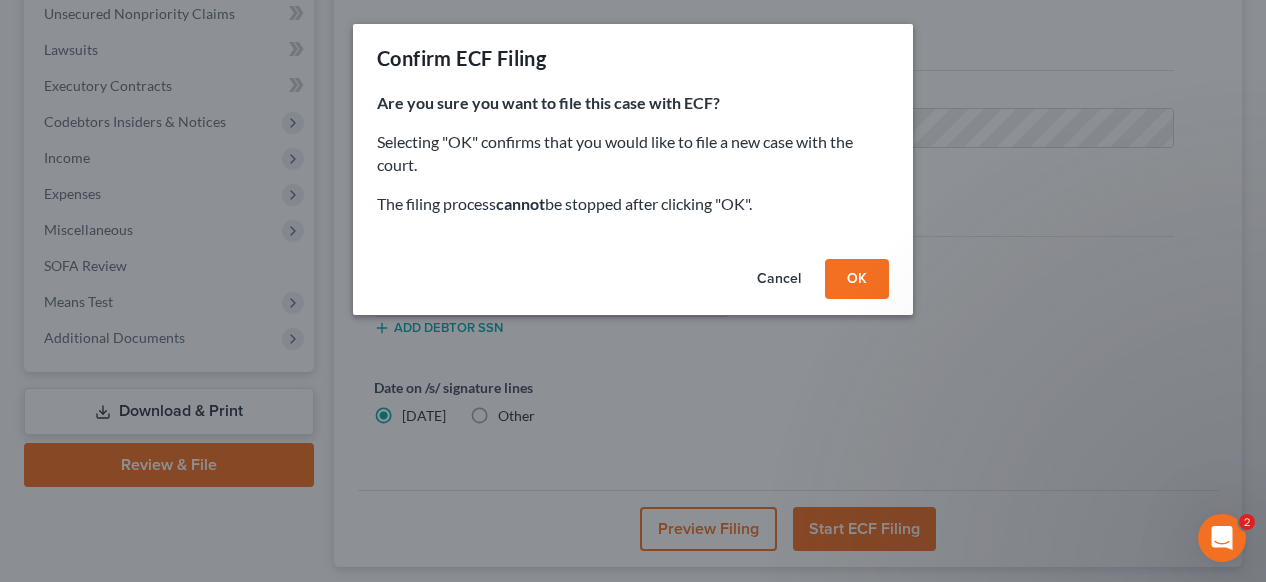 click on "OK" at bounding box center [857, 279] 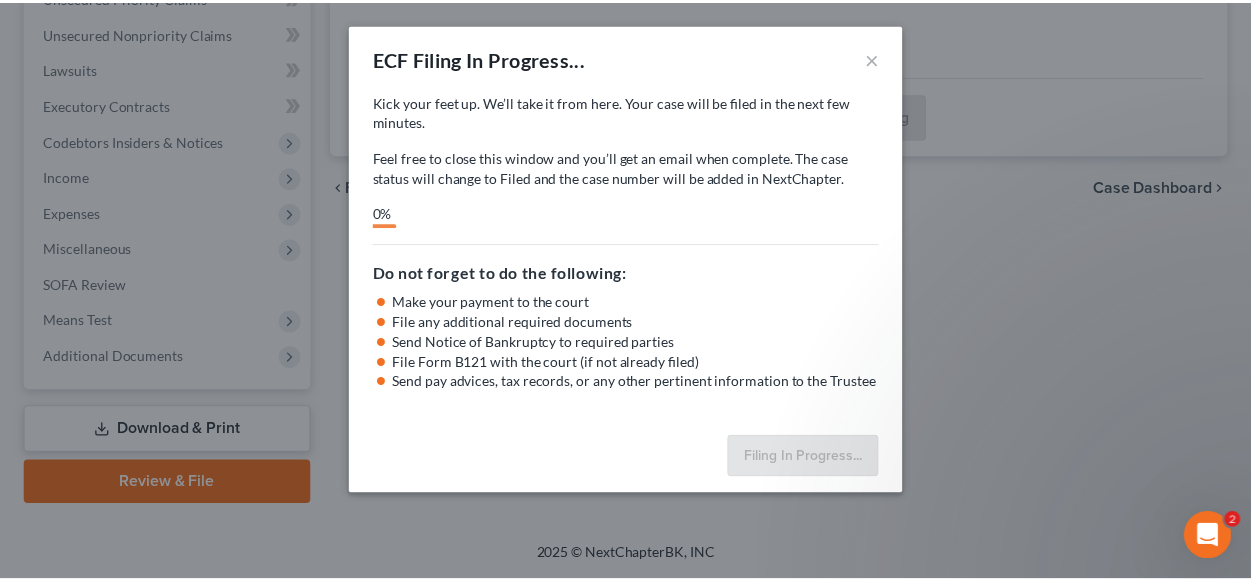 scroll, scrollTop: 478, scrollLeft: 0, axis: vertical 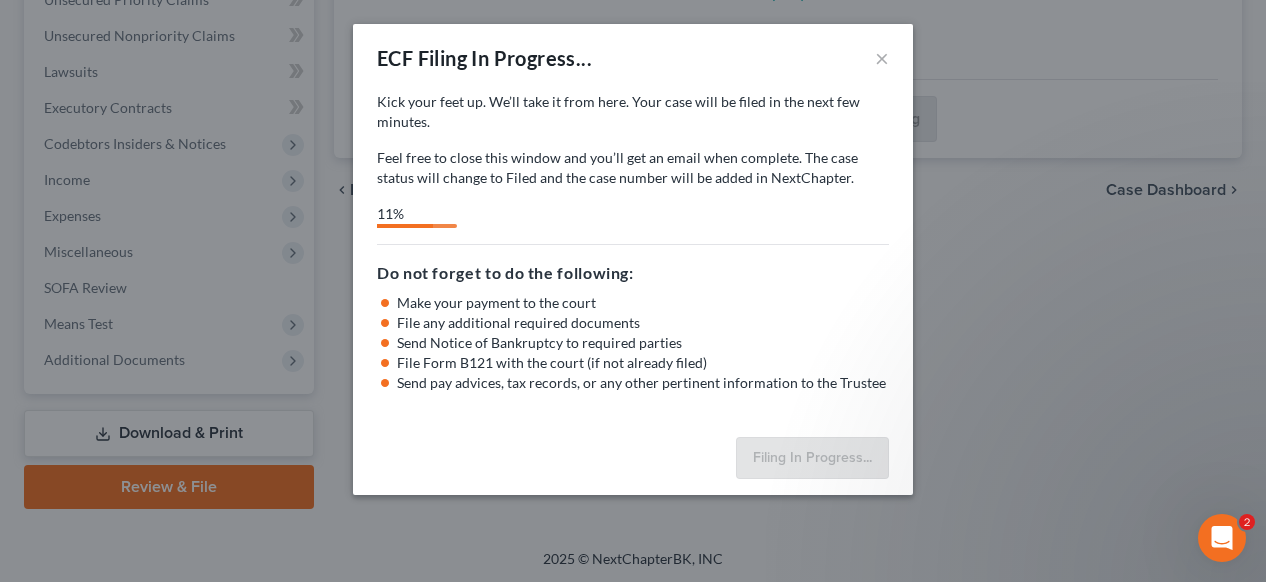 select on "1" 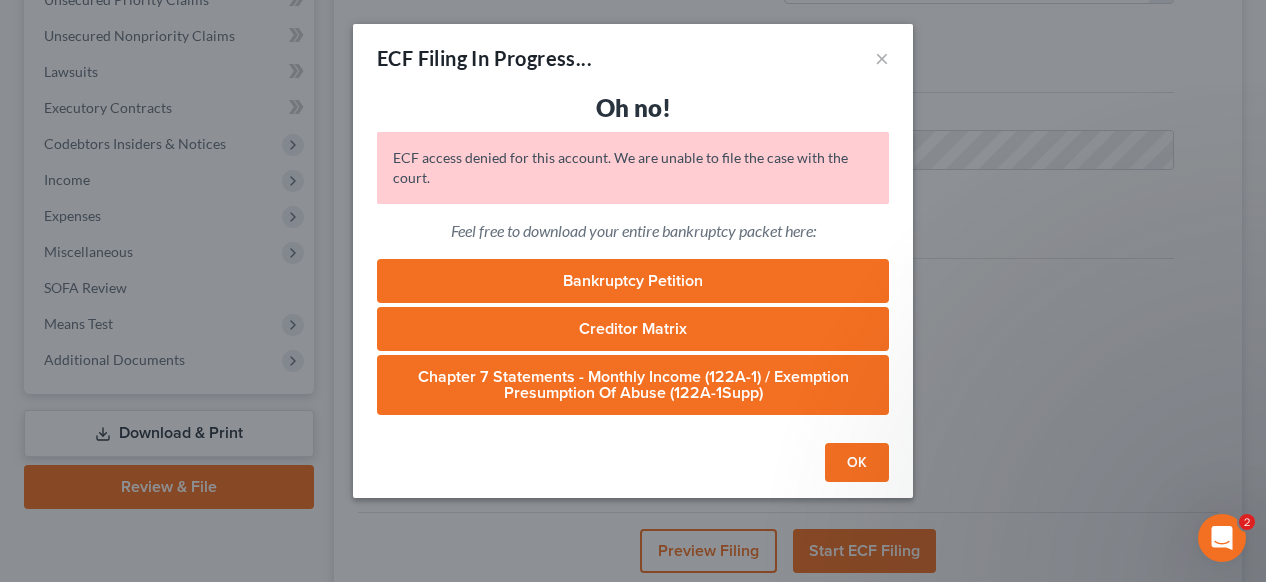 click on "Bankruptcy Petition" at bounding box center (633, 281) 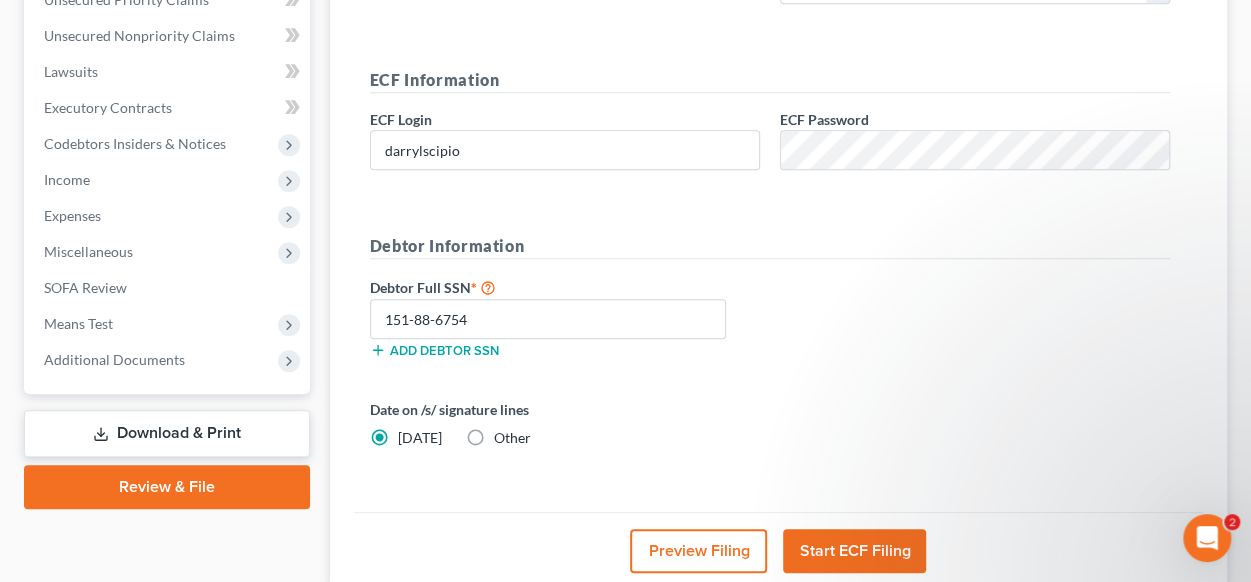 click 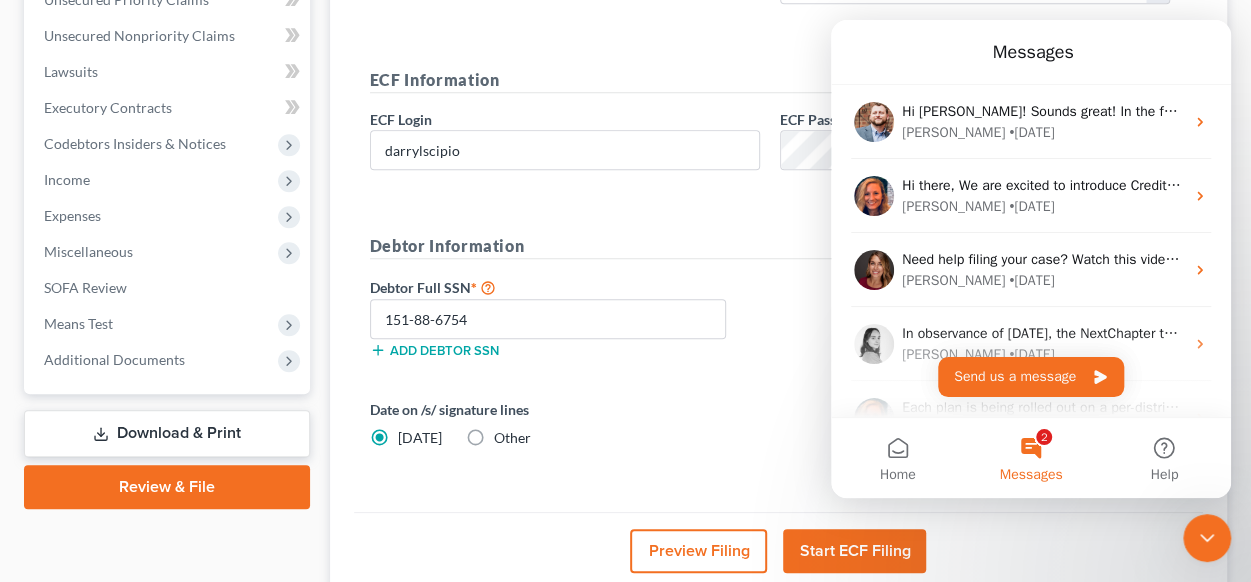 click on "Send us a message" at bounding box center (1031, 377) 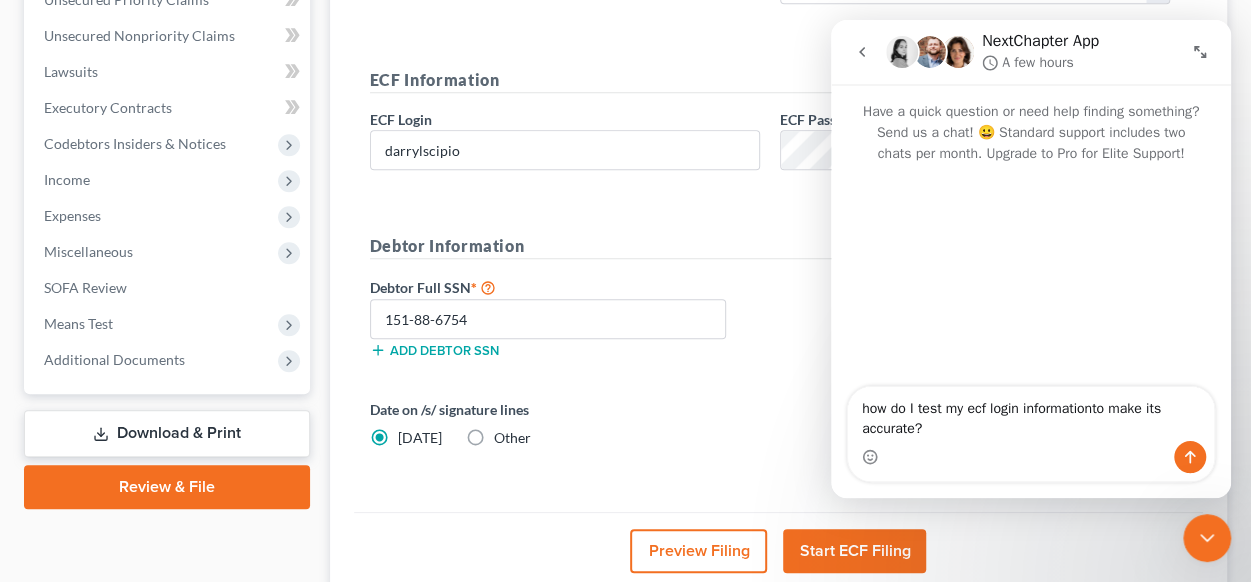 type on "how do I test my ecf login information to make its accurate?" 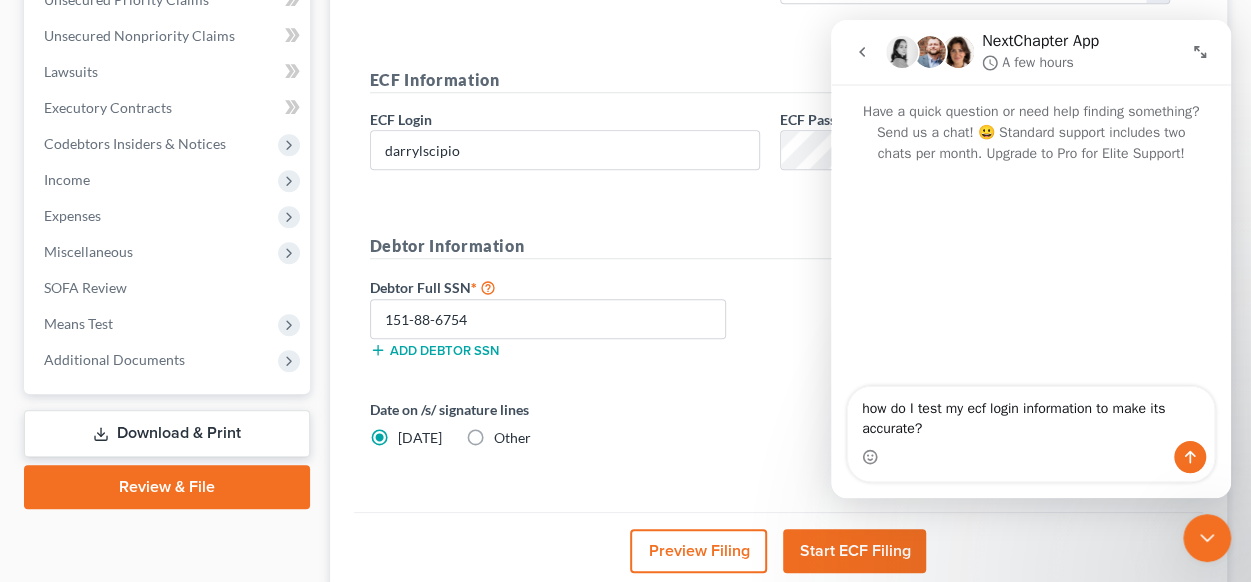 type 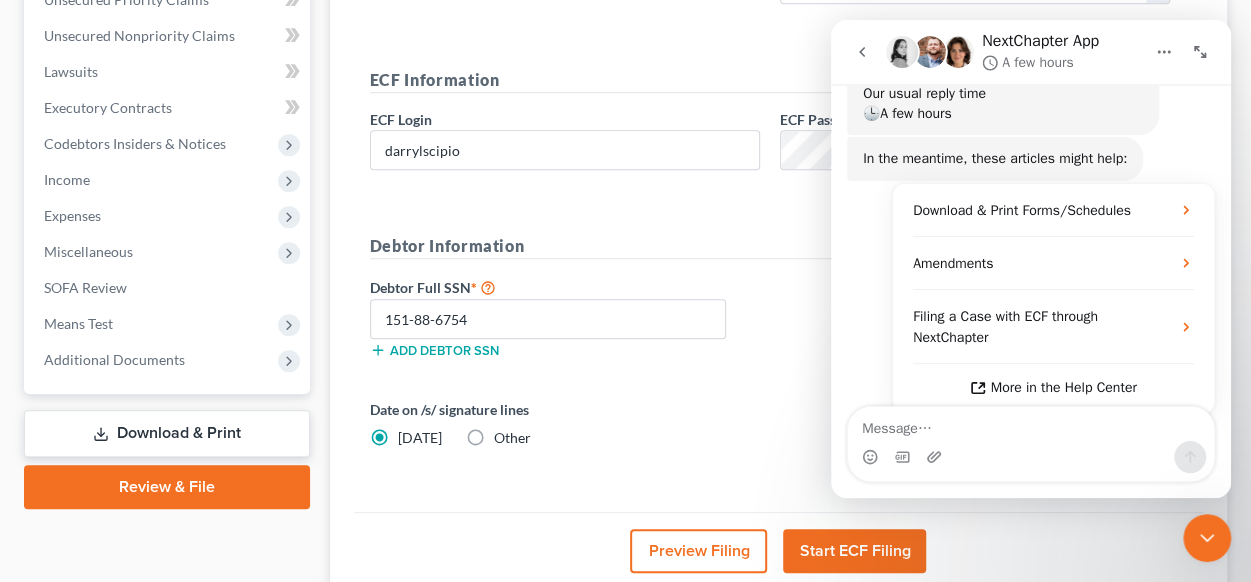 scroll, scrollTop: 327, scrollLeft: 0, axis: vertical 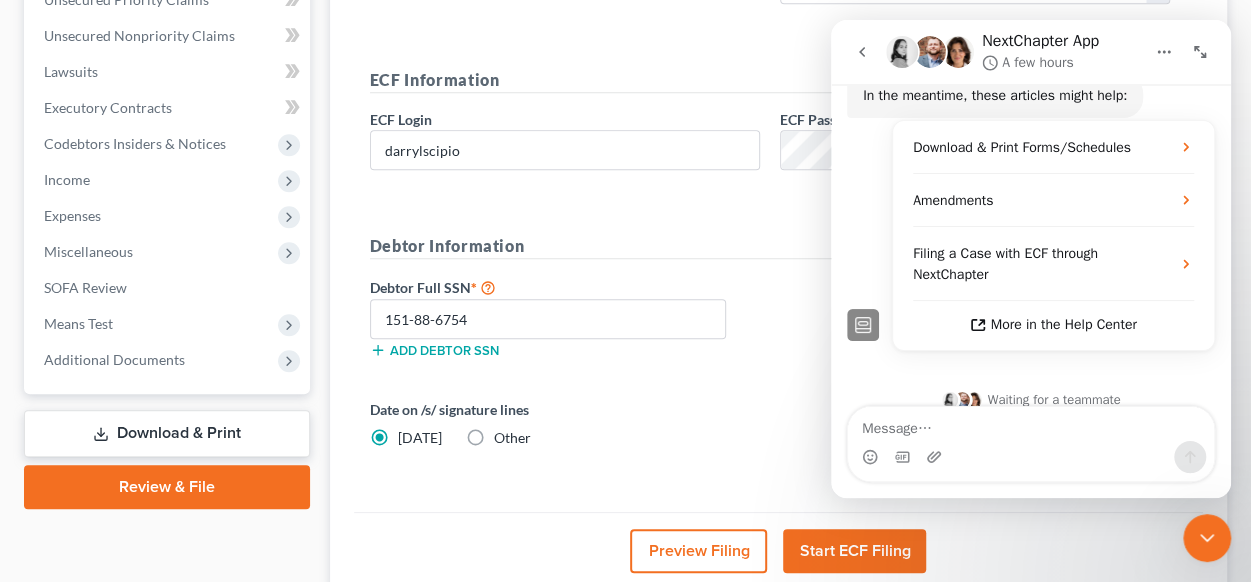 click on "Download & Print" at bounding box center [167, 433] 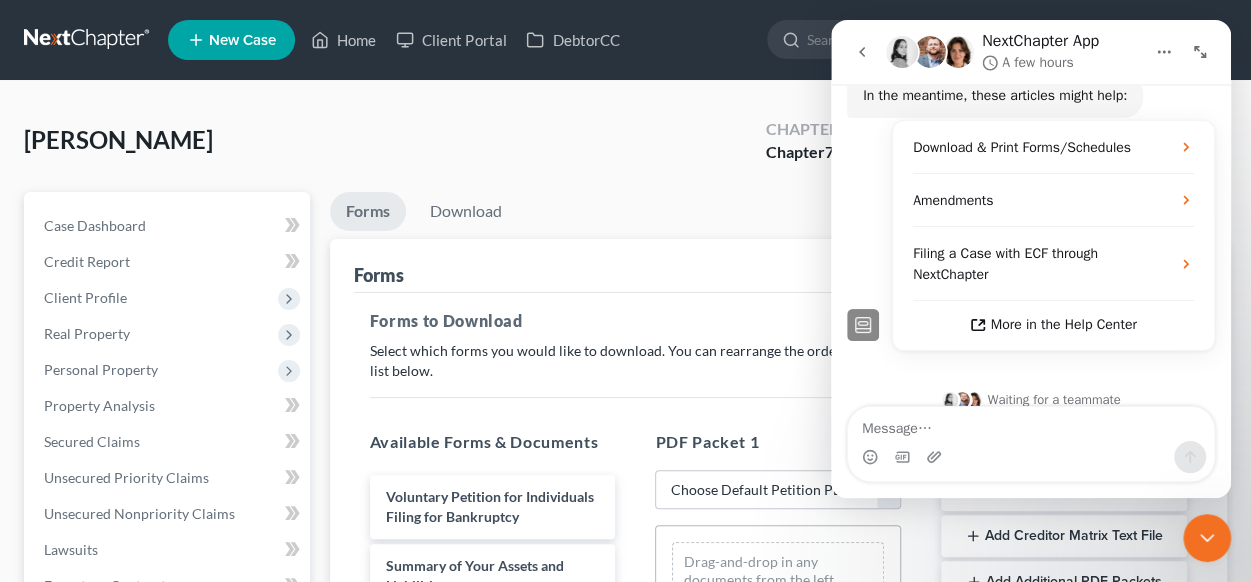 scroll, scrollTop: 0, scrollLeft: 0, axis: both 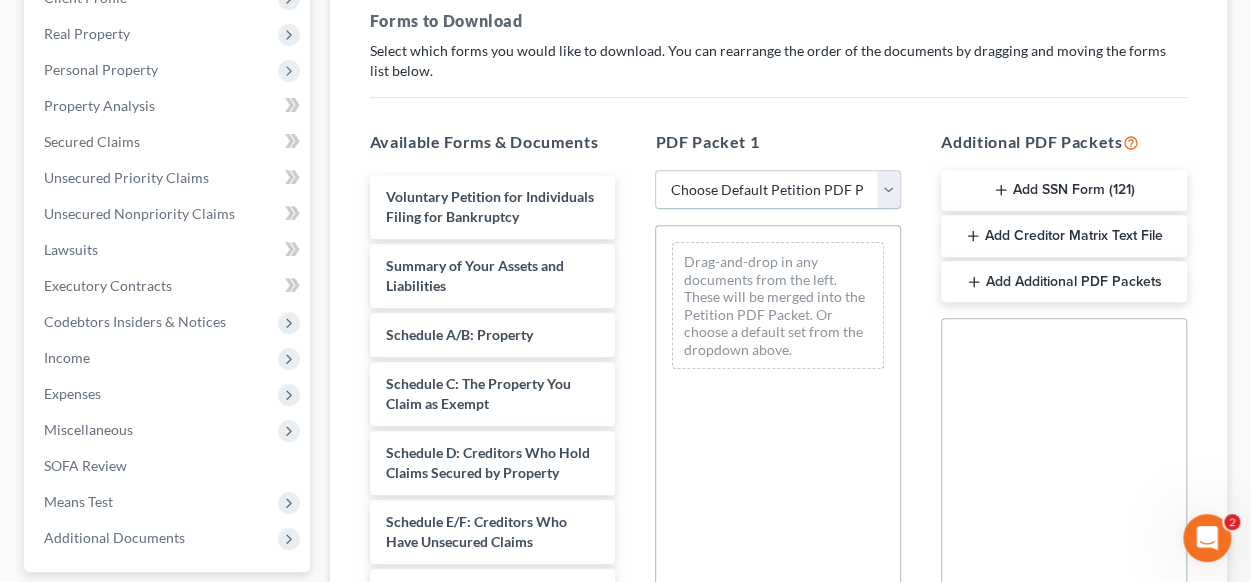 click on "Choose Default Petition PDF Packet Complete Bankruptcy Petition (all forms and schedules) Emergency Filing Forms (Petition and Creditor List Only) Amended Forms Signature Pages Only" at bounding box center [778, 190] 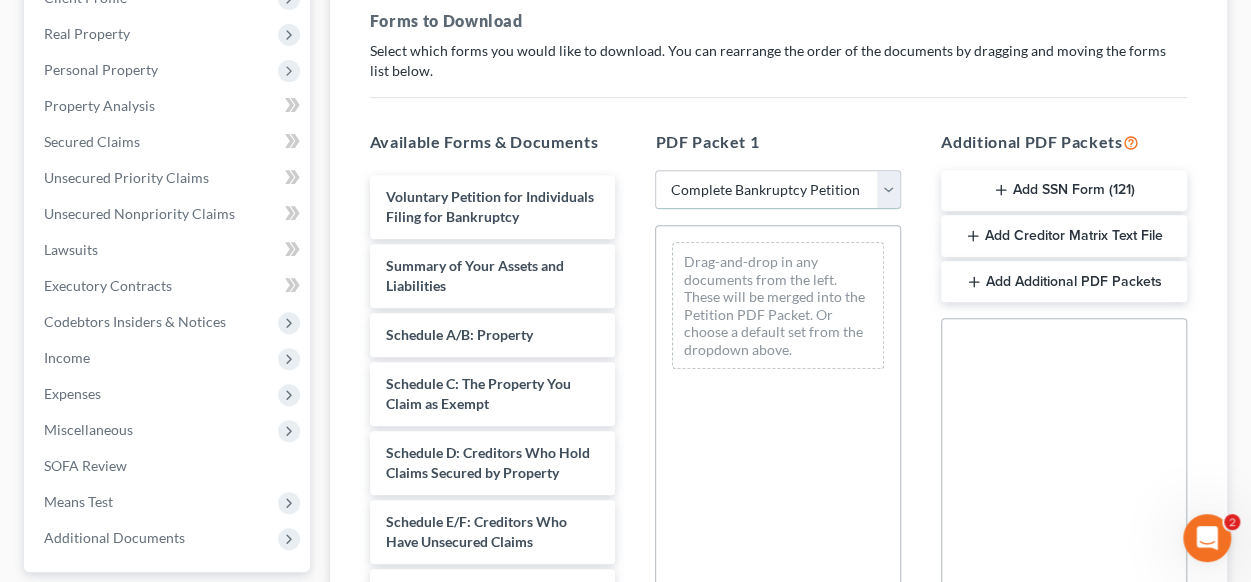 click on "Choose Default Petition PDF Packet Complete Bankruptcy Petition (all forms and schedules) Emergency Filing Forms (Petition and Creditor List Only) Amended Forms Signature Pages Only" at bounding box center [778, 190] 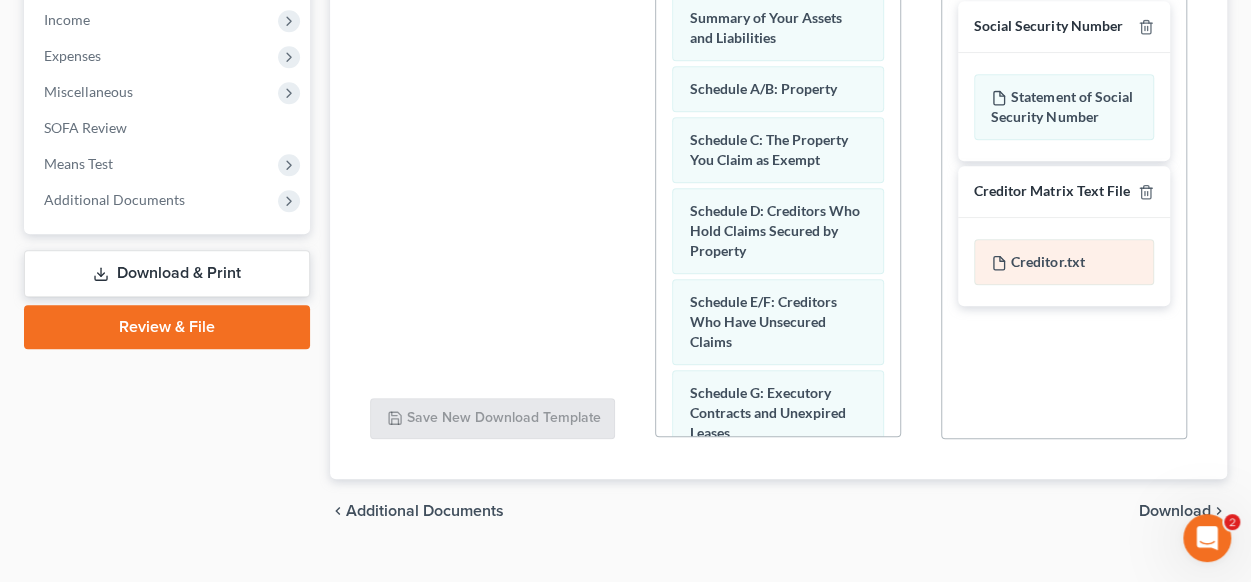 scroll, scrollTop: 672, scrollLeft: 0, axis: vertical 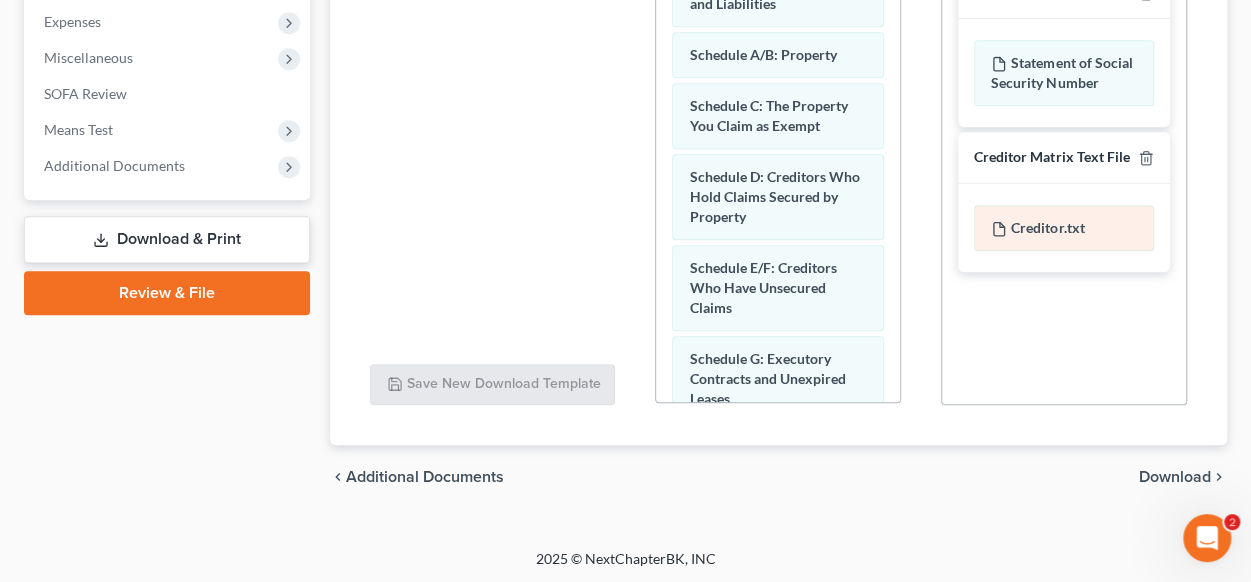 click on "Creditor.txt" at bounding box center [1064, 228] 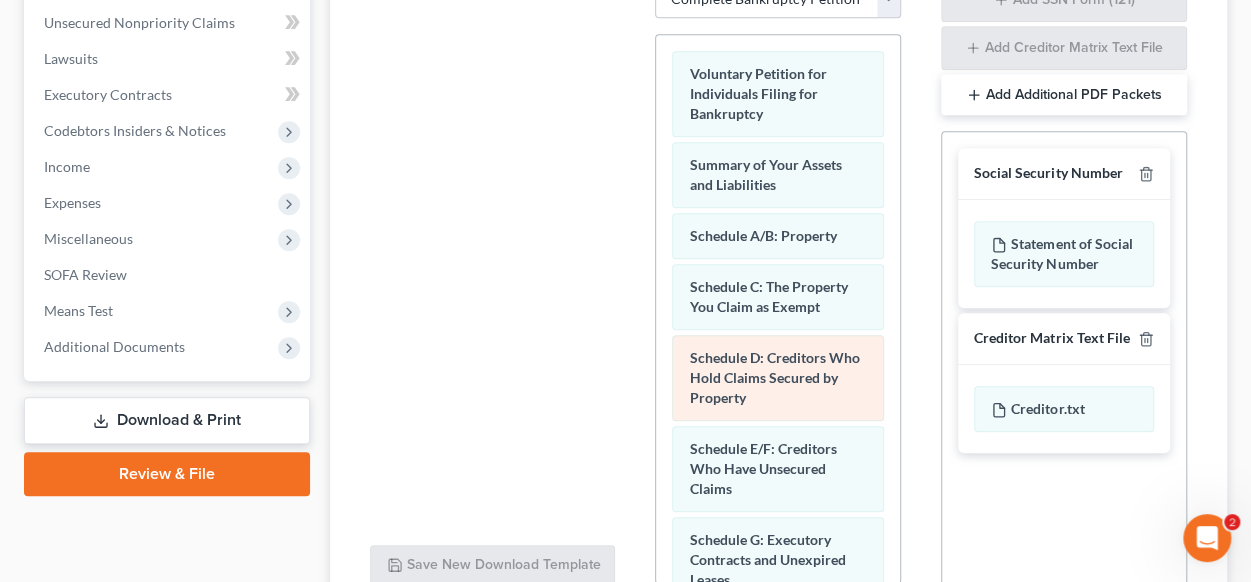 scroll, scrollTop: 472, scrollLeft: 0, axis: vertical 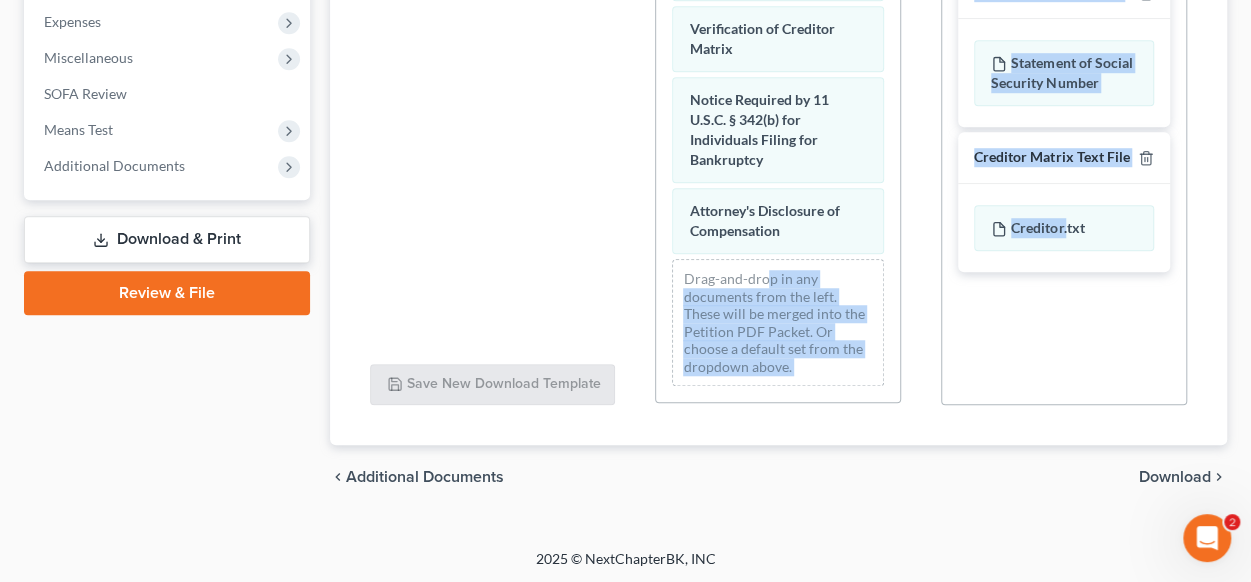 drag, startPoint x: 1068, startPoint y: 216, endPoint x: 853, endPoint y: 303, distance: 231.93533 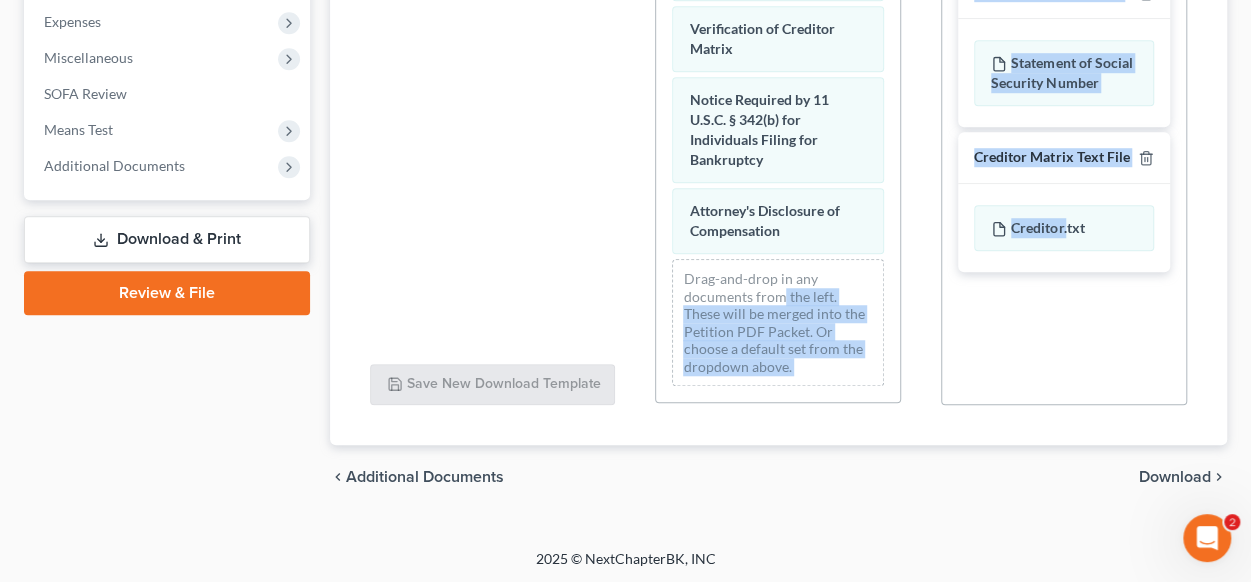 click on "Social Security Number Statement of Social Security Number Creditor Matrix Text File Creditor.txt Declaration Re: Electronic Filing Declaration Re: Electronic Filing of Petition, Lists, Schedules and Statements - Exhibit B-1 Declaration Re: Electronic Filing Declaration Re: Electronic Filing Declaration Re: Electronic Filing of Petition and Matrix - Exhibit B-2 Declaration Re: Electronic Filing Declaration Re: Electronic Filing Amended - Exhibit B-3 original statements and schedules voluntary petition as amended on the date indicated below statements and schedules as amended on the date indicated below master mailing list (matrix) as amended on the date indicated below" at bounding box center [1064, 177] 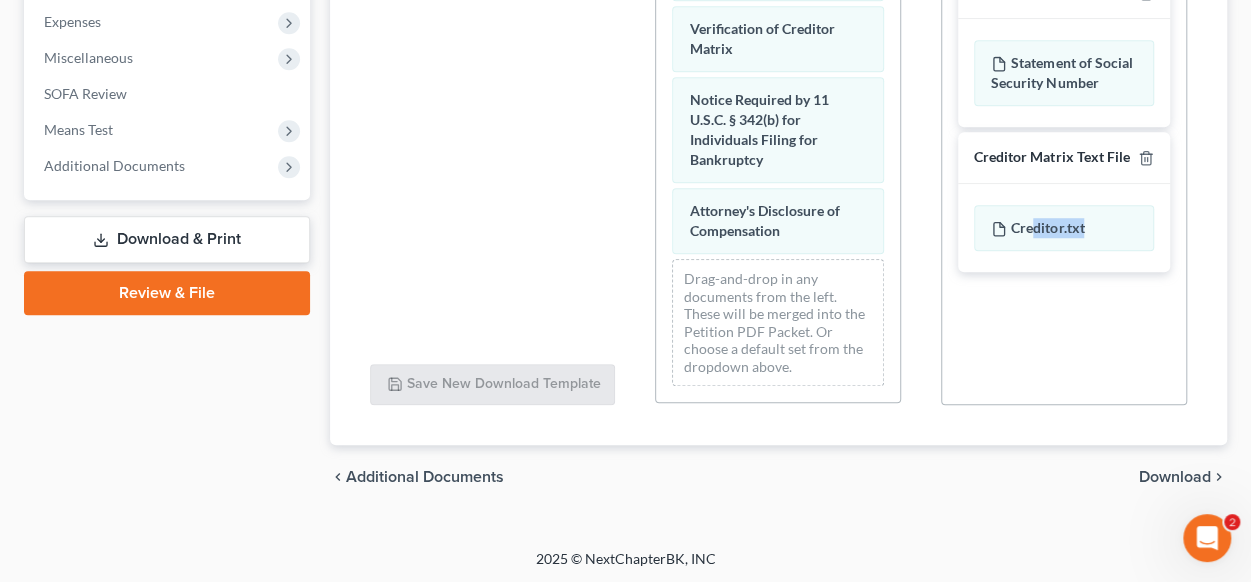 drag, startPoint x: 1035, startPoint y: 223, endPoint x: 1126, endPoint y: 333, distance: 142.76204 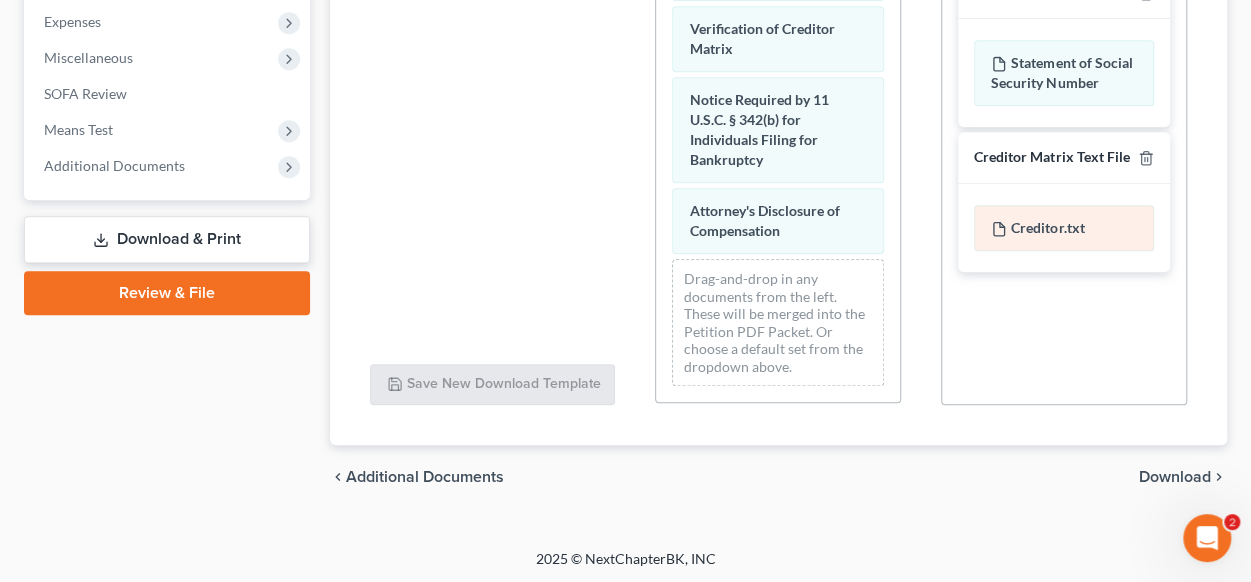 drag, startPoint x: 1082, startPoint y: 221, endPoint x: 1132, endPoint y: 215, distance: 50.358715 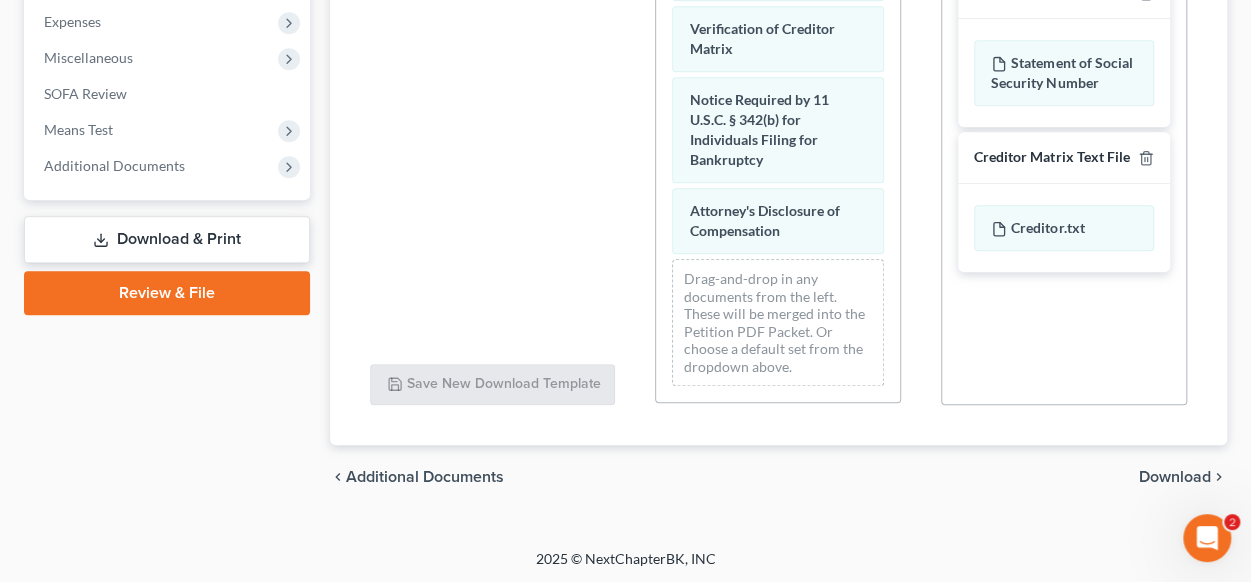 drag, startPoint x: 1120, startPoint y: 216, endPoint x: 1116, endPoint y: 254, distance: 38.209946 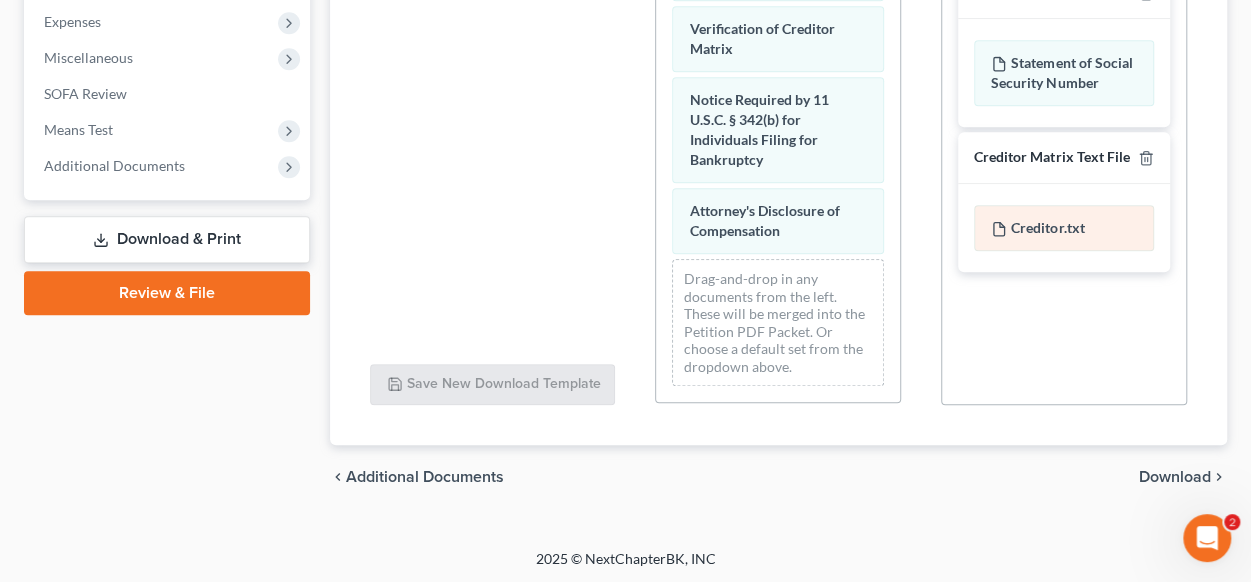 click on "Creditor.txt" at bounding box center [1064, 228] 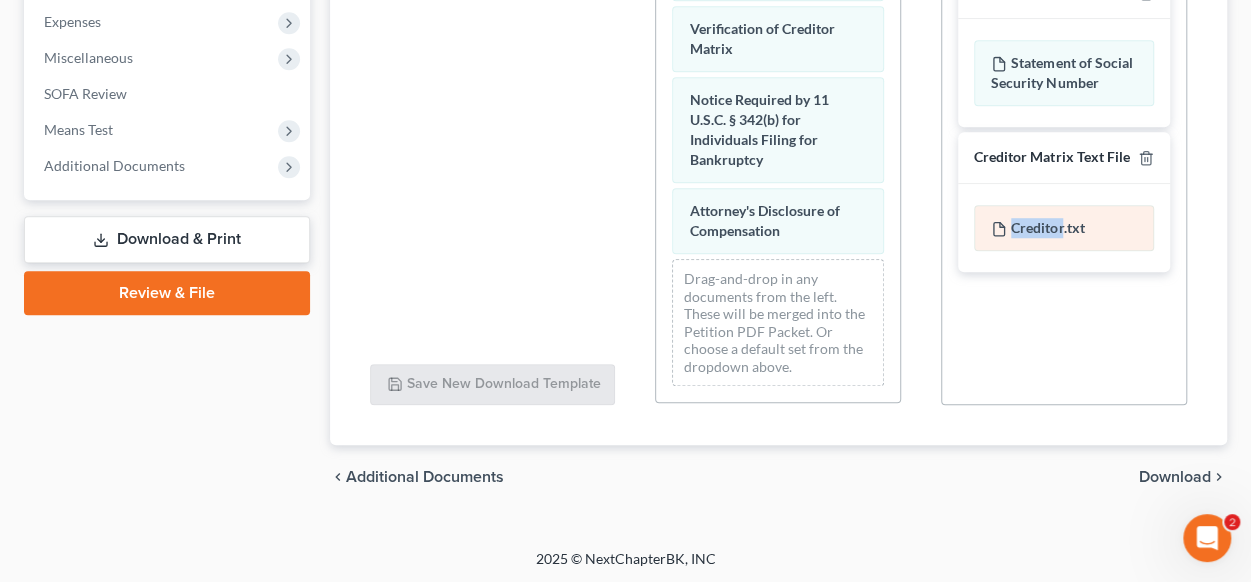 click on "Creditor.txt" at bounding box center [1064, 228] 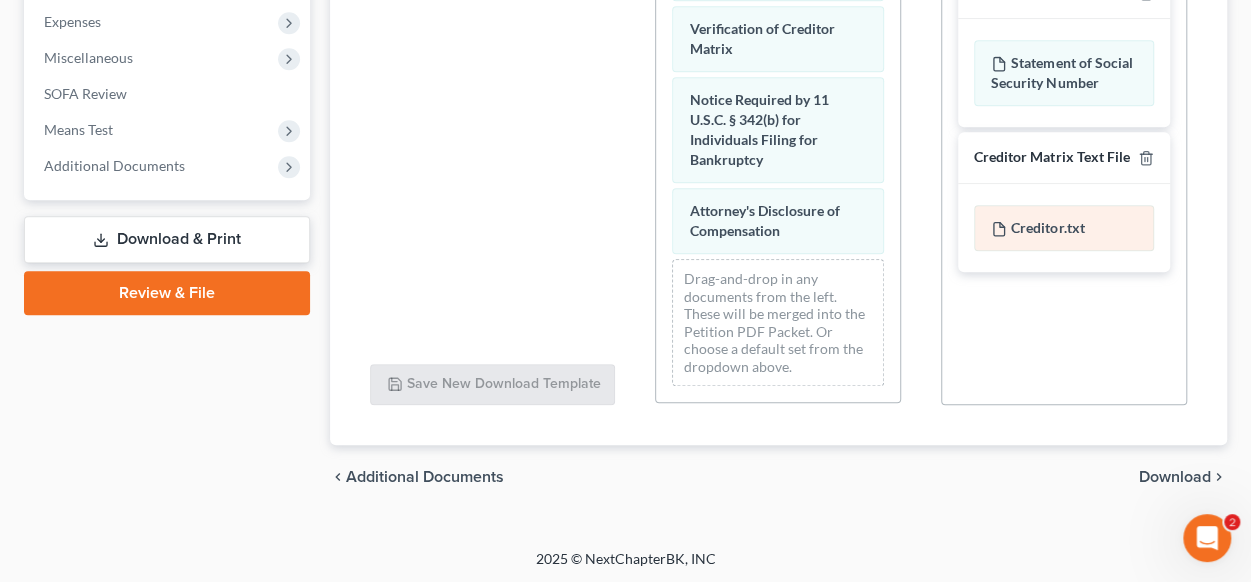 click on "Creditor.txt" at bounding box center (1064, 228) 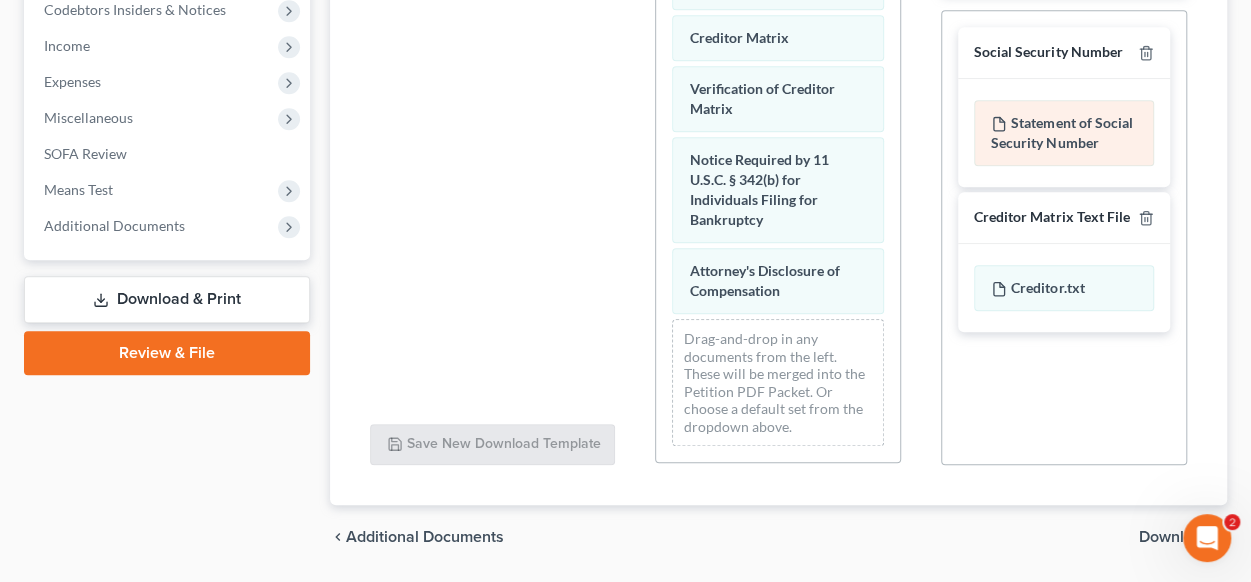 scroll, scrollTop: 572, scrollLeft: 0, axis: vertical 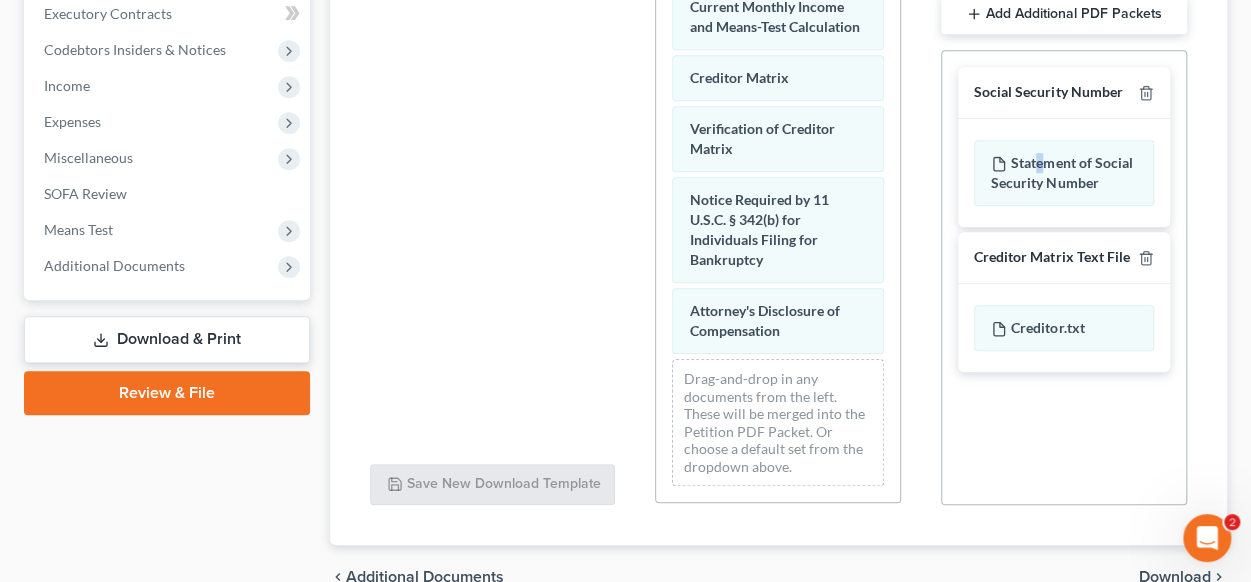 drag, startPoint x: 1046, startPoint y: 154, endPoint x: 1041, endPoint y: 131, distance: 23.537205 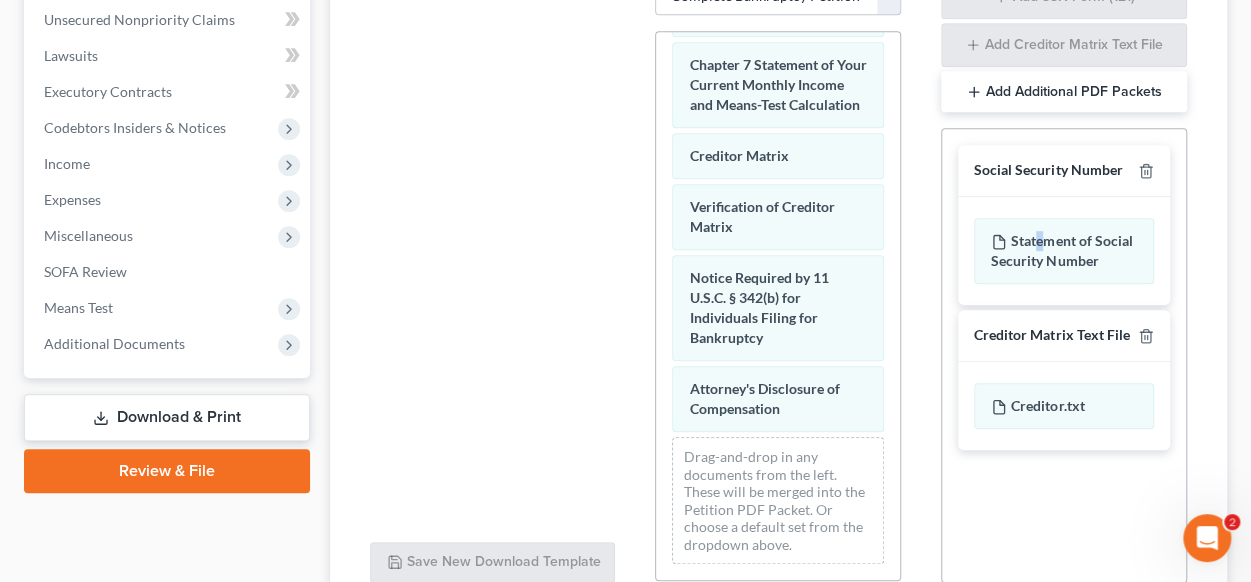 scroll, scrollTop: 500, scrollLeft: 0, axis: vertical 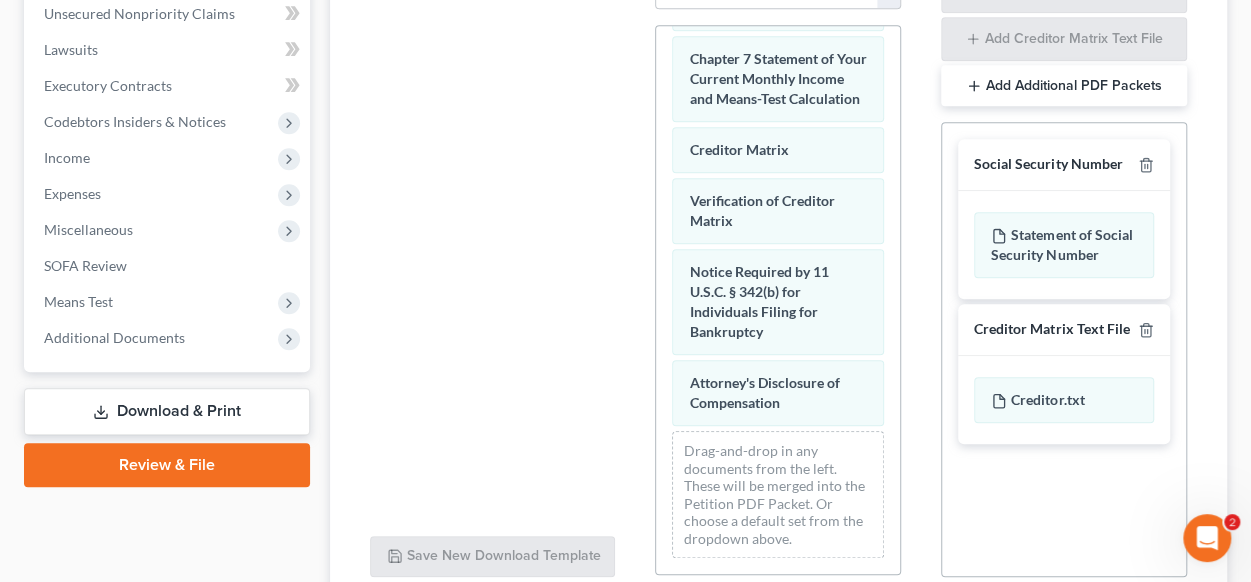 click on "Additional PDF Packets  Add SSN Form (121) Add Creditor Matrix Text File Add Additional PDF Packets Social Security Number Statement of Social Security Number Creditor Matrix Text File Creditor.txt Declaration Re: Electronic Filing Declaration Re: Electronic Filing of Petition, Lists, Schedules and Statements - Exhibit B-1 Declaration Re: Electronic Filing Declaration Re: Electronic Filing Declaration Re: Electronic Filing of Petition and Matrix - Exhibit B-2 Declaration Re: Electronic Filing Declaration Re: Electronic Filing Amended - Exhibit B-3 original statements and schedules voluntary petition as amended on the date indicated below statements and schedules as amended on the date indicated below master mailing list (matrix) as amended on the date indicated below" at bounding box center (1064, 254) 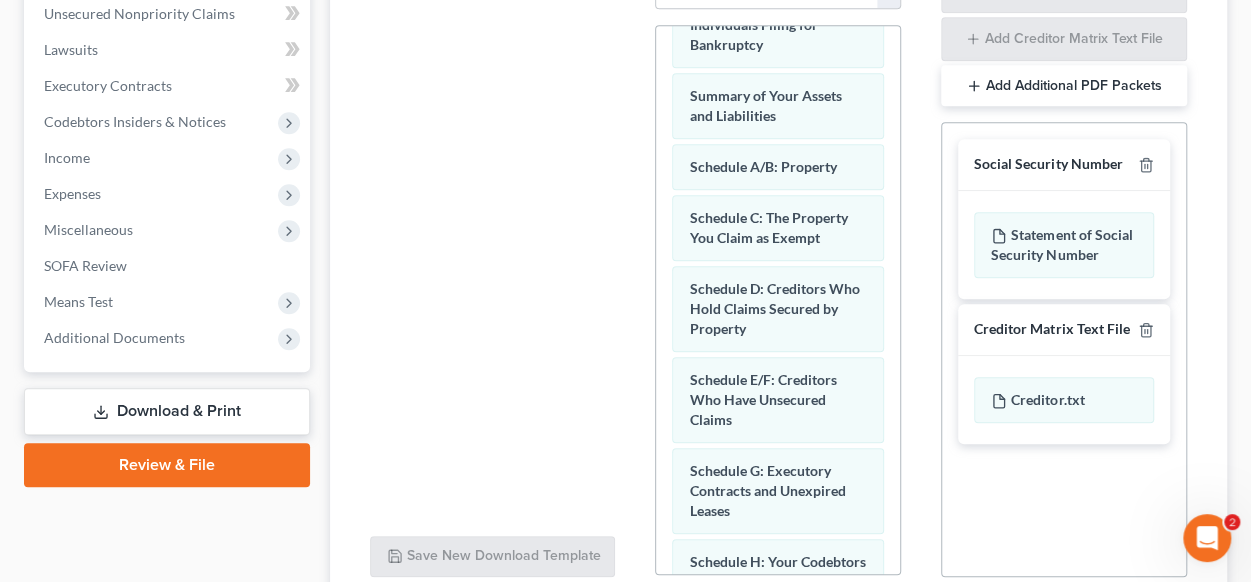 scroll, scrollTop: 0, scrollLeft: 0, axis: both 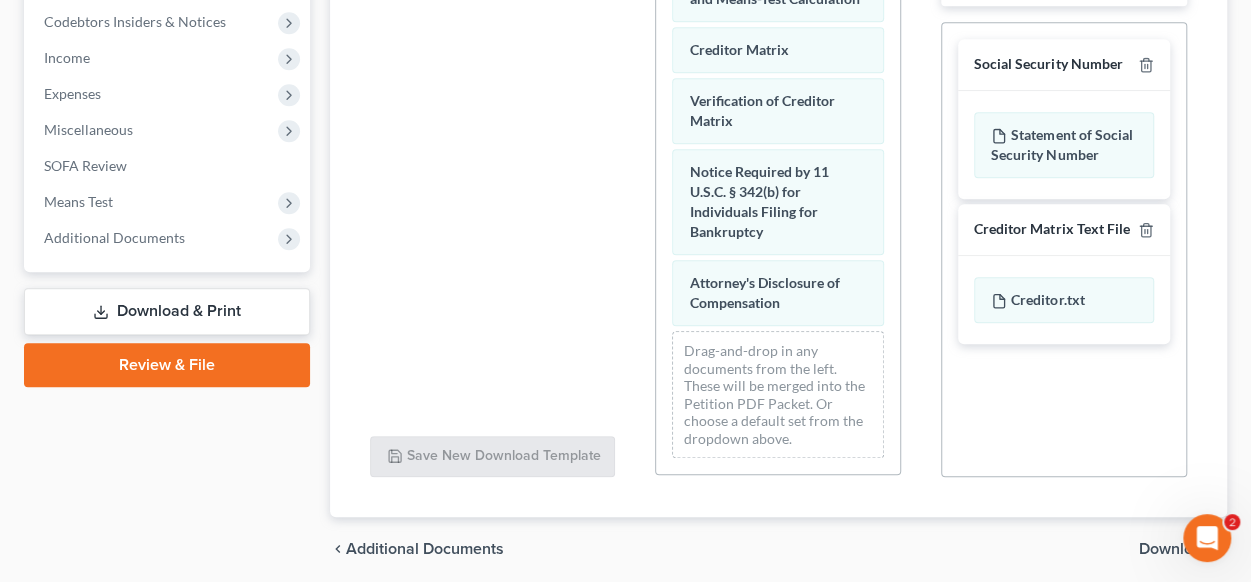 click on "Download & Print" at bounding box center (167, 311) 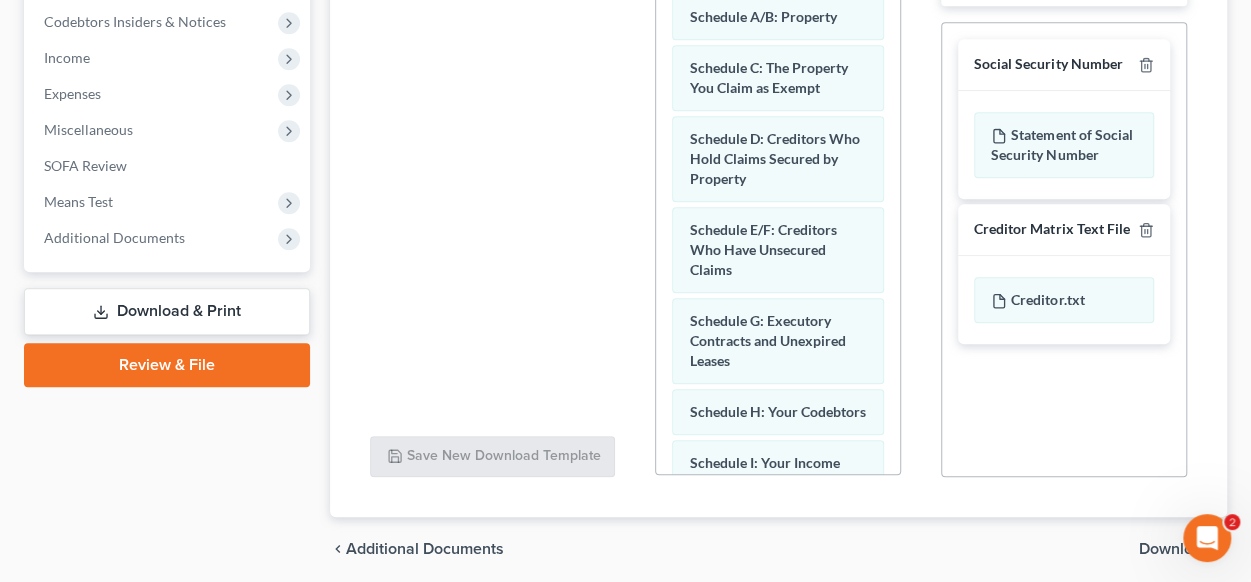 scroll, scrollTop: 0, scrollLeft: 0, axis: both 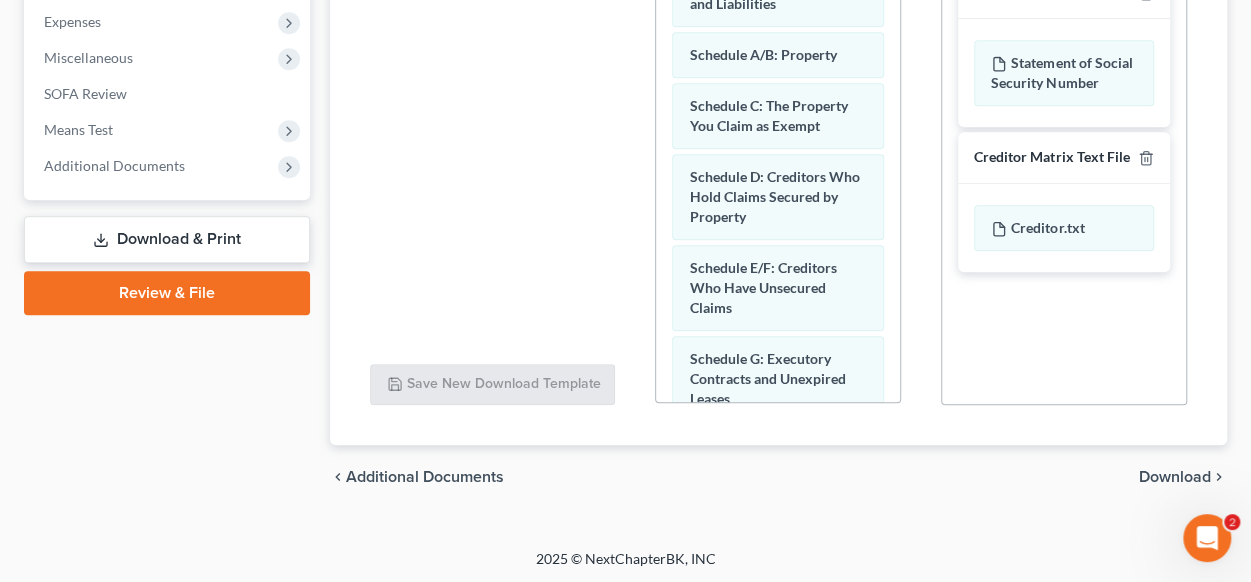 click on "Download" at bounding box center [1175, 477] 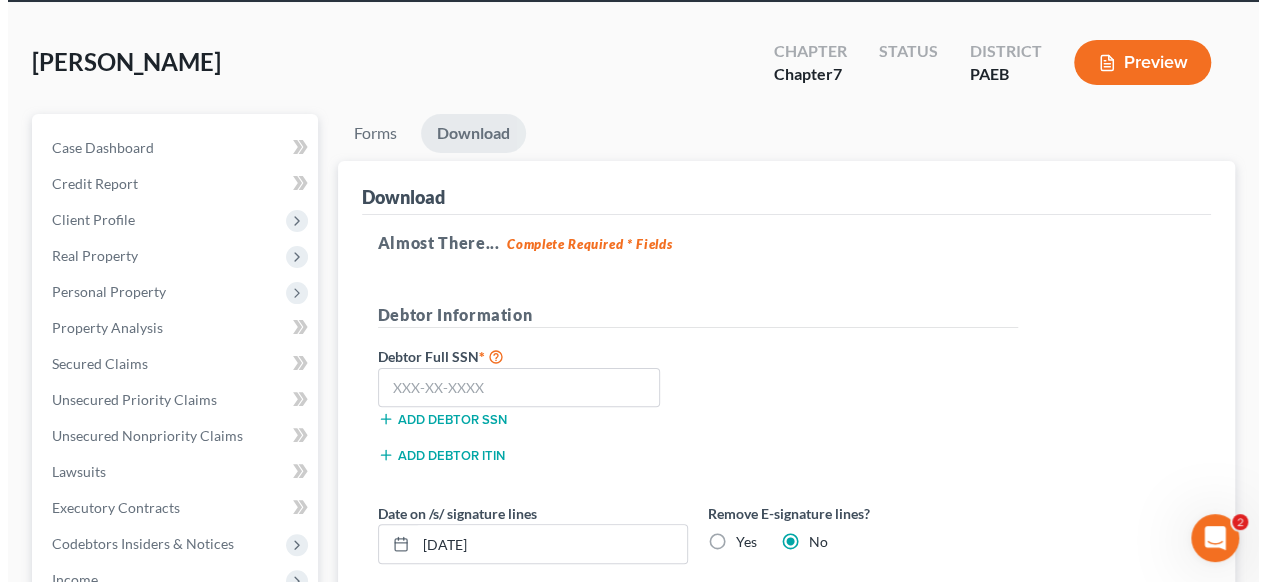 scroll, scrollTop: 178, scrollLeft: 0, axis: vertical 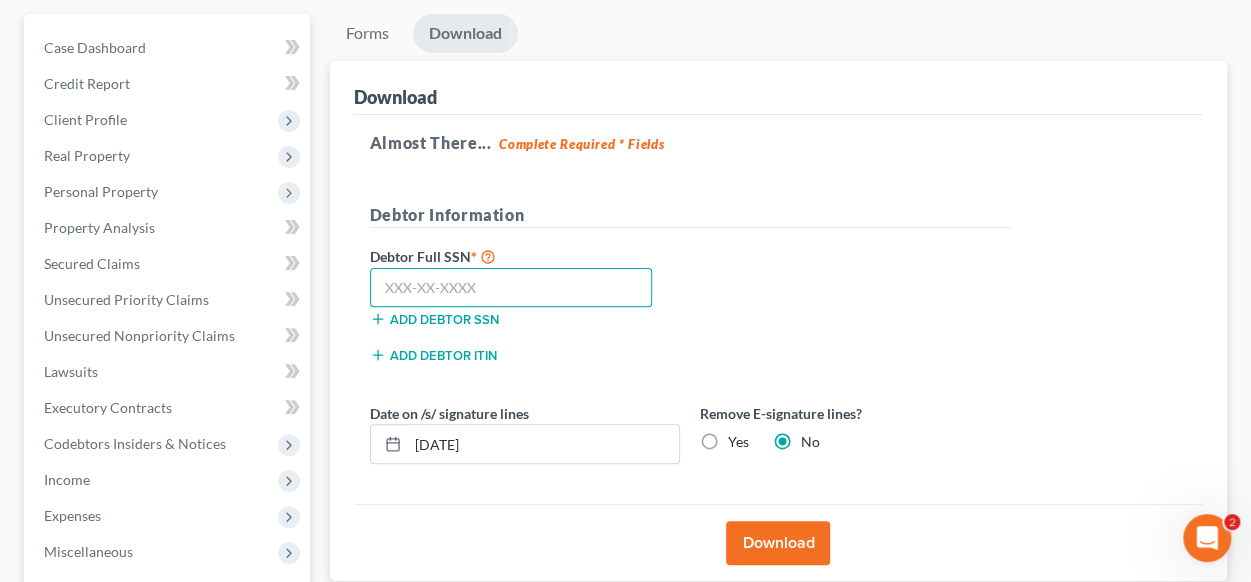 click at bounding box center (511, 288) 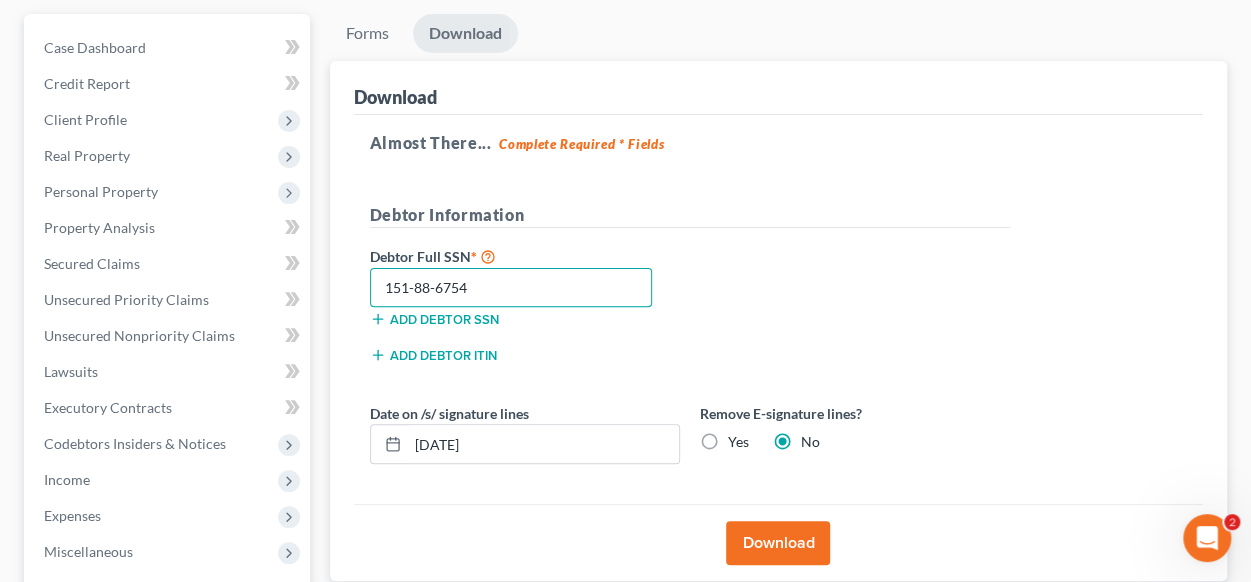 type on "151-88-6754" 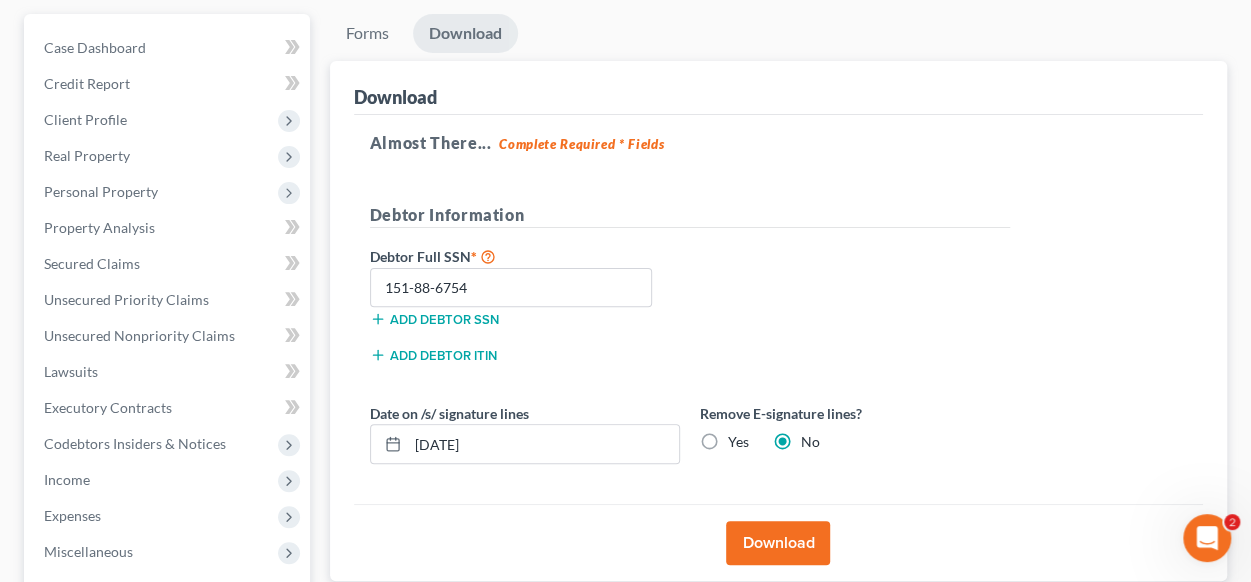 click on "Download" at bounding box center (778, 543) 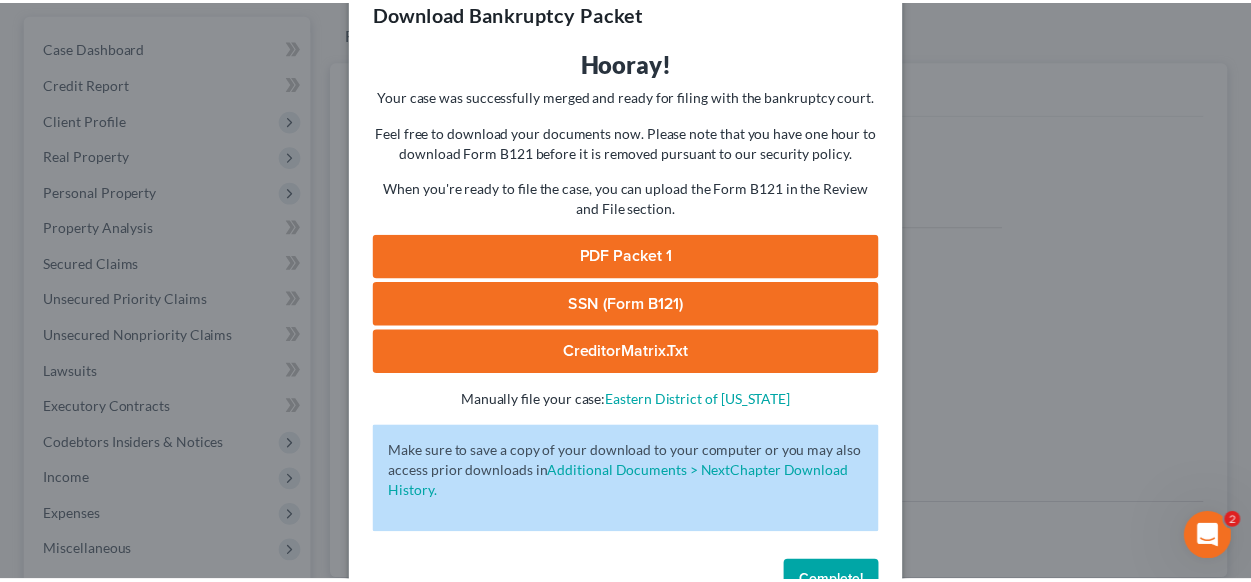 scroll, scrollTop: 5, scrollLeft: 0, axis: vertical 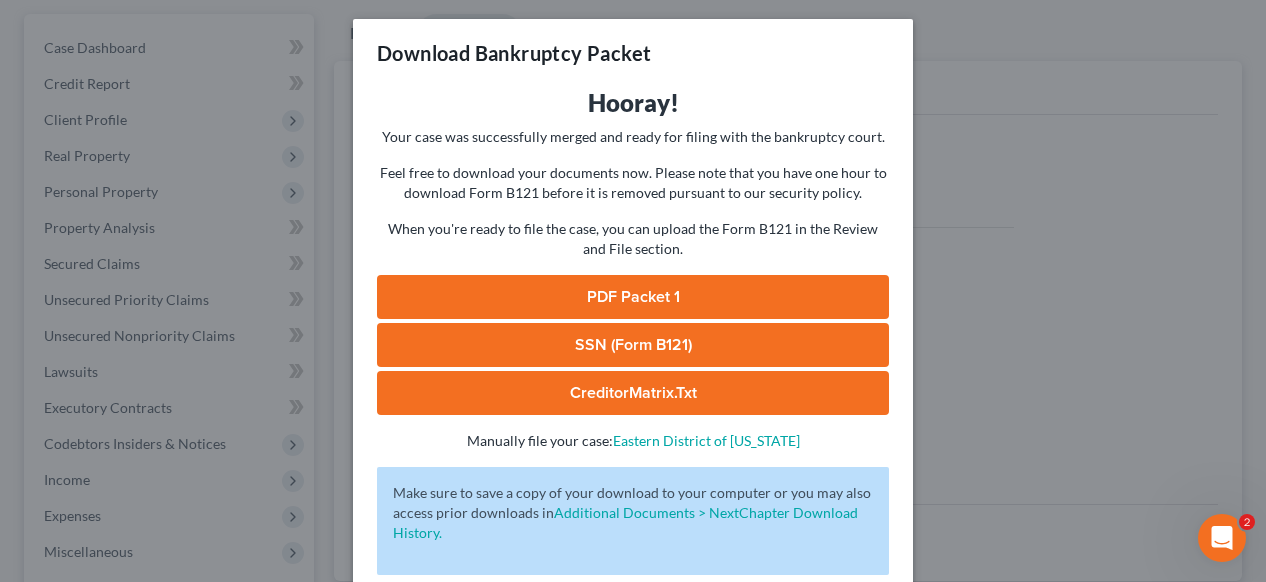 click on "PDF Packet 1" at bounding box center [633, 297] 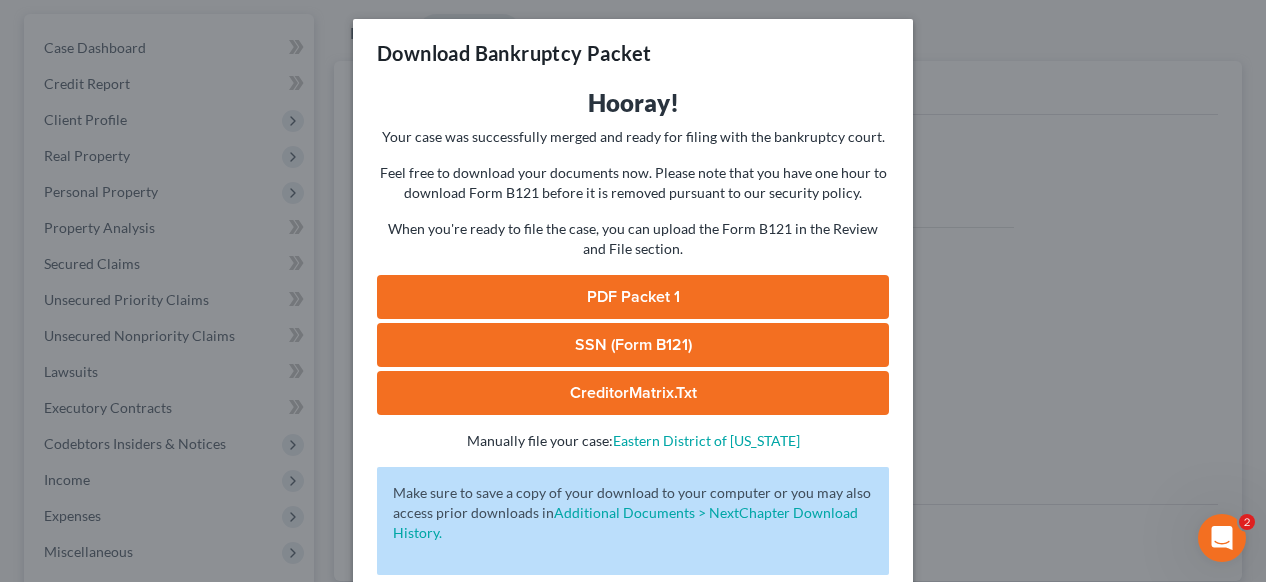 click on "SSN (Form B121)" at bounding box center [633, 345] 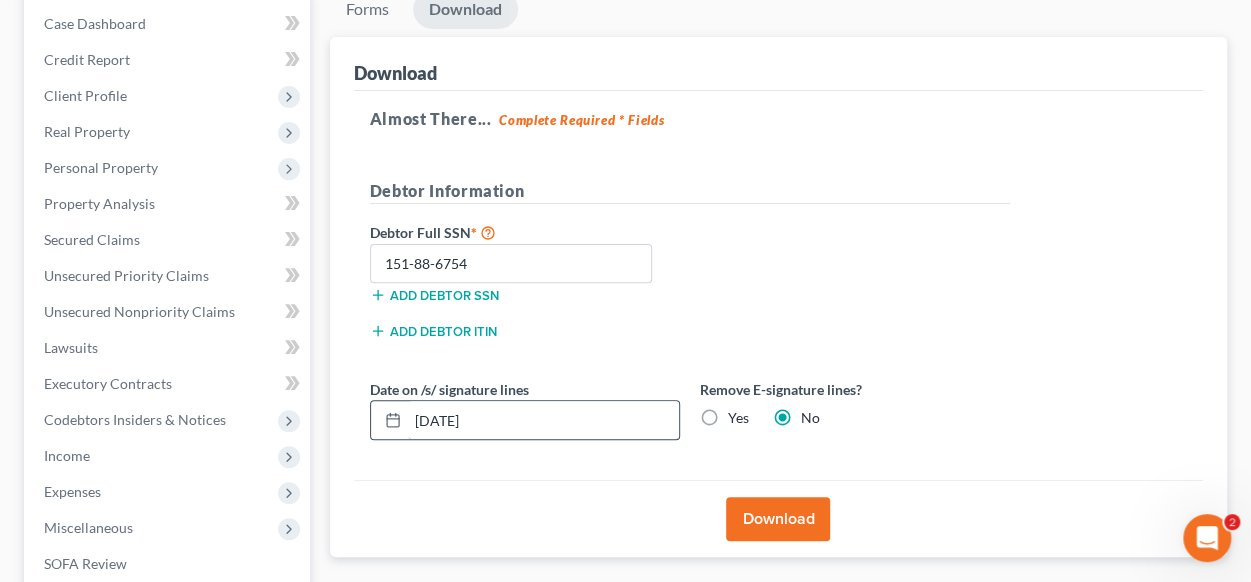 scroll, scrollTop: 478, scrollLeft: 0, axis: vertical 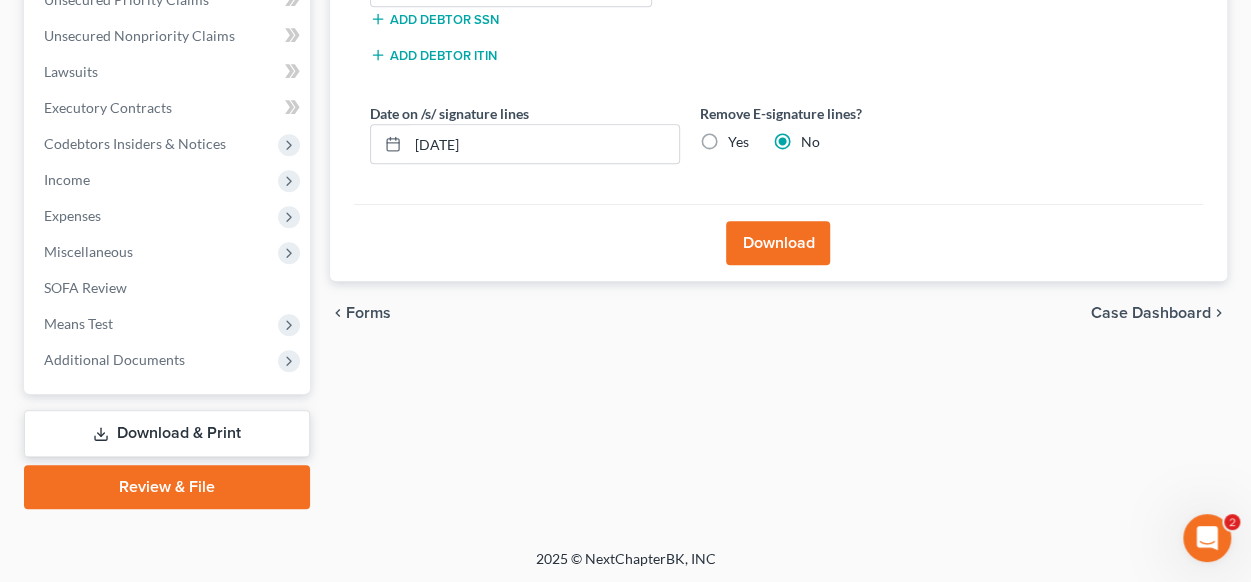 click on "[PERSON_NAME] Upgraded Chapter Chapter  7 Status District PAEB Preview Petition Navigation
Case Dashboard
Payments
Invoices
Payments
Payments
Credit Report" at bounding box center [625, 76] 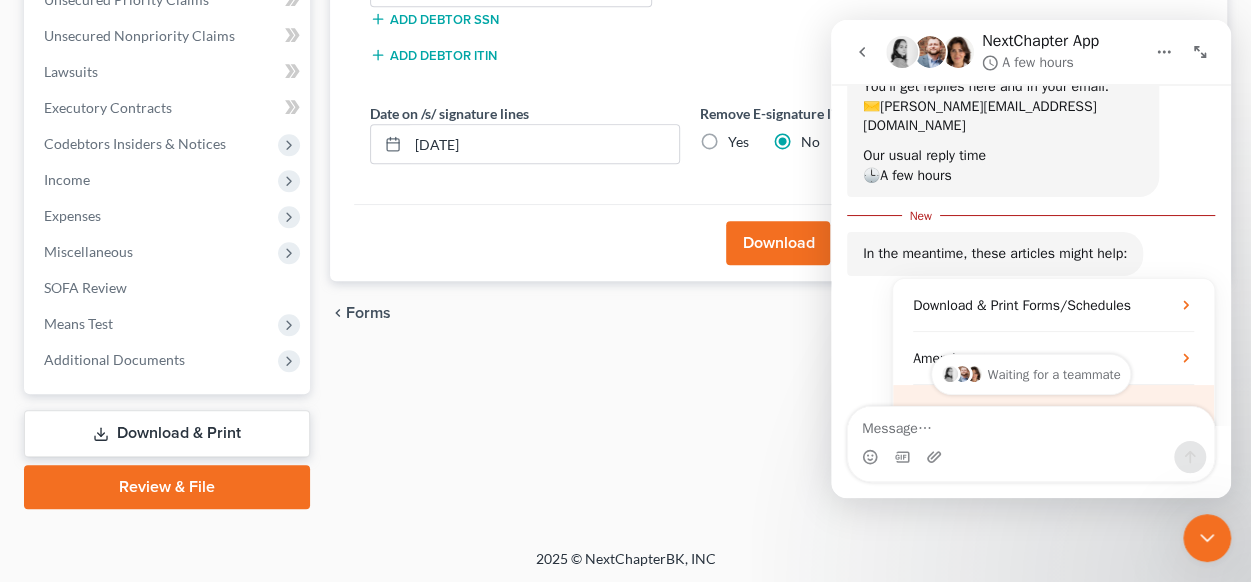 scroll, scrollTop: 302, scrollLeft: 0, axis: vertical 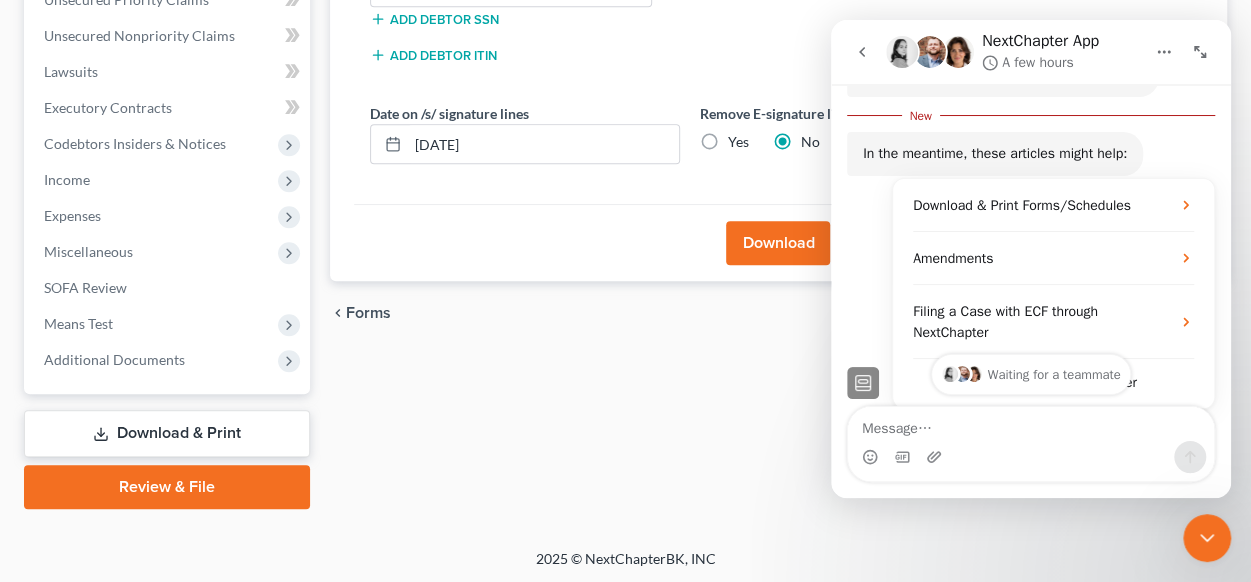 click on "Download & Print" at bounding box center (167, 433) 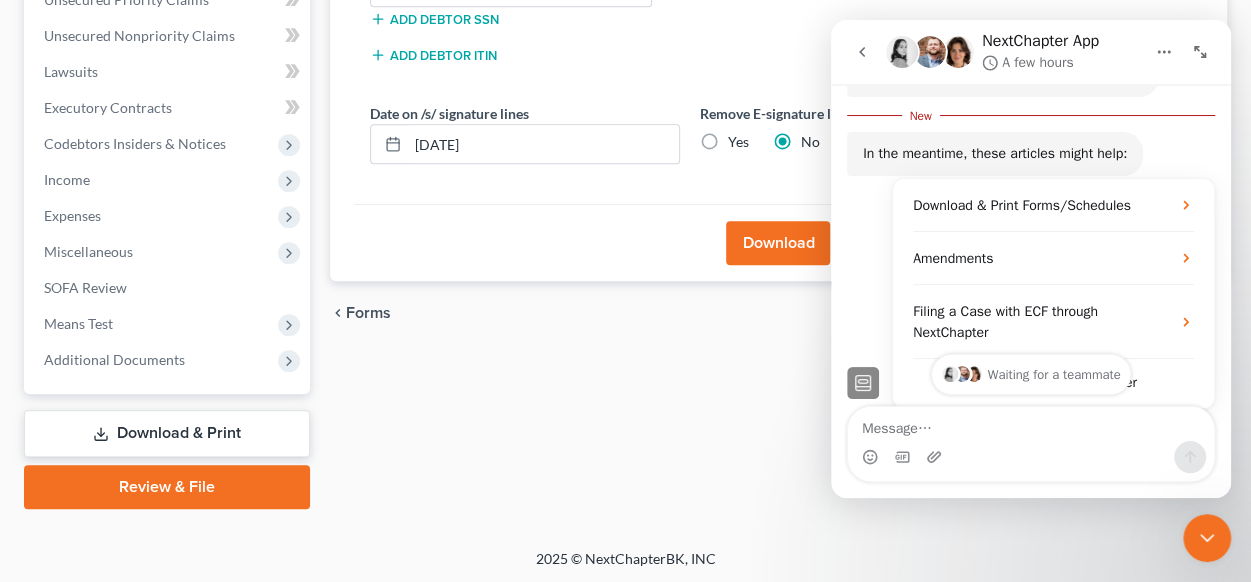 click on "Download & Print" at bounding box center (167, 433) 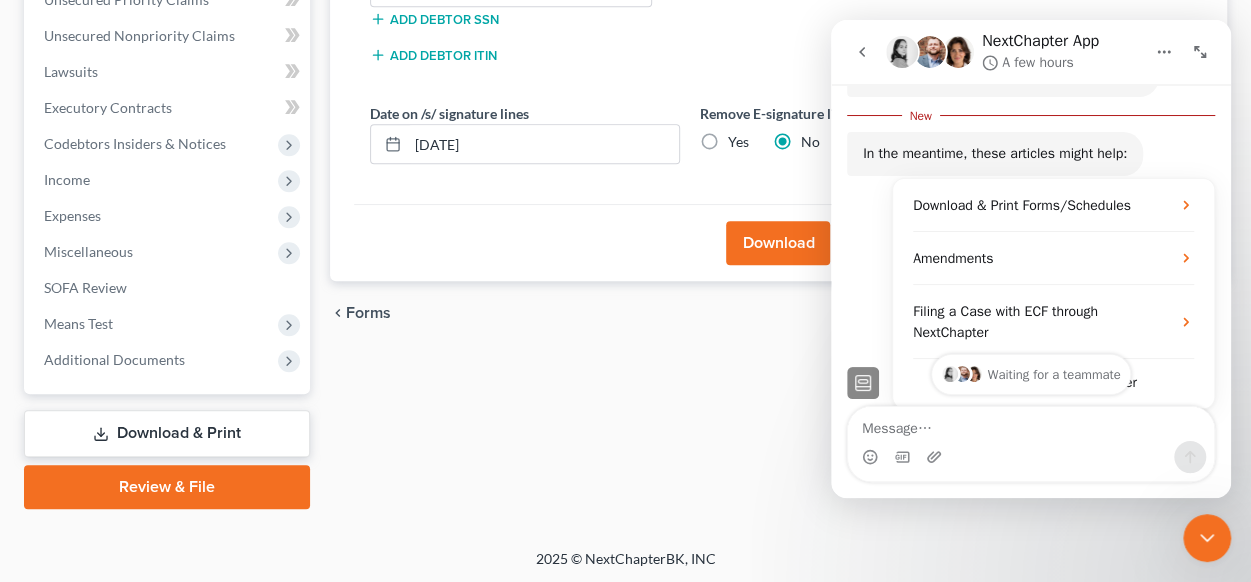 click 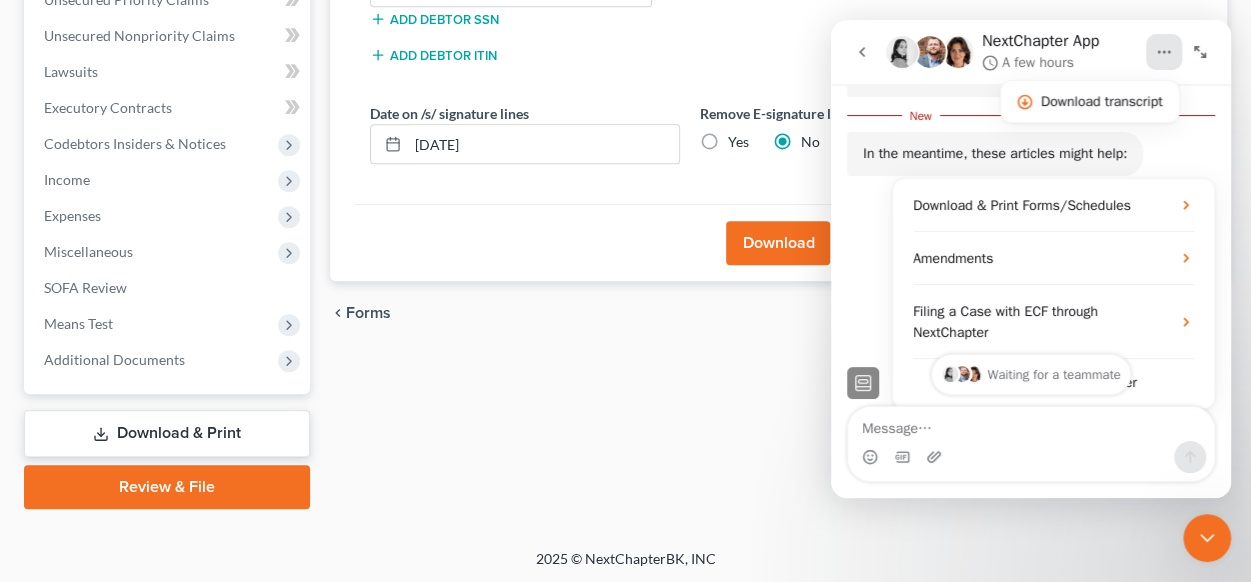 click 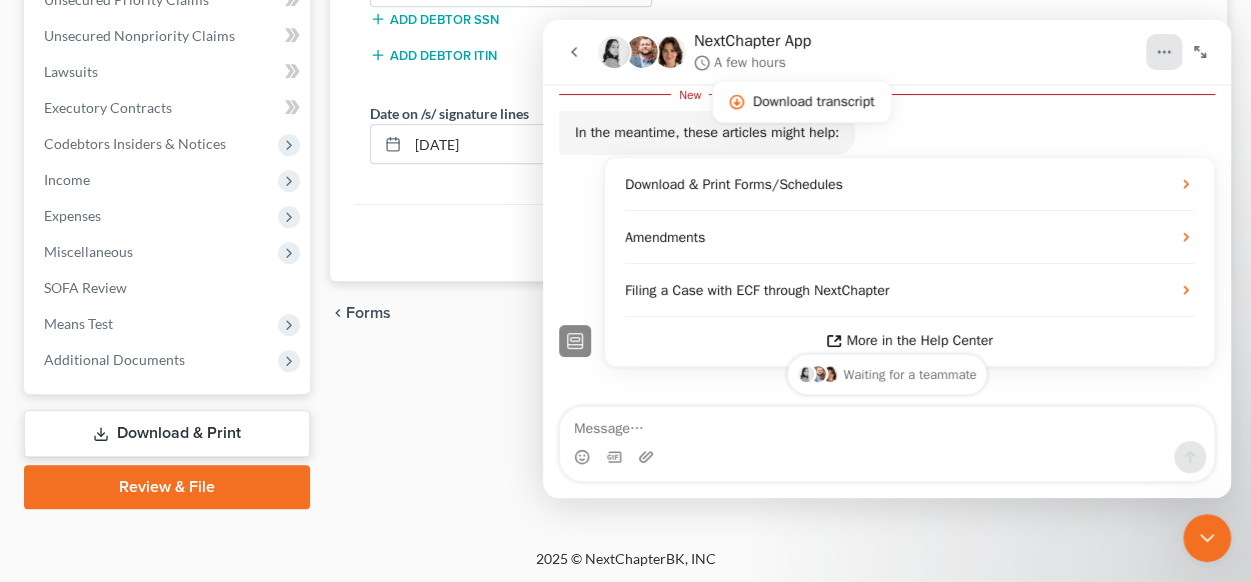 scroll, scrollTop: 241, scrollLeft: 0, axis: vertical 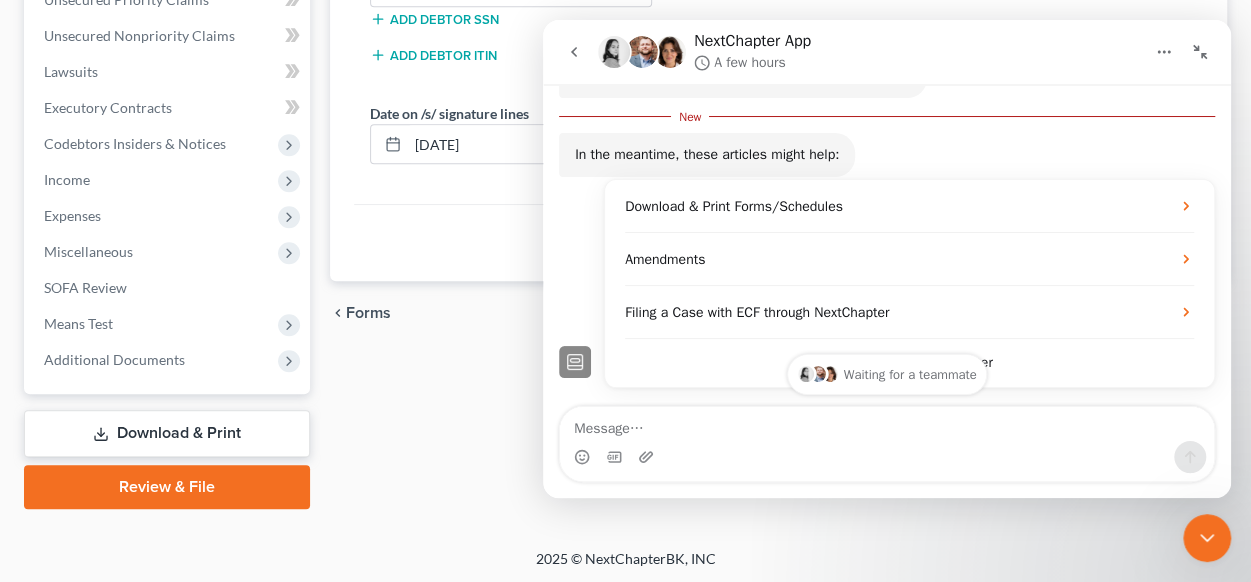 click 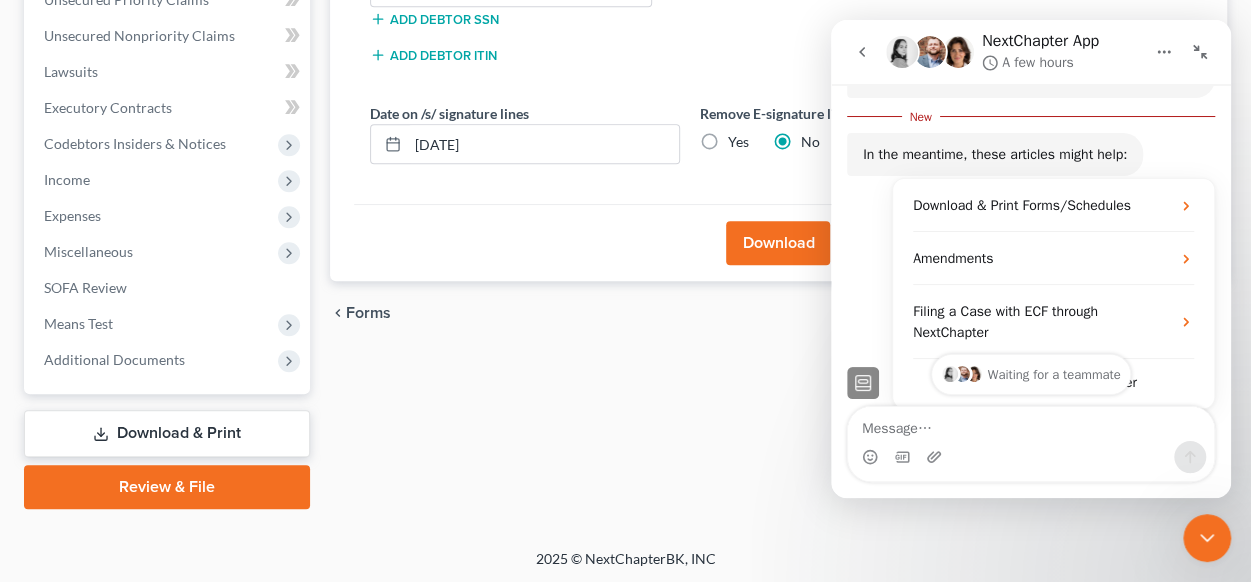 scroll, scrollTop: 302, scrollLeft: 0, axis: vertical 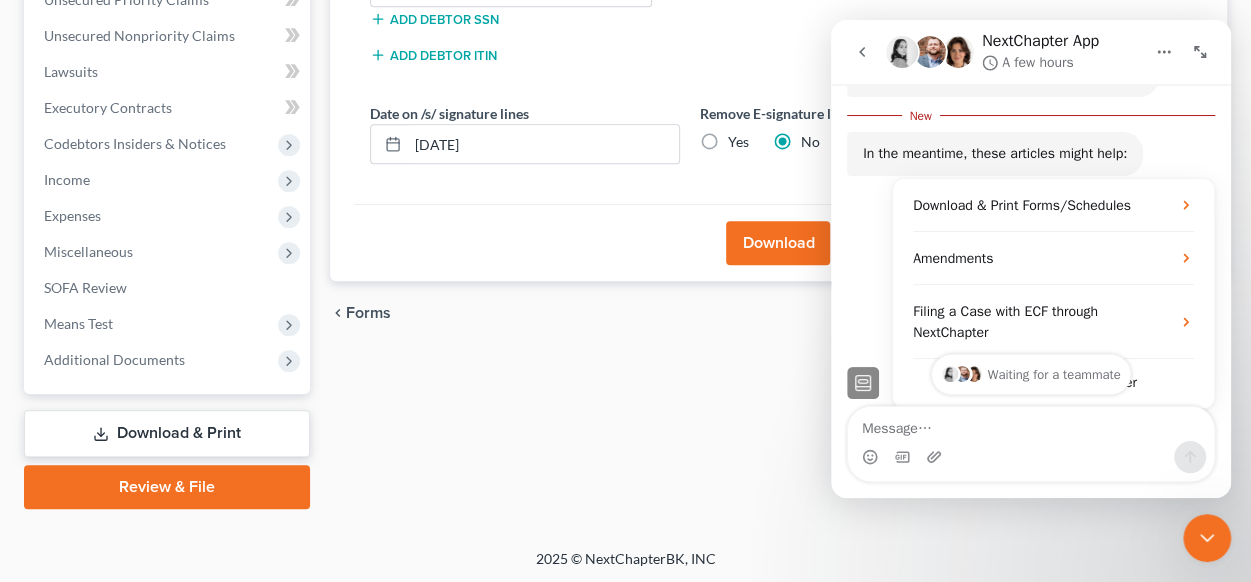 click 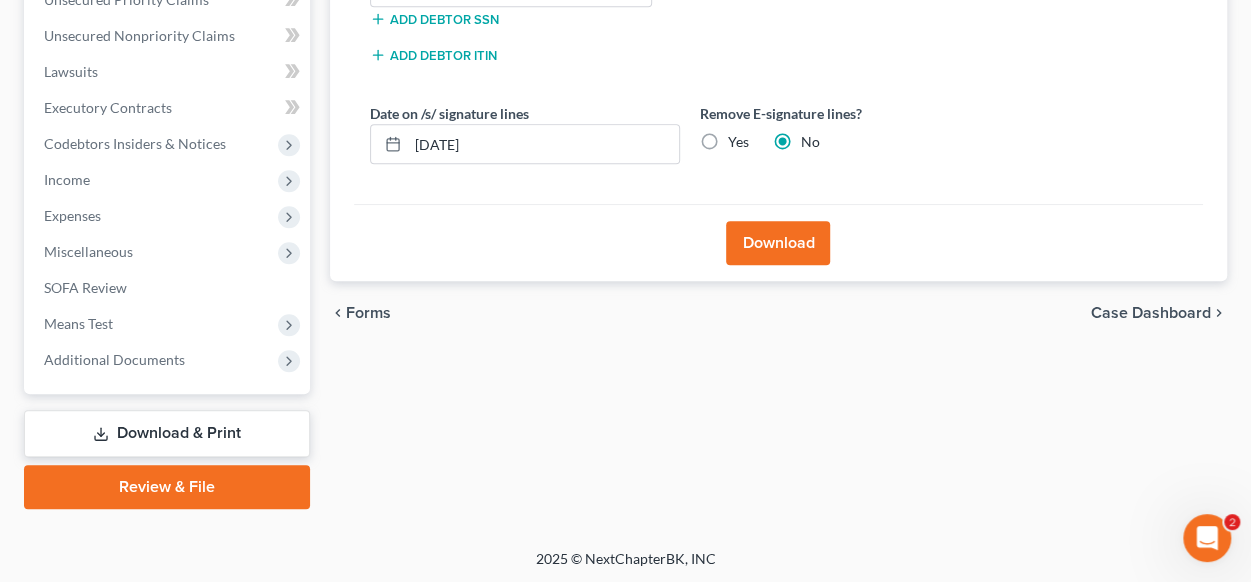 click on "Download & Print" at bounding box center [167, 433] 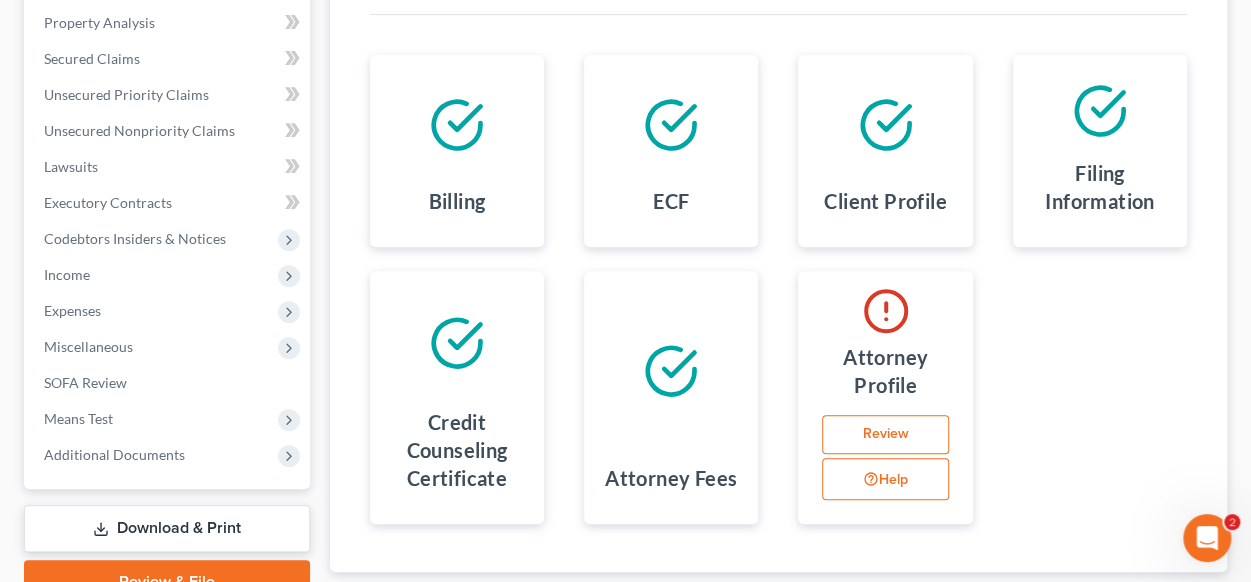 scroll, scrollTop: 510, scrollLeft: 0, axis: vertical 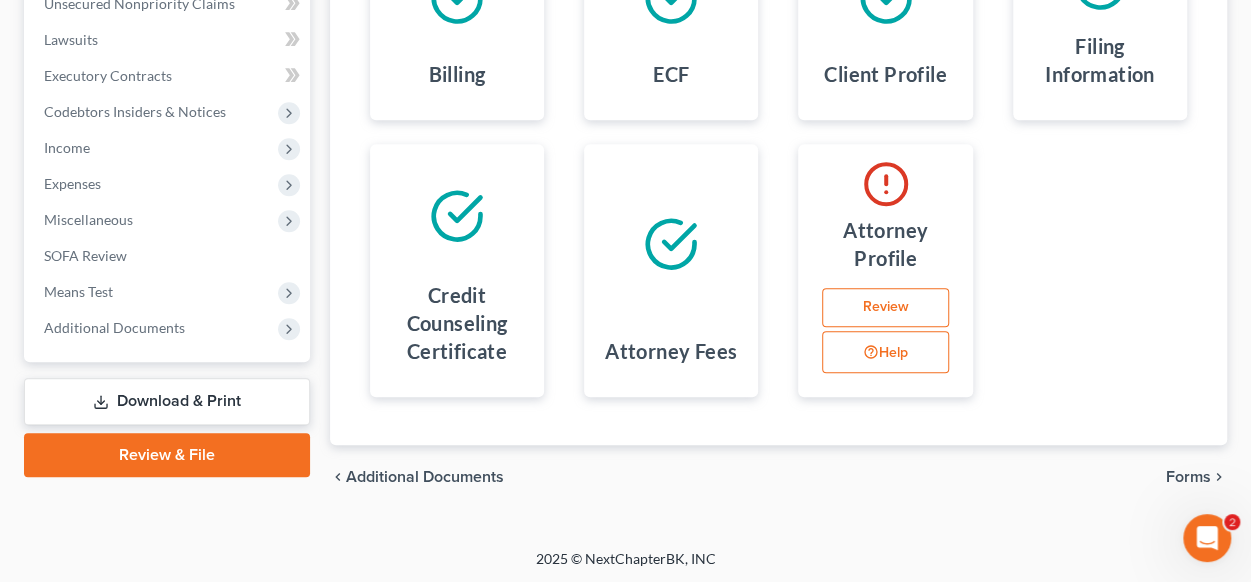 click on "Forms" at bounding box center [1188, 477] 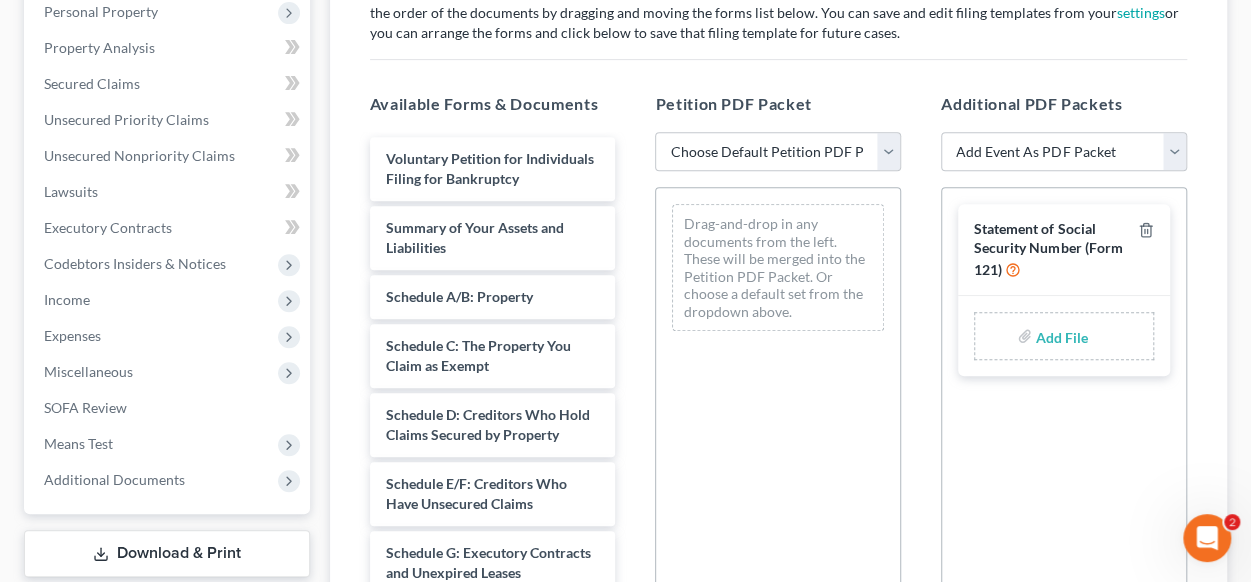 scroll, scrollTop: 110, scrollLeft: 0, axis: vertical 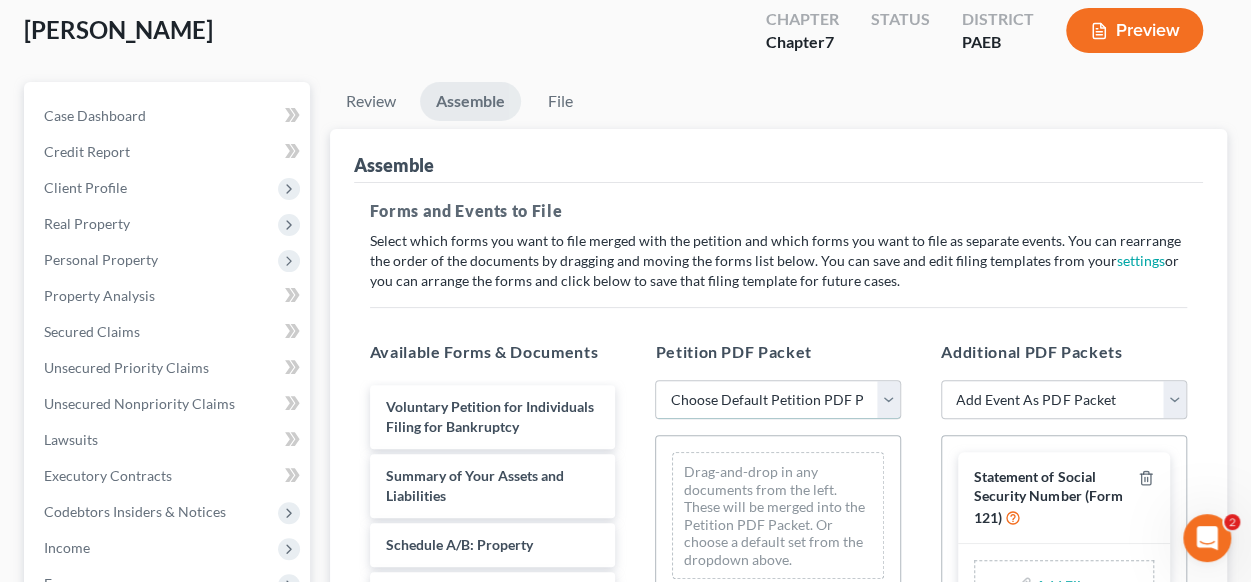 click on "Choose Default Petition PDF Packet Emergency Filing (Voluntary Petition and Creditor List Only) Chapter 7 Template" at bounding box center [778, 400] 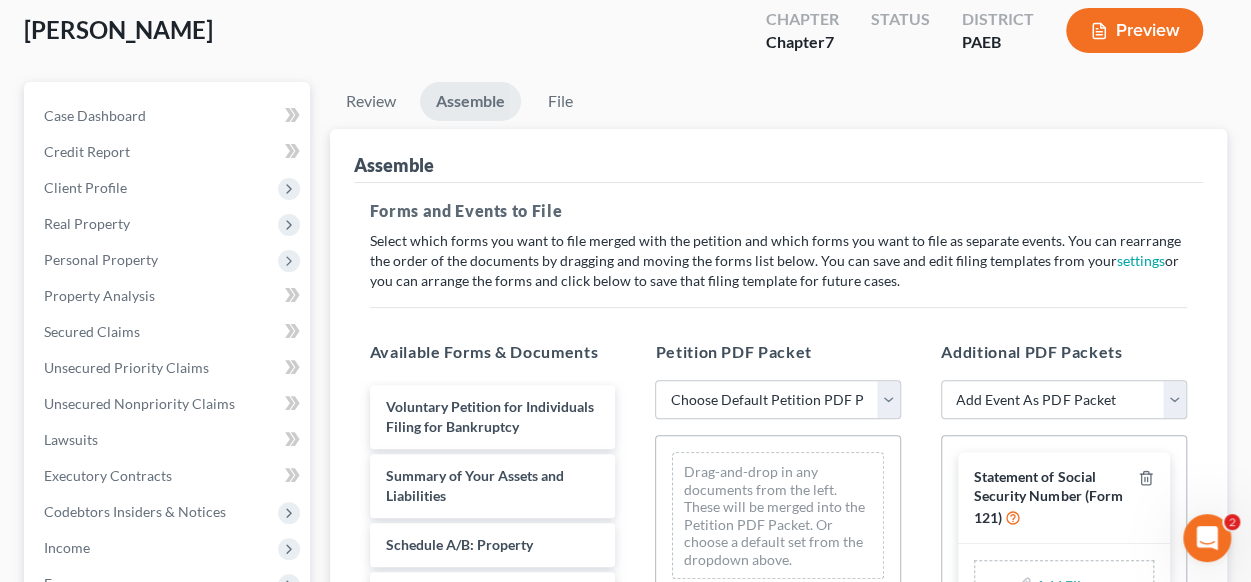 click on "Petition PDF Packet     Choose Default Petition PDF Packet Emergency Filing (Voluntary Petition and Creditor List Only) Chapter 7 Template Drag-and-drop in any documents from the left. These will be merged into the Petition PDF Packet. Or choose a default set from the dropdown above." at bounding box center [778, 663] 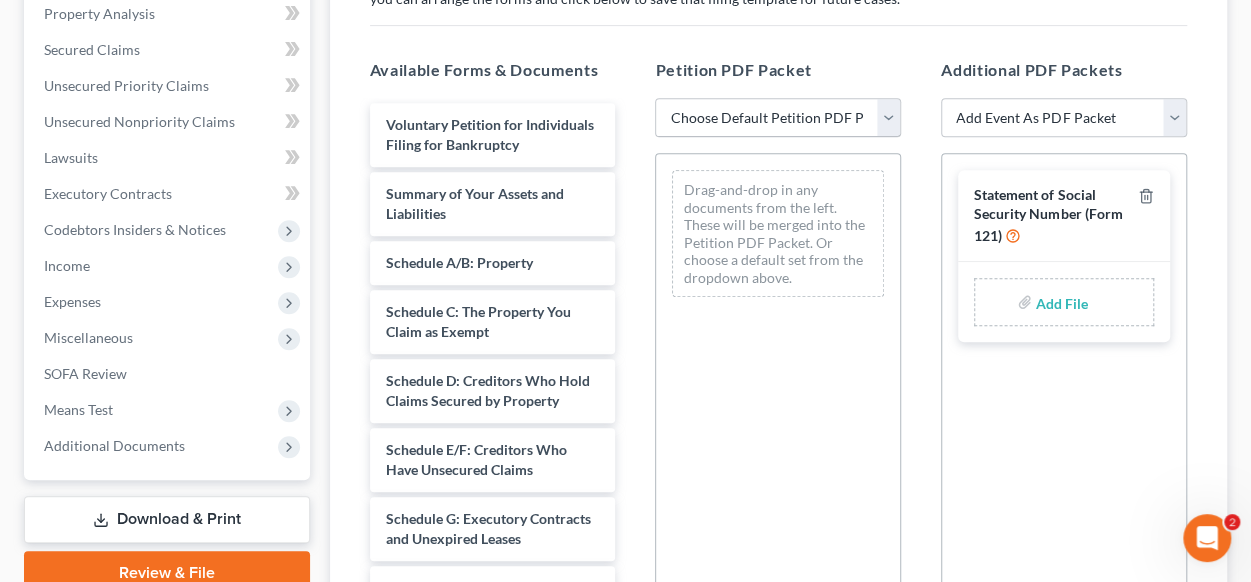 scroll, scrollTop: 410, scrollLeft: 0, axis: vertical 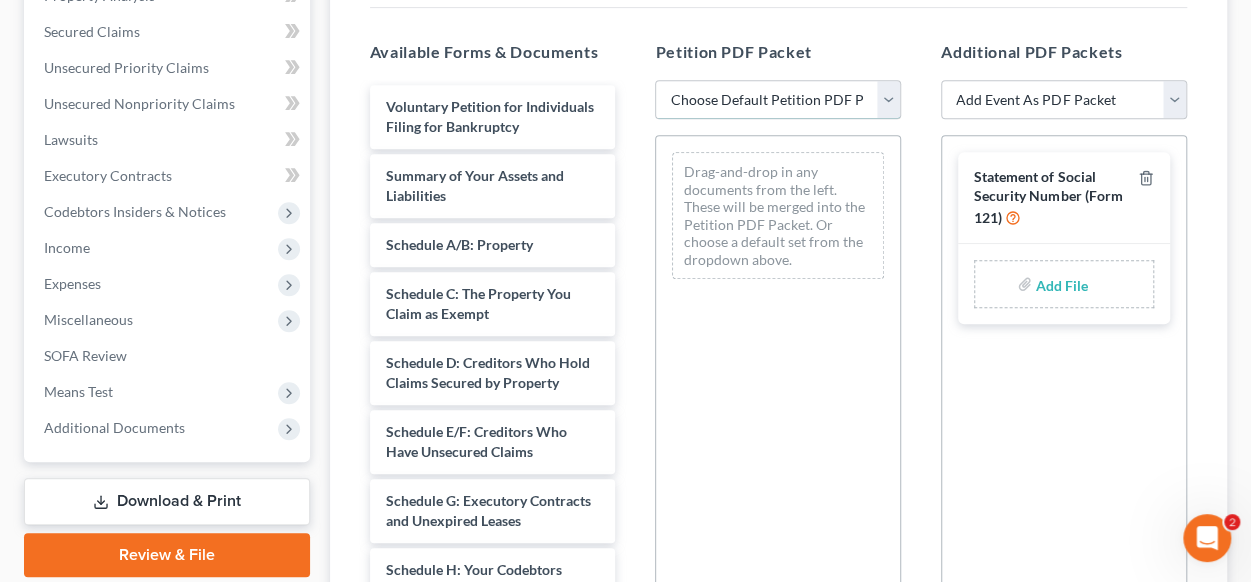 click on "Choose Default Petition PDF Packet Emergency Filing (Voluntary Petition and Creditor List Only) Chapter 7 Template" at bounding box center (778, 100) 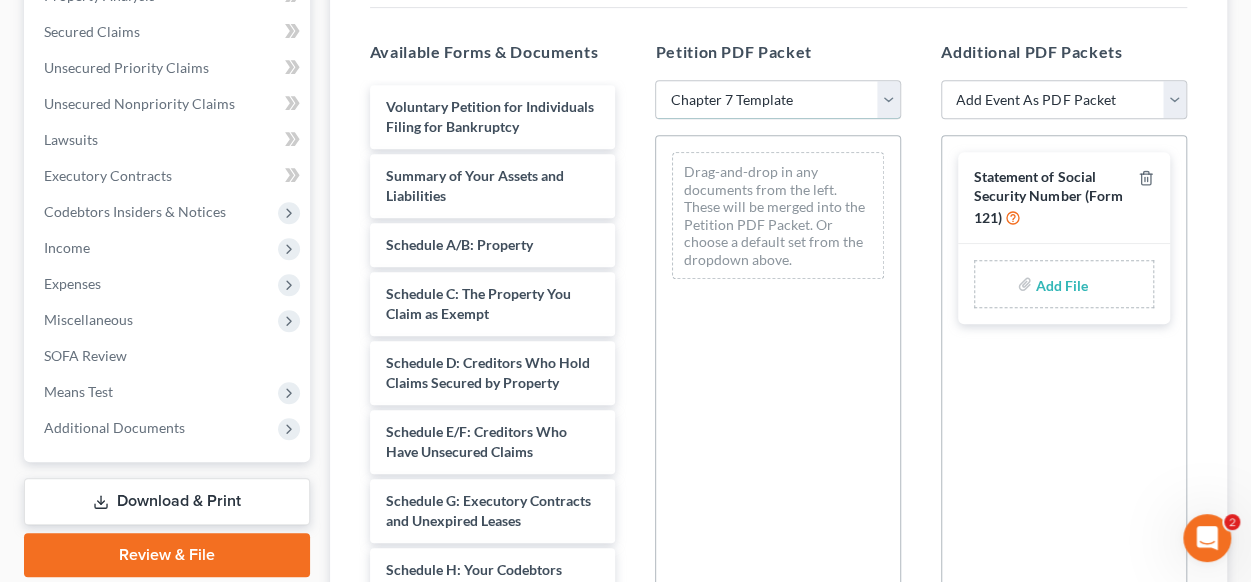click on "Choose Default Petition PDF Packet Emergency Filing (Voluntary Petition and Creditor List Only) Chapter 7 Template" at bounding box center (778, 100) 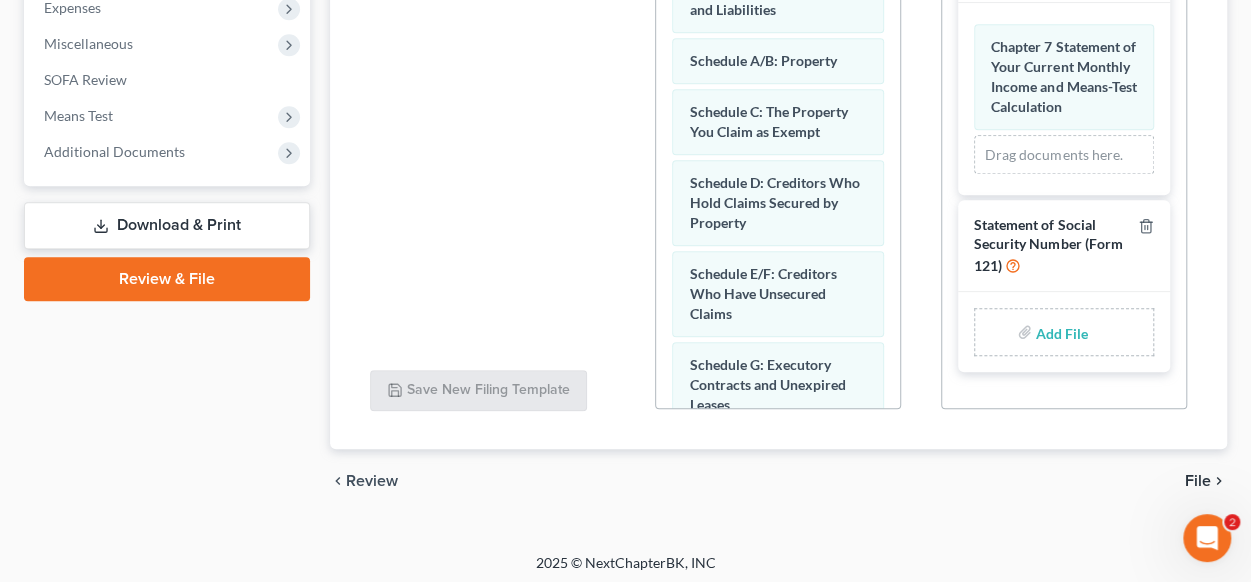 scroll, scrollTop: 691, scrollLeft: 0, axis: vertical 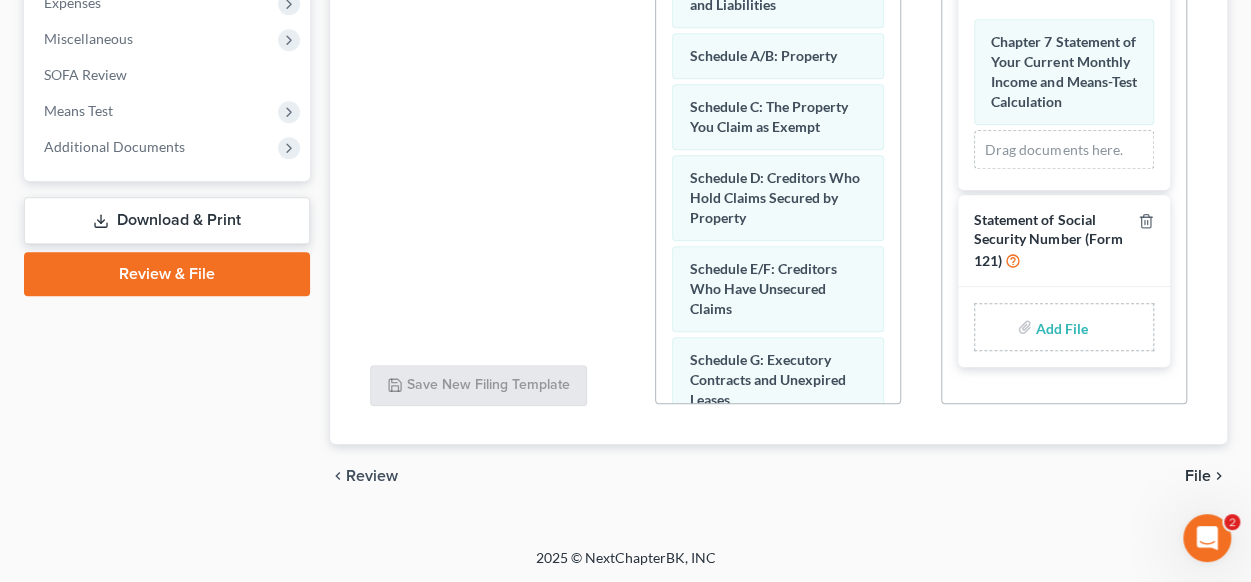 click on "File" at bounding box center (1198, 476) 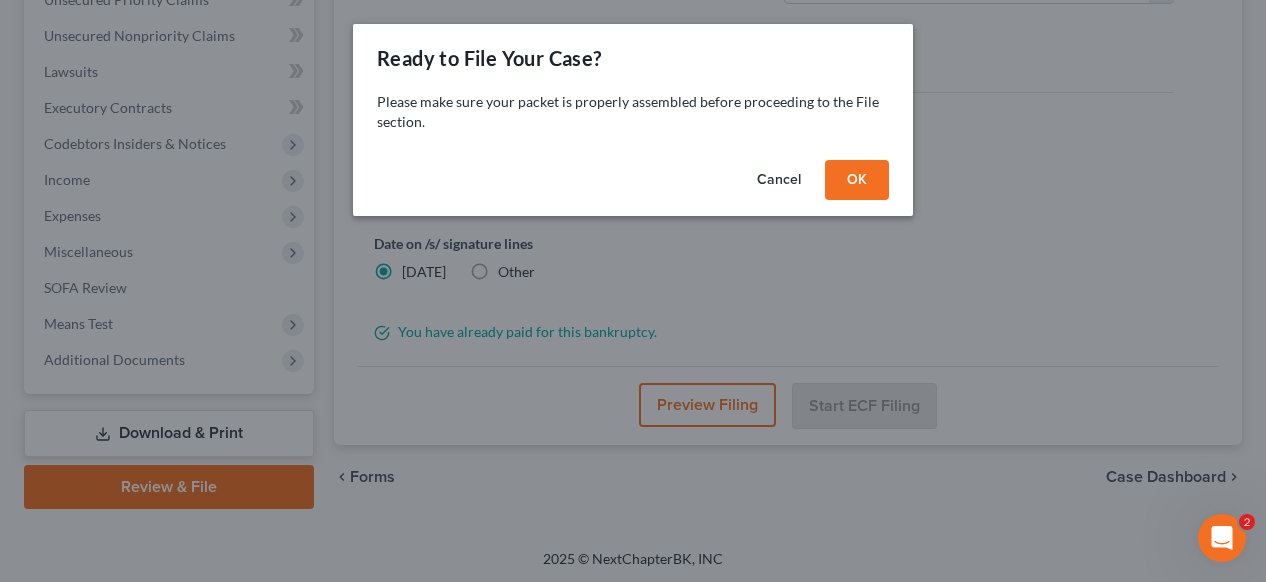 click on "OK" at bounding box center (857, 180) 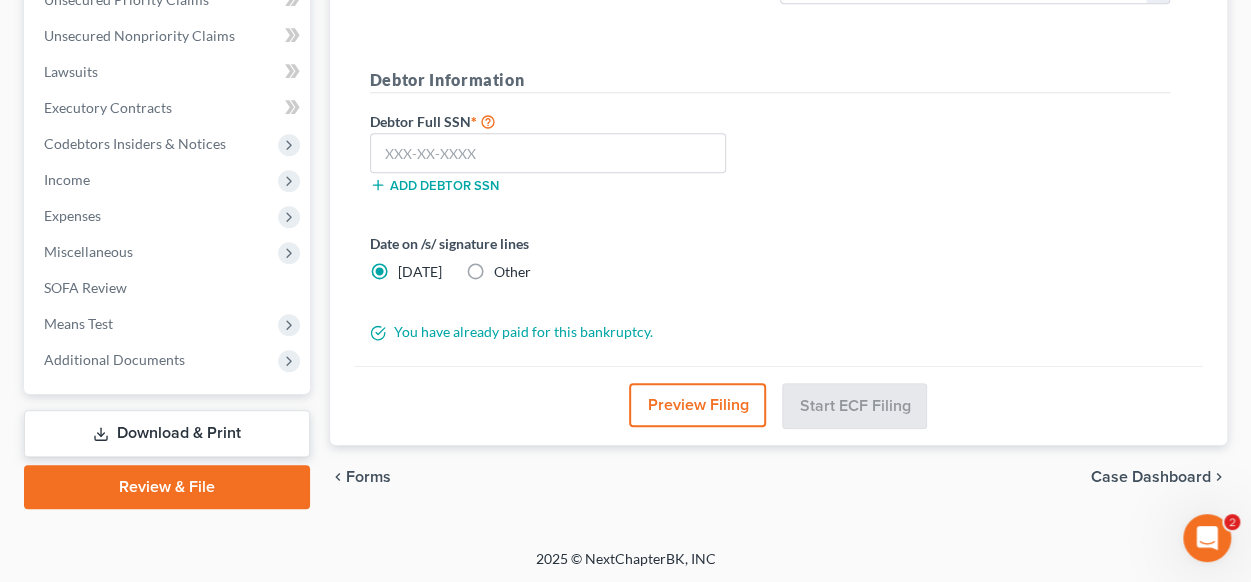 click on "Download & Print" at bounding box center (167, 433) 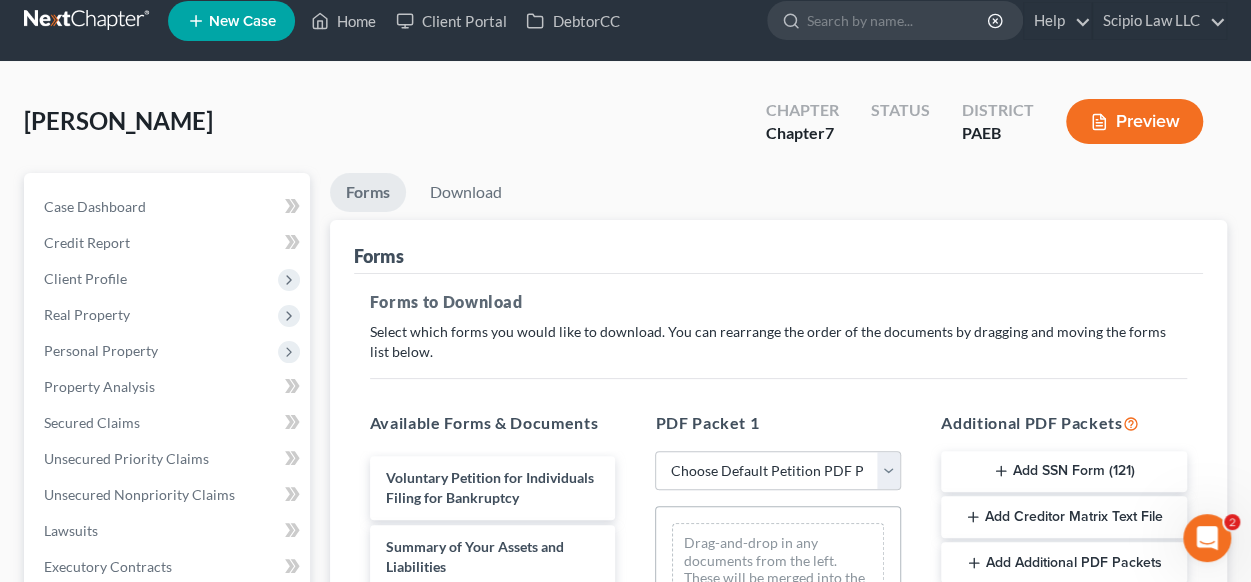 scroll, scrollTop: 0, scrollLeft: 0, axis: both 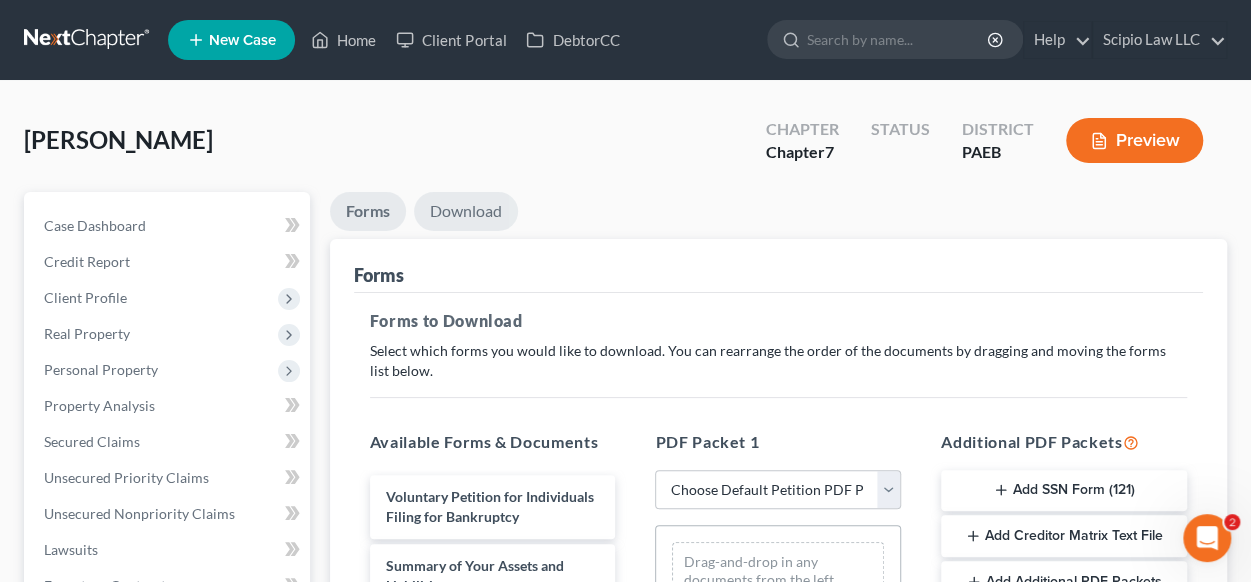 click on "Download" at bounding box center [466, 211] 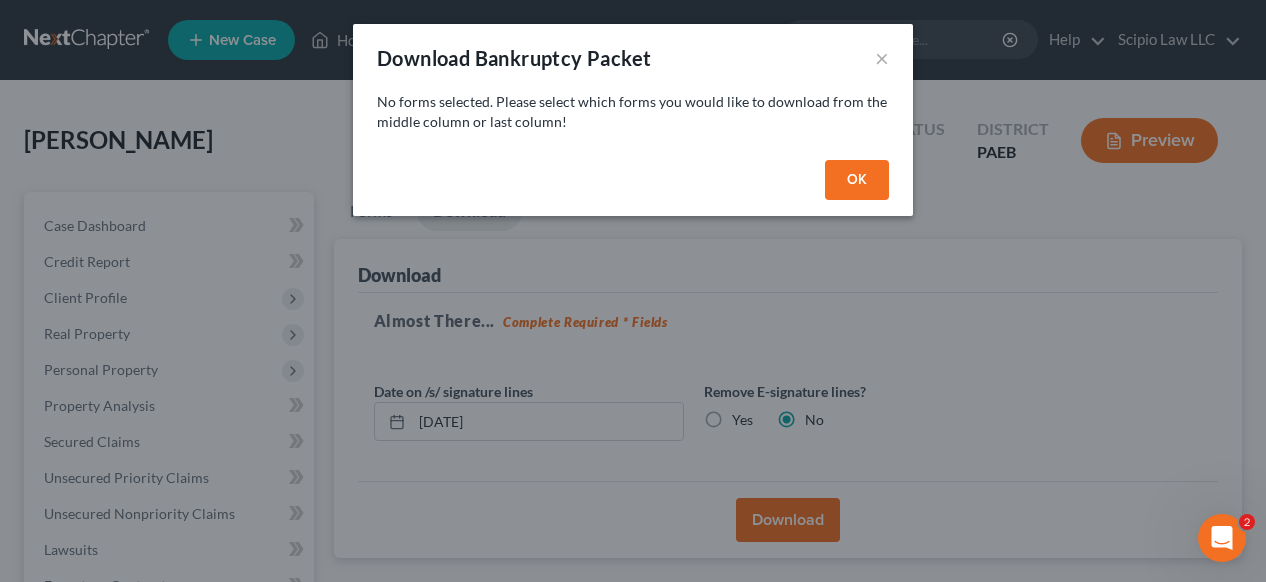 click on "OK" at bounding box center [857, 180] 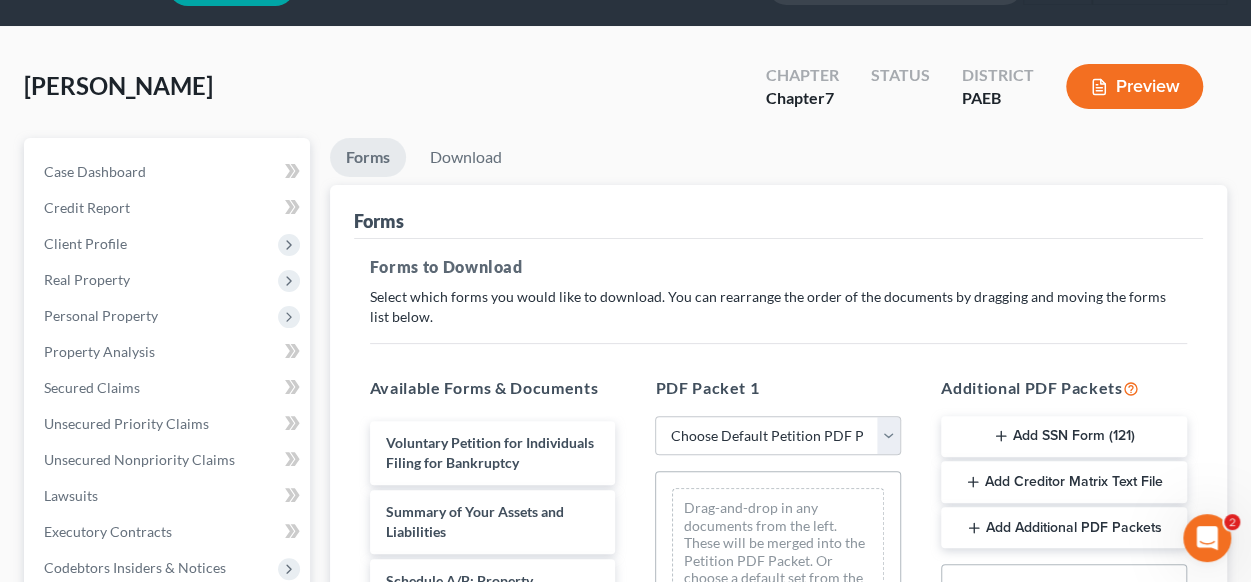 scroll, scrollTop: 100, scrollLeft: 0, axis: vertical 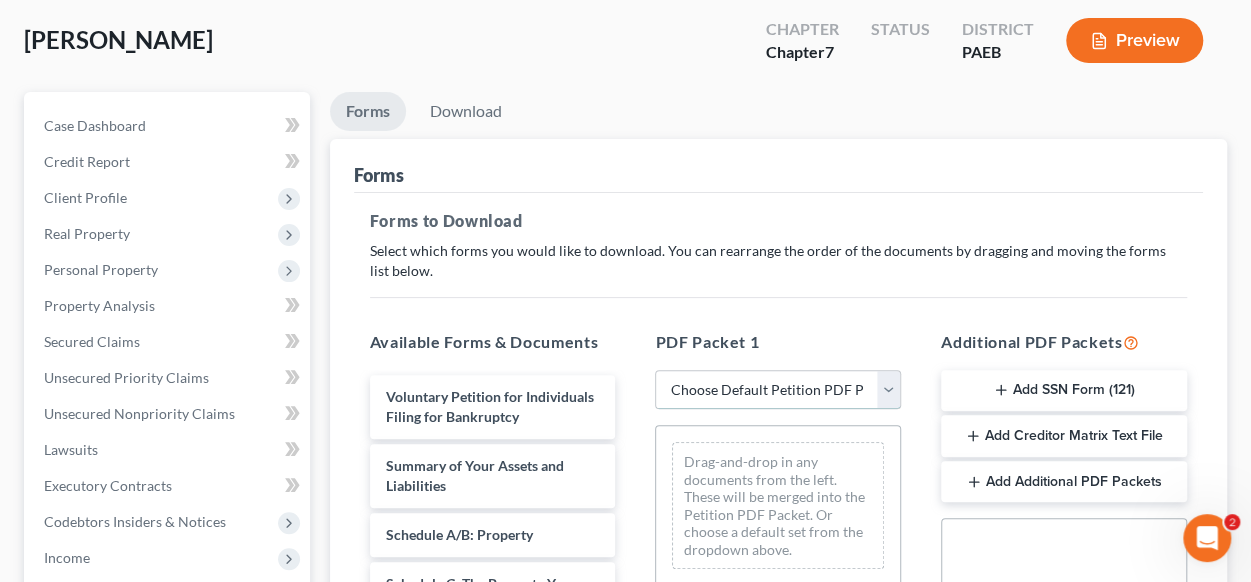 click on "Choose Default Petition PDF Packet Complete Bankruptcy Petition (all forms and schedules) Emergency Filing Forms (Petition and Creditor List Only) Amended Forms Signature Pages Only" at bounding box center (778, 390) 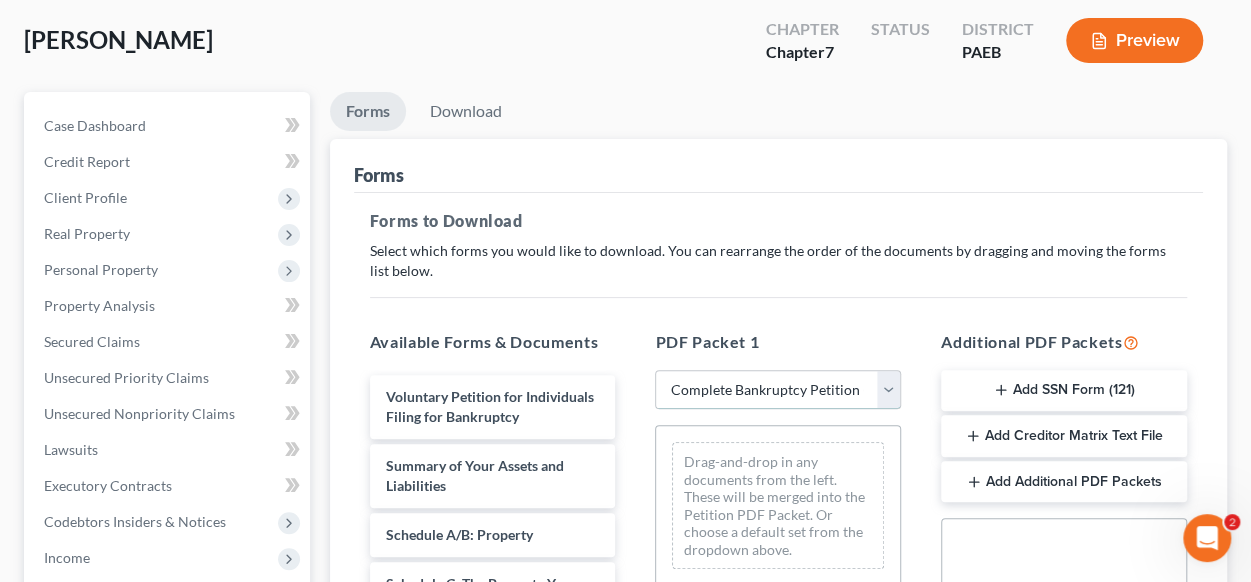 click on "Choose Default Petition PDF Packet Complete Bankruptcy Petition (all forms and schedules) Emergency Filing Forms (Petition and Creditor List Only) Amended Forms Signature Pages Only" at bounding box center (778, 390) 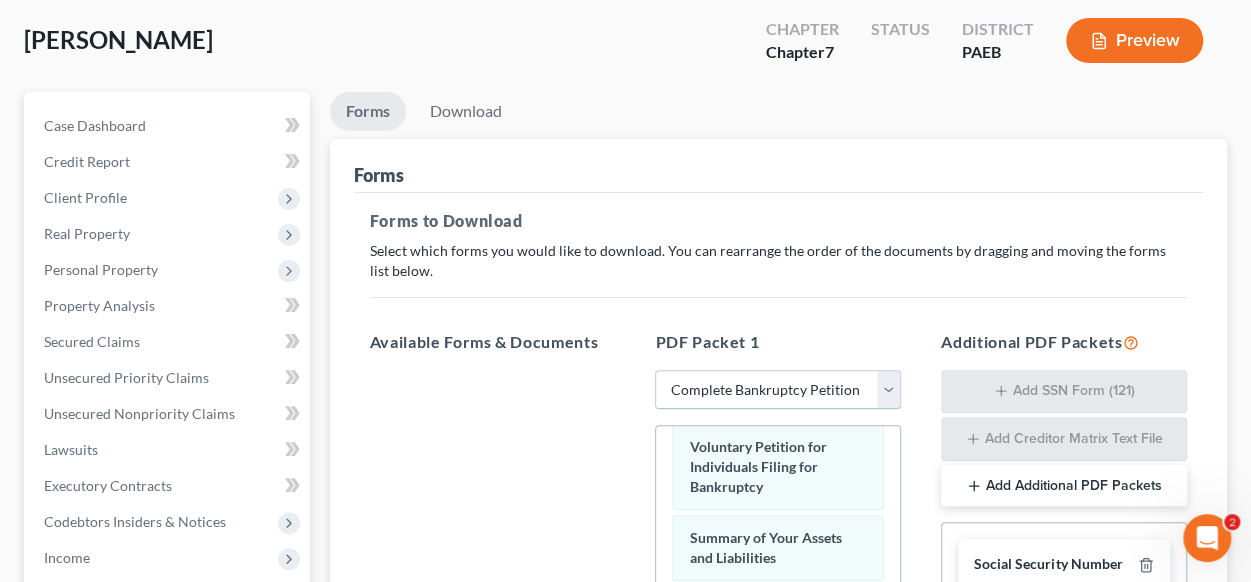scroll, scrollTop: 0, scrollLeft: 0, axis: both 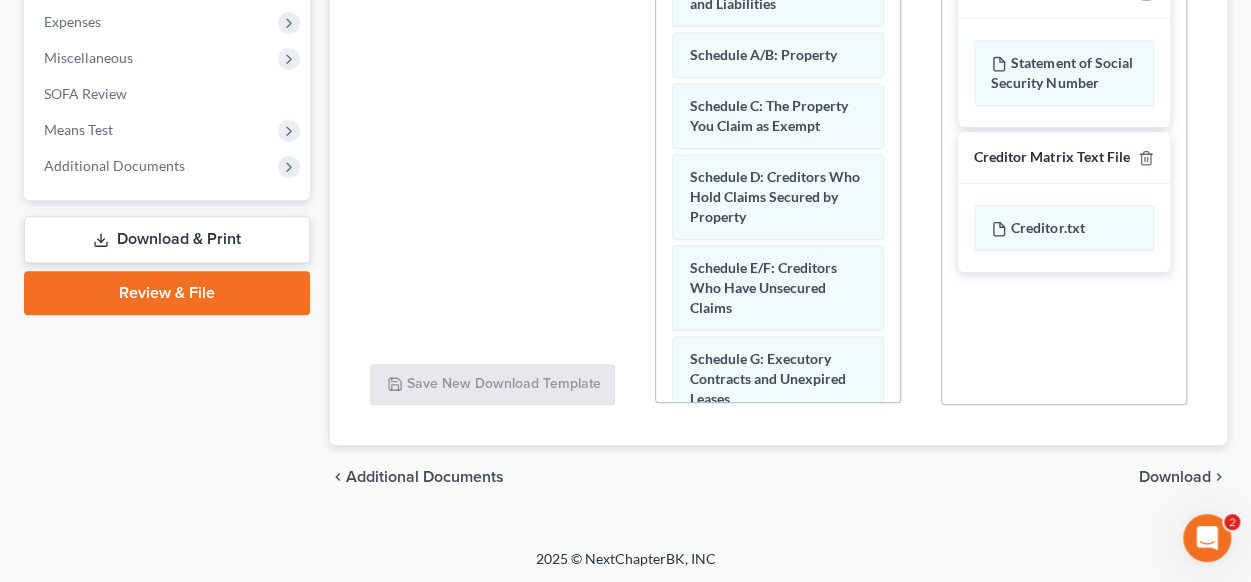 click on "Download" at bounding box center [1175, 477] 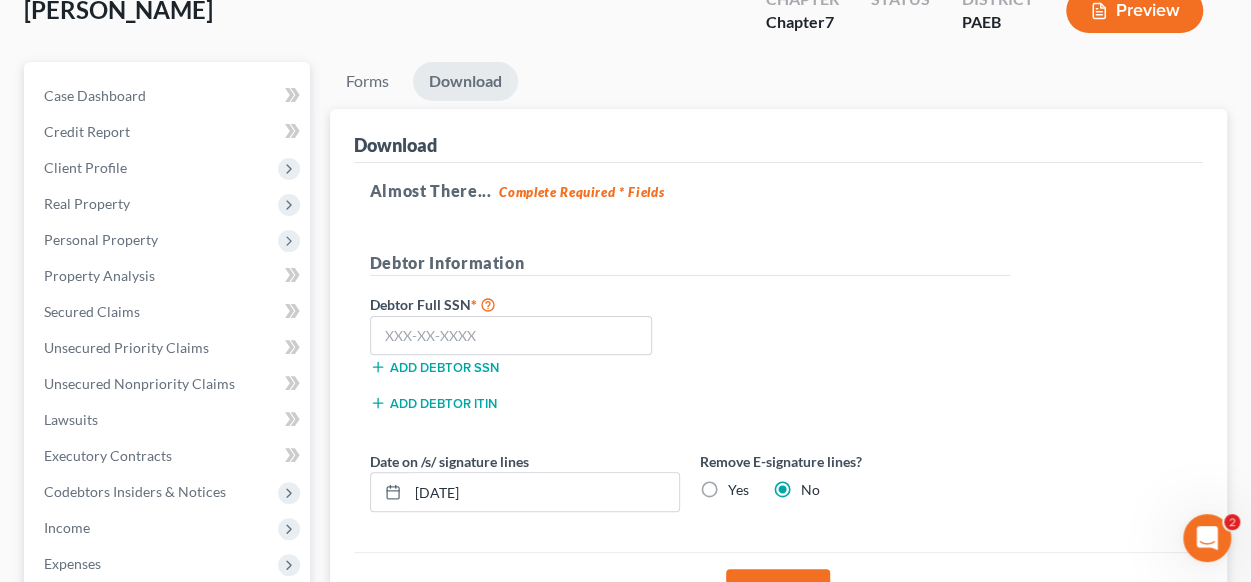 scroll, scrollTop: 100, scrollLeft: 0, axis: vertical 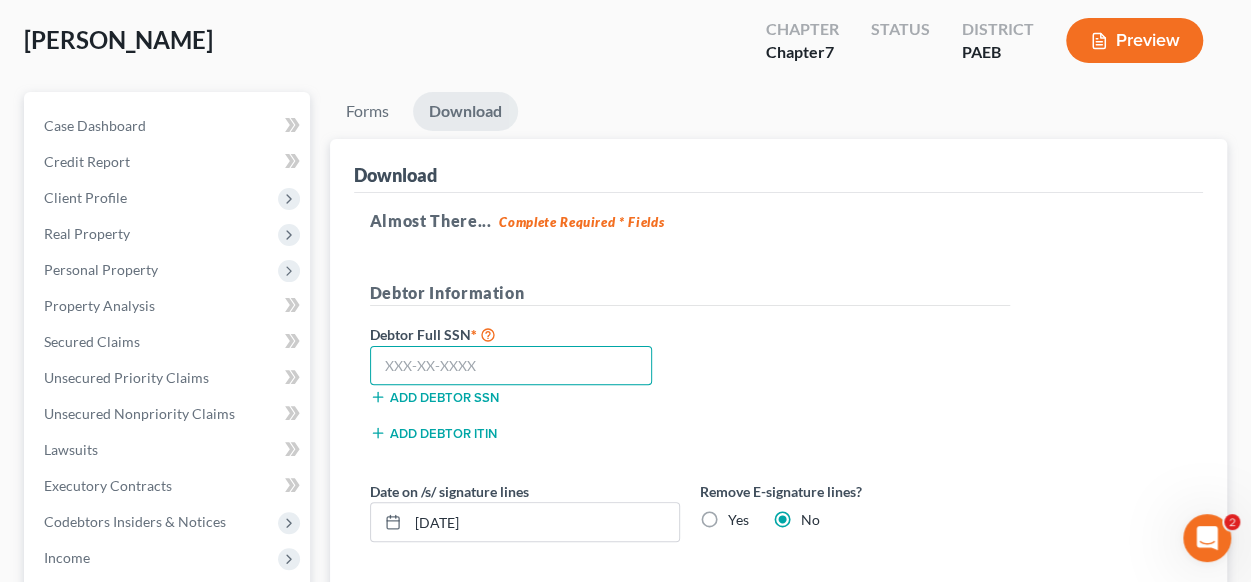 click at bounding box center [511, 366] 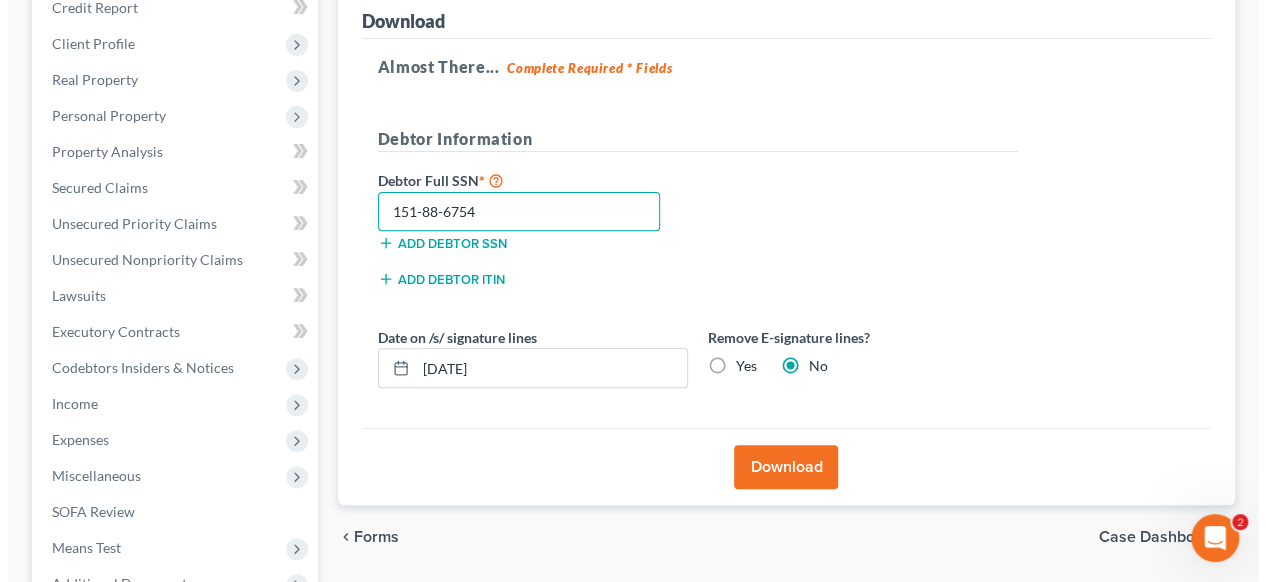 scroll, scrollTop: 478, scrollLeft: 0, axis: vertical 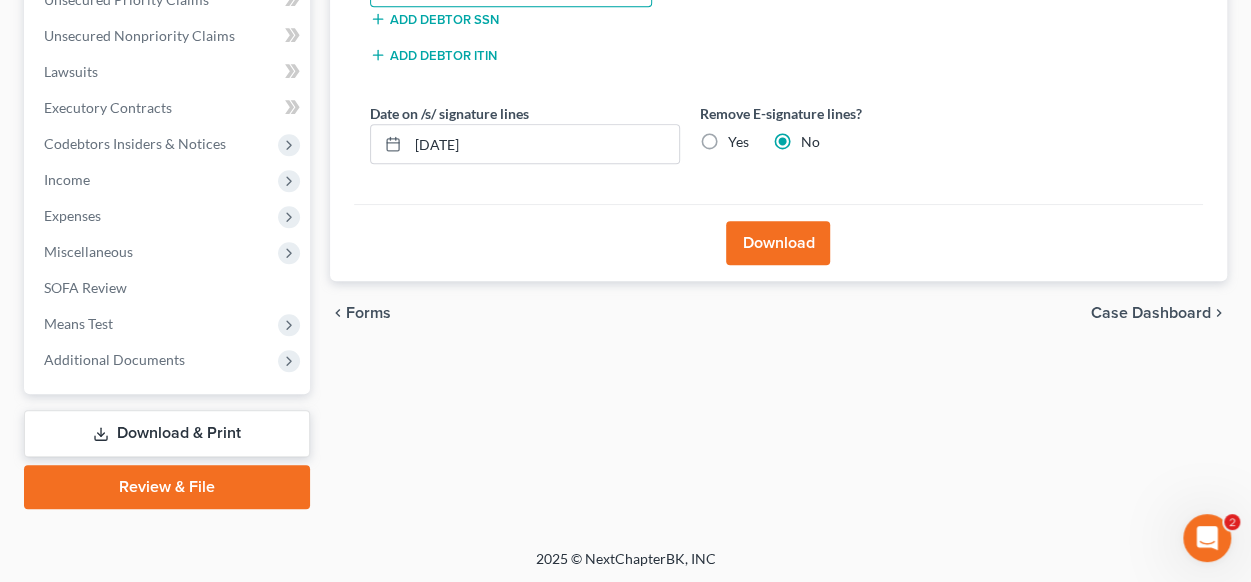 type on "151-88-6754" 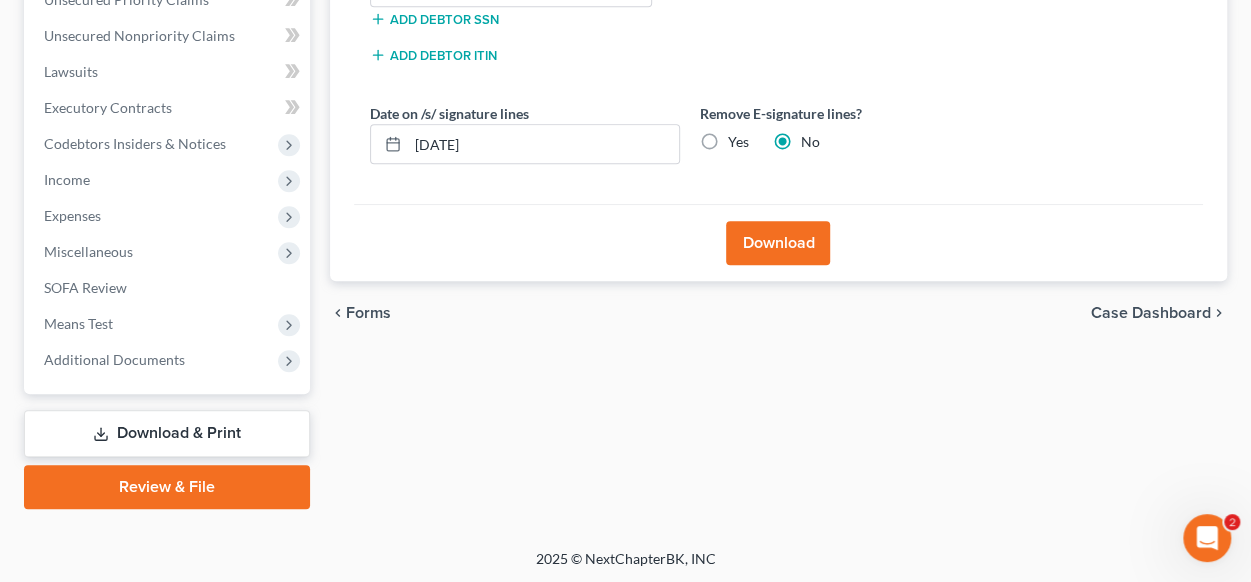 click on "Download" at bounding box center [778, 243] 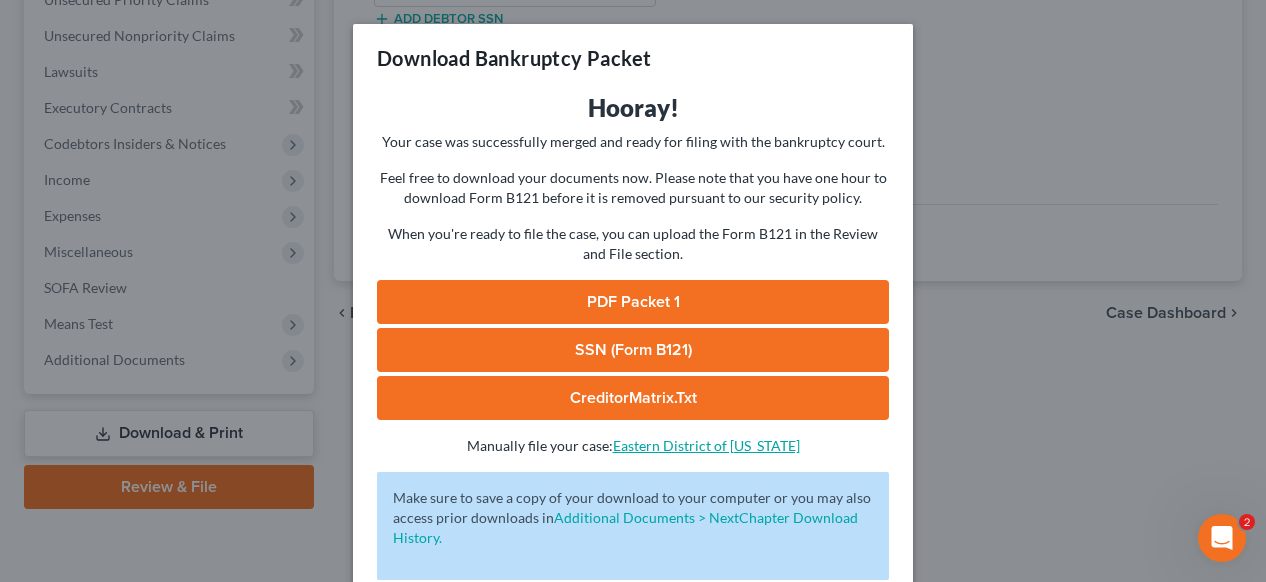 click on "Eastern District of [US_STATE]" at bounding box center [706, 445] 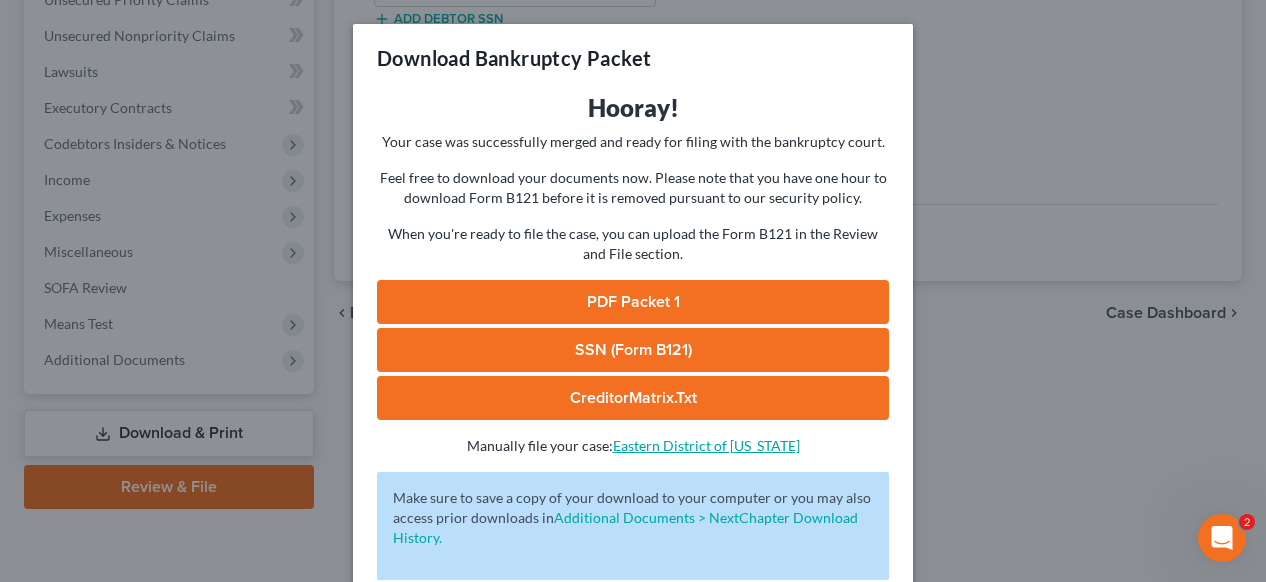 scroll, scrollTop: 100, scrollLeft: 0, axis: vertical 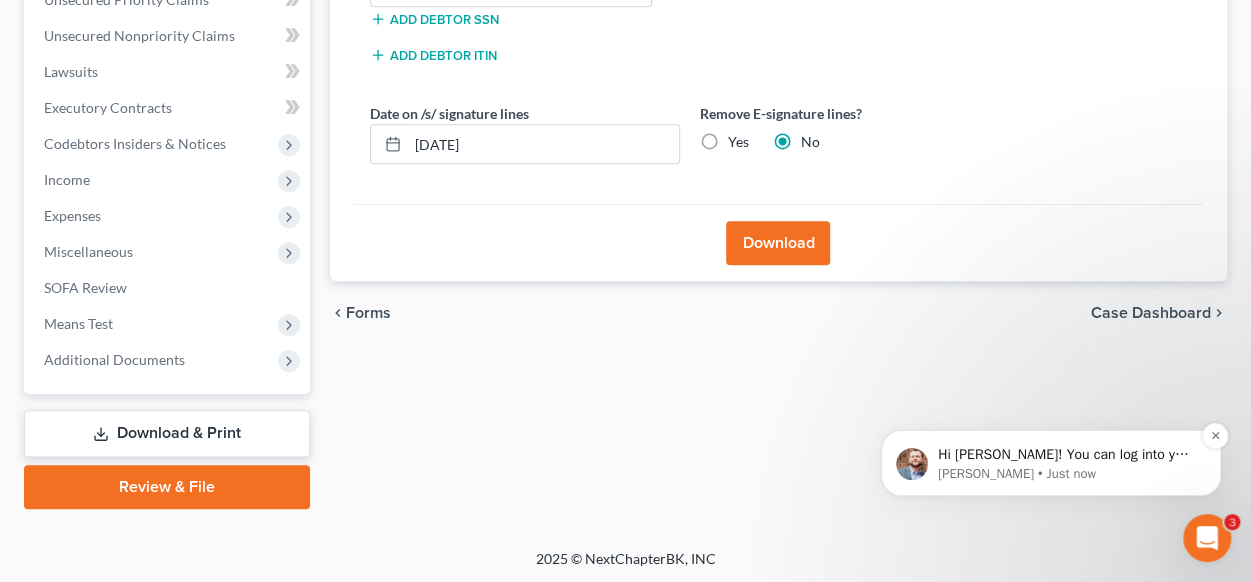 click on "Hi [PERSON_NAME]! You can log into your Pacer Account, where you would go to file manually with the court, to enter the credentials there to log in to confirm if they are correct.    Once confirmed, you can add them to your Account Settings." at bounding box center (1067, 455) 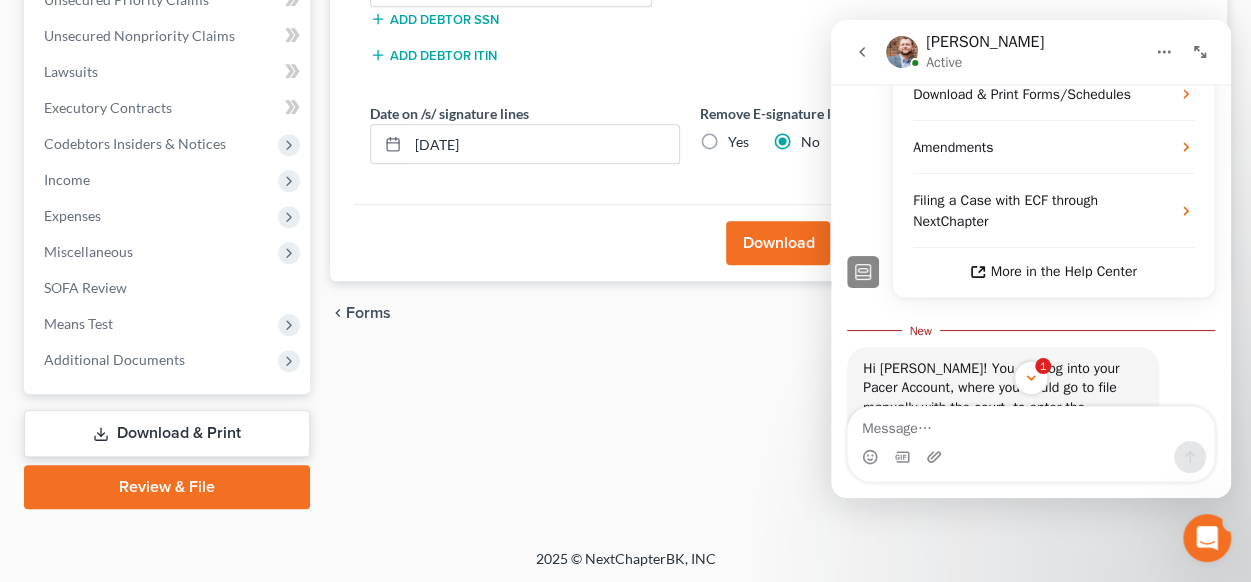 scroll, scrollTop: 0, scrollLeft: 0, axis: both 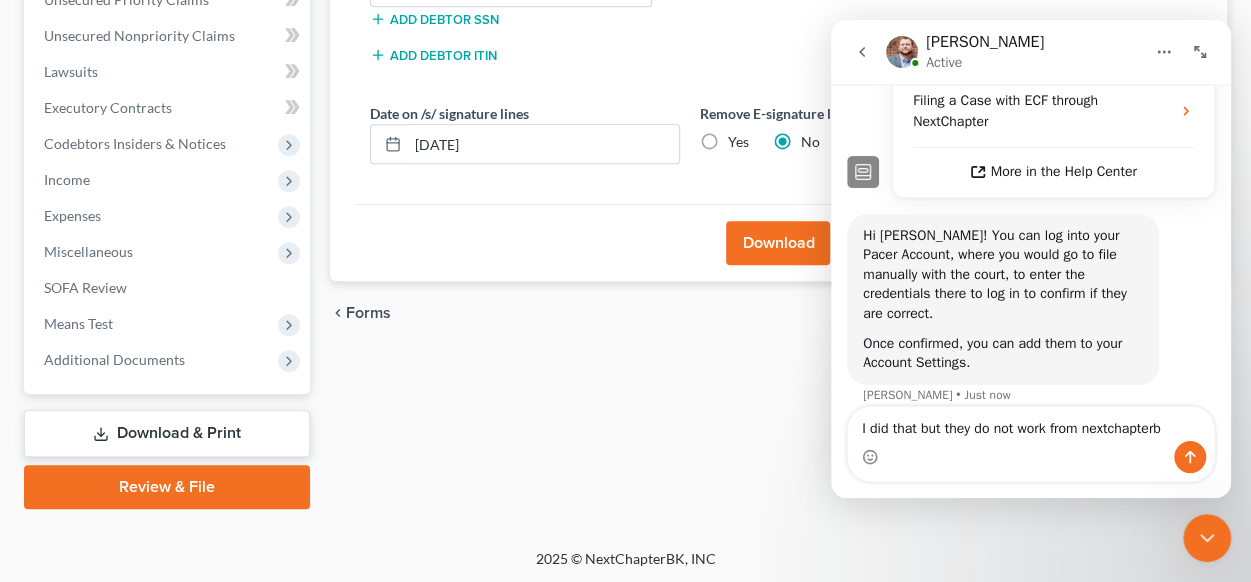 type on "I did that but they do not work from nextchapterbk" 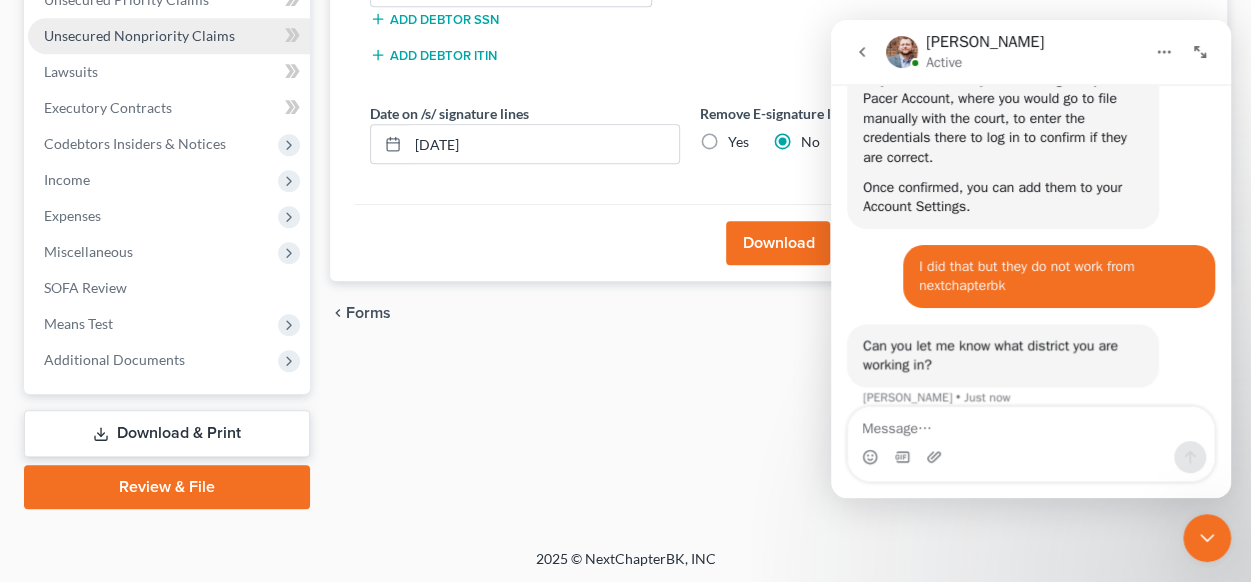 scroll, scrollTop: 636, scrollLeft: 0, axis: vertical 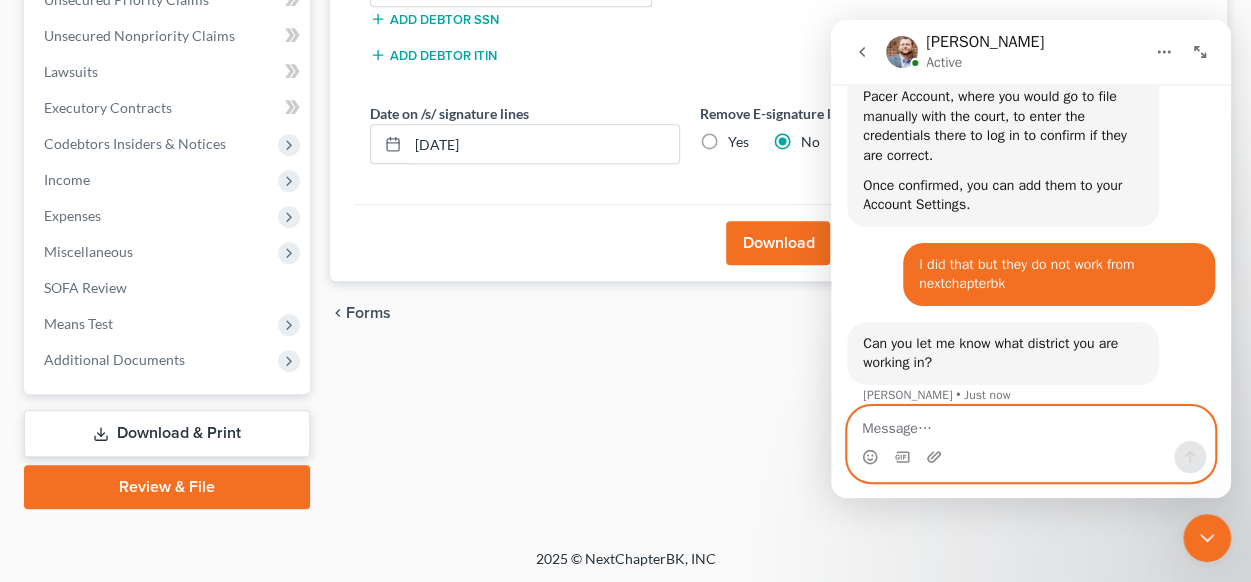 click at bounding box center (1031, 424) 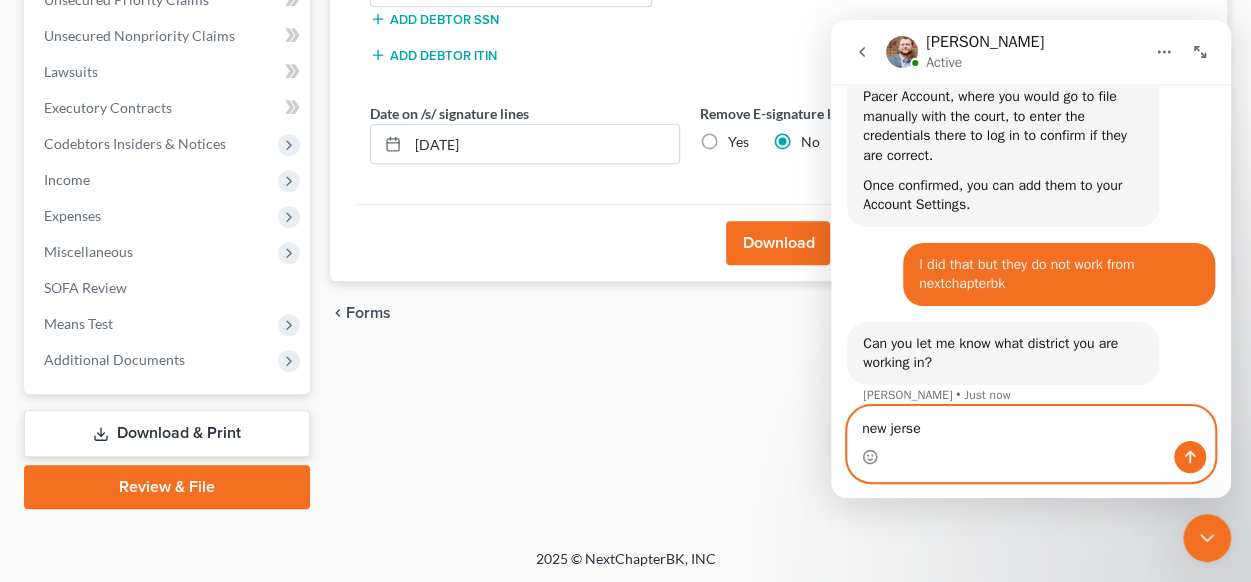 type on "[US_STATE]" 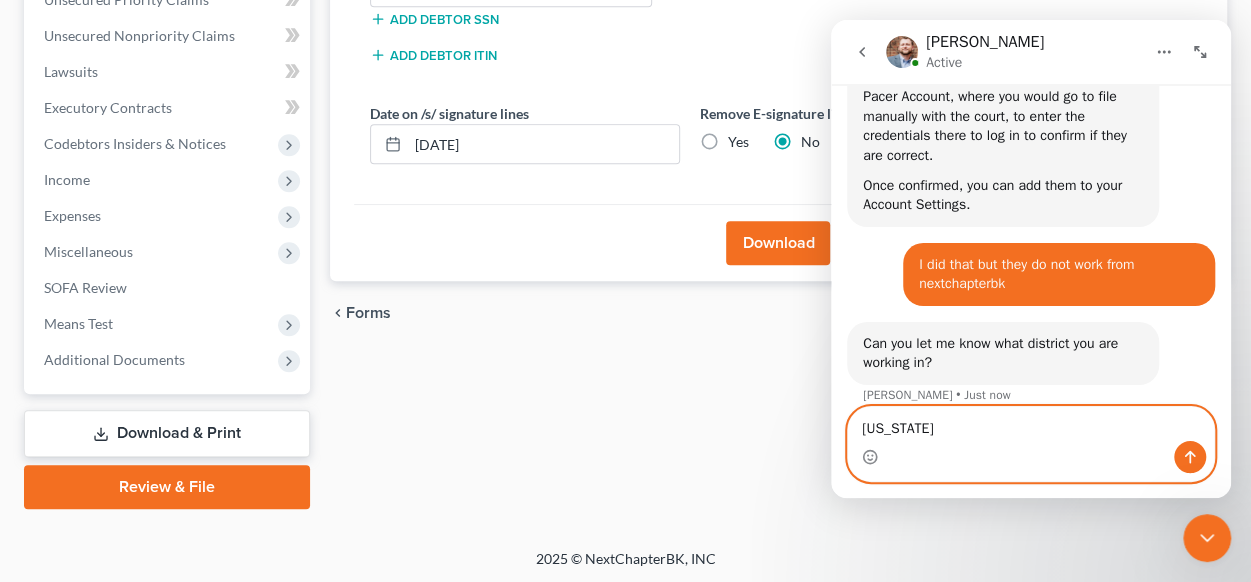 type 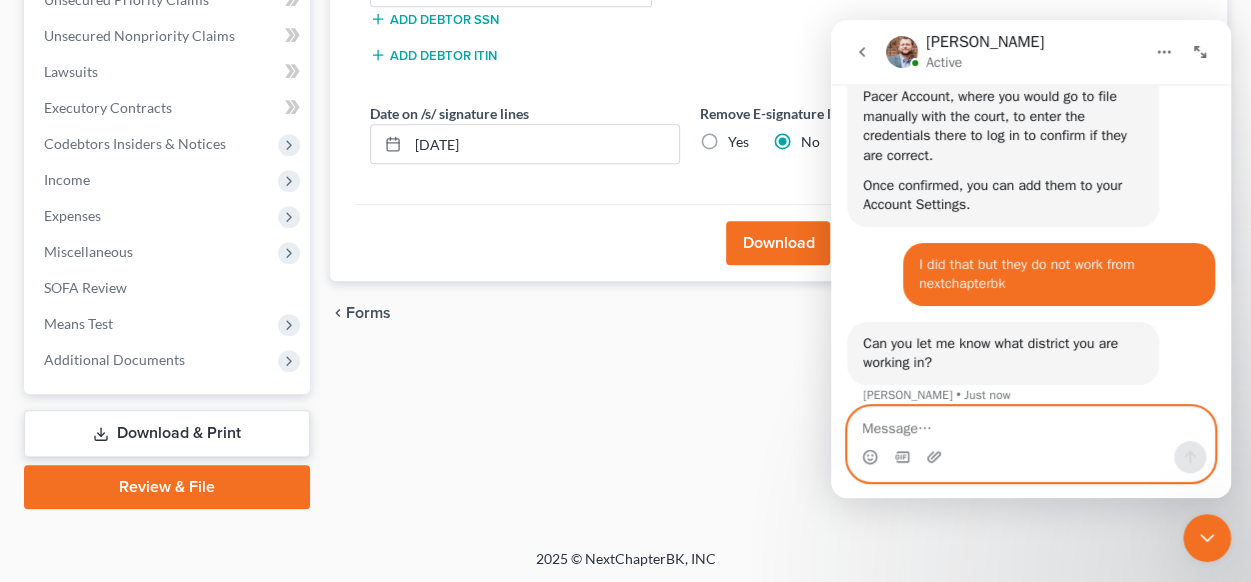 scroll, scrollTop: 696, scrollLeft: 0, axis: vertical 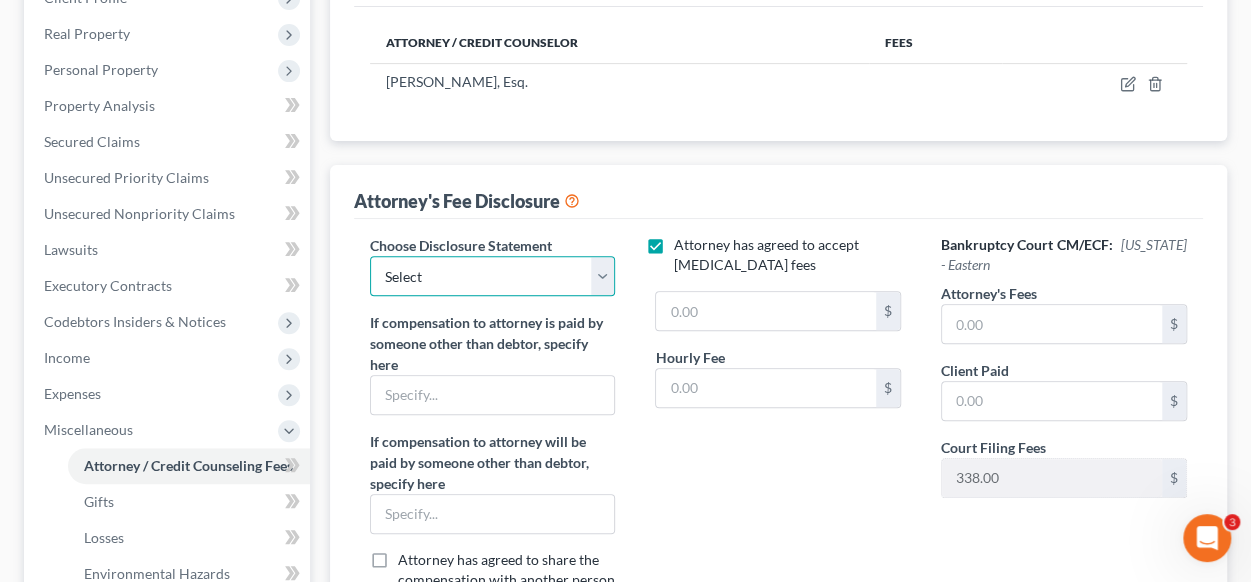 click on "Select PA Fees Disclosure Statement Bankrupcy filing after sheriff sale" at bounding box center [493, 276] 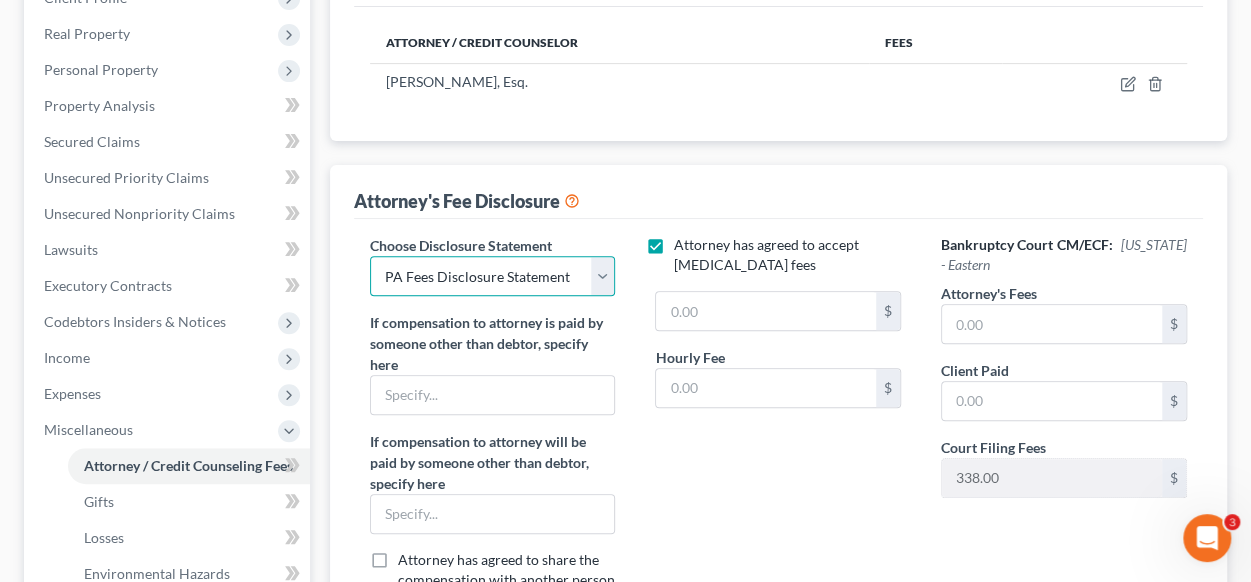 click on "Select PA Fees Disclosure Statement Bankrupcy filing after sheriff sale" at bounding box center [493, 276] 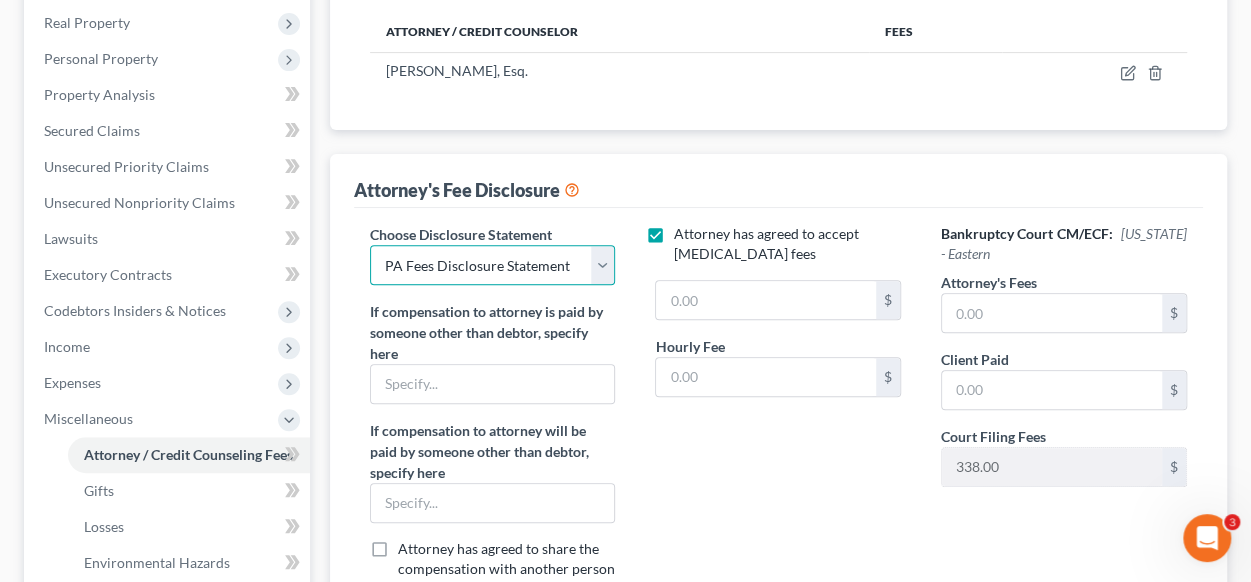 scroll, scrollTop: 258, scrollLeft: 0, axis: vertical 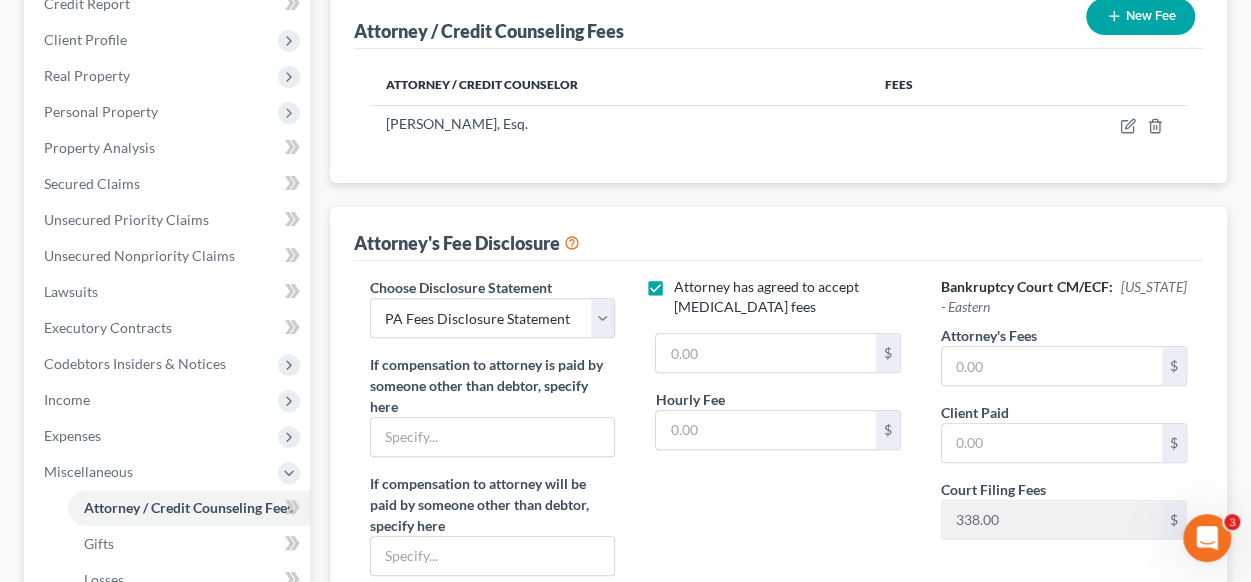 click on "Attorney has agreed to accept retainer fees" at bounding box center [792, 297] 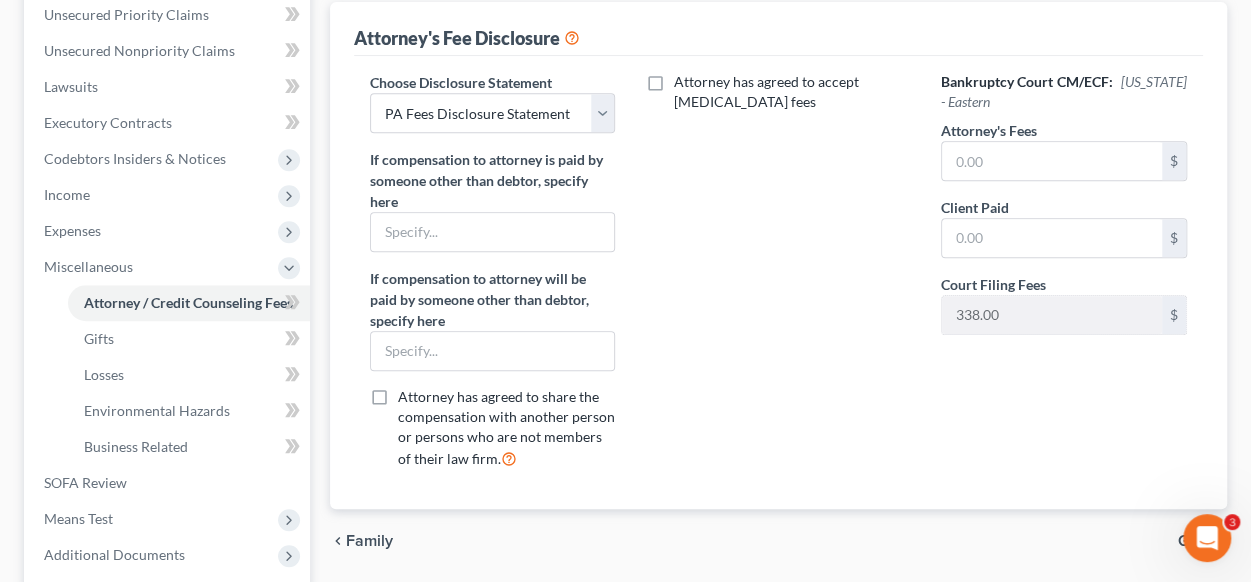 scroll, scrollTop: 258, scrollLeft: 0, axis: vertical 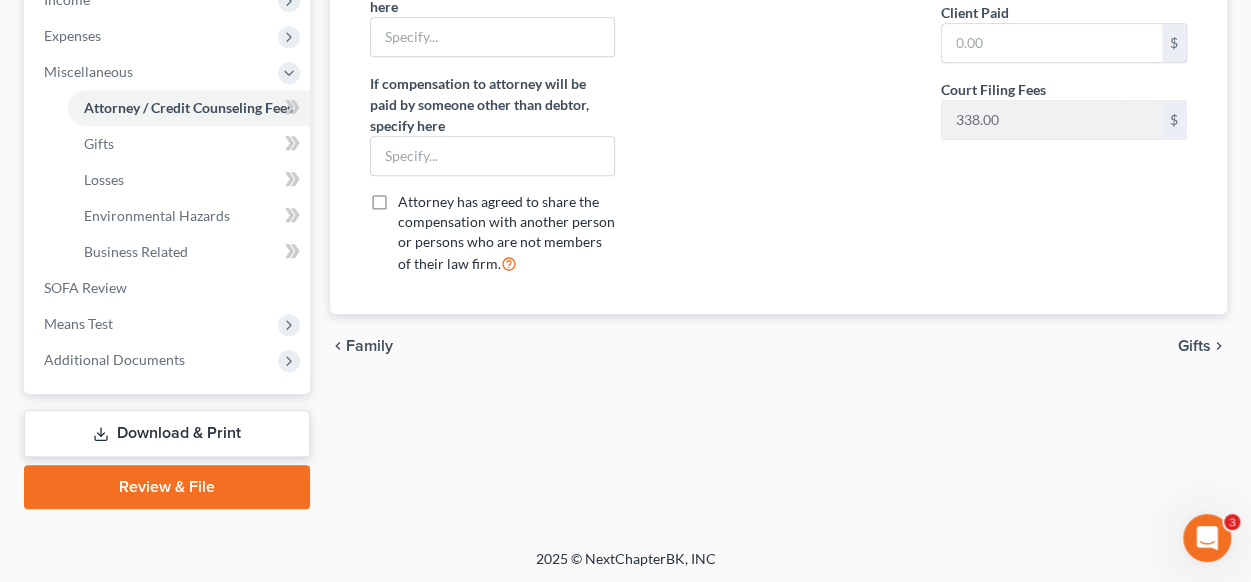 click on "Review & File" at bounding box center [167, 487] 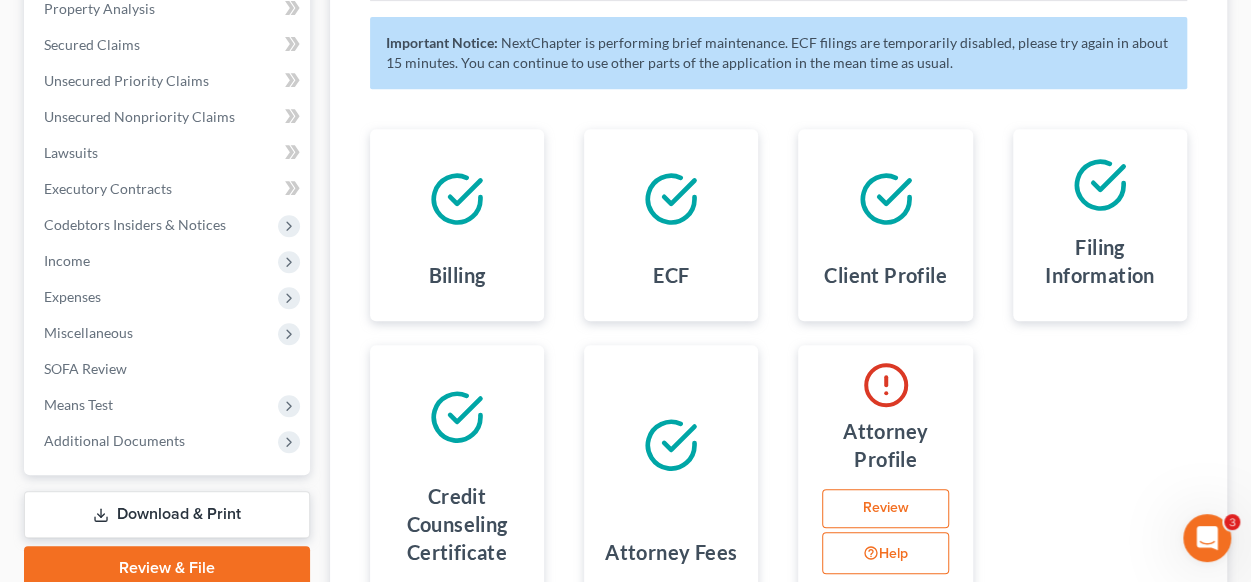 scroll, scrollTop: 500, scrollLeft: 0, axis: vertical 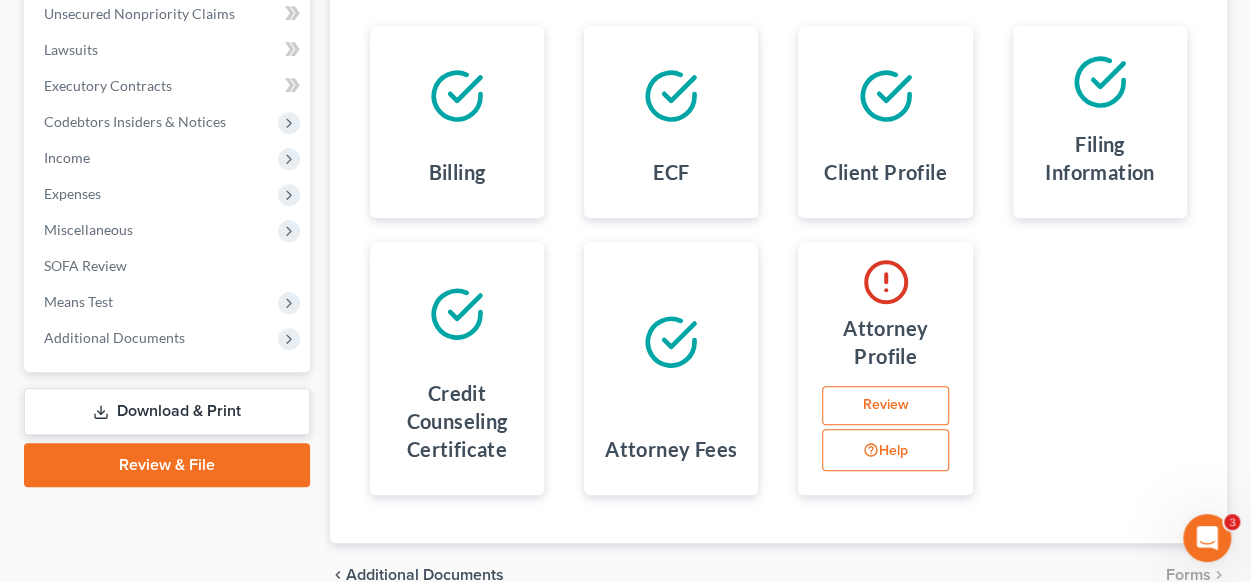 click on "Review" at bounding box center (885, 406) 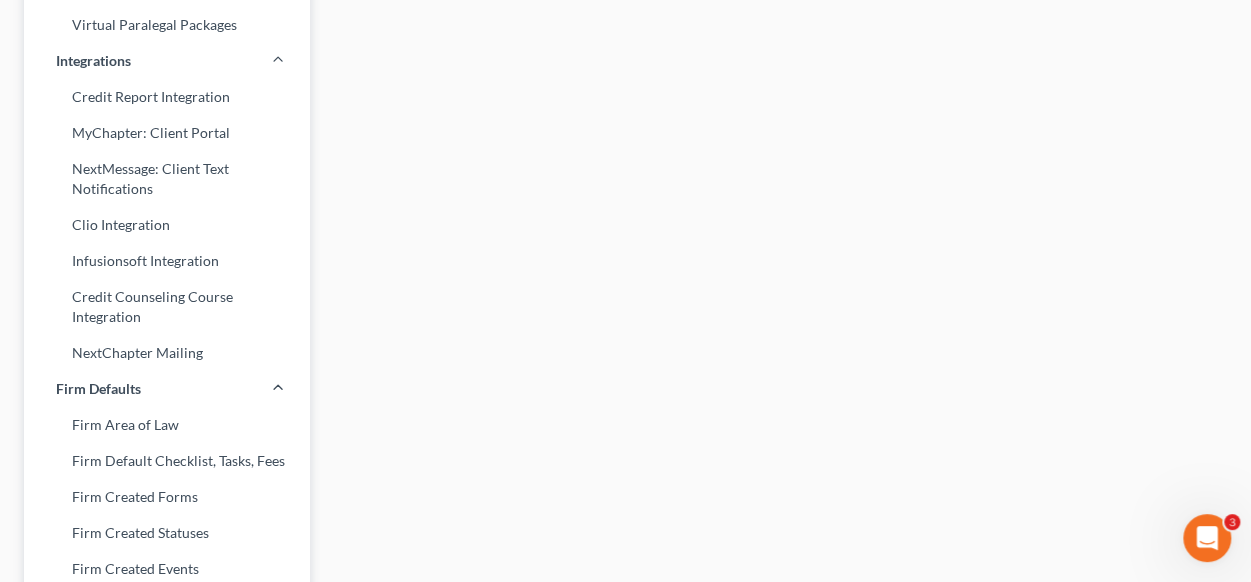 select on "33" 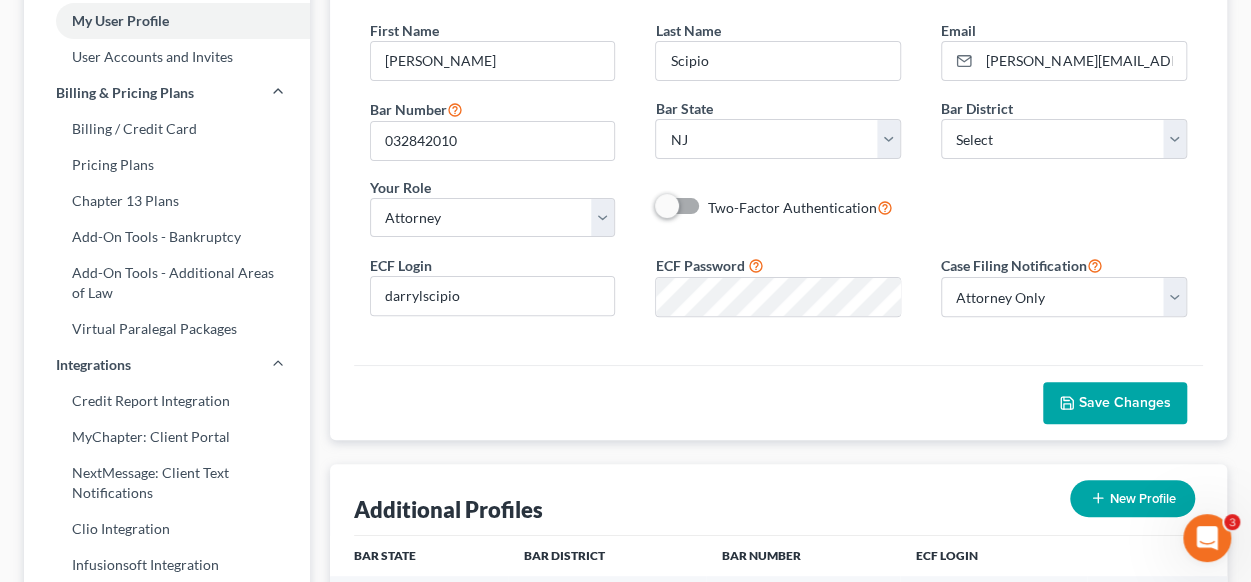 scroll, scrollTop: 200, scrollLeft: 0, axis: vertical 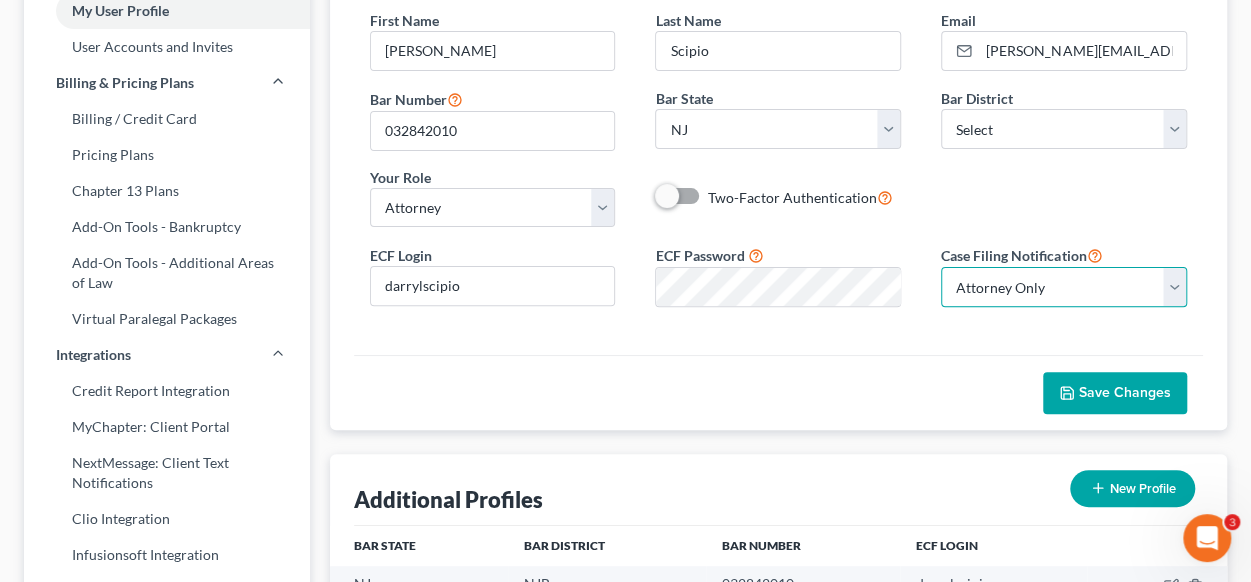 click on "Select Attorney Only Attorney And Other Other Only" at bounding box center (1064, 287) 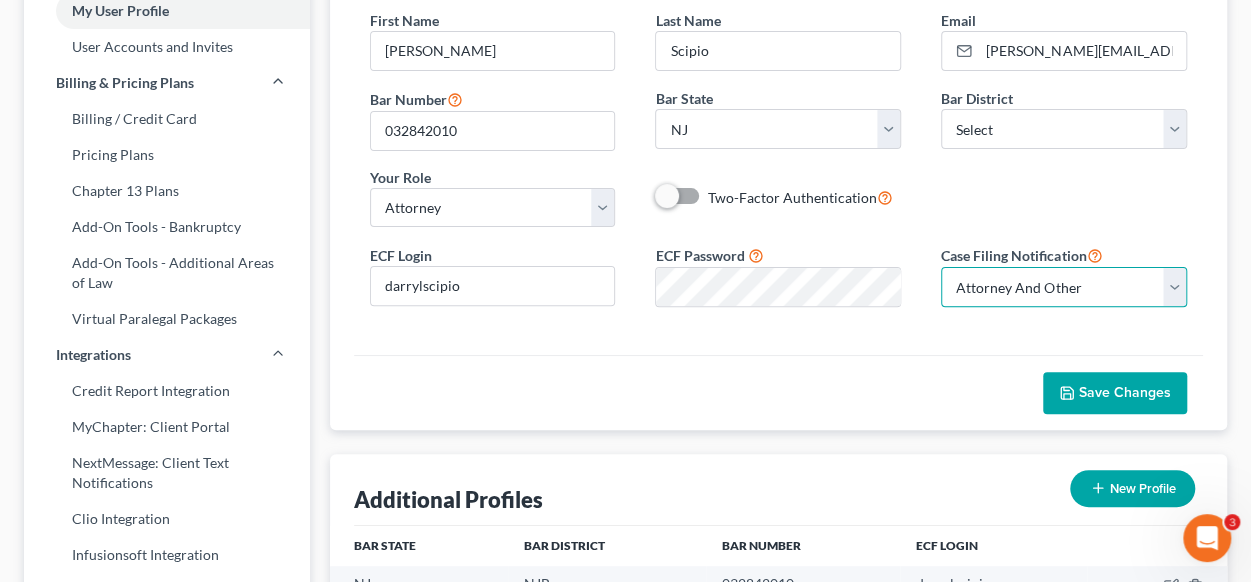 click on "Select Attorney Only Attorney And Other Other Only" at bounding box center (1064, 287) 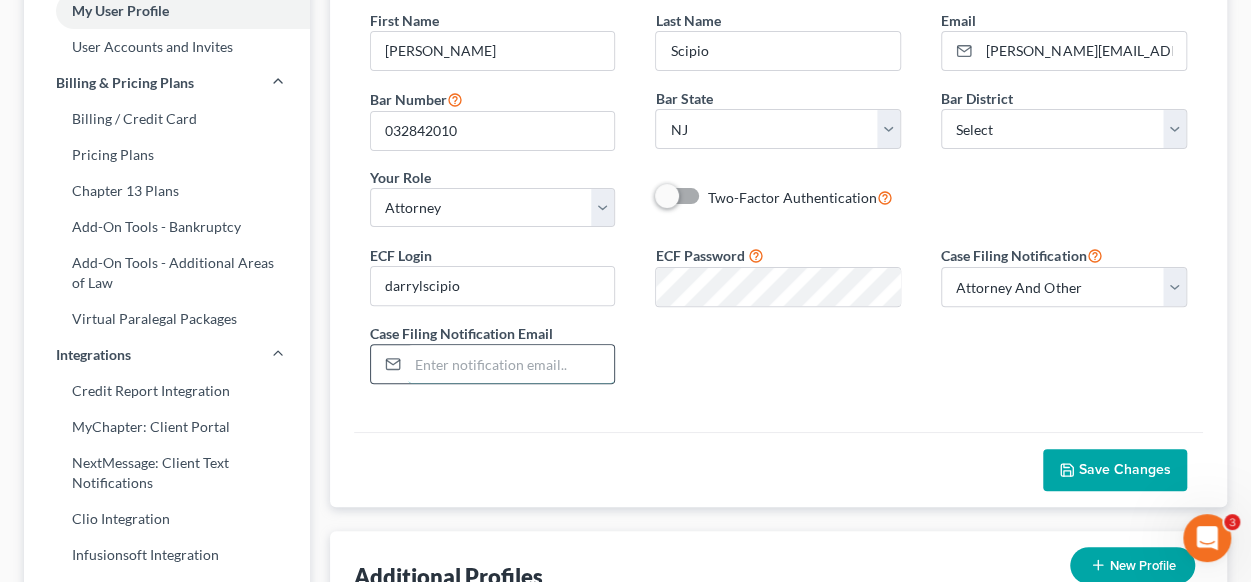 click at bounding box center [511, 364] 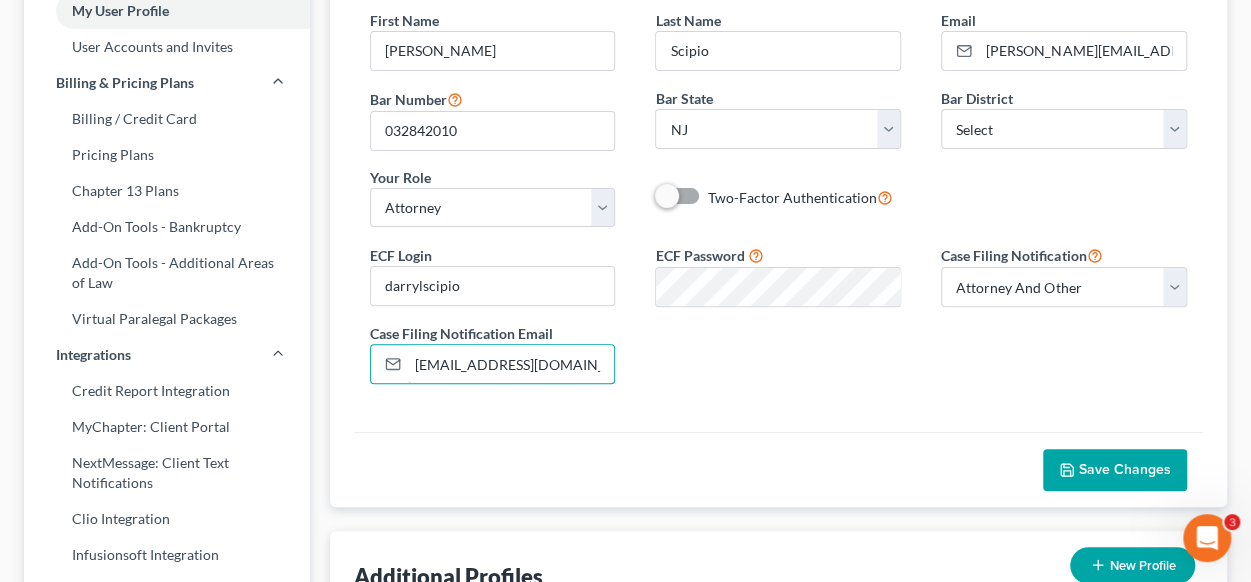 type on "[EMAIL_ADDRESS][DOMAIN_NAME]" 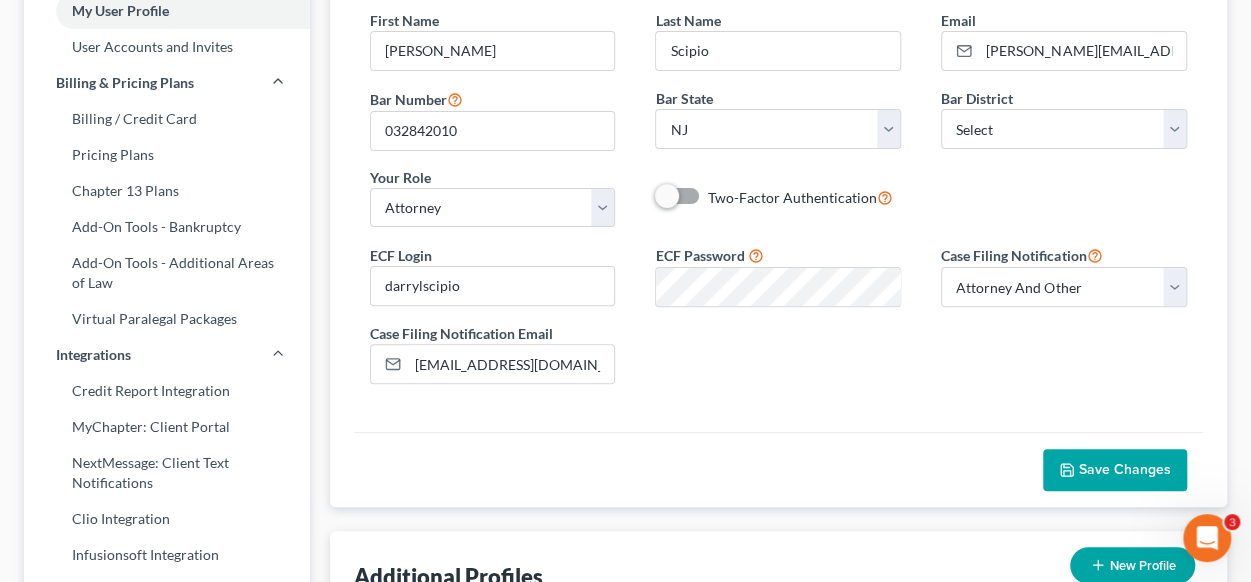 click on "ECF Login darrylscipio ECF Password   Case Filing Notification  Select Attorney Only Attorney And Other Other Only Case Filing Notification Email         jazzumz3@gmail.com" at bounding box center [778, 321] 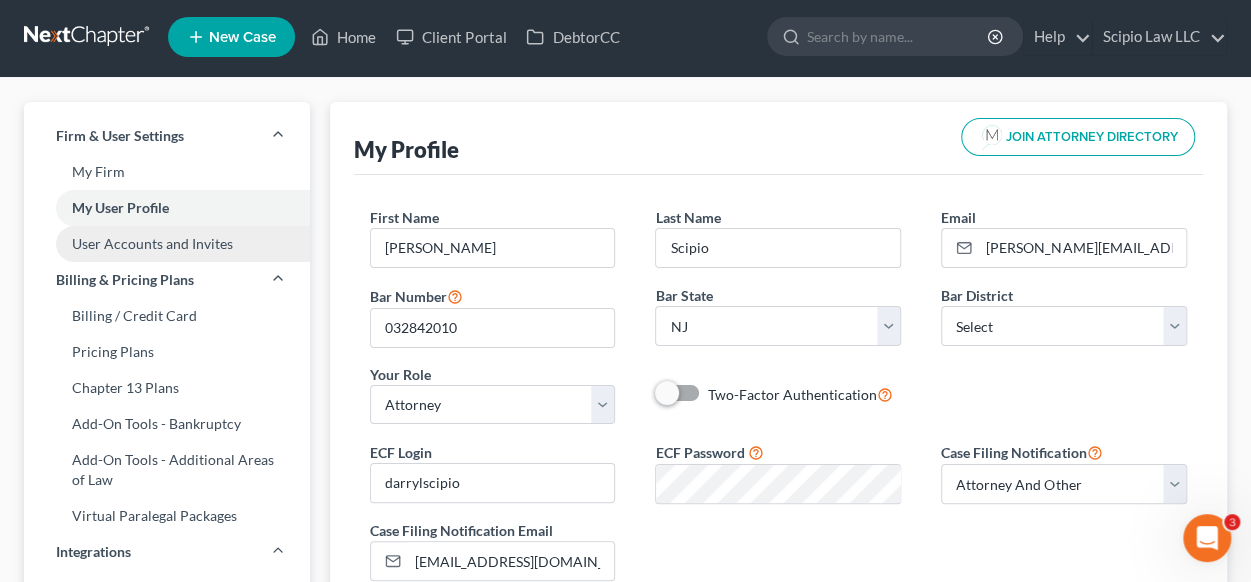 scroll, scrollTop: 0, scrollLeft: 0, axis: both 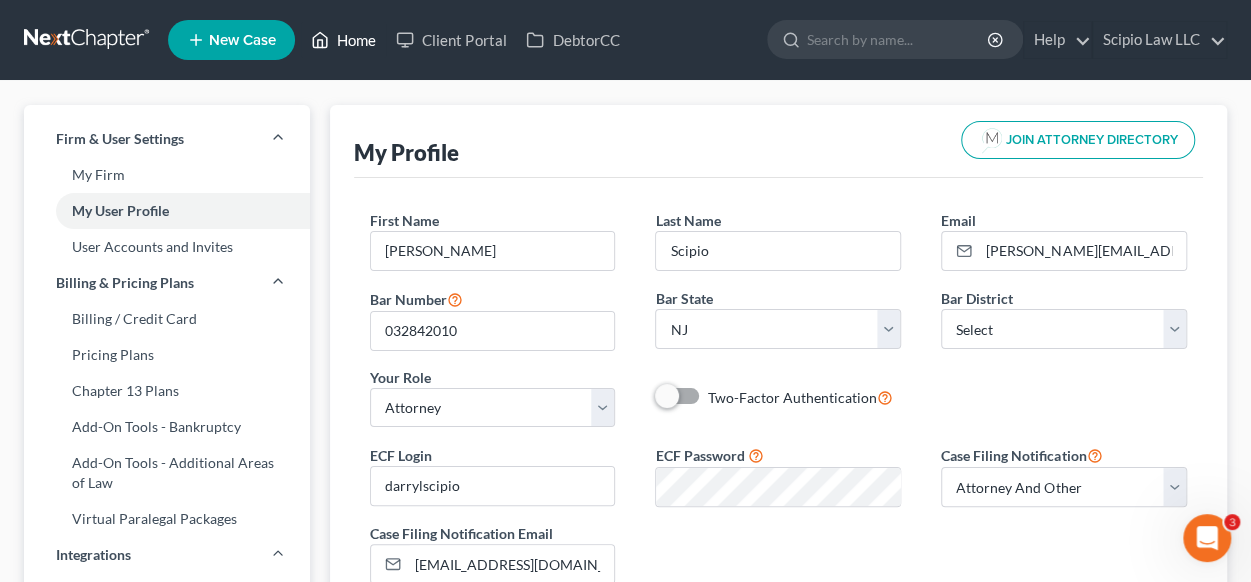 click on "Home" at bounding box center (343, 40) 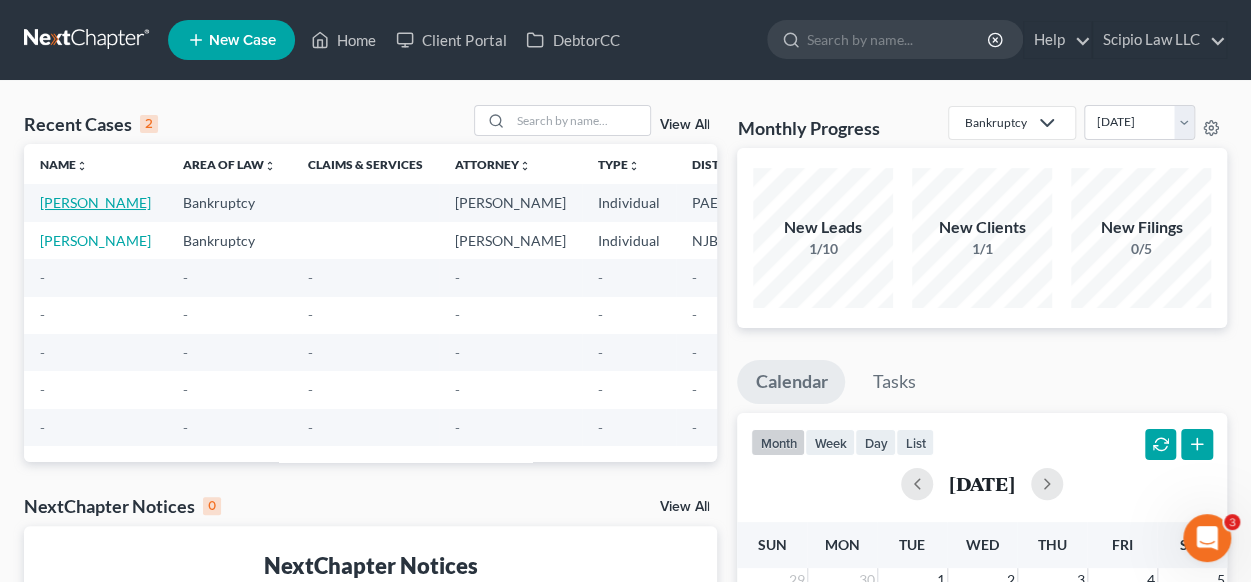click on "[PERSON_NAME]" at bounding box center (95, 202) 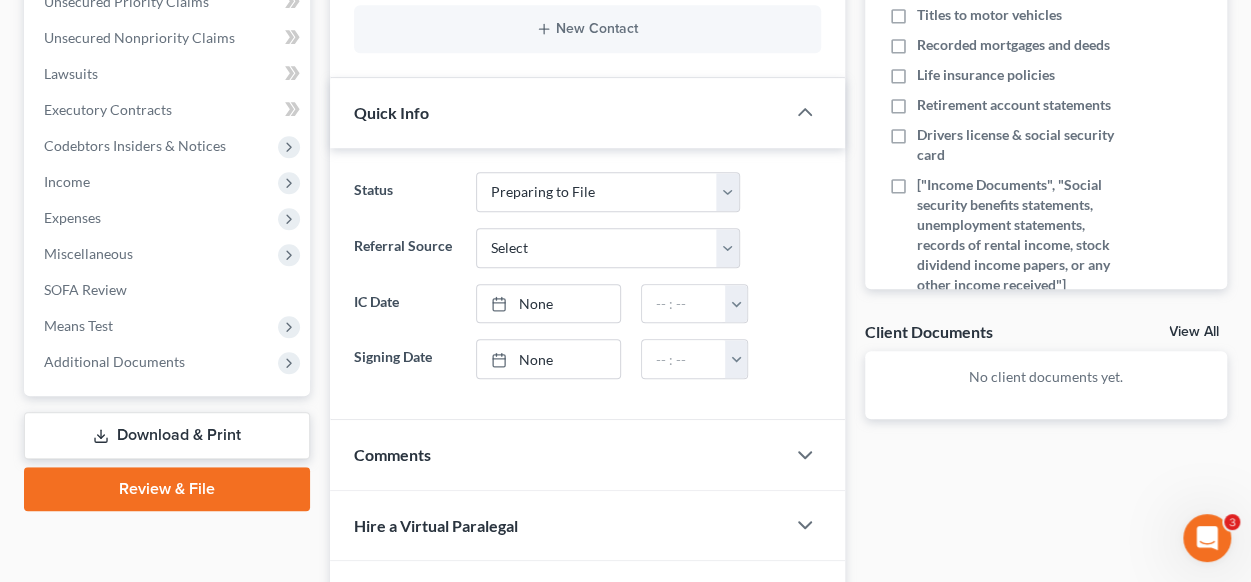 scroll, scrollTop: 700, scrollLeft: 0, axis: vertical 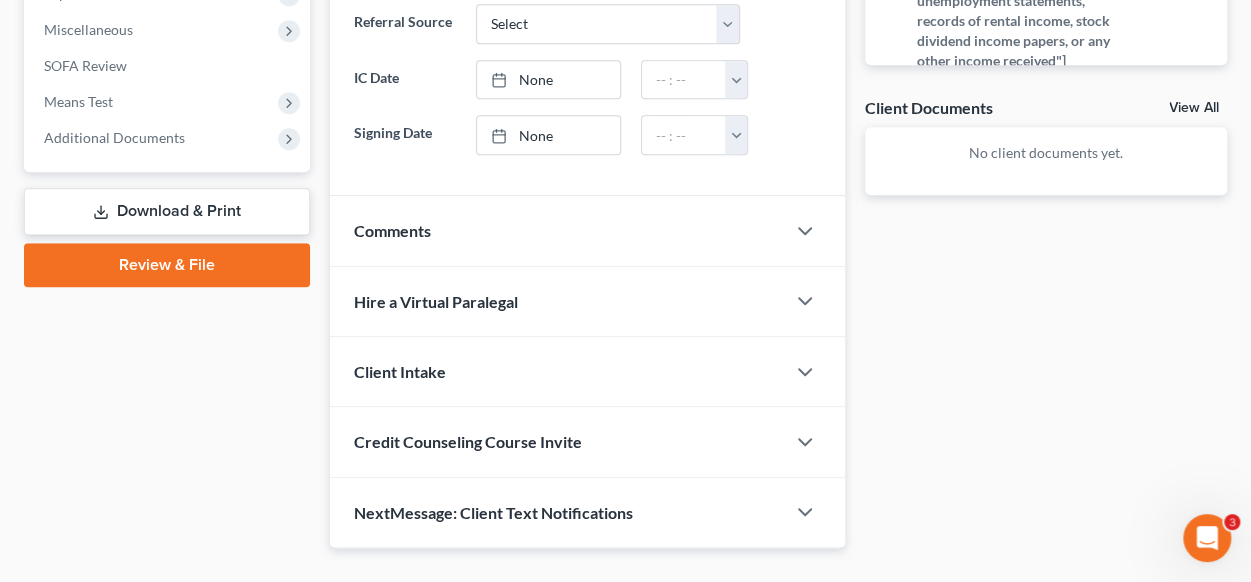 click on "Review & File" at bounding box center [167, 265] 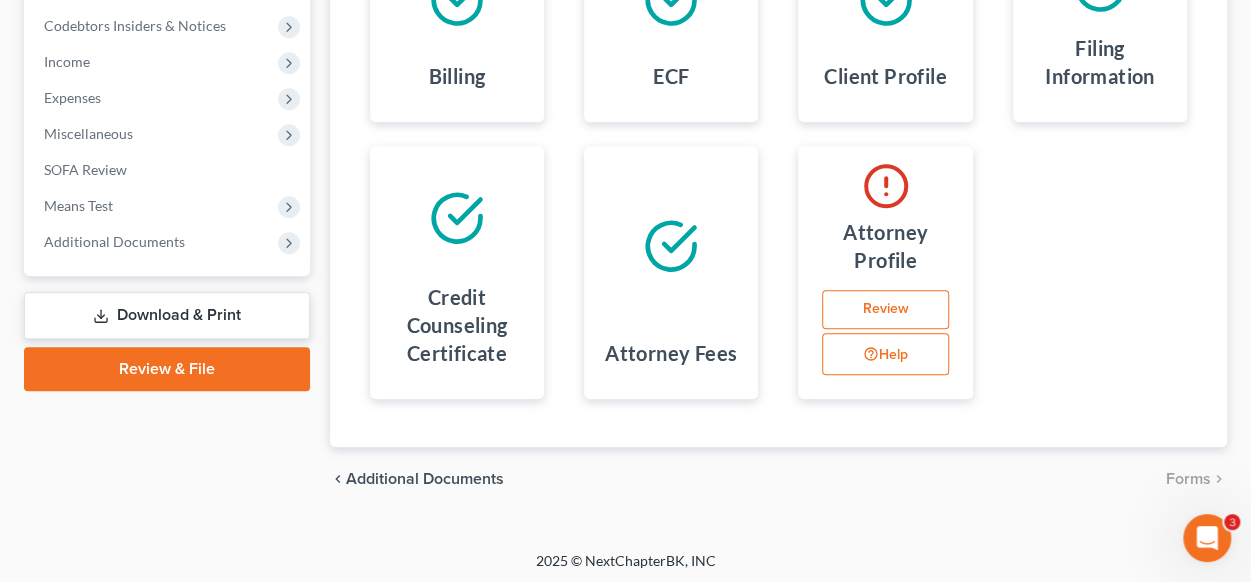 scroll, scrollTop: 598, scrollLeft: 0, axis: vertical 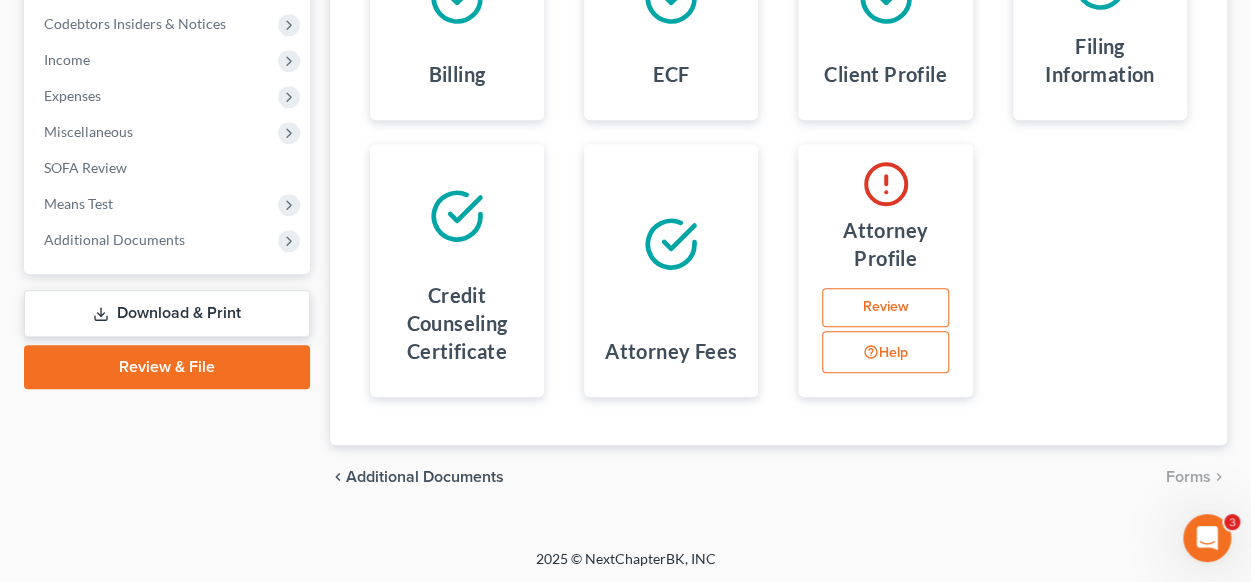 click on "Help" at bounding box center [885, 352] 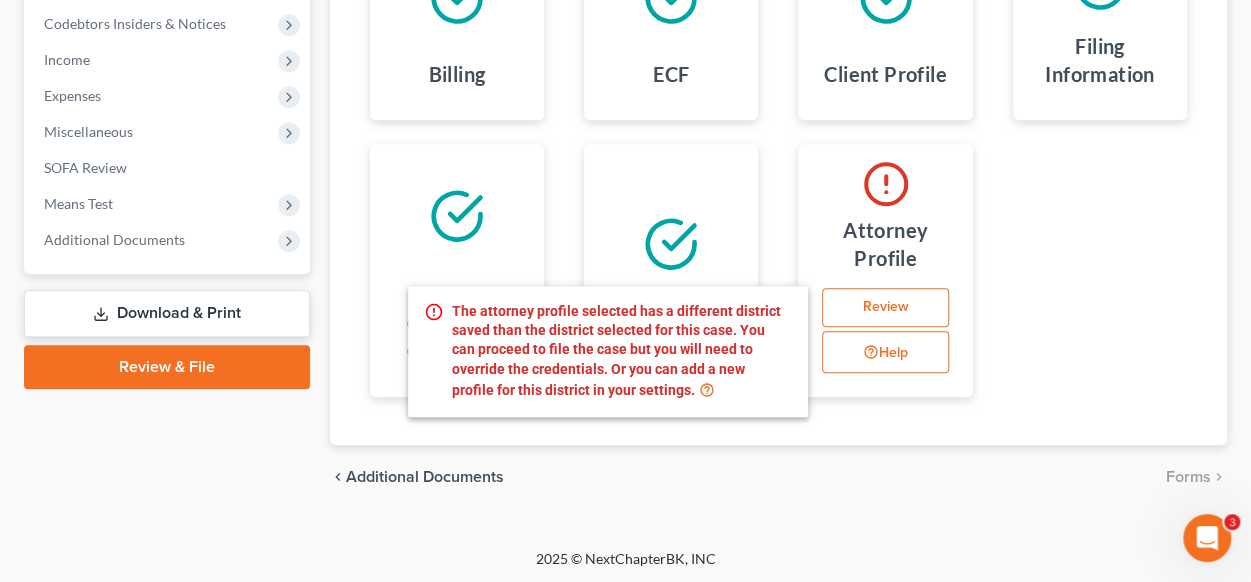 click on "Help" at bounding box center (885, 352) 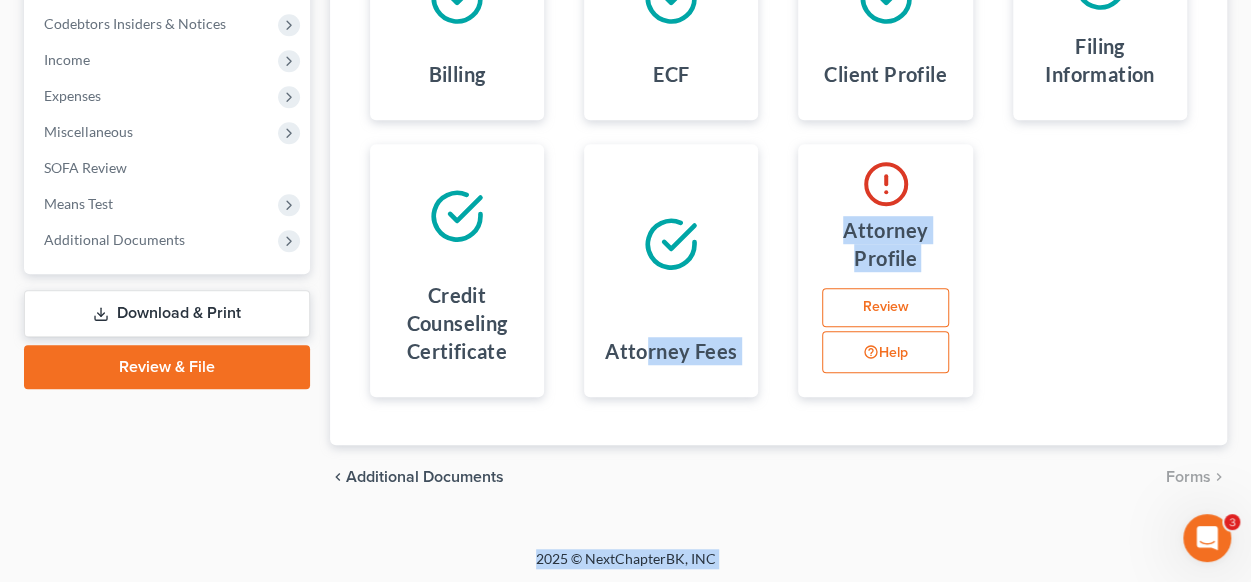 drag, startPoint x: 654, startPoint y: 331, endPoint x: 644, endPoint y: 364, distance: 34.48188 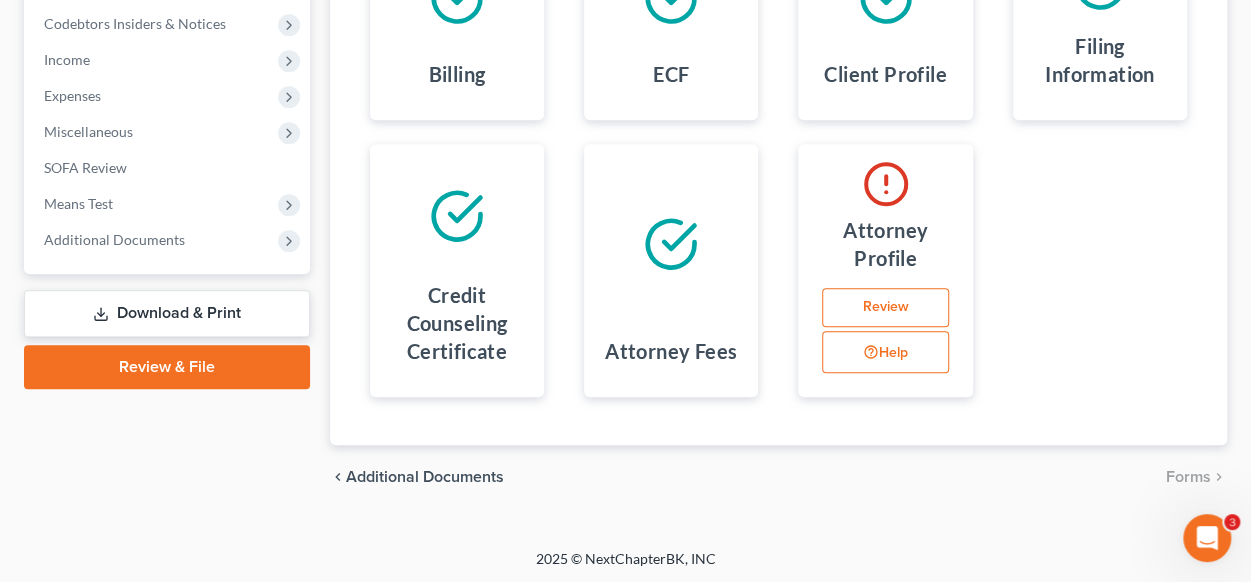 click on "Attorney Fees" at bounding box center [671, 270] 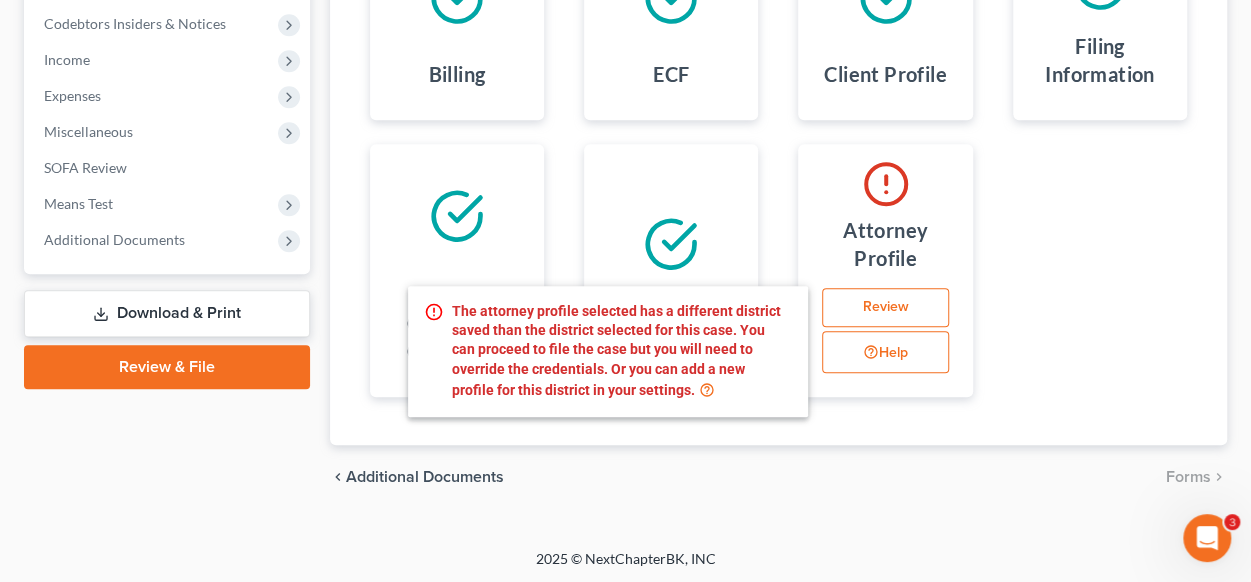 click on "Help" at bounding box center (885, 352) 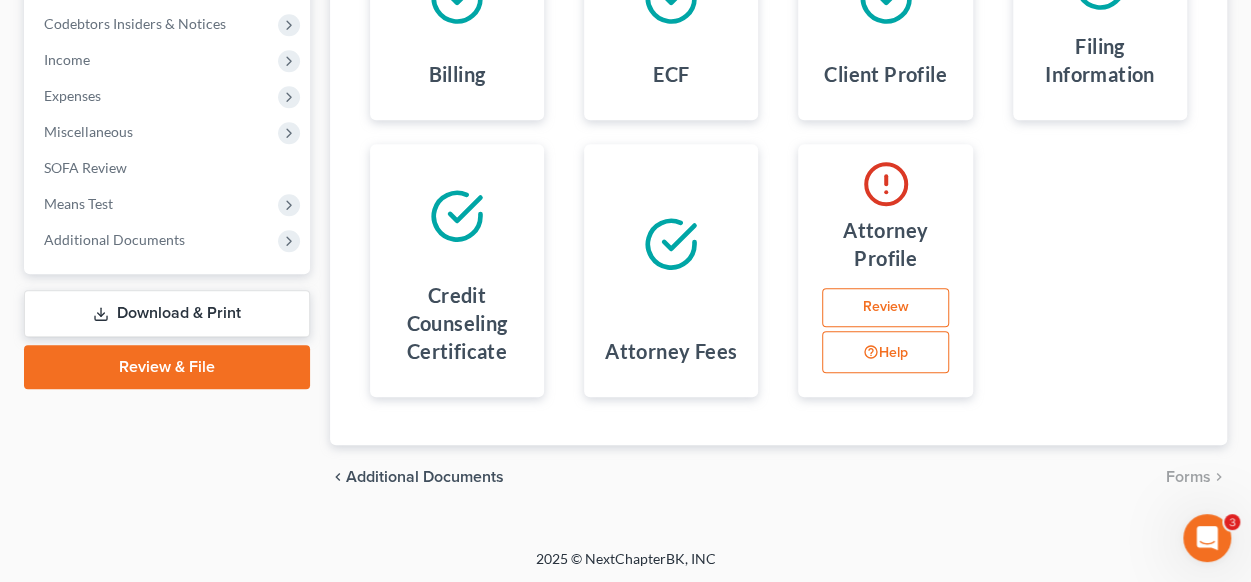click on "Review" at bounding box center [885, 308] 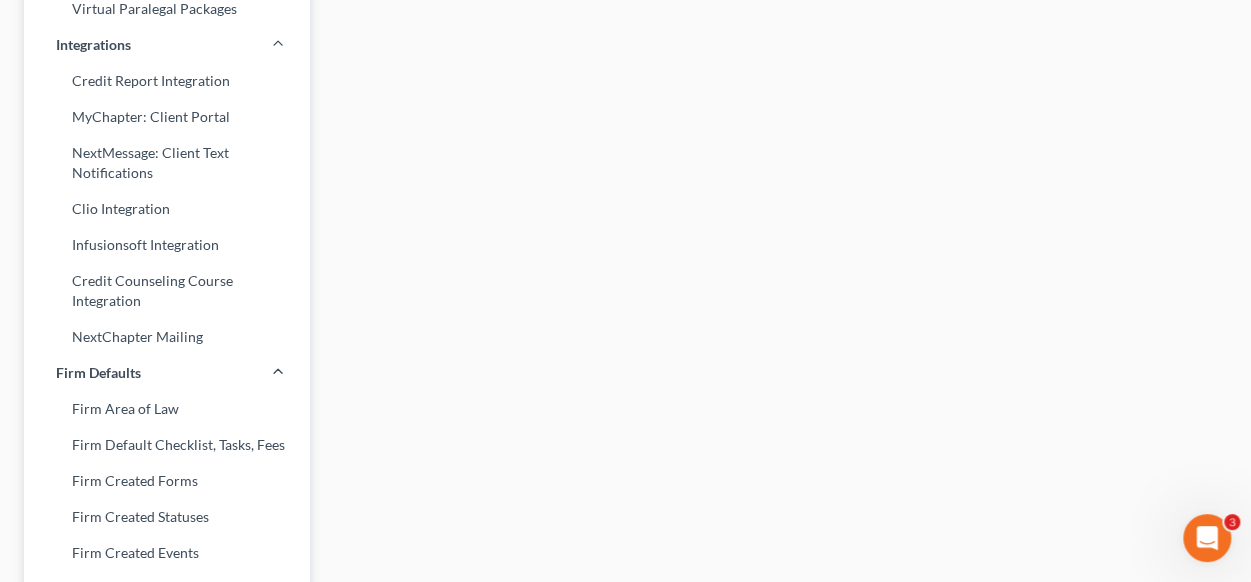 select on "33" 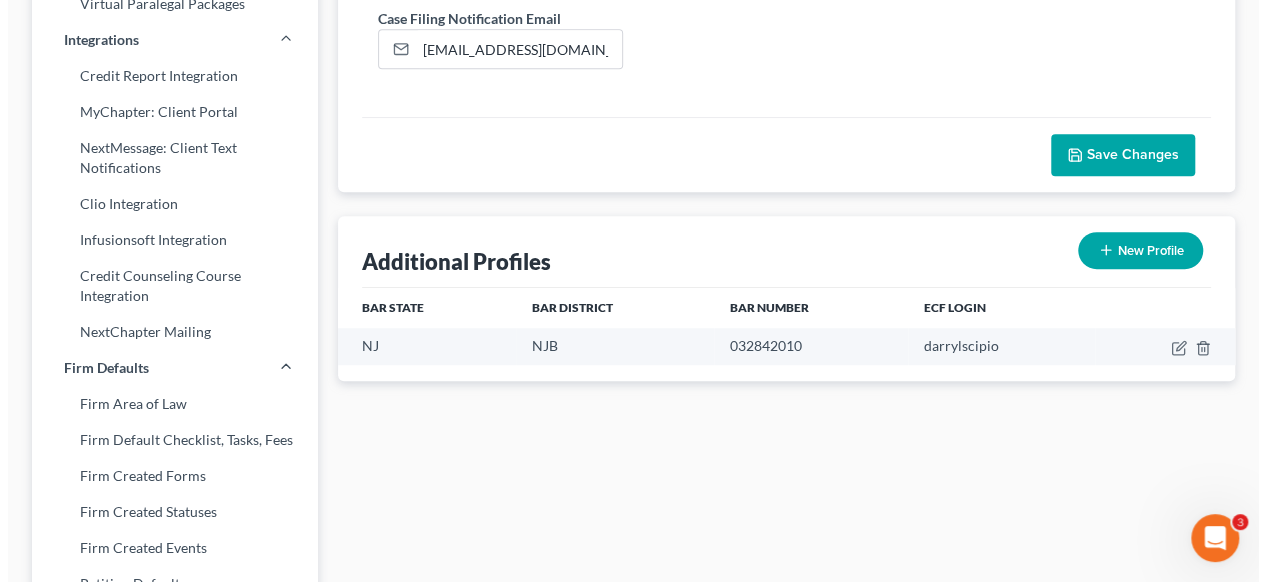 scroll, scrollTop: 600, scrollLeft: 0, axis: vertical 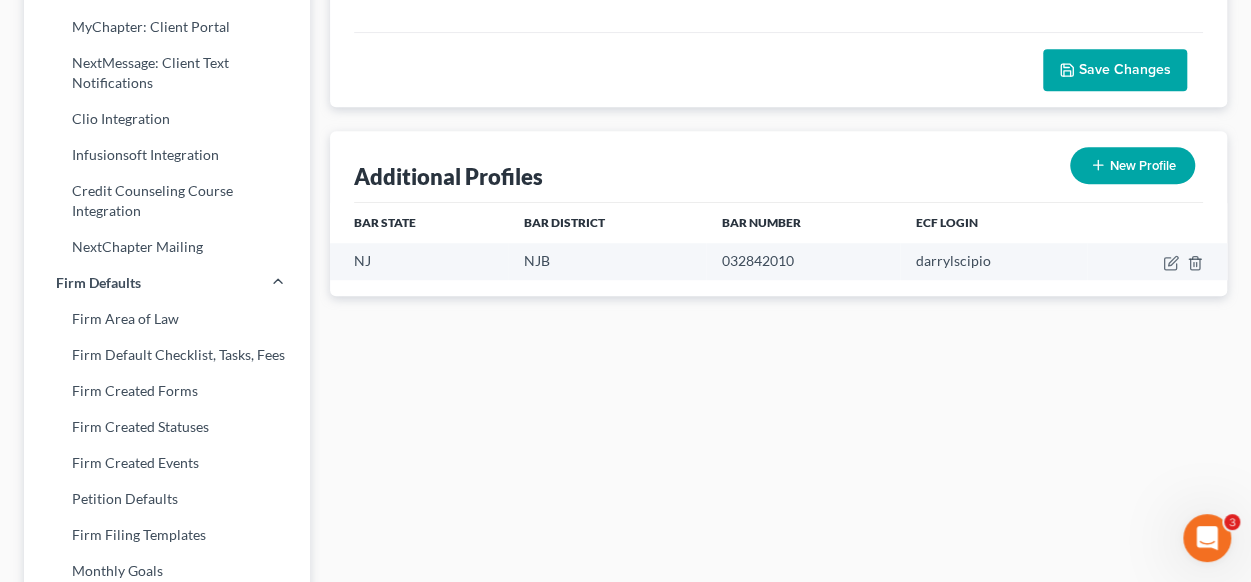 click on "New Profile" at bounding box center [1132, 165] 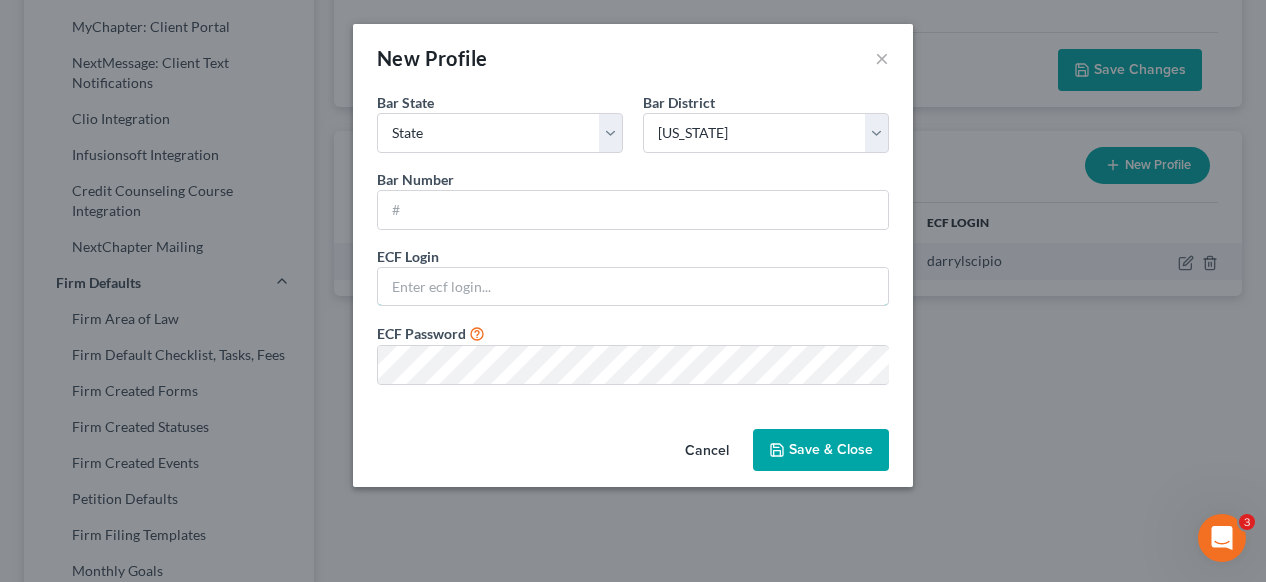 type on "darrylscipio" 